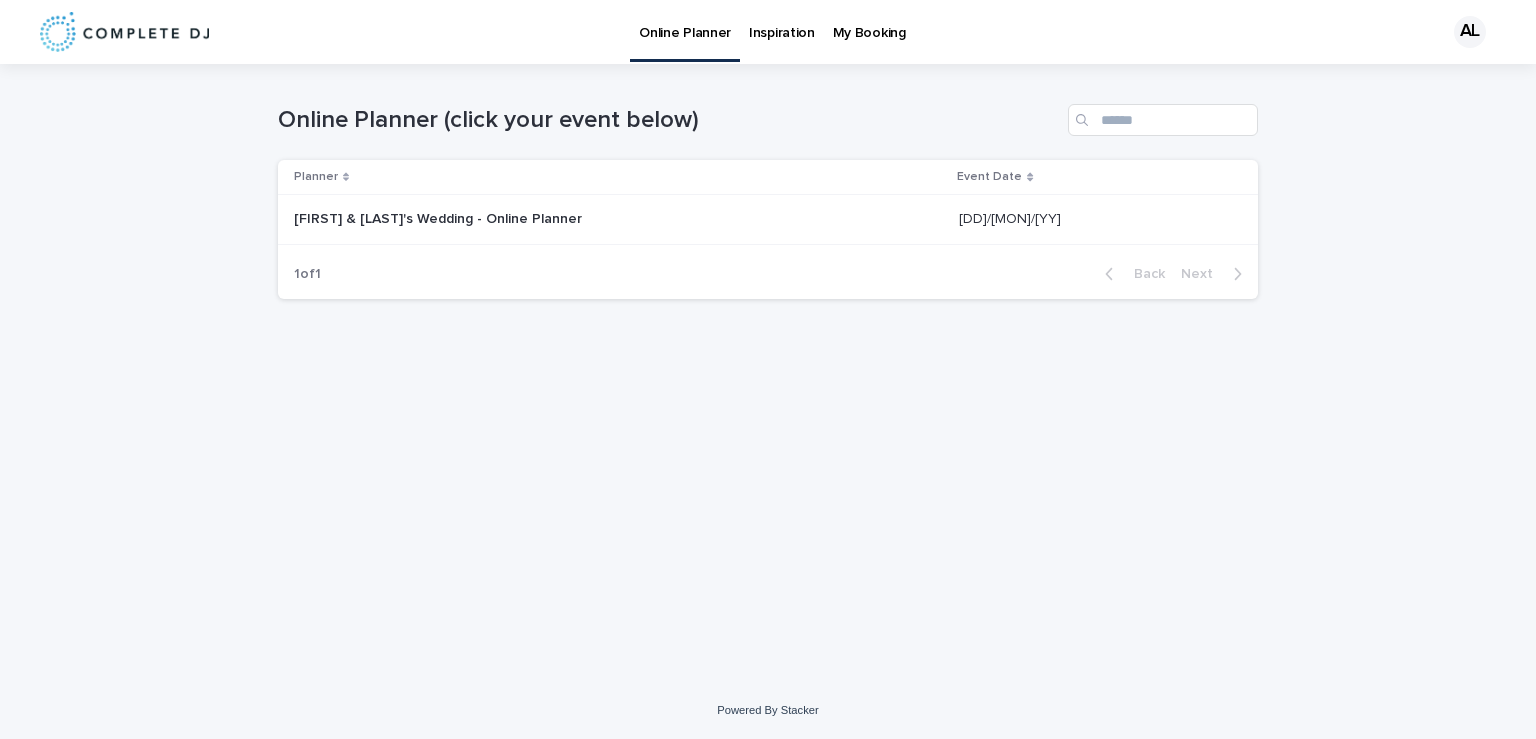 scroll, scrollTop: 0, scrollLeft: 0, axis: both 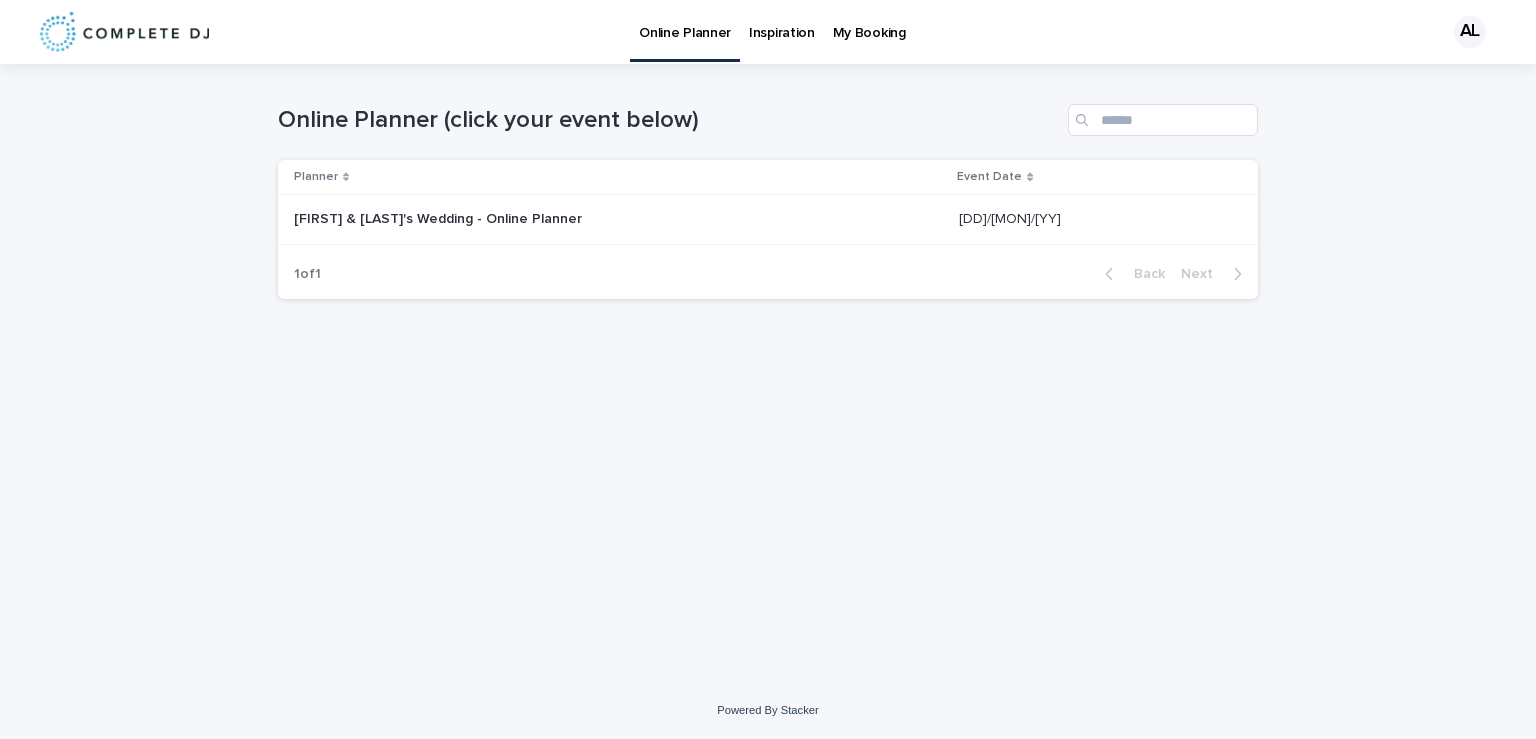 click on "[FIRST] & [LAST]'s Wedding - Online Planner [FIRST] & [LAST]'s Wedding - Online Planner" at bounding box center (618, 219) 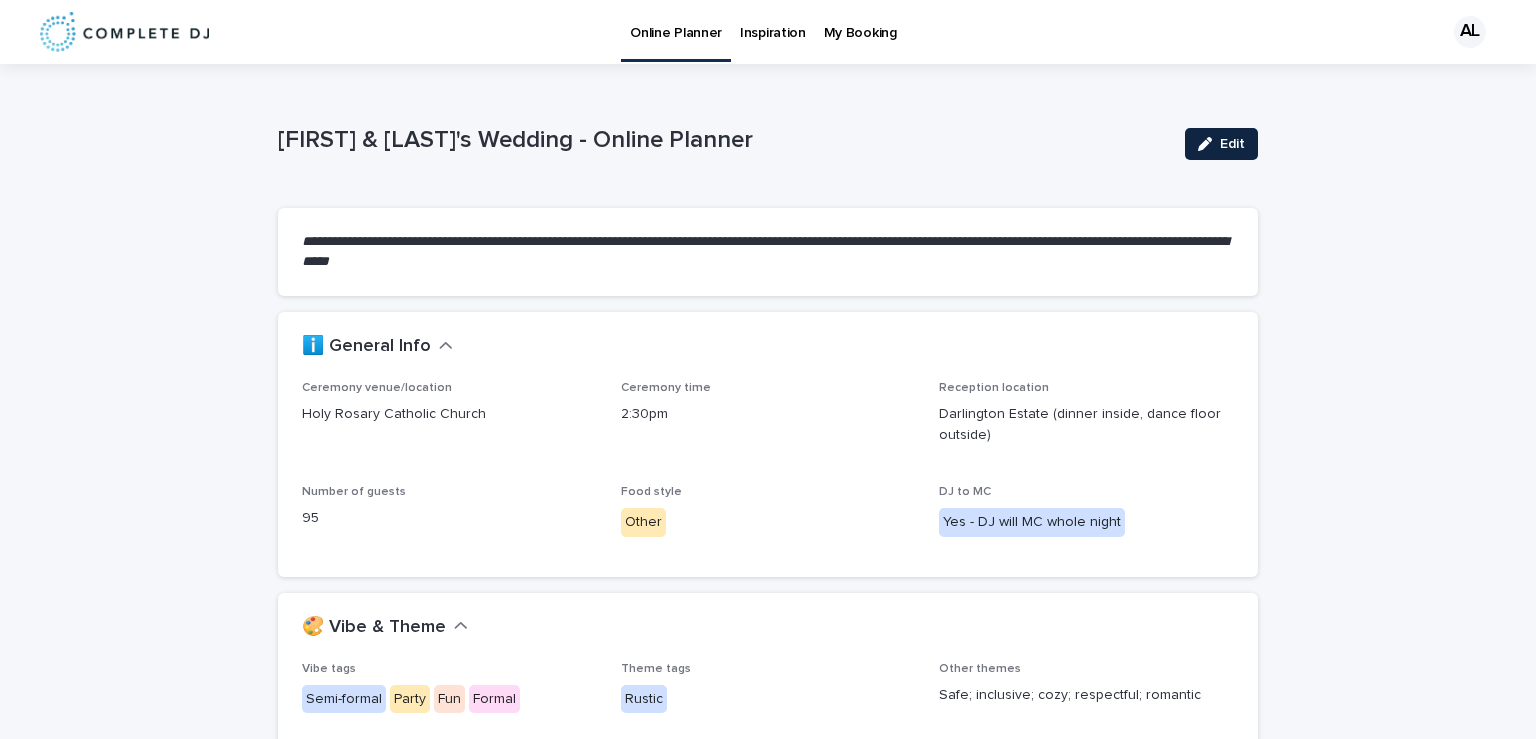 click on "Edit" at bounding box center (1232, 144) 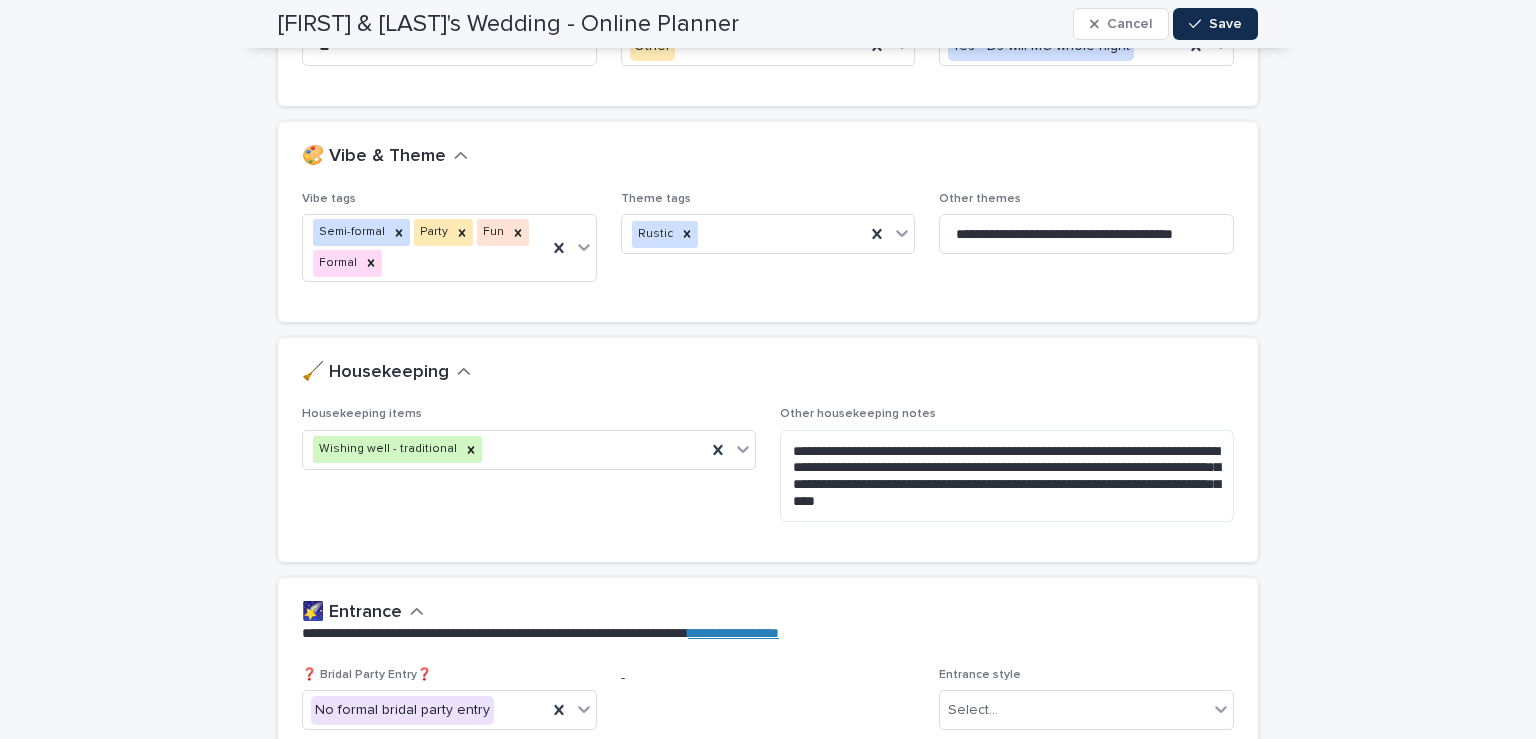 scroll, scrollTop: 0, scrollLeft: 0, axis: both 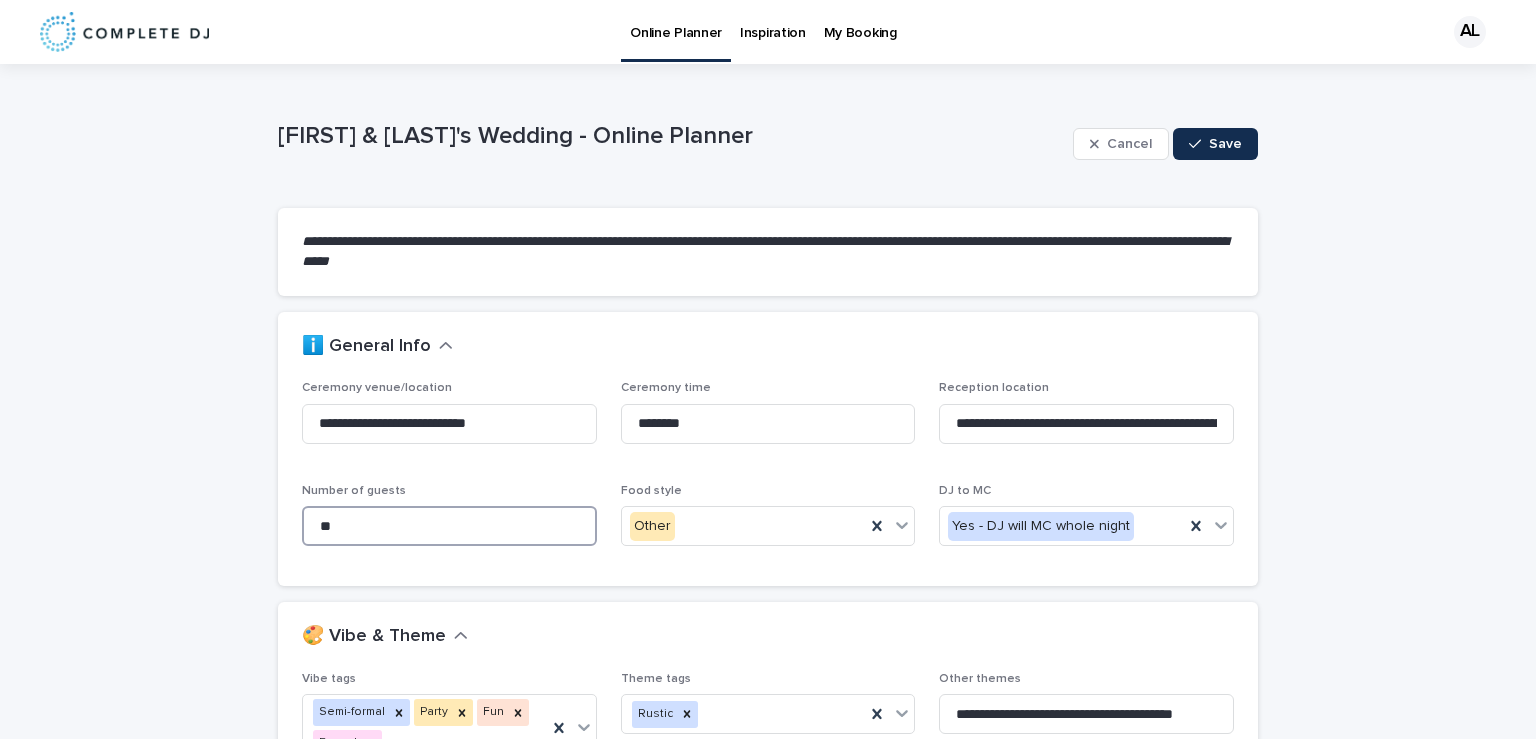 click on "**" at bounding box center (449, 526) 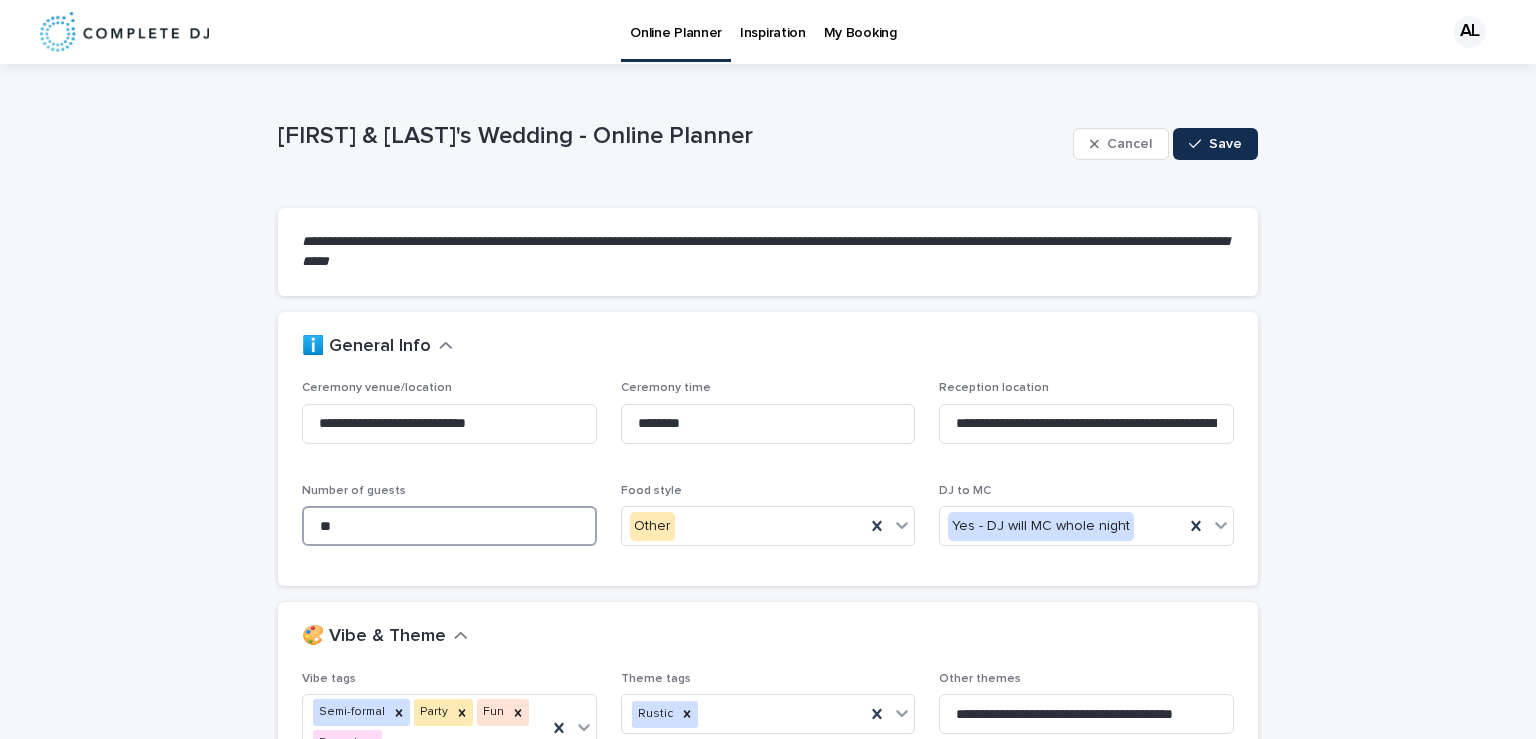 type on "*" 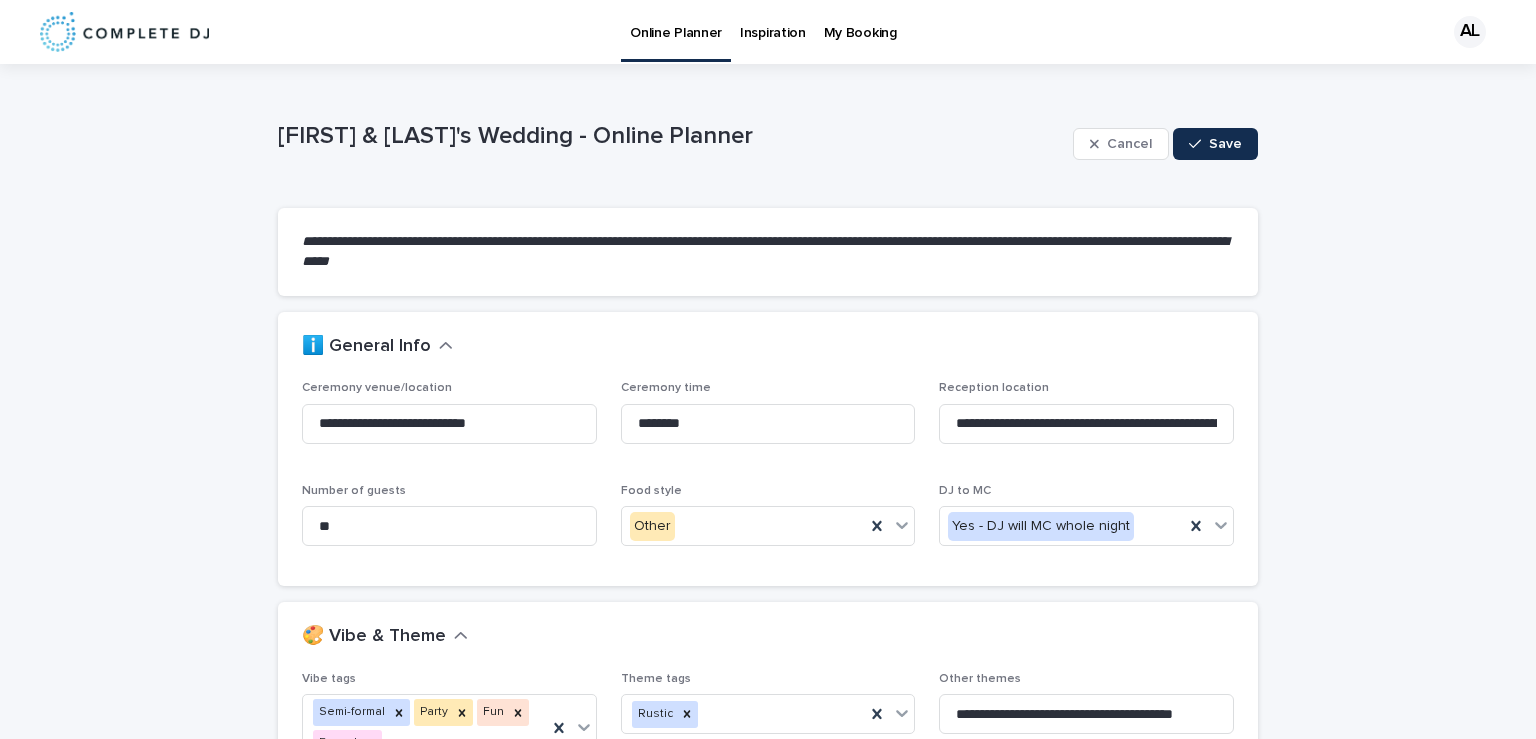 click on "**********" at bounding box center [768, 3391] 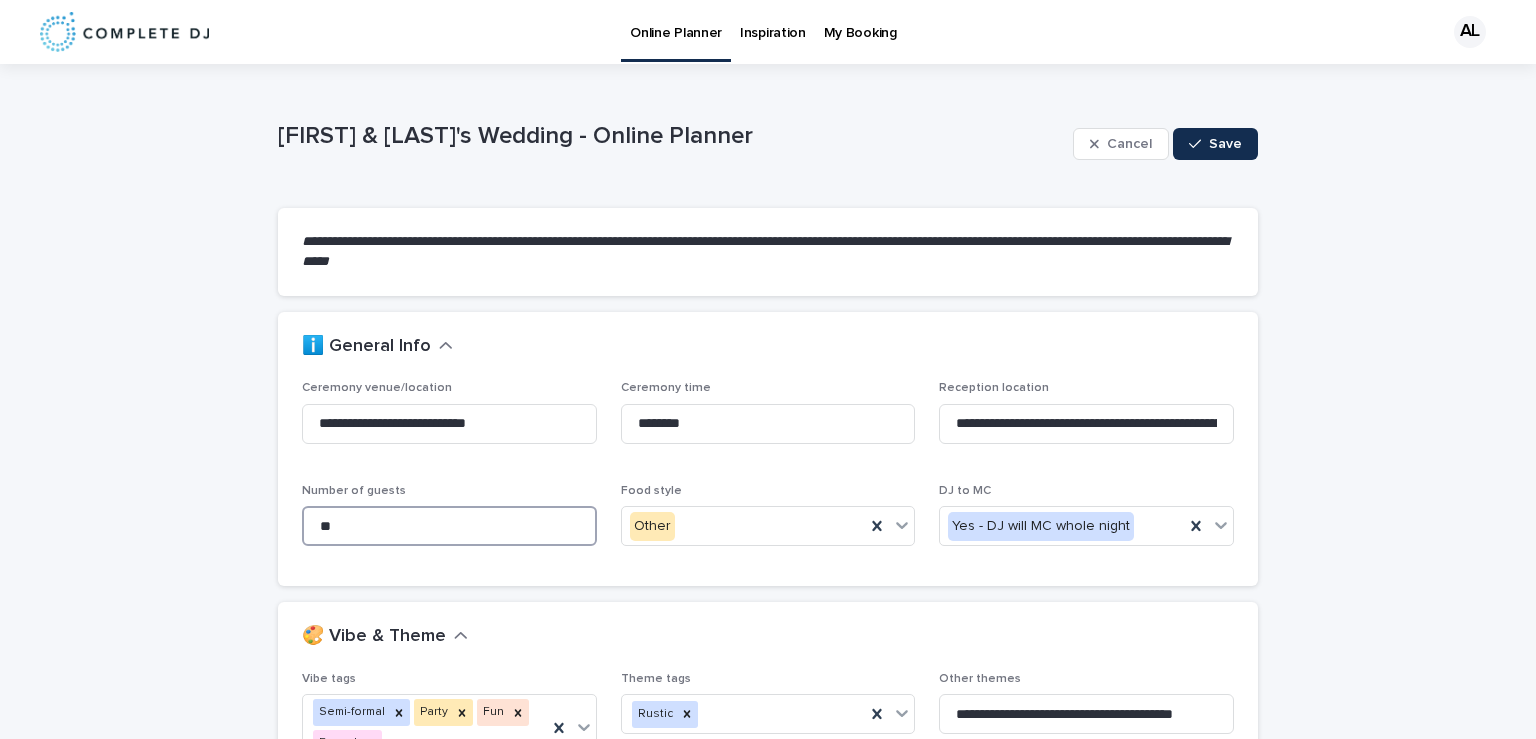 click on "**" at bounding box center [449, 526] 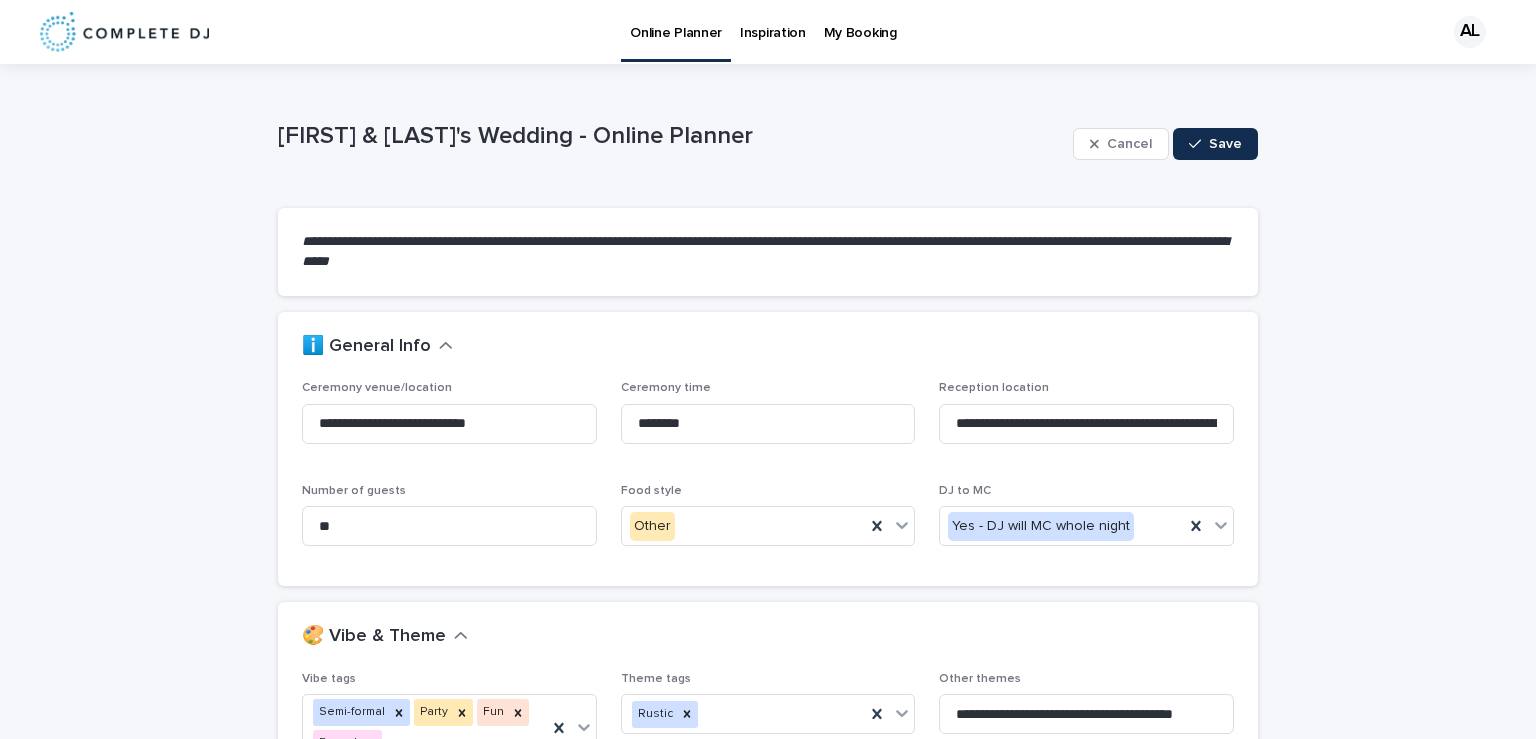 click on "**********" at bounding box center (768, 3391) 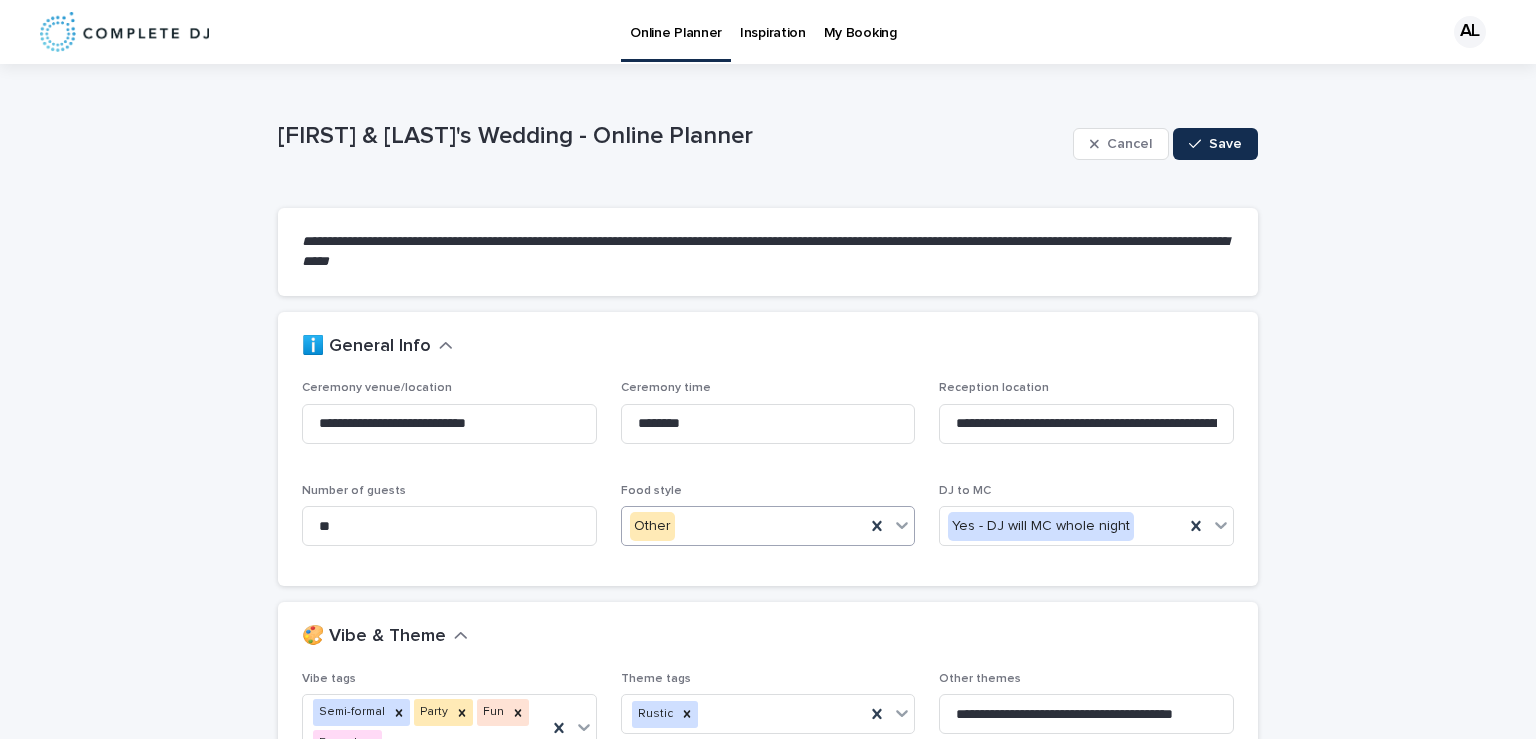 click 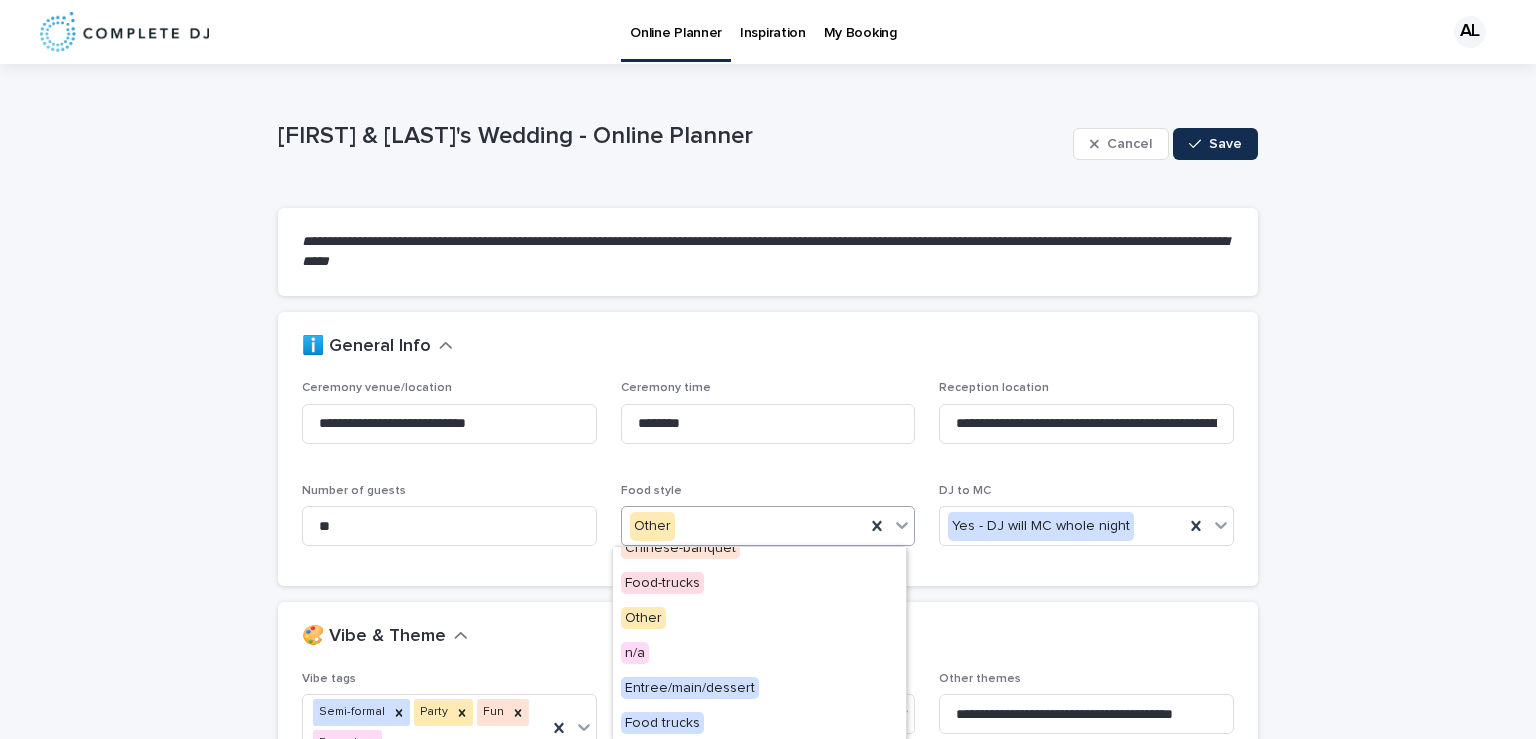 scroll, scrollTop: 191, scrollLeft: 0, axis: vertical 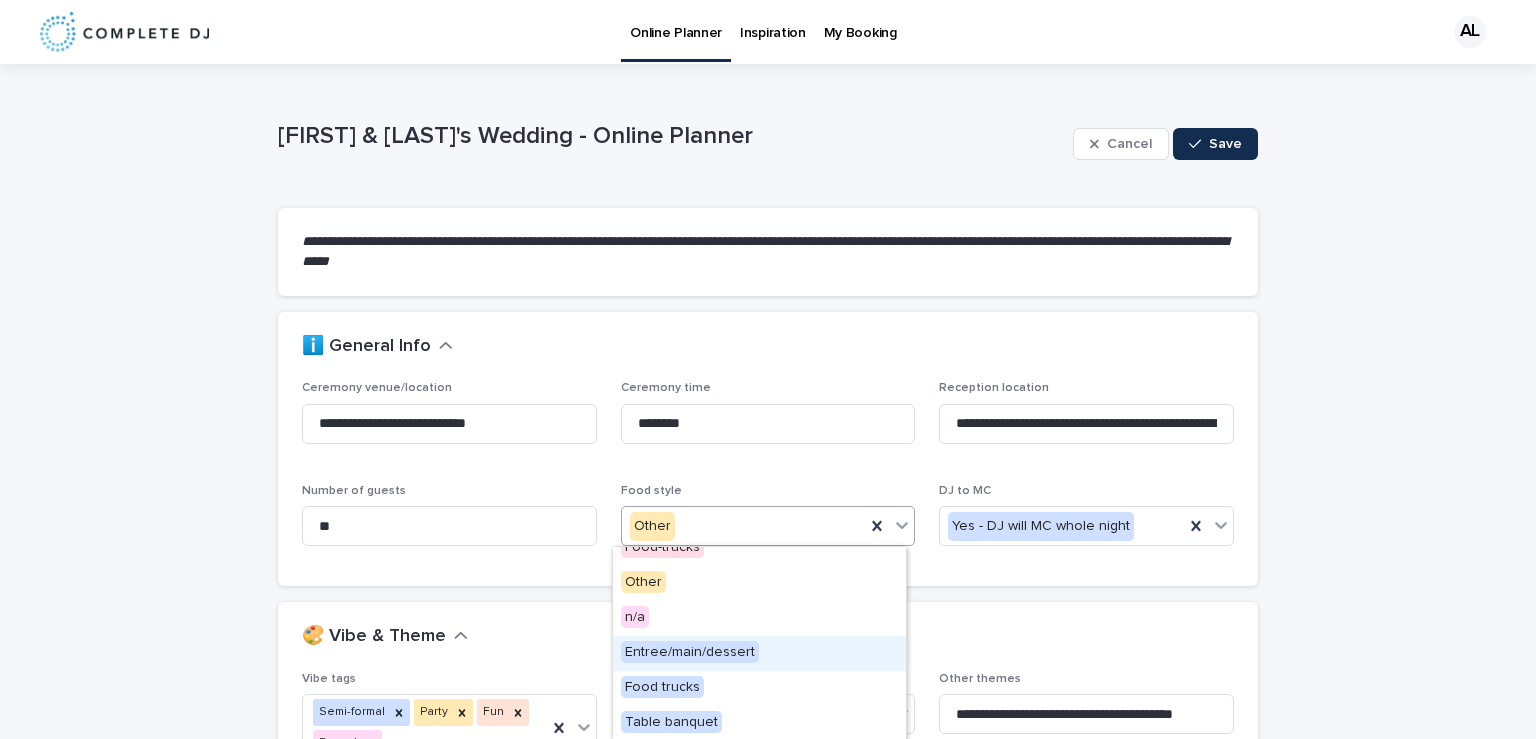 click on "Entree/main/dessert" at bounding box center (690, 652) 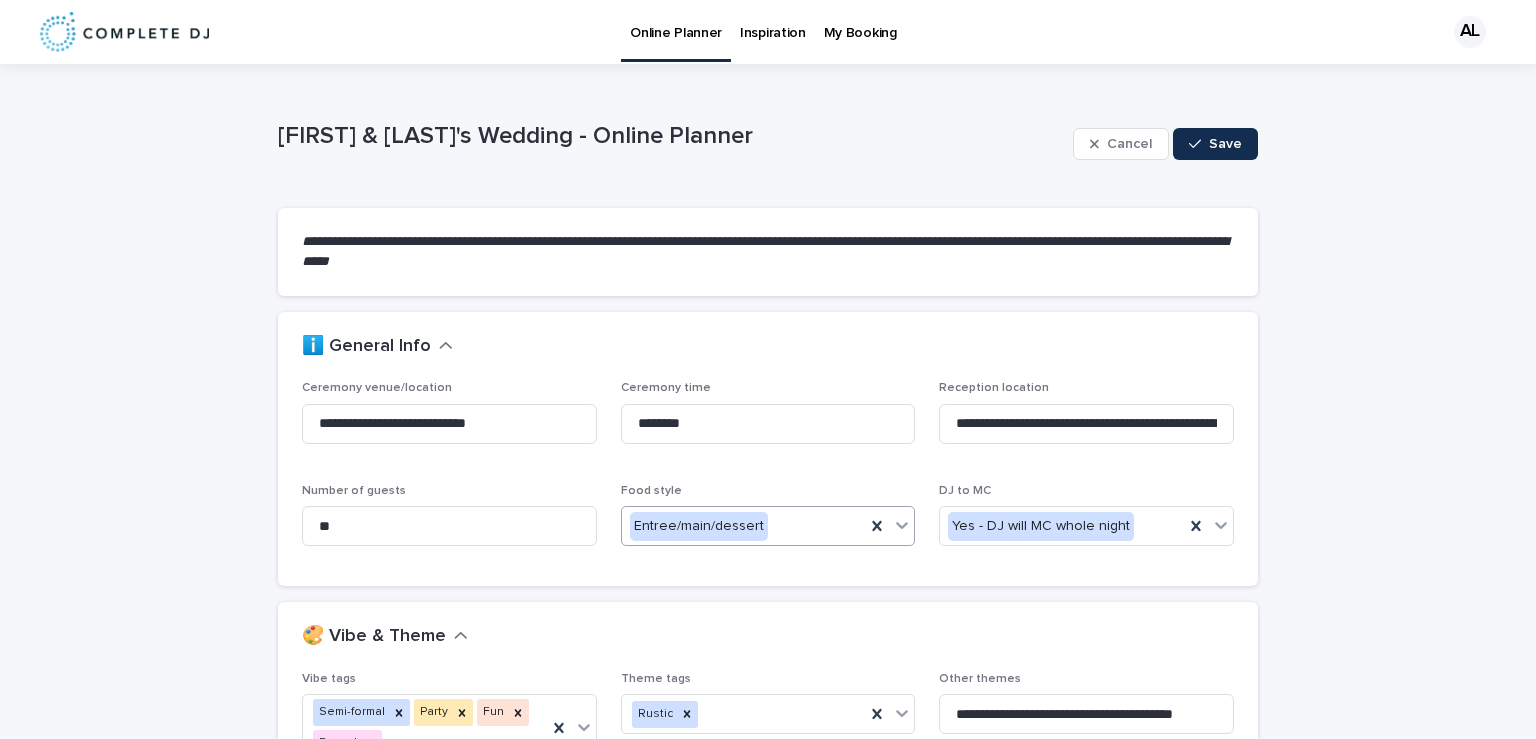 click on "**********" at bounding box center (768, 3391) 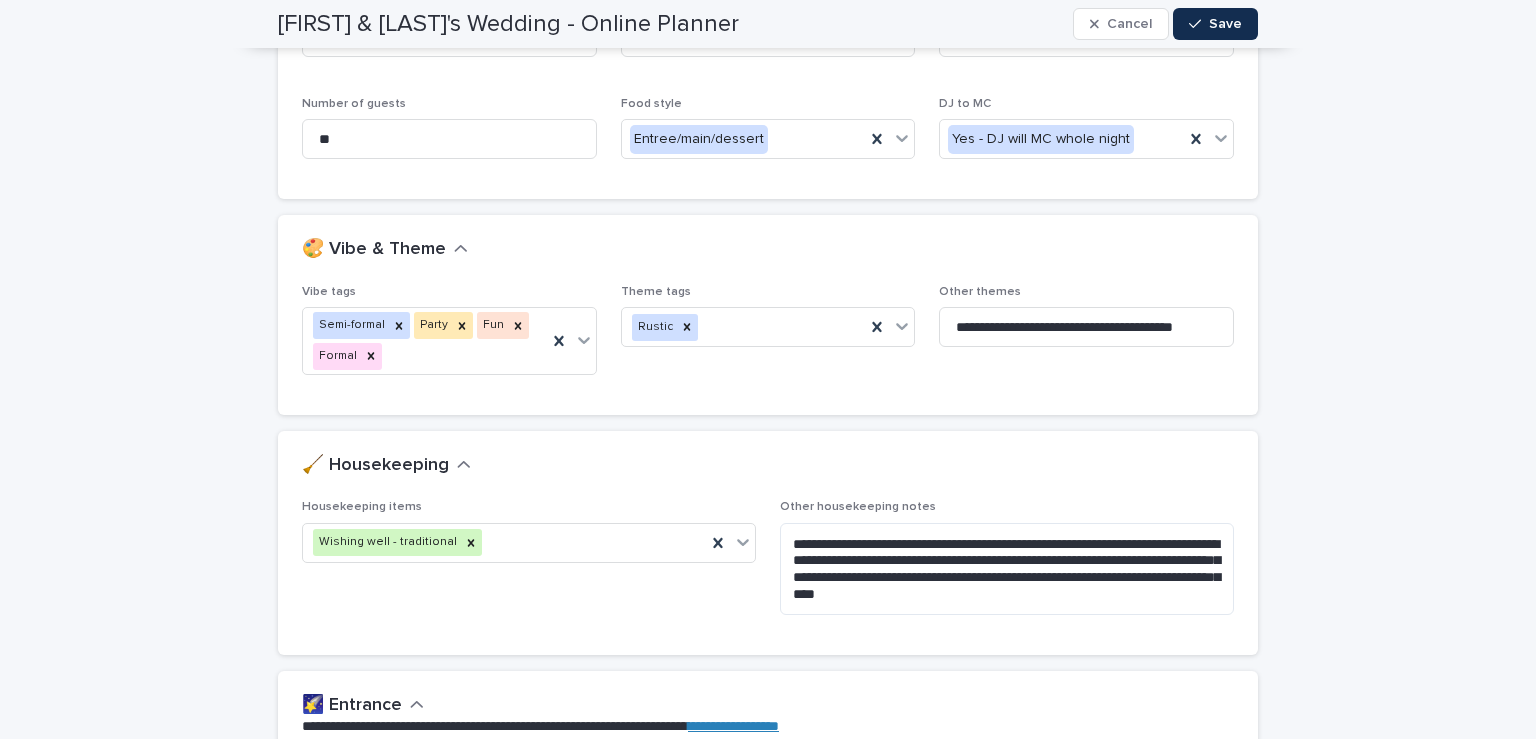 scroll, scrollTop: 388, scrollLeft: 0, axis: vertical 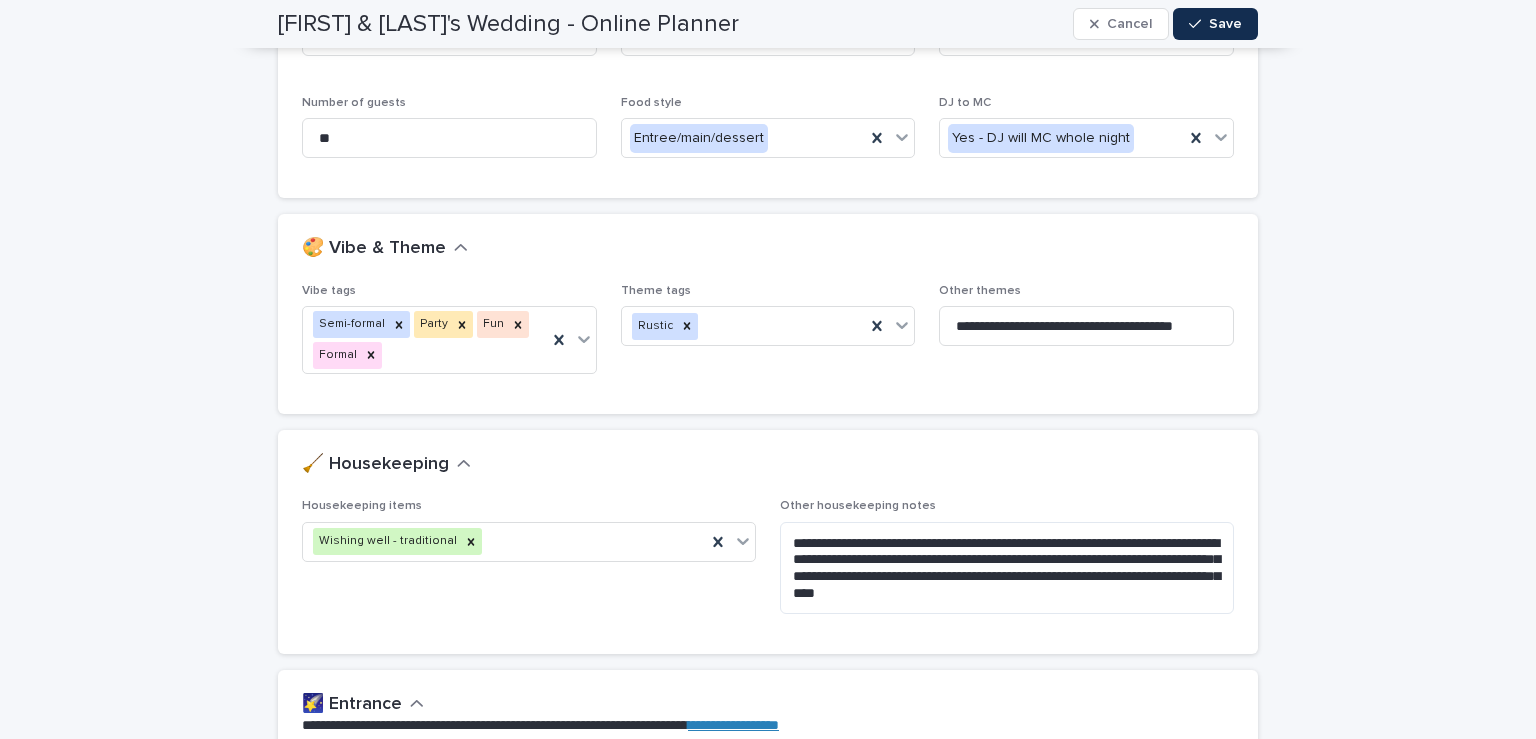 click on "Vibe tags Semi-formal Party Fun Formal" at bounding box center [449, 337] 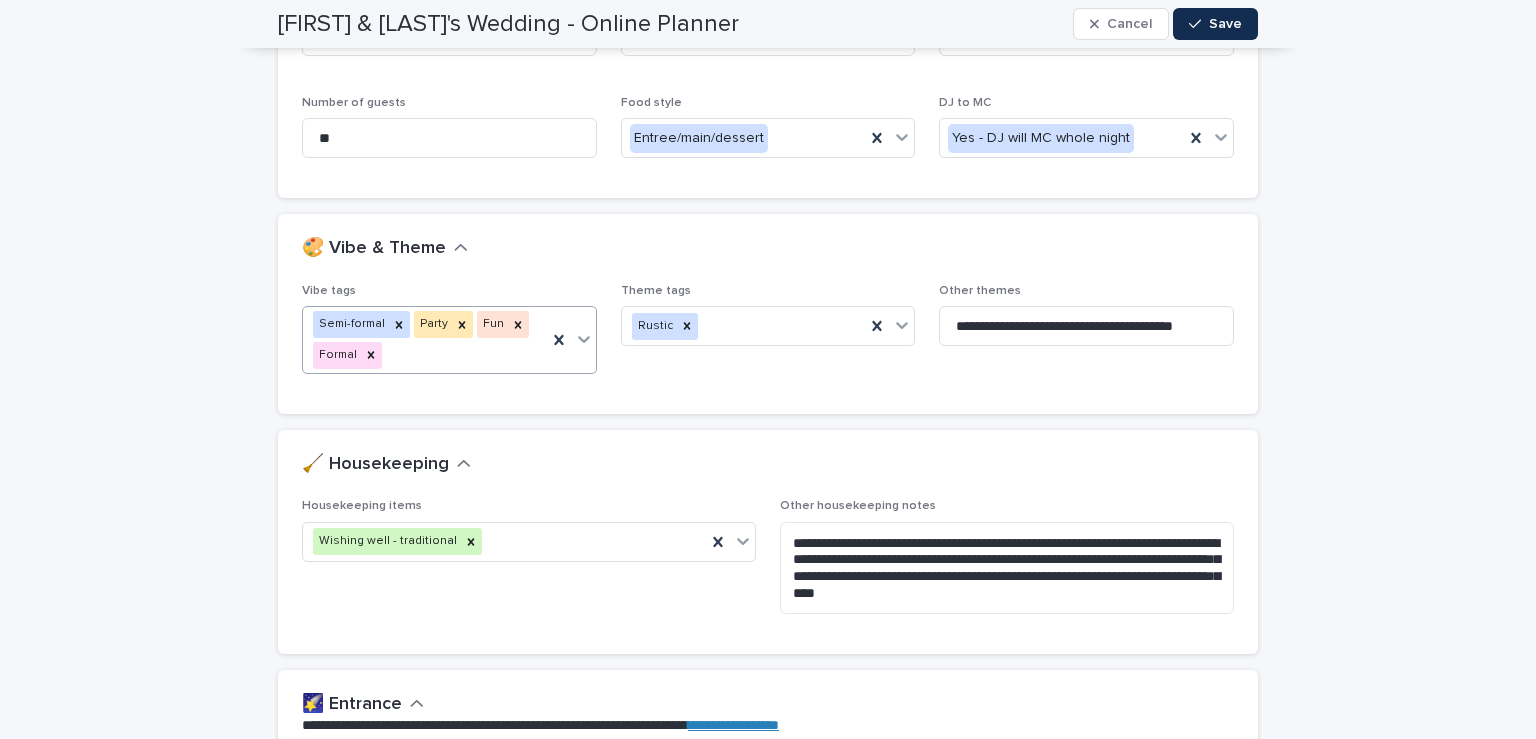 click on "Semi-formal Party Fun Formal" at bounding box center (425, 340) 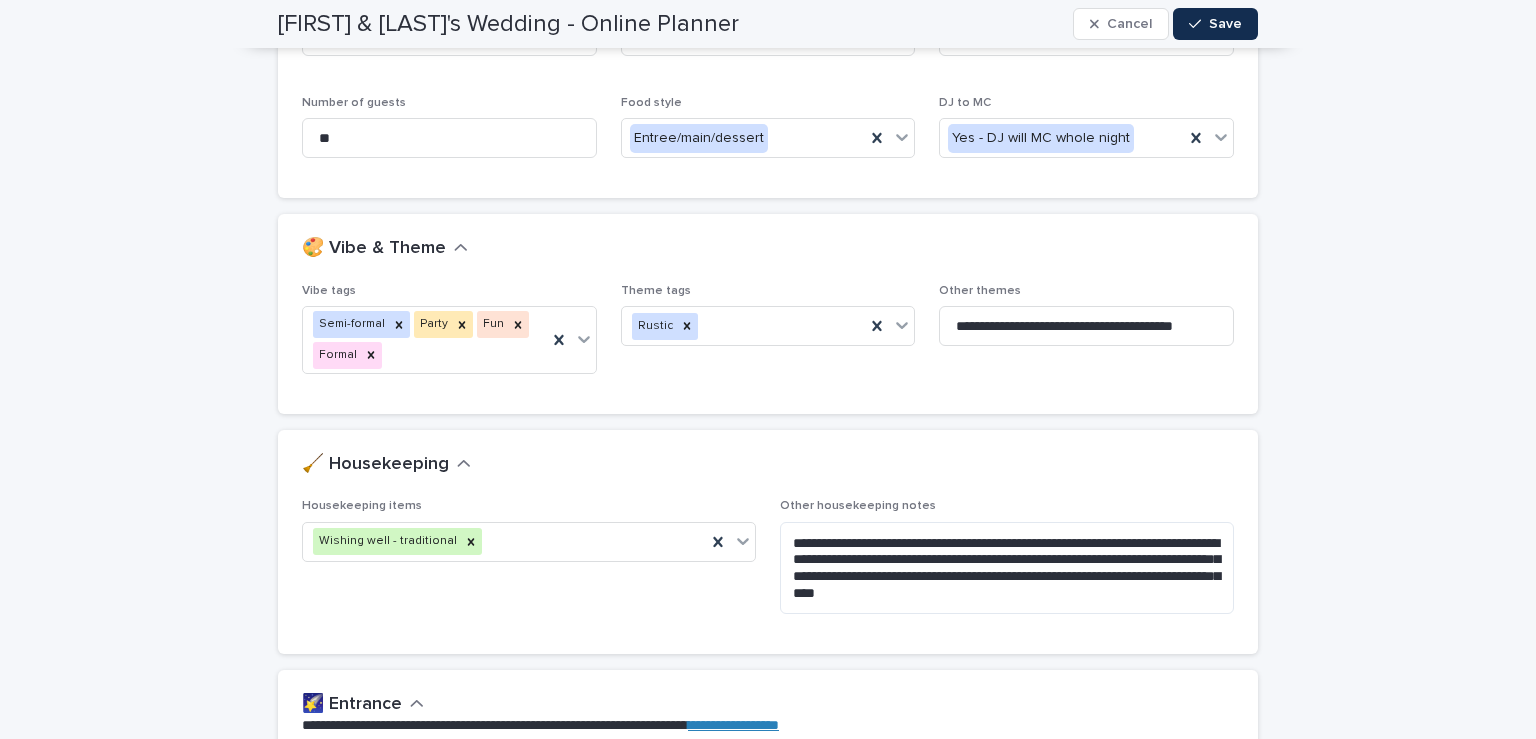 click on "**********" at bounding box center (768, 3003) 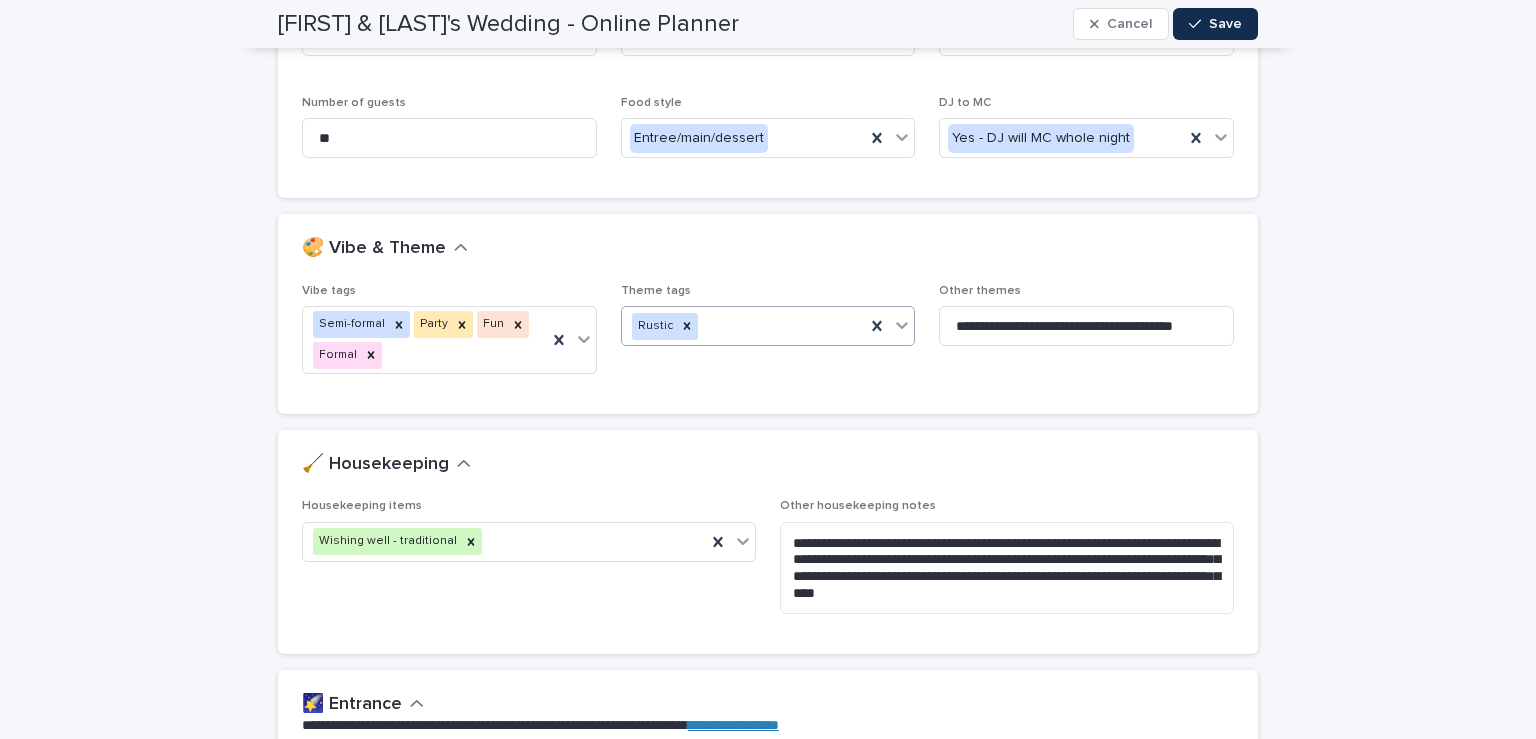click on "Rustic" at bounding box center (744, 326) 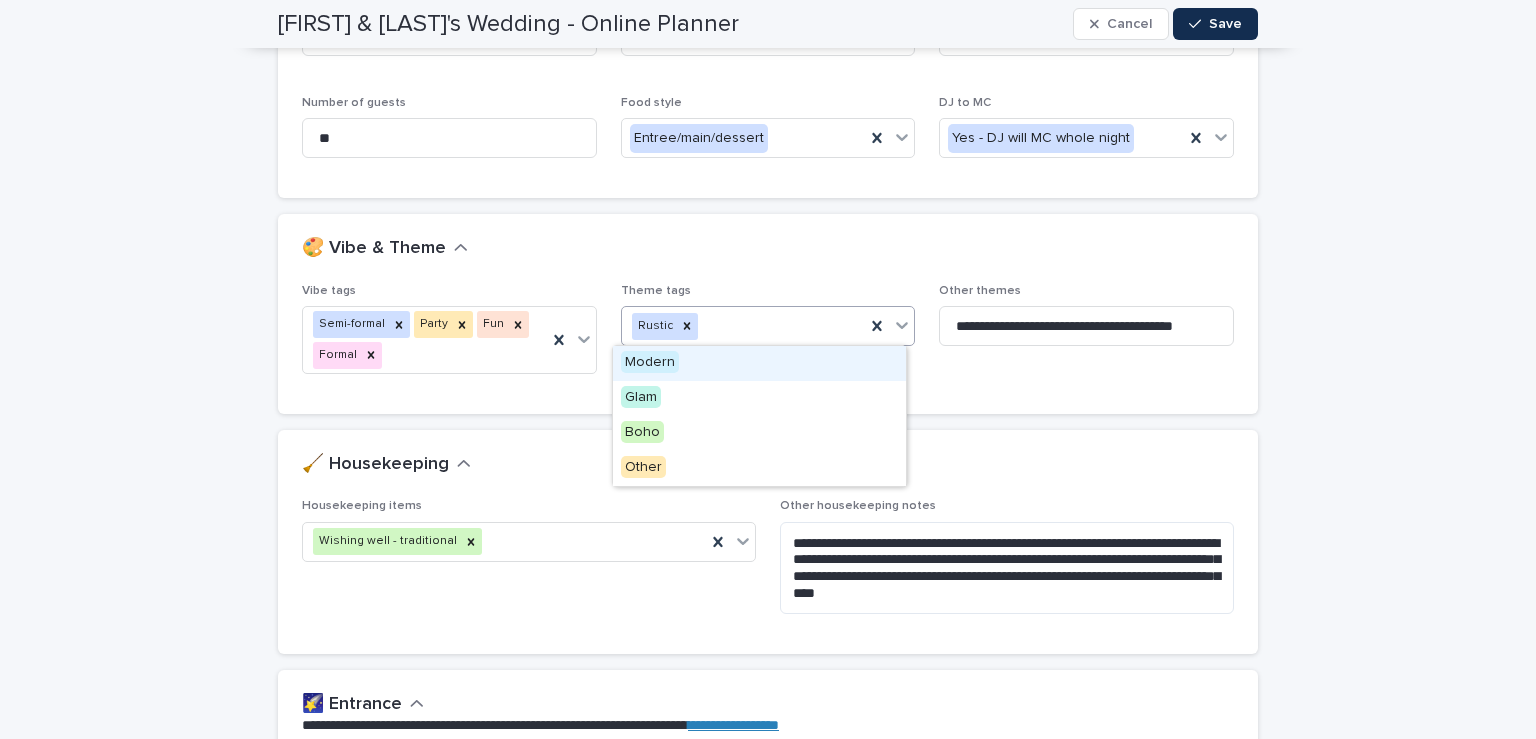click on "Rustic" at bounding box center (744, 326) 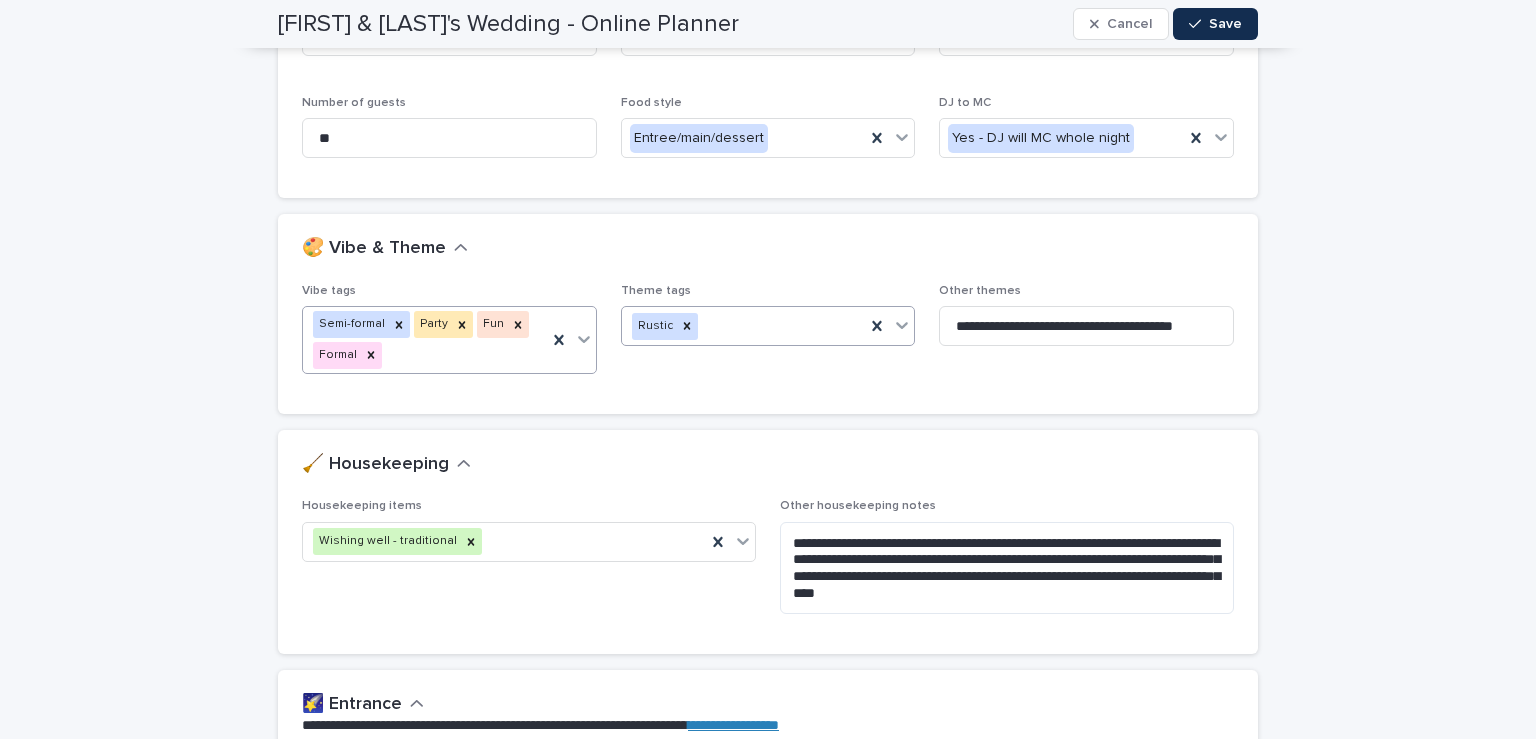 click at bounding box center (571, 340) 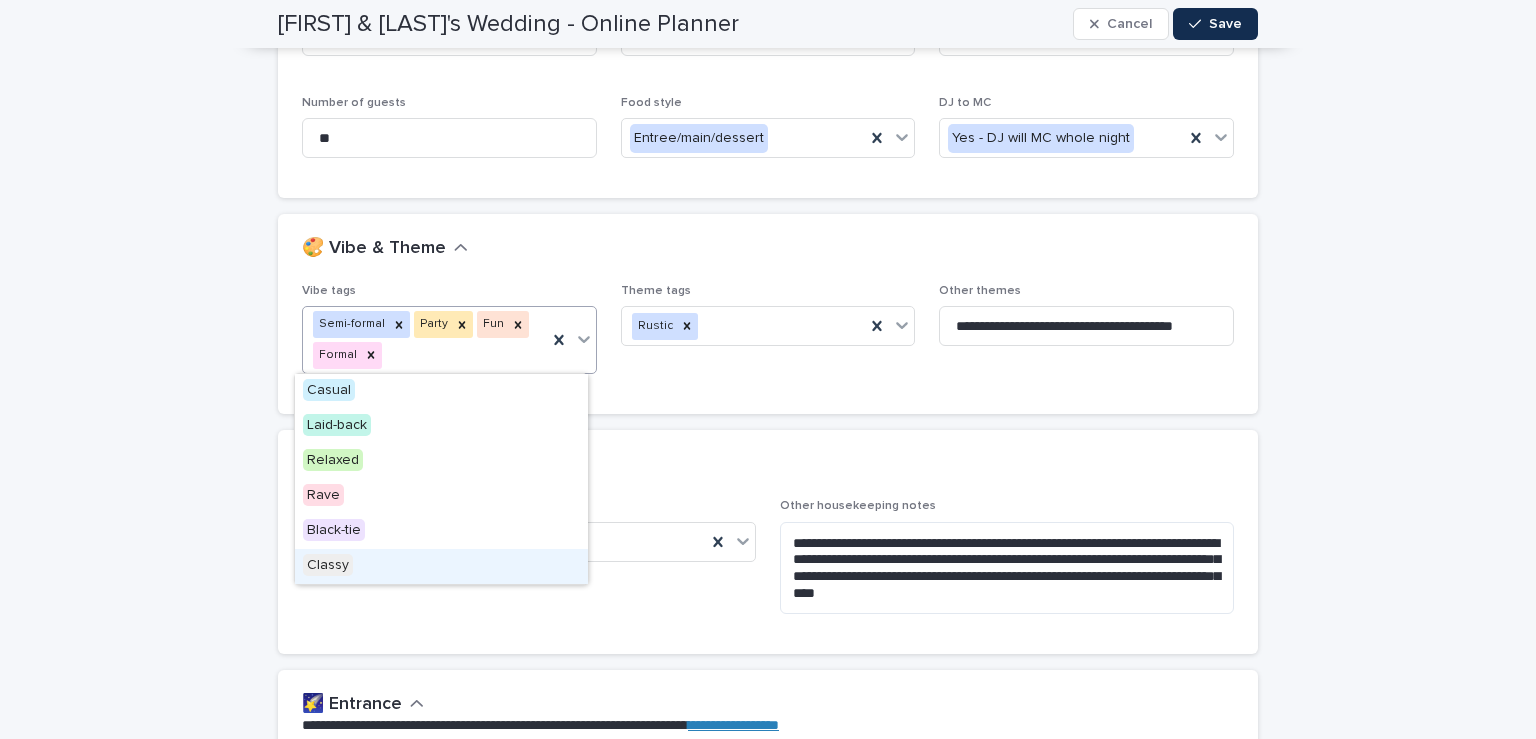 click on "Classy" at bounding box center (328, 565) 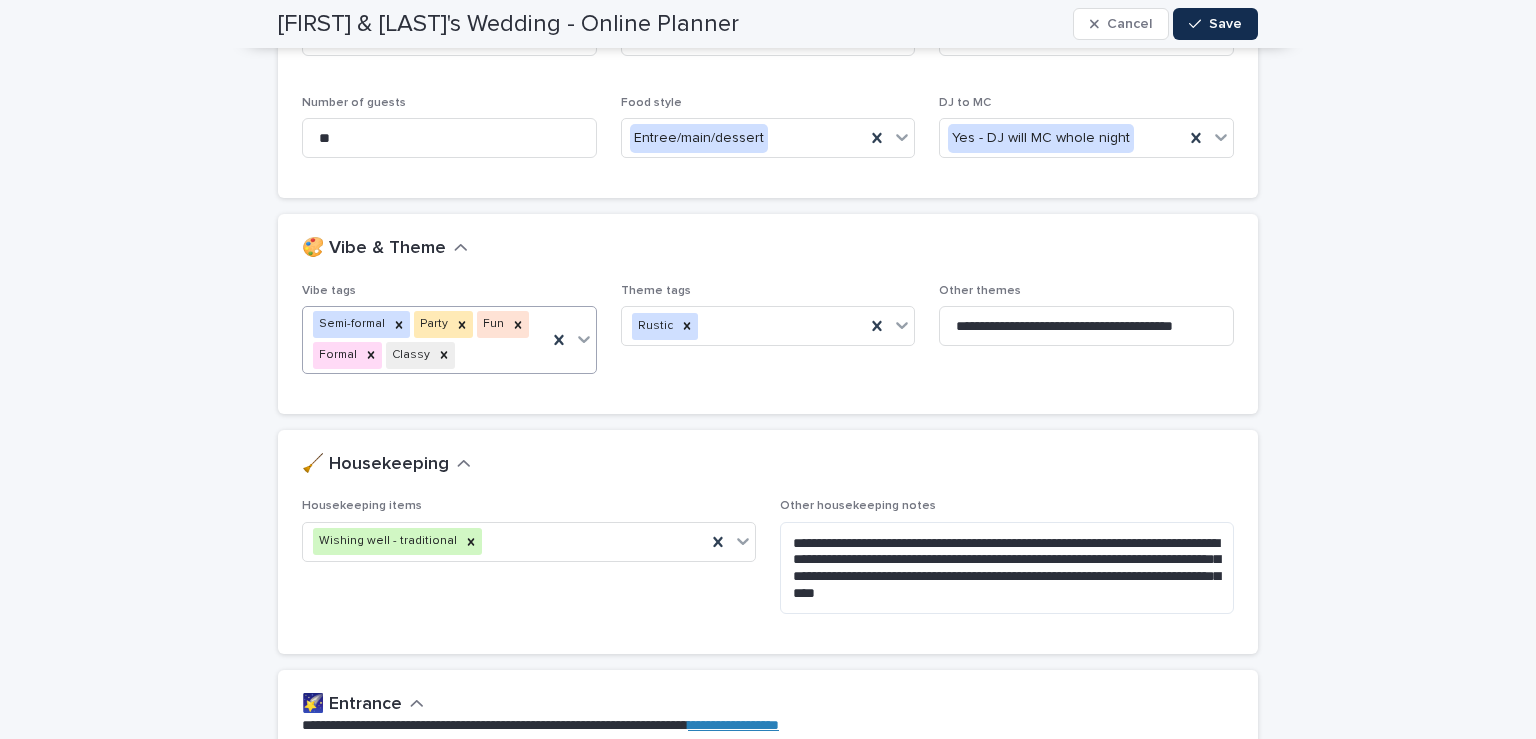 click on "**********" at bounding box center [768, 3003] 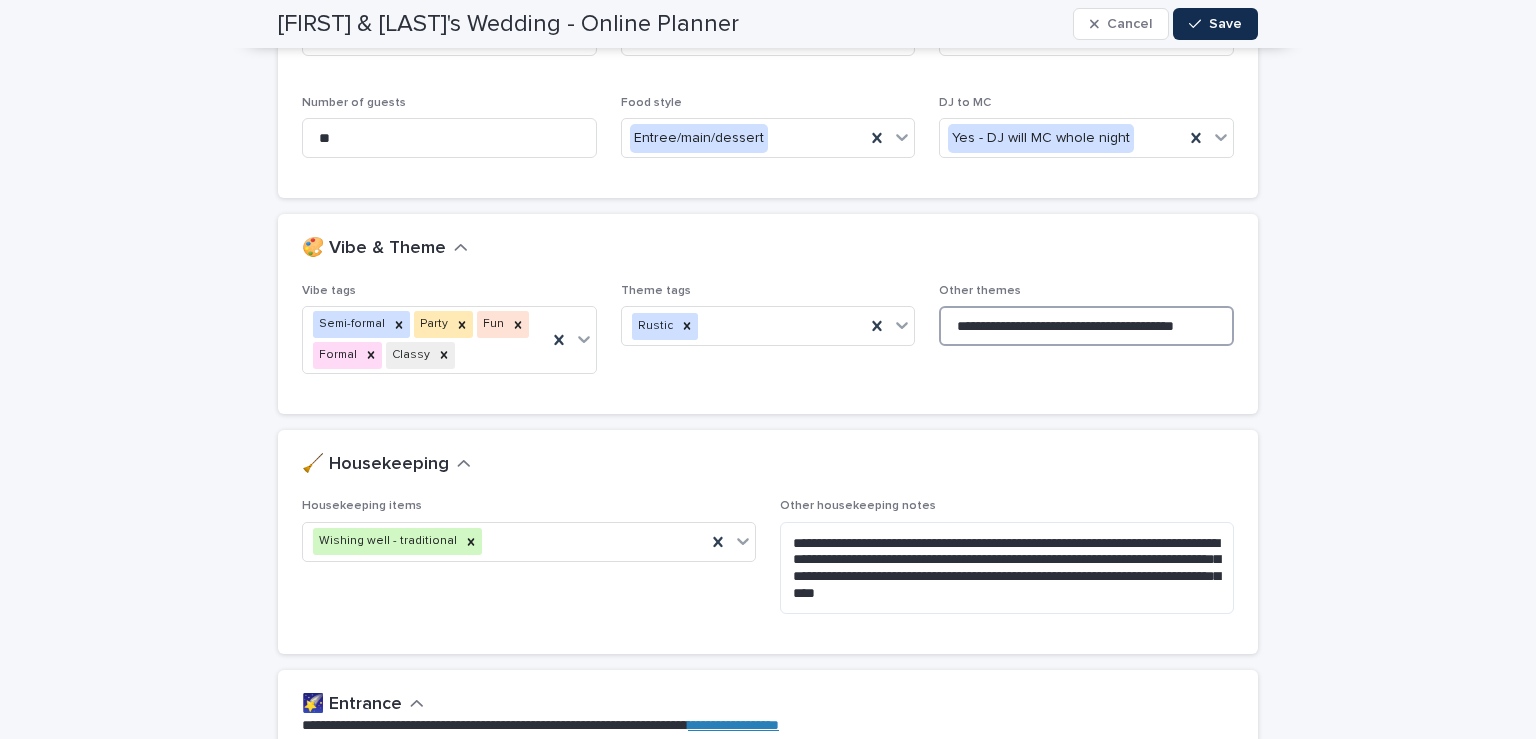click on "**********" at bounding box center [1086, 326] 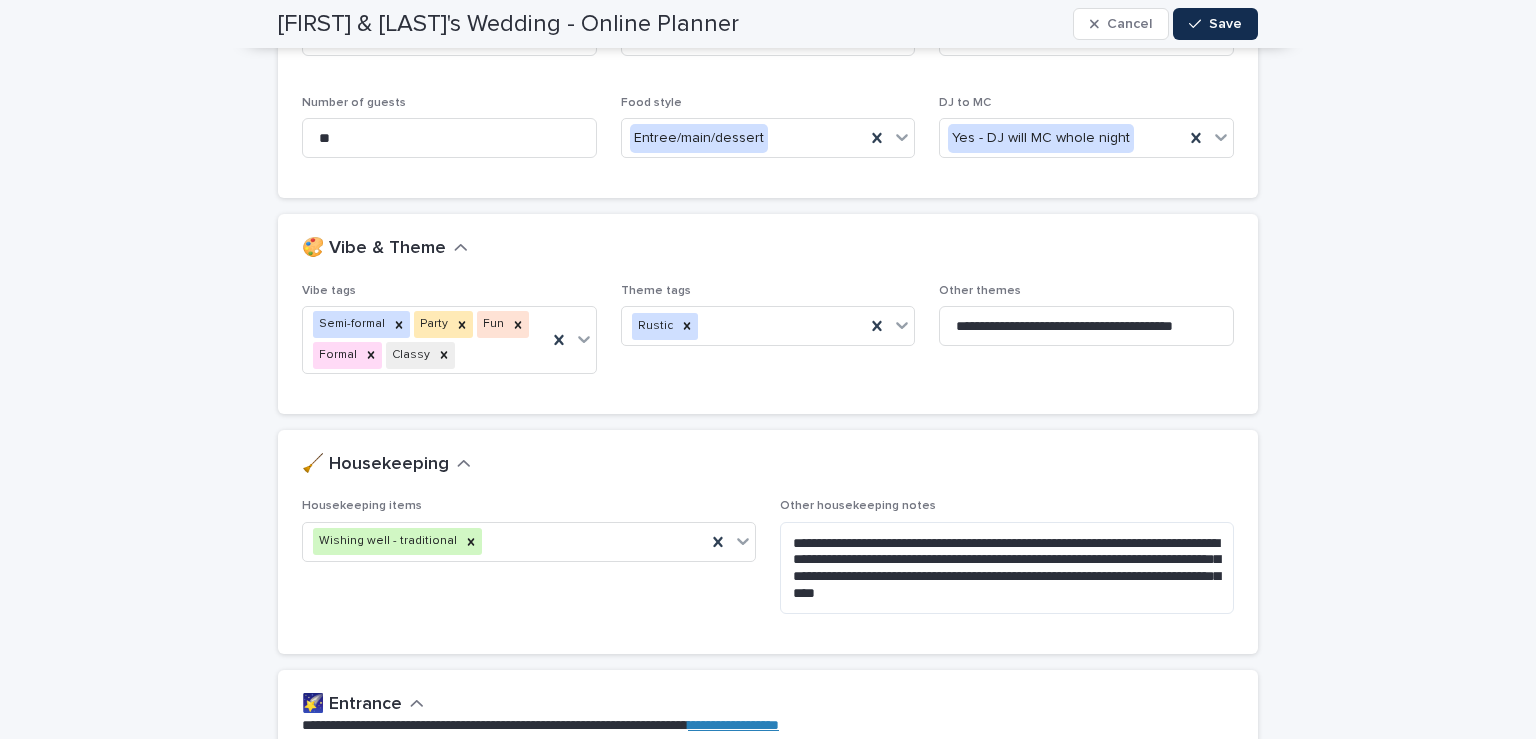 click on "**********" at bounding box center (768, 349) 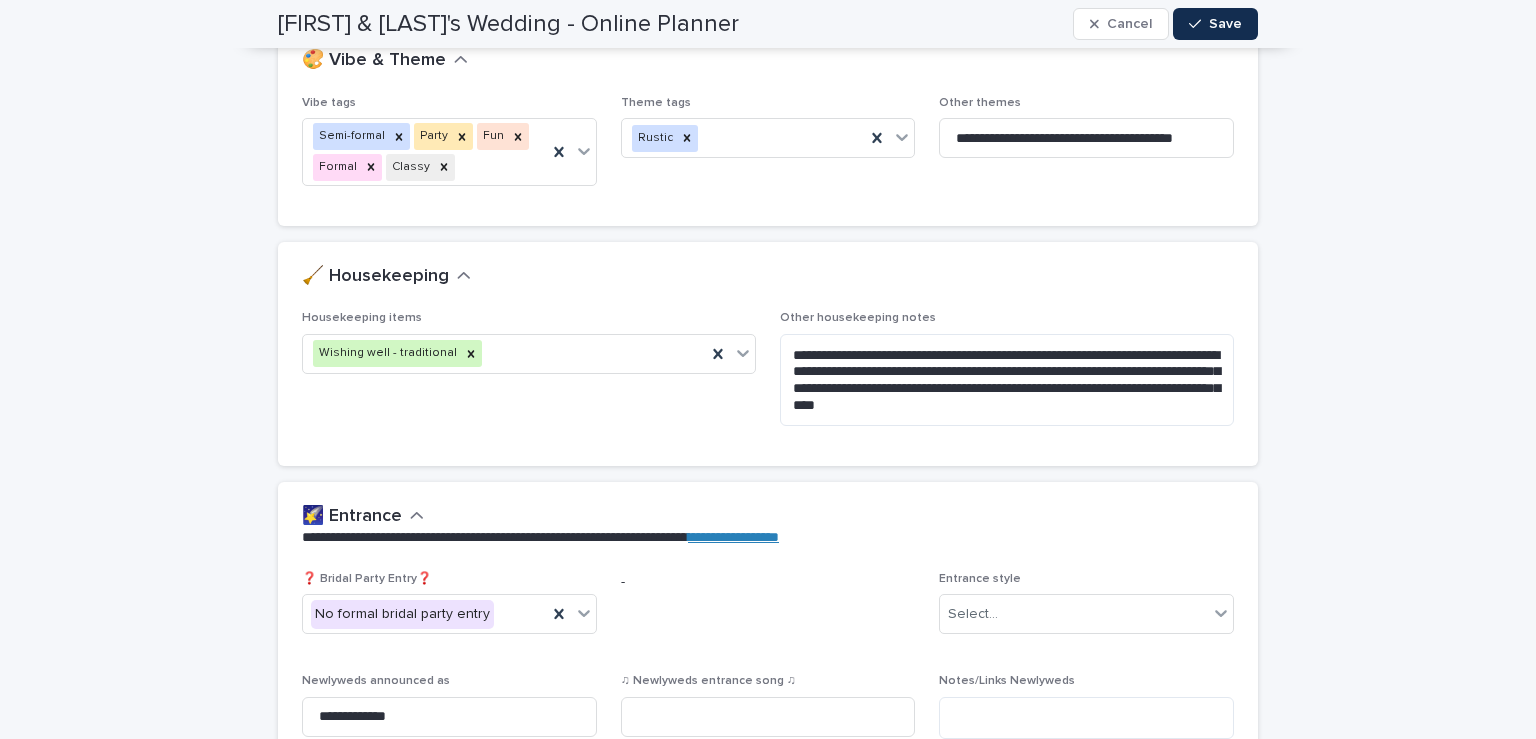scroll, scrollTop: 590, scrollLeft: 0, axis: vertical 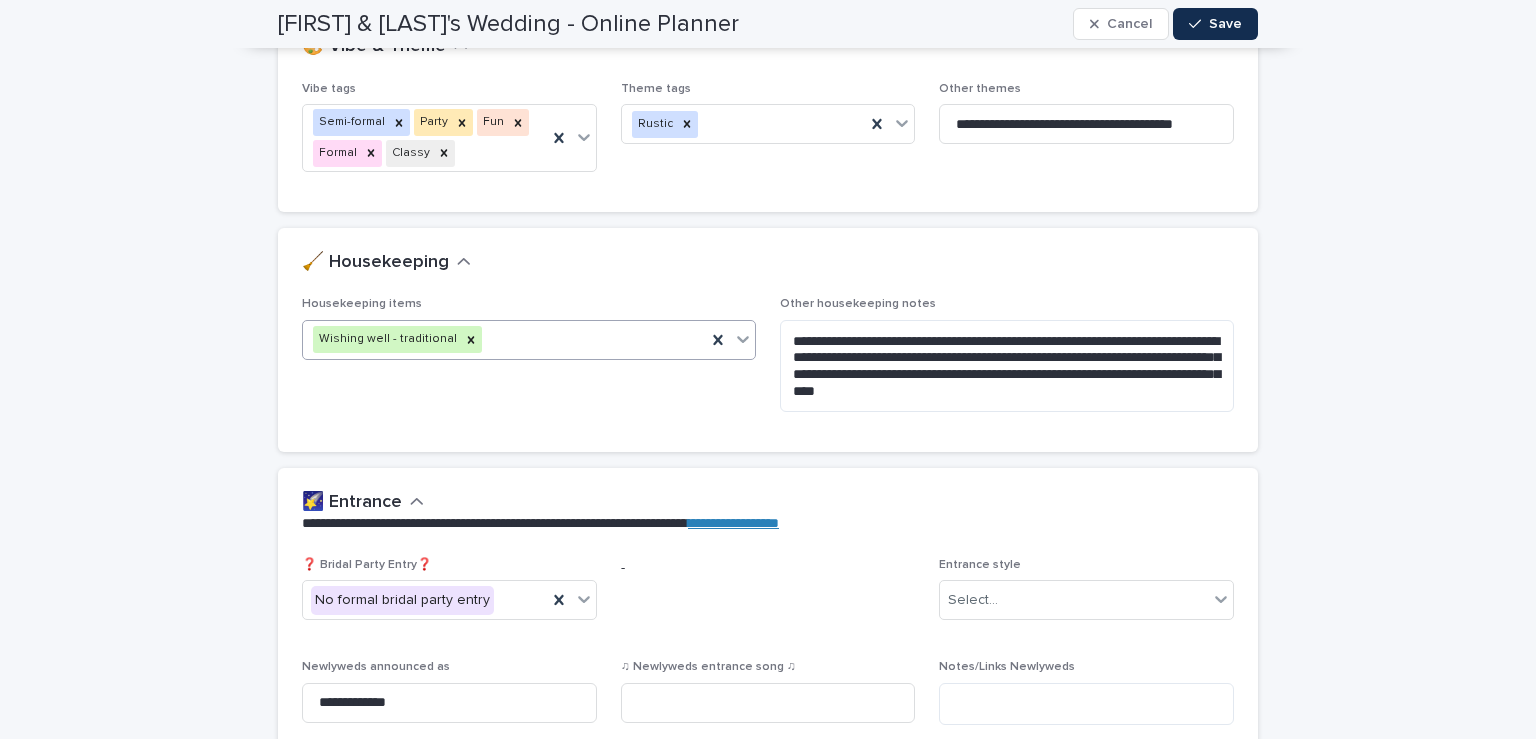 click 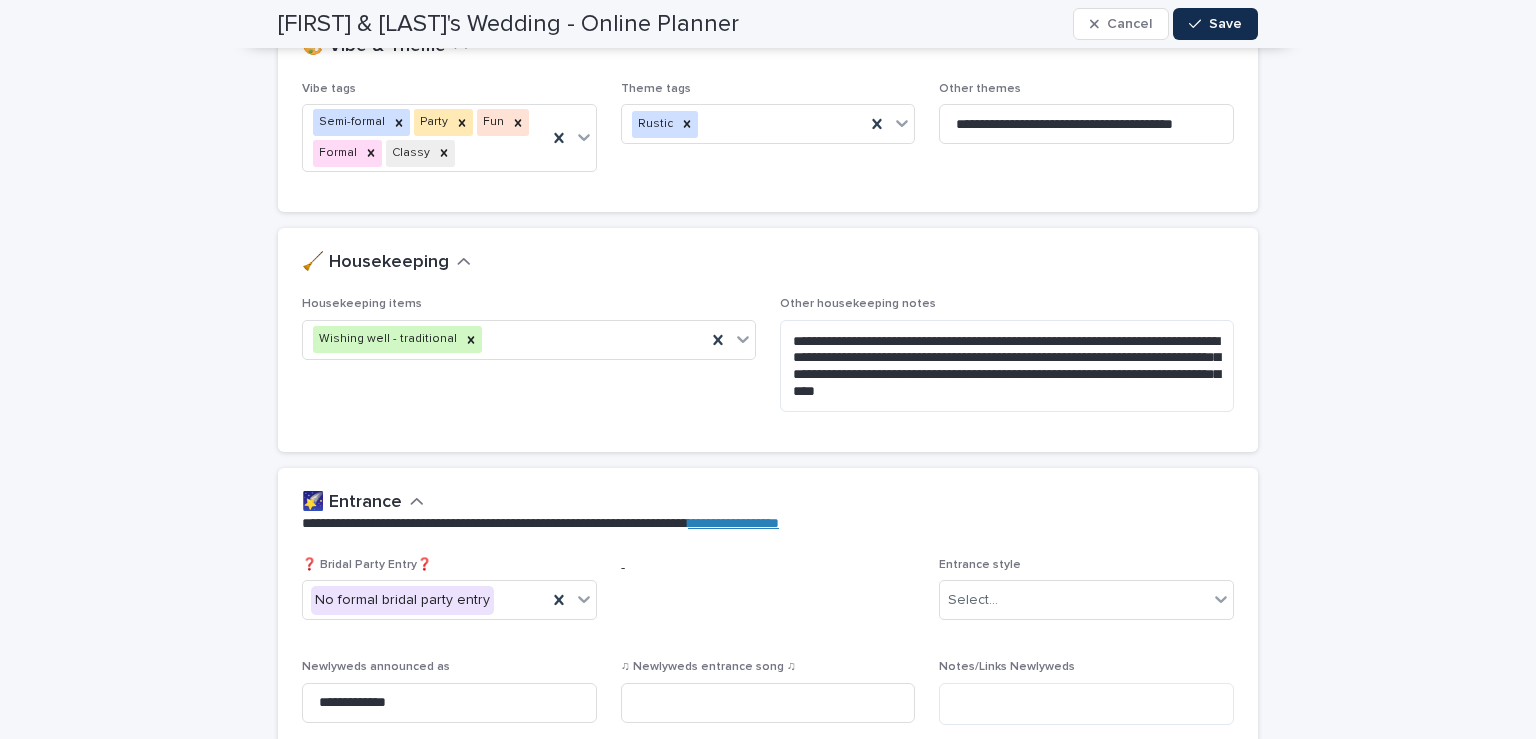 click on "**********" at bounding box center [768, 2801] 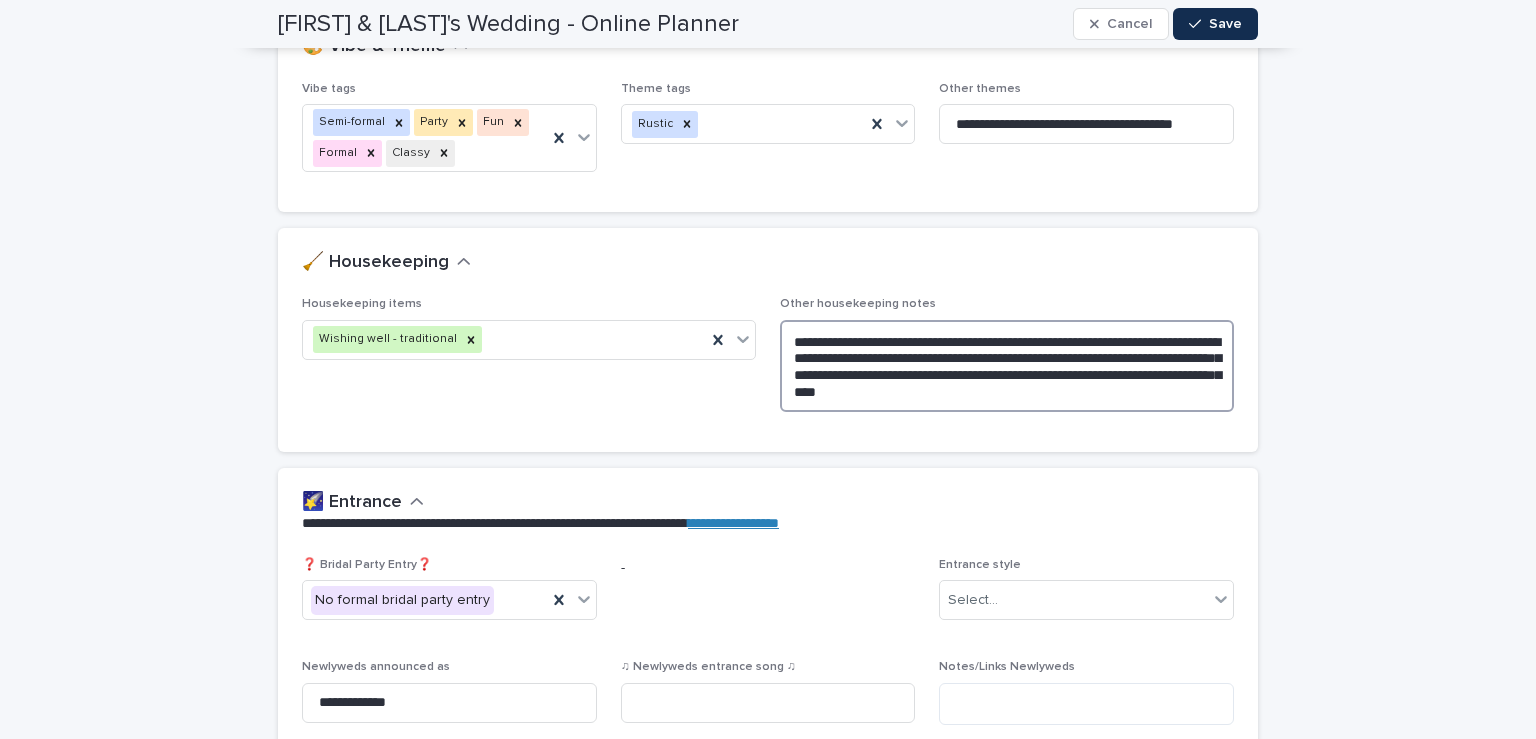 click on "**********" at bounding box center [1007, 366] 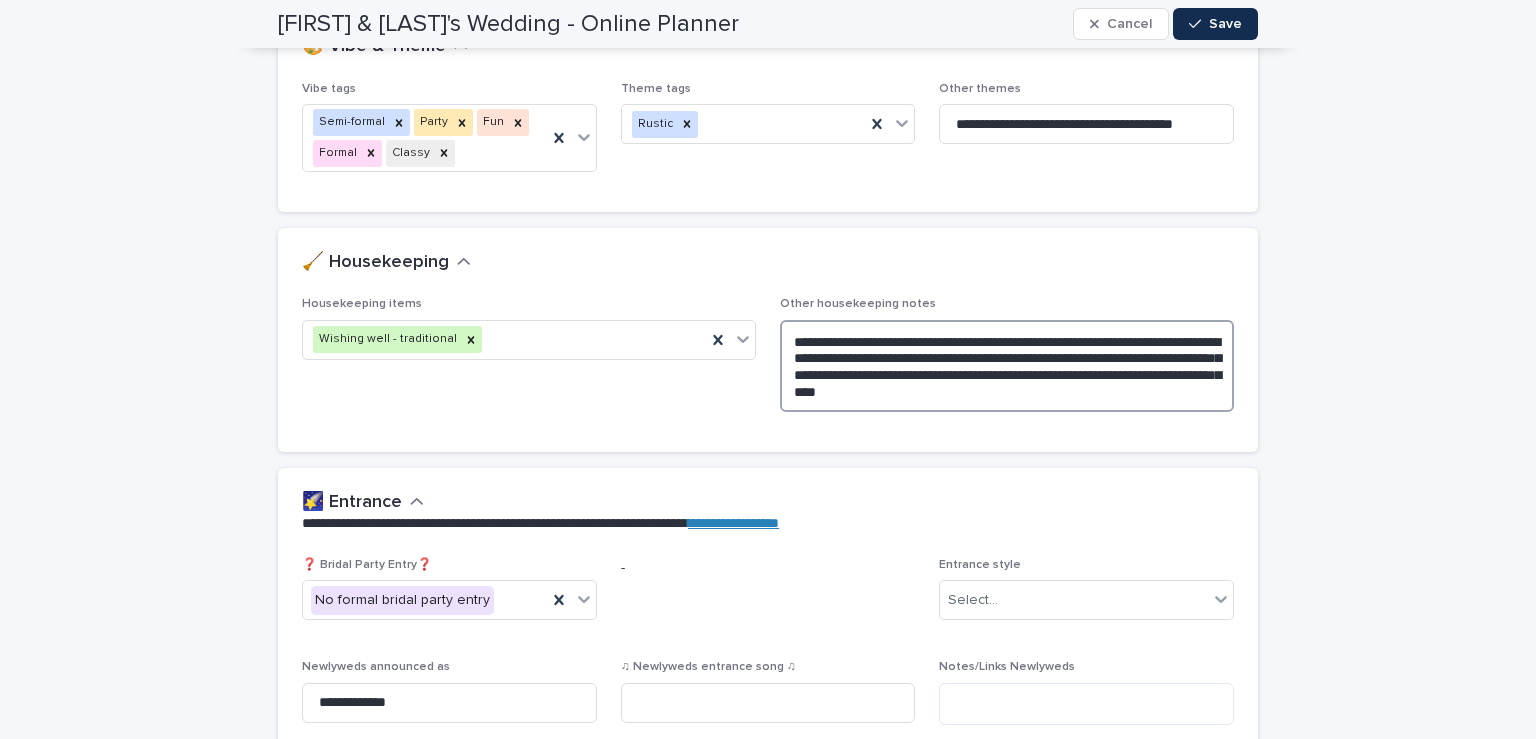 click on "**********" at bounding box center [1007, 366] 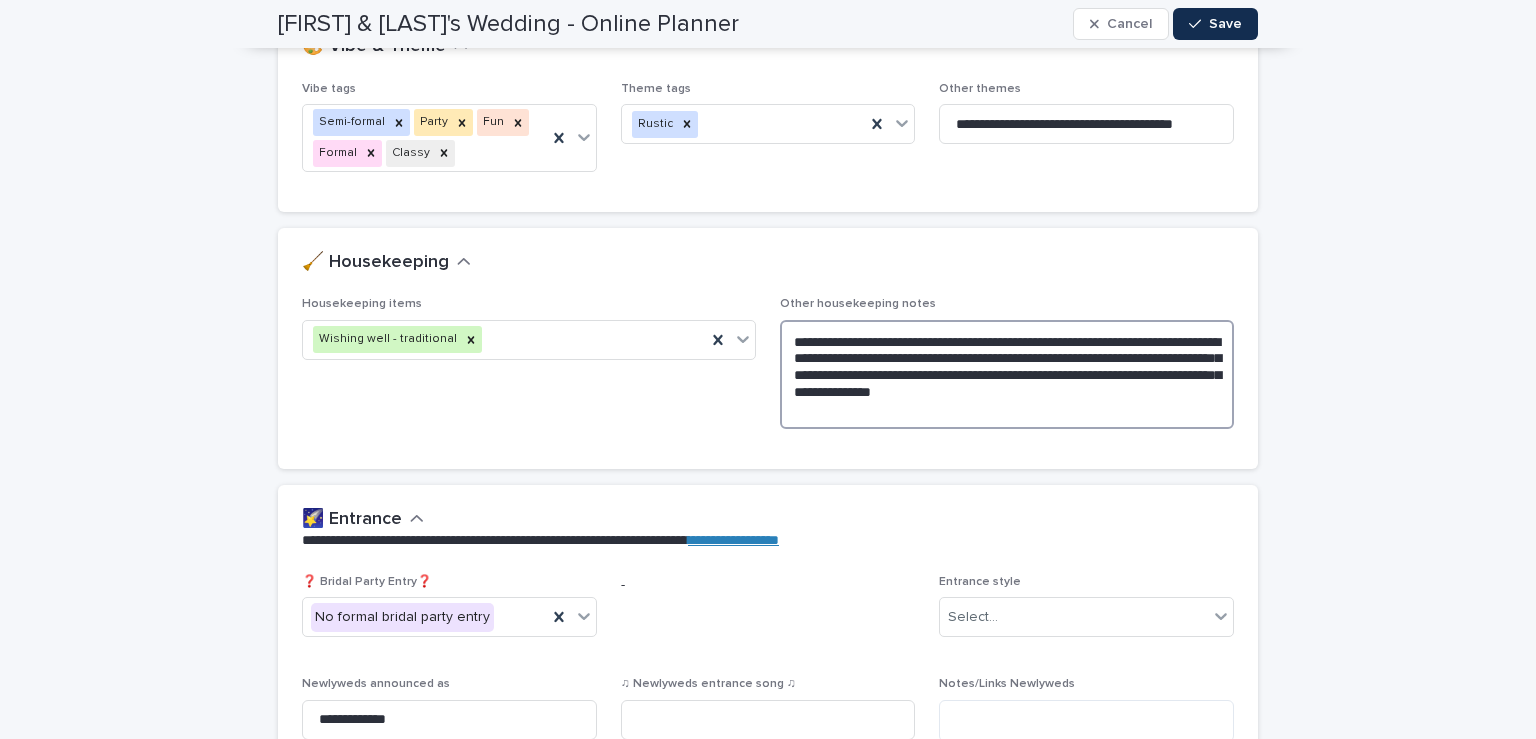 drag, startPoint x: 813, startPoint y: 342, endPoint x: 918, endPoint y: 347, distance: 105.11898 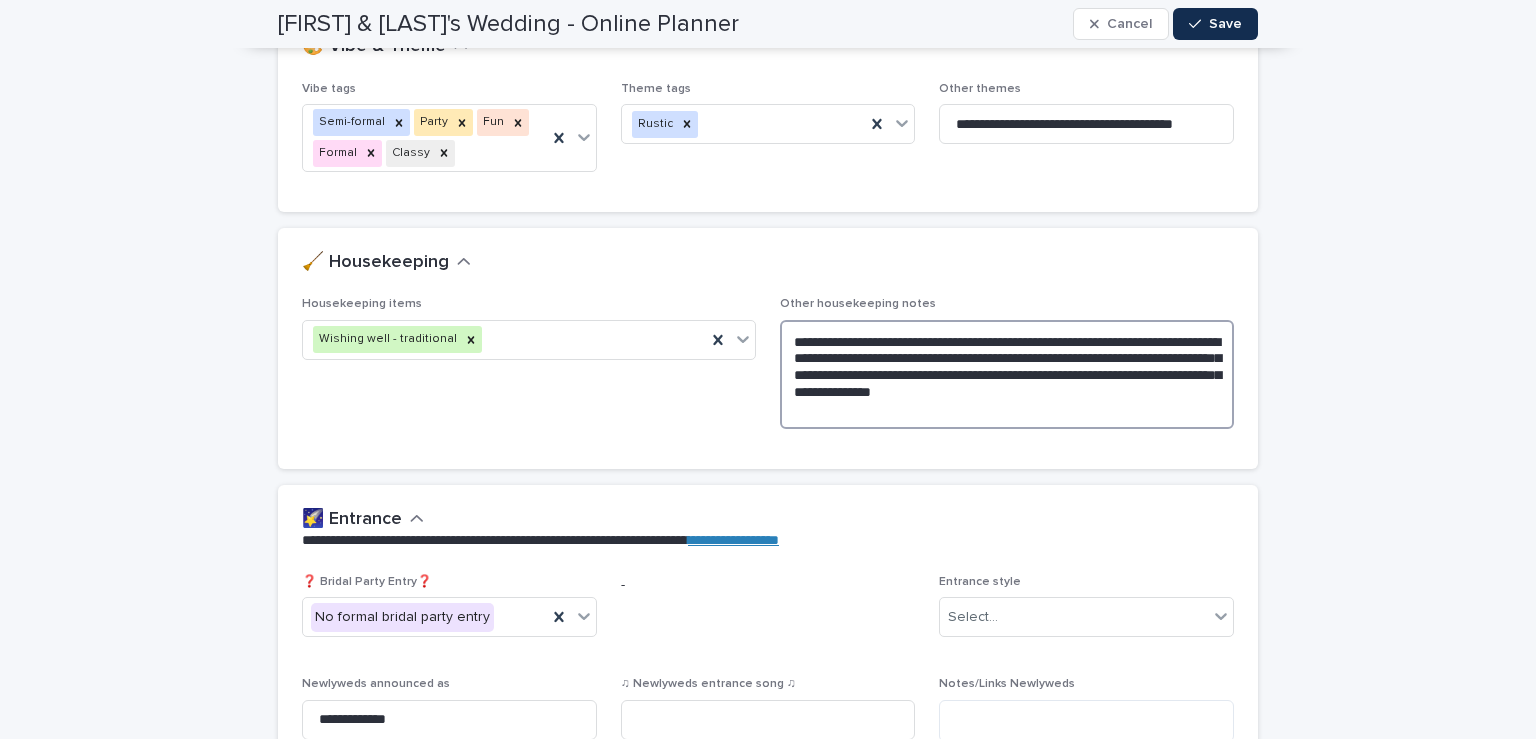 click on "**********" at bounding box center (1007, 375) 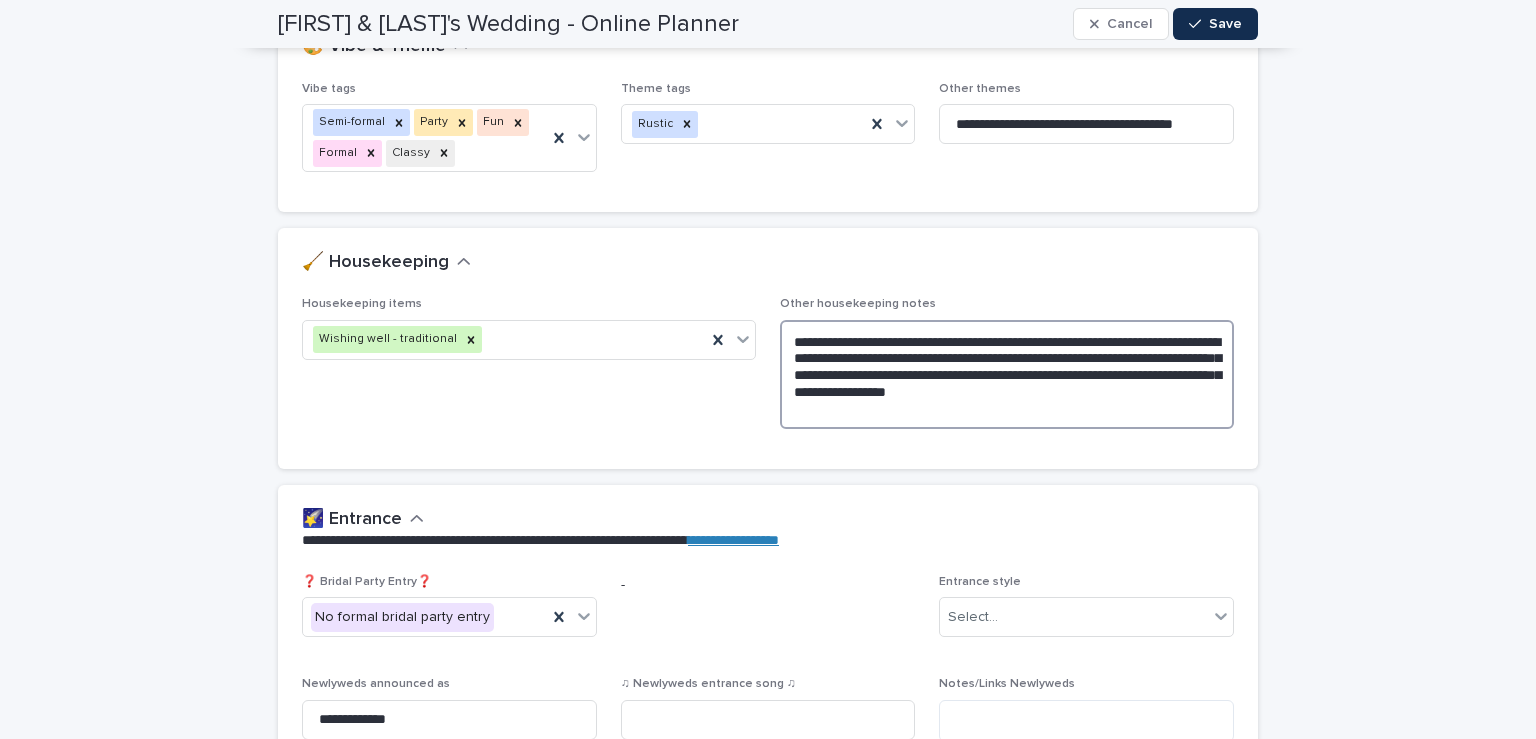 click on "**********" at bounding box center [1007, 375] 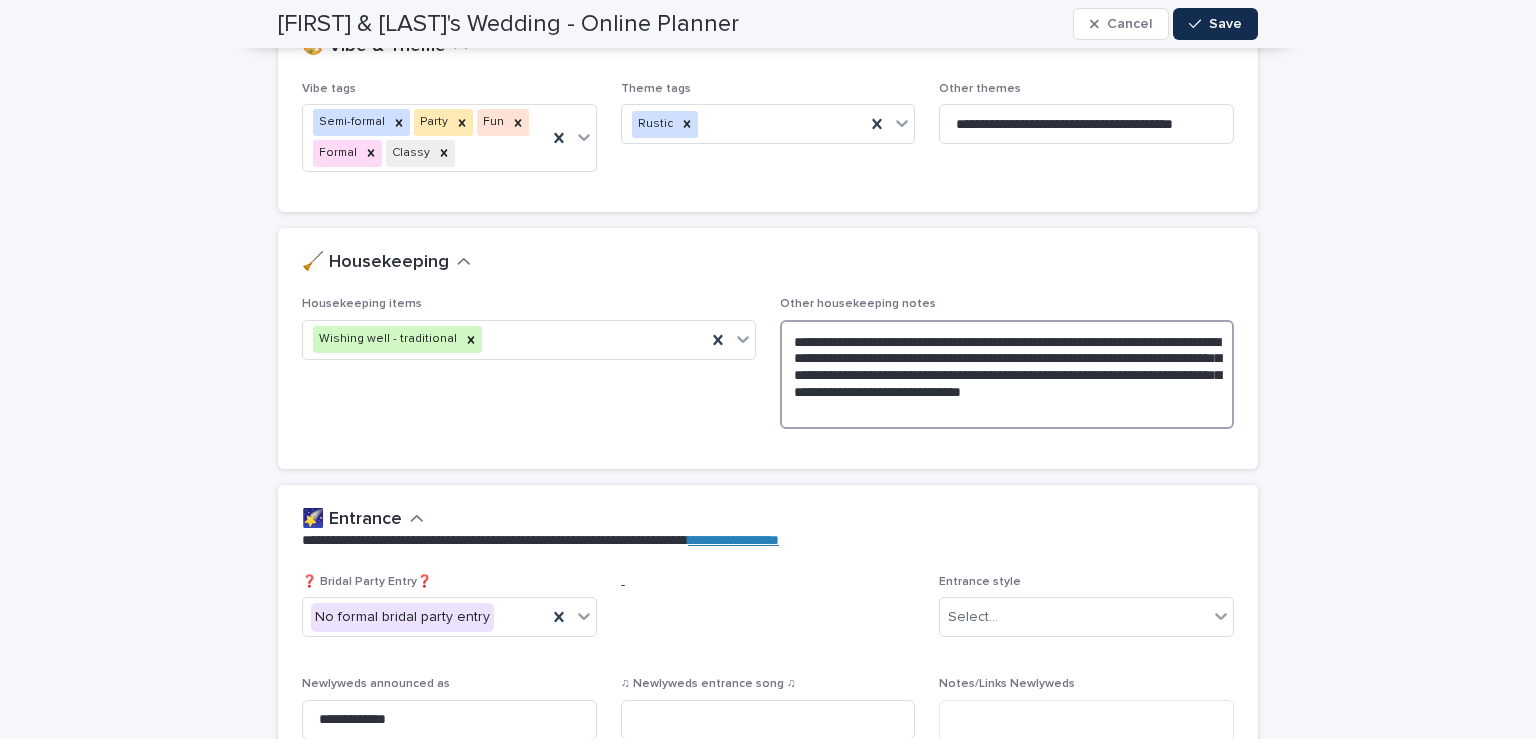 click on "**********" at bounding box center [1007, 375] 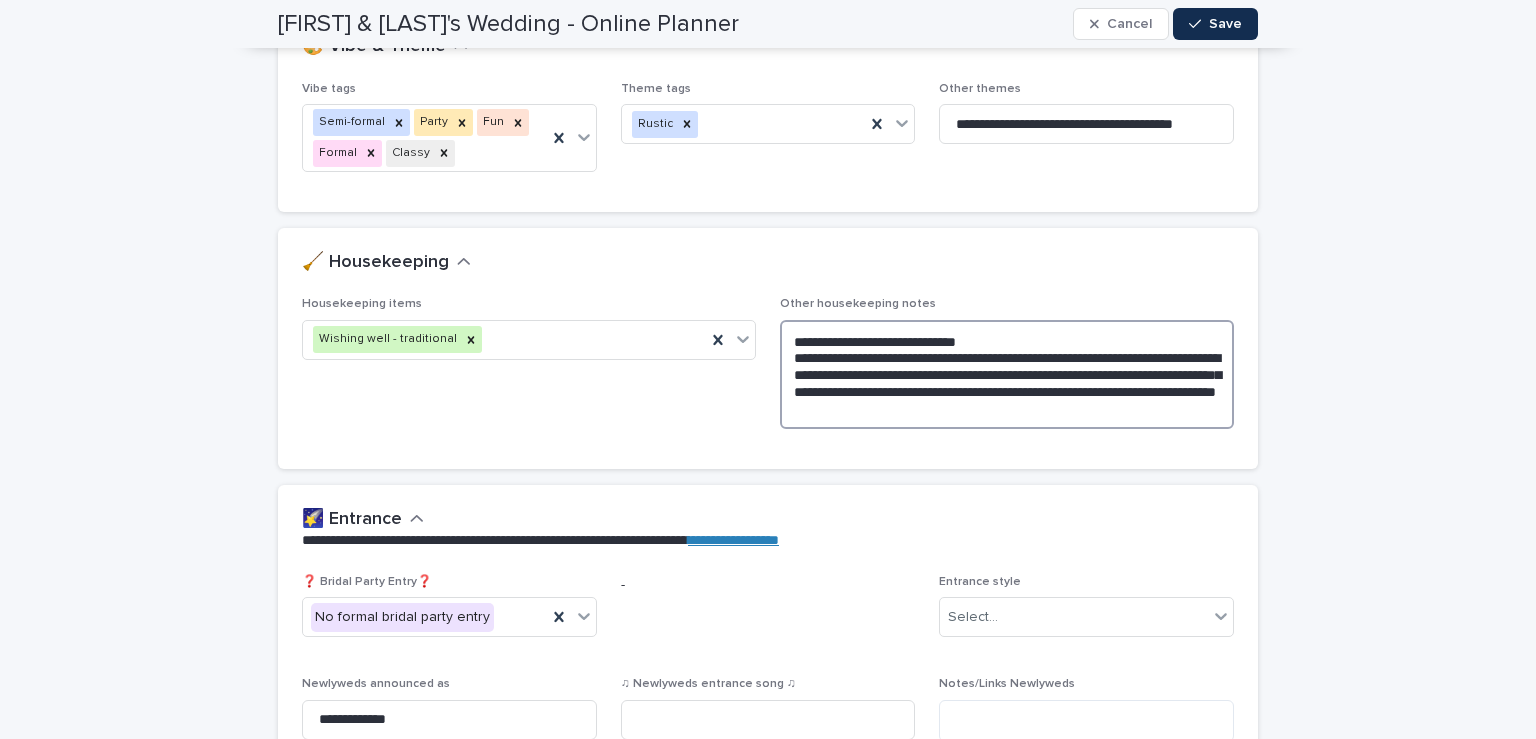 click on "**********" at bounding box center [1007, 375] 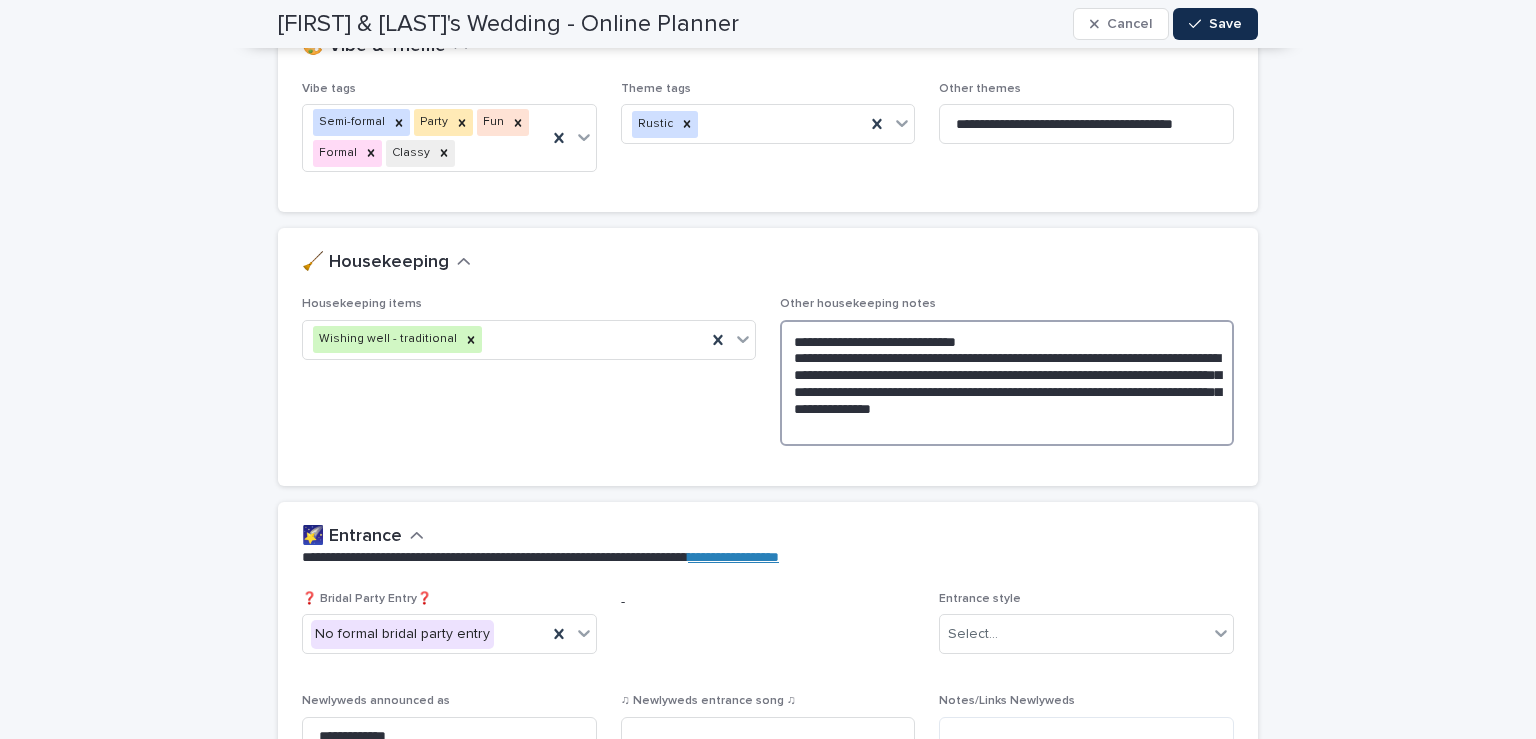 drag, startPoint x: 1082, startPoint y: 355, endPoint x: 918, endPoint y: 371, distance: 164.77864 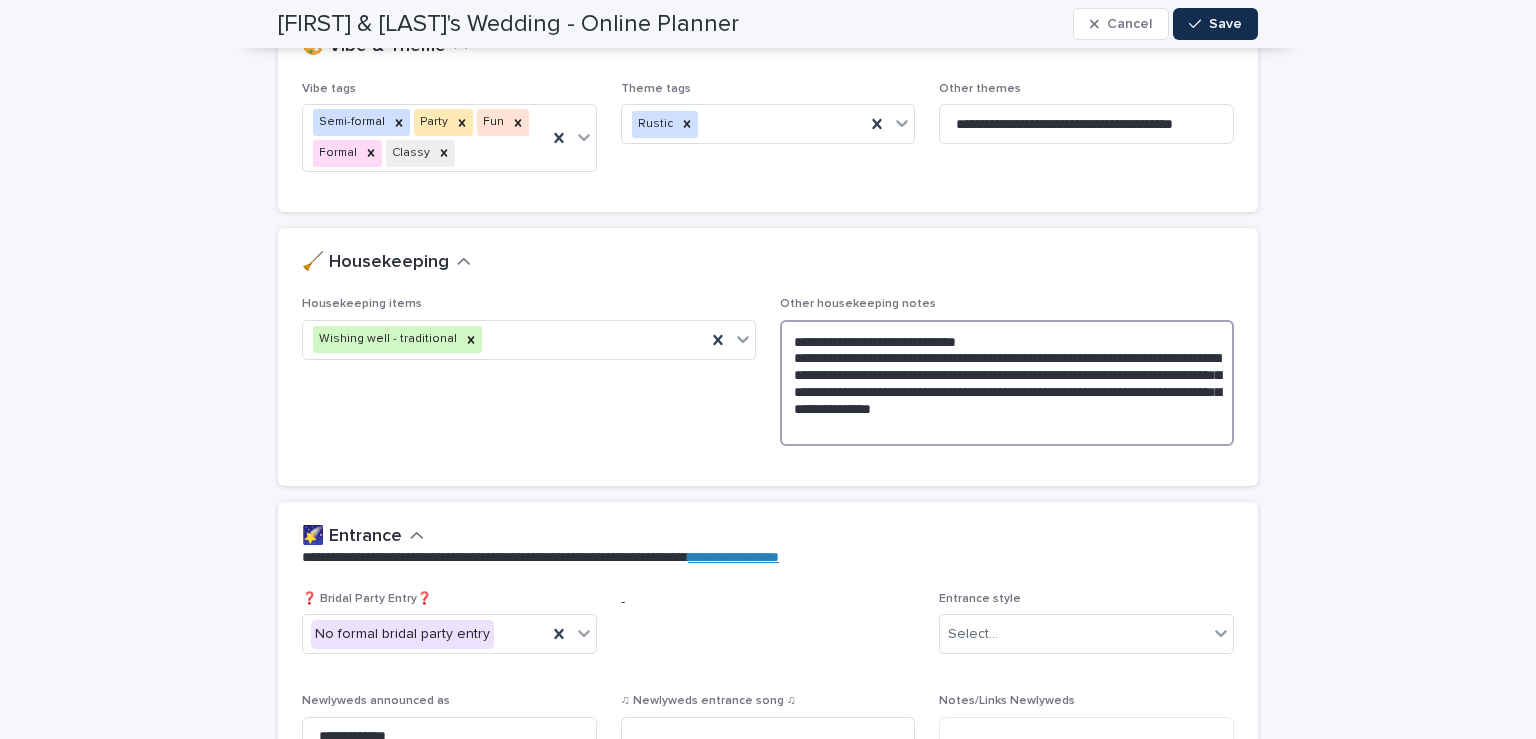 click on "**********" at bounding box center (1007, 383) 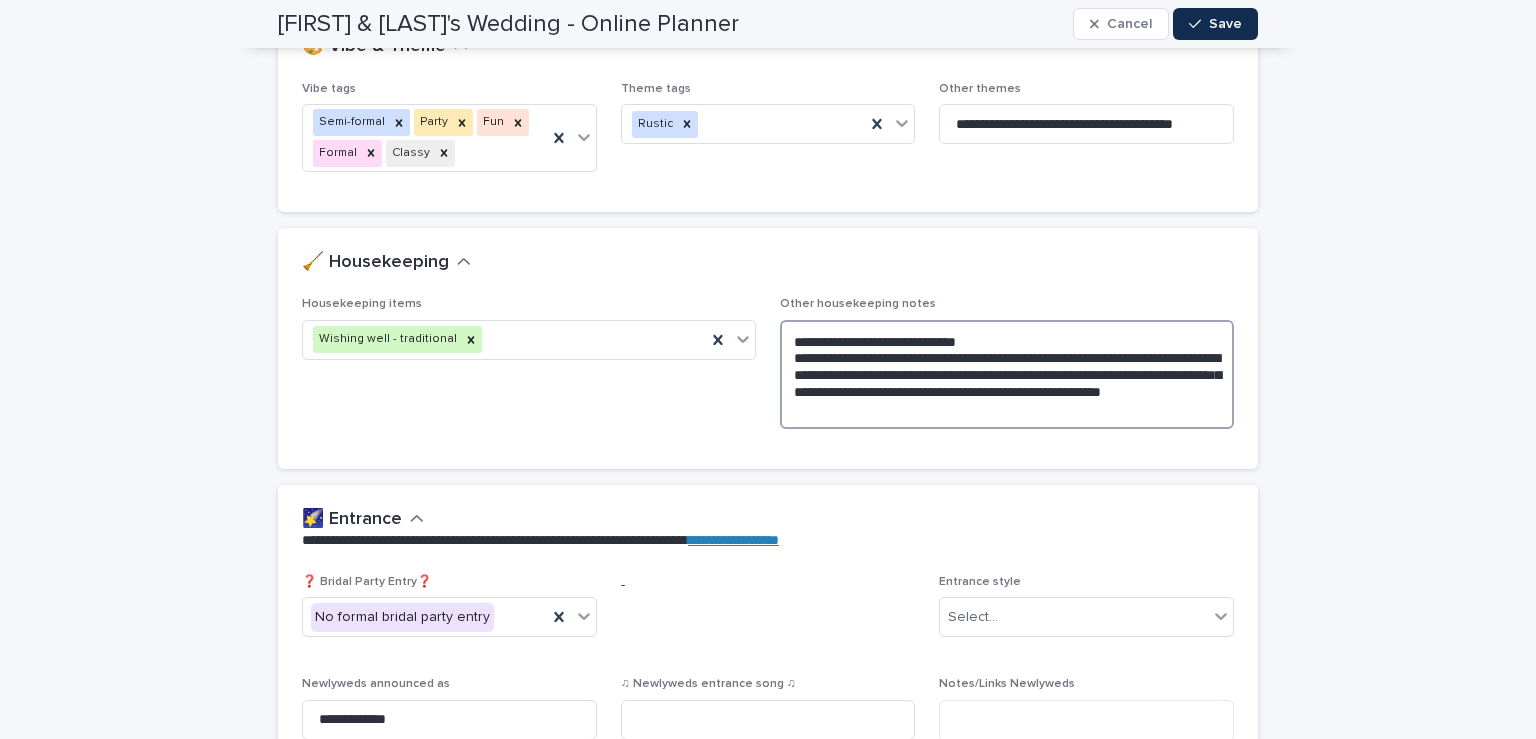 click on "**********" at bounding box center (1007, 375) 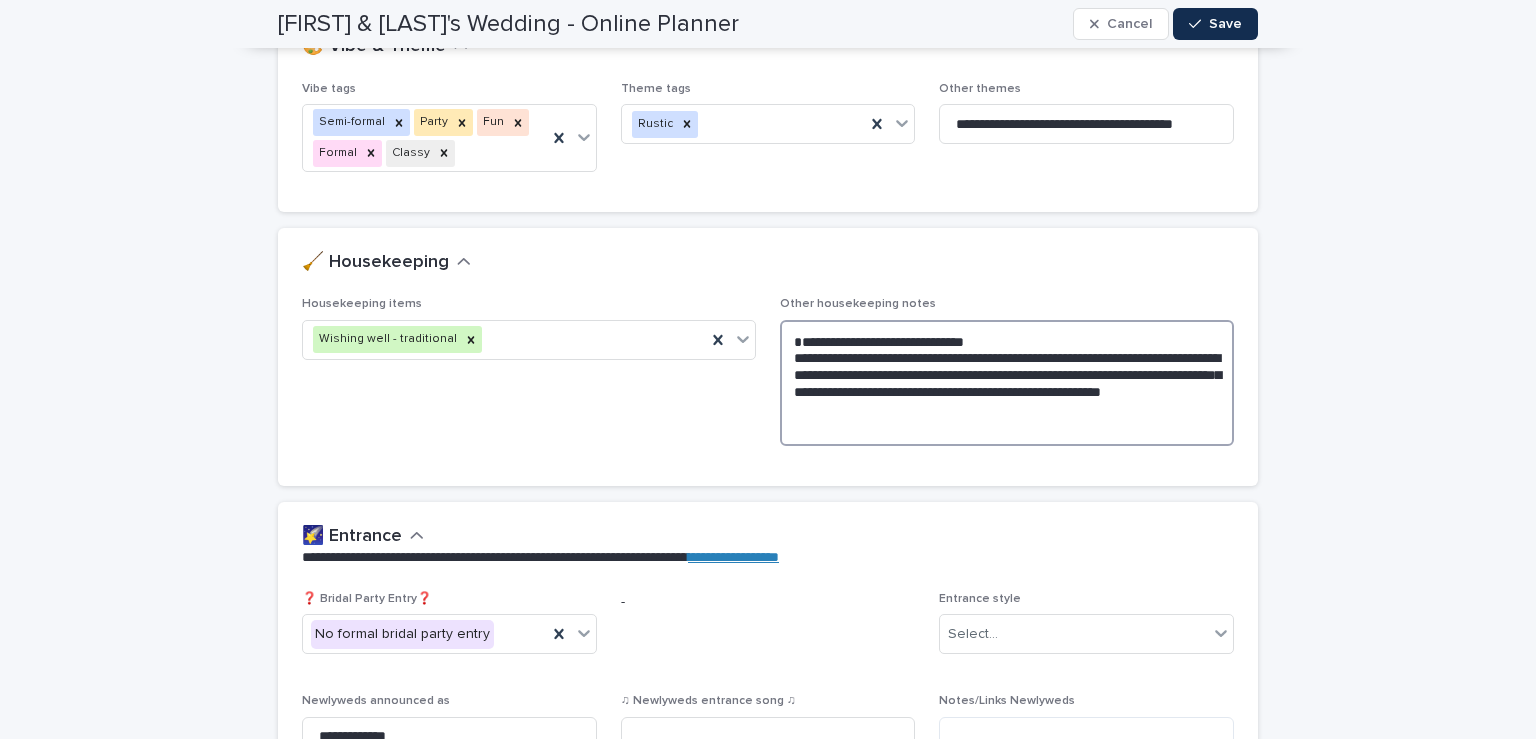 paste on "**********" 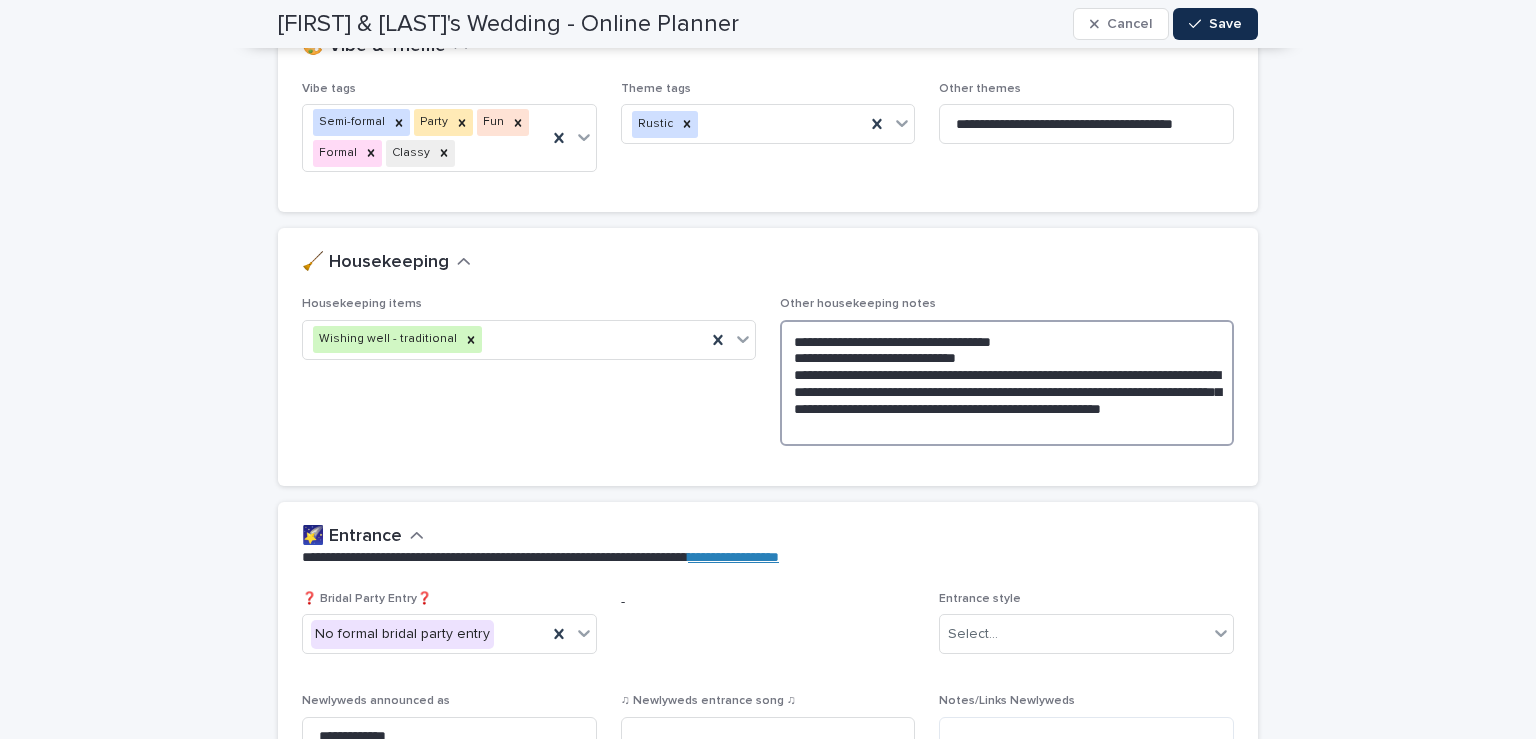 drag, startPoint x: 851, startPoint y: 339, endPoint x: 720, endPoint y: 344, distance: 131.09538 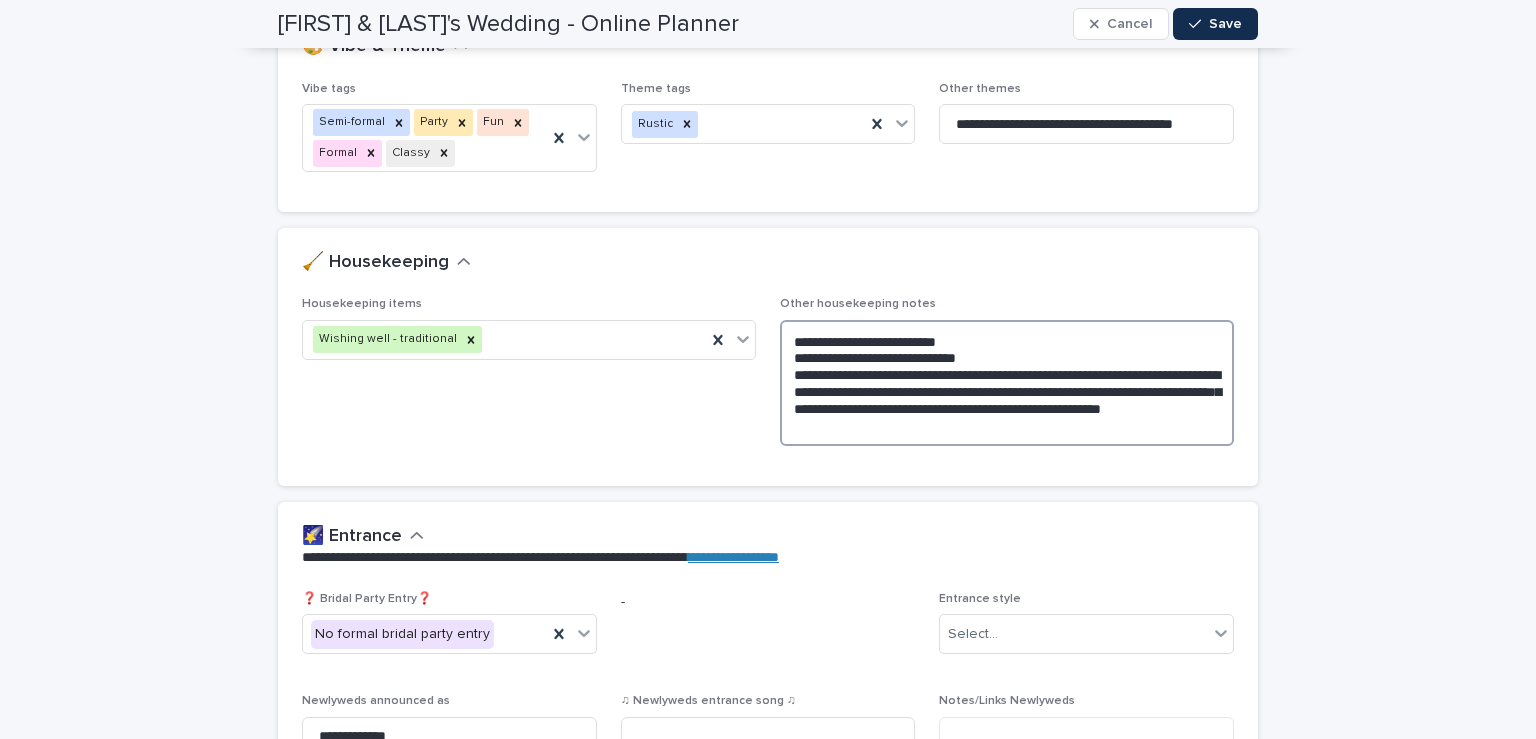 click on "**********" at bounding box center (1007, 383) 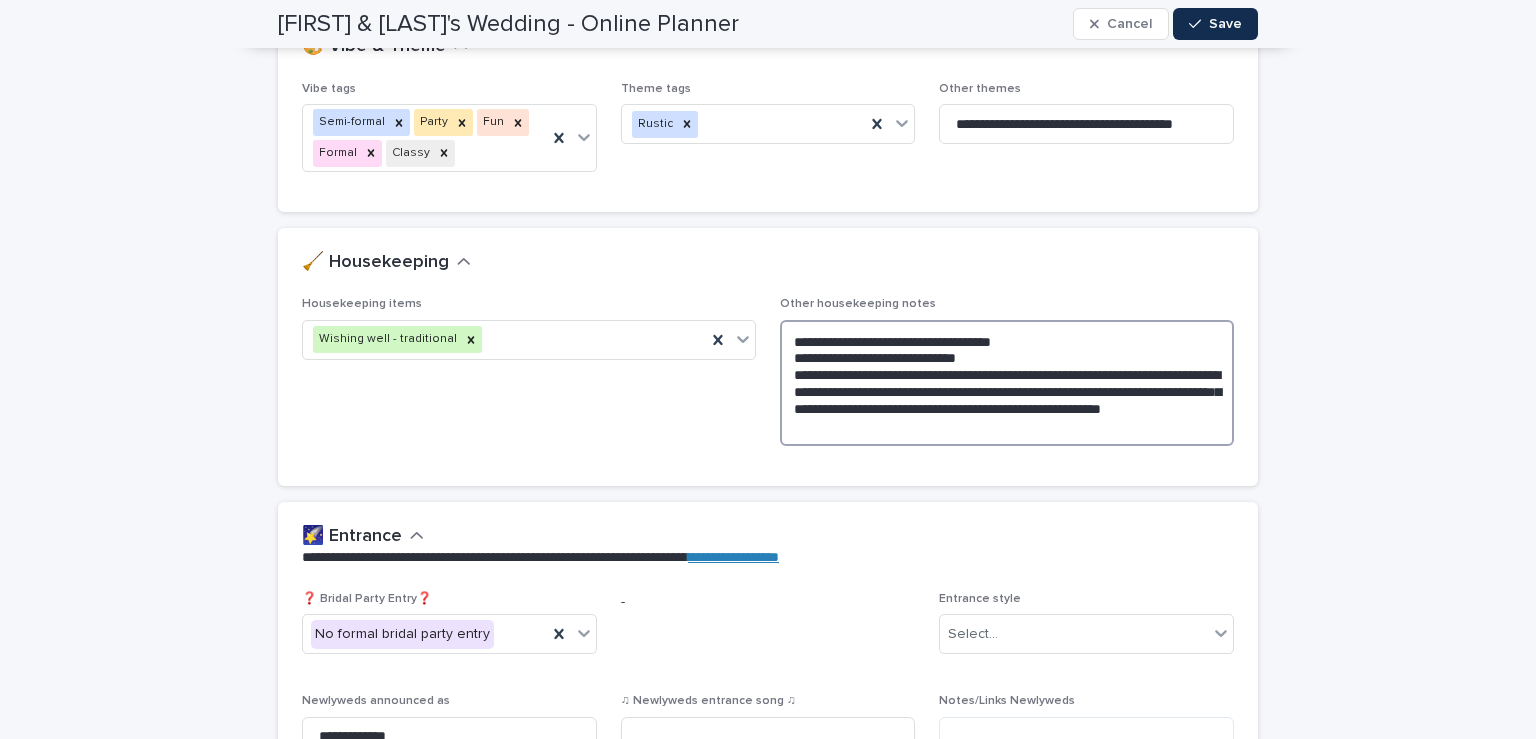 click on "**********" at bounding box center (1007, 383) 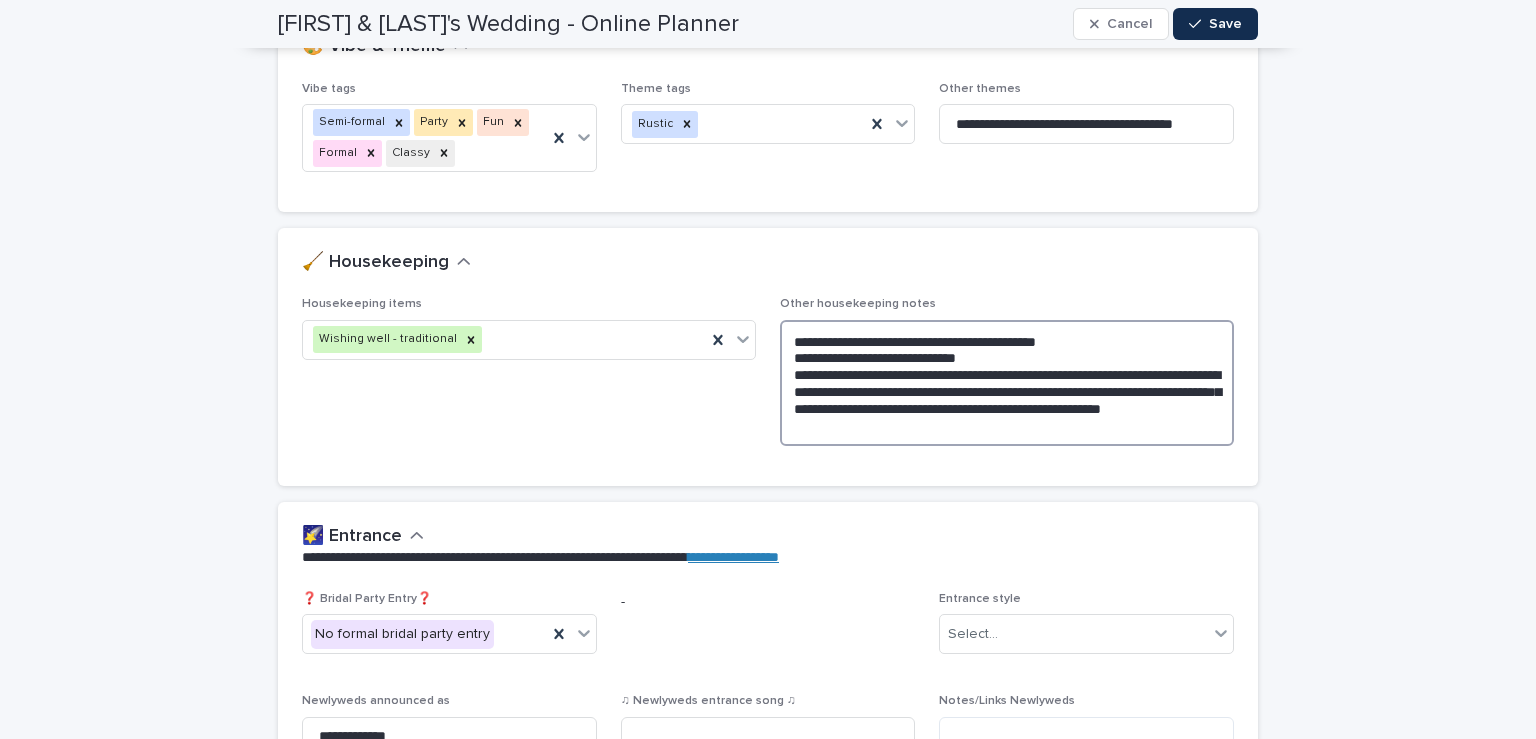 click on "**********" at bounding box center (1007, 383) 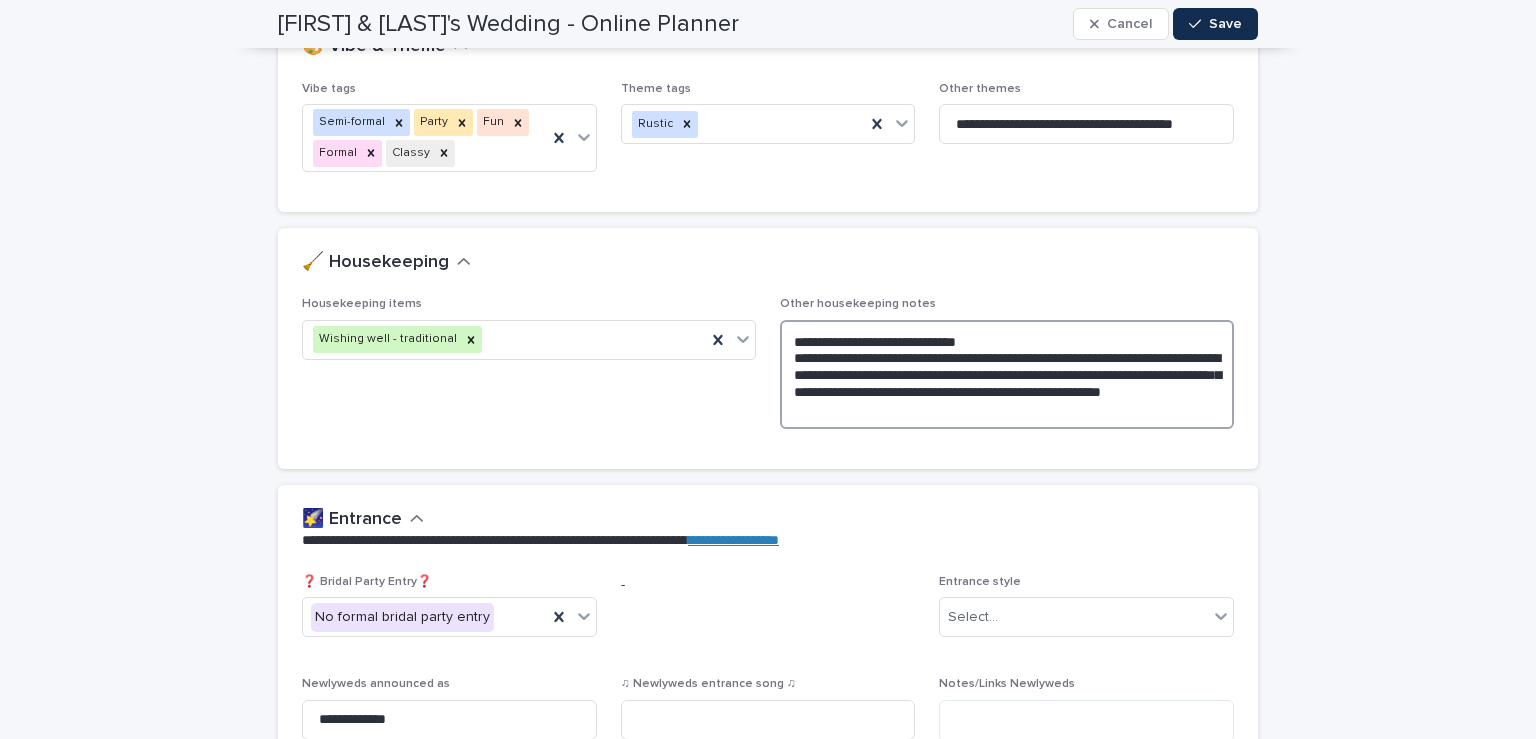 click on "**********" at bounding box center (1007, 375) 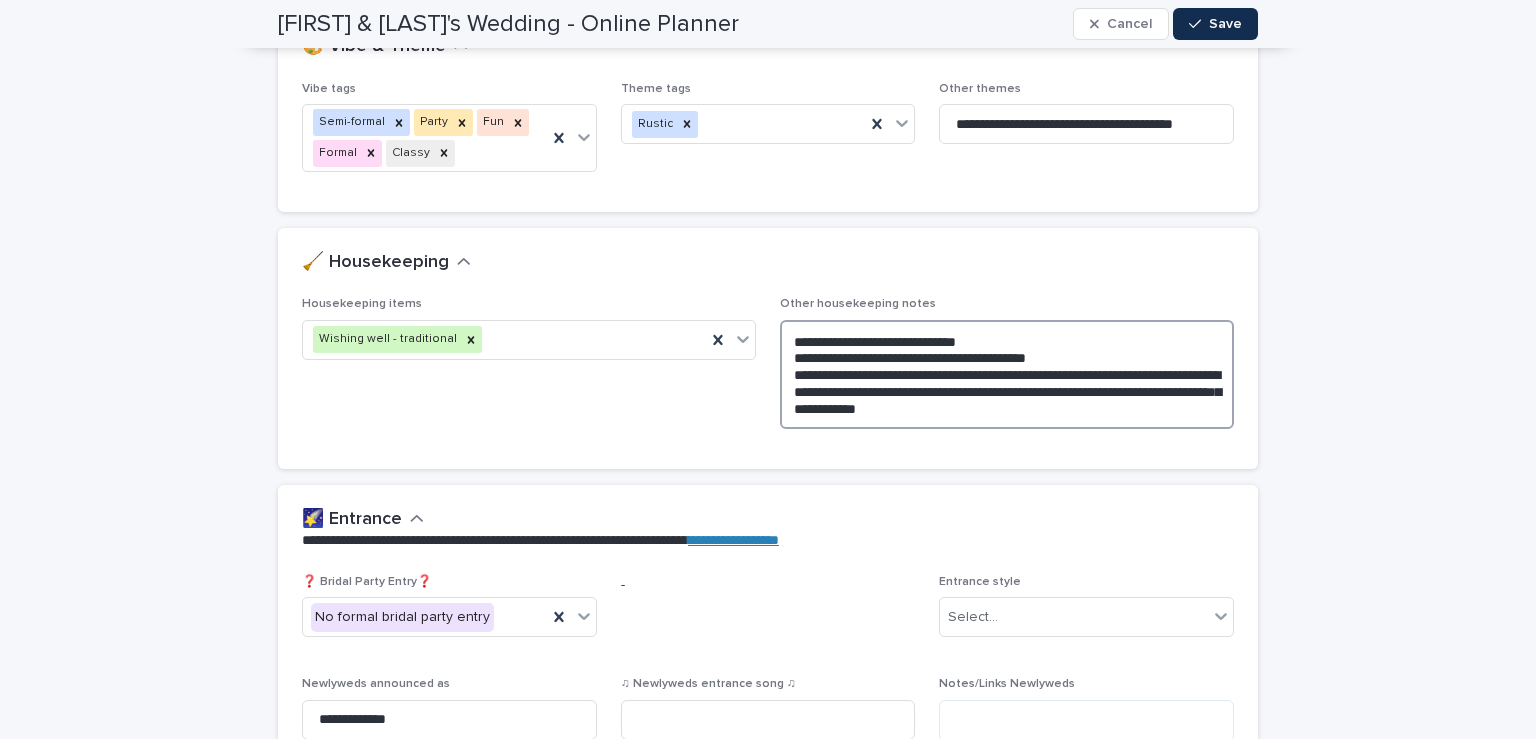 drag, startPoint x: 873, startPoint y: 380, endPoint x: 787, endPoint y: 378, distance: 86.023254 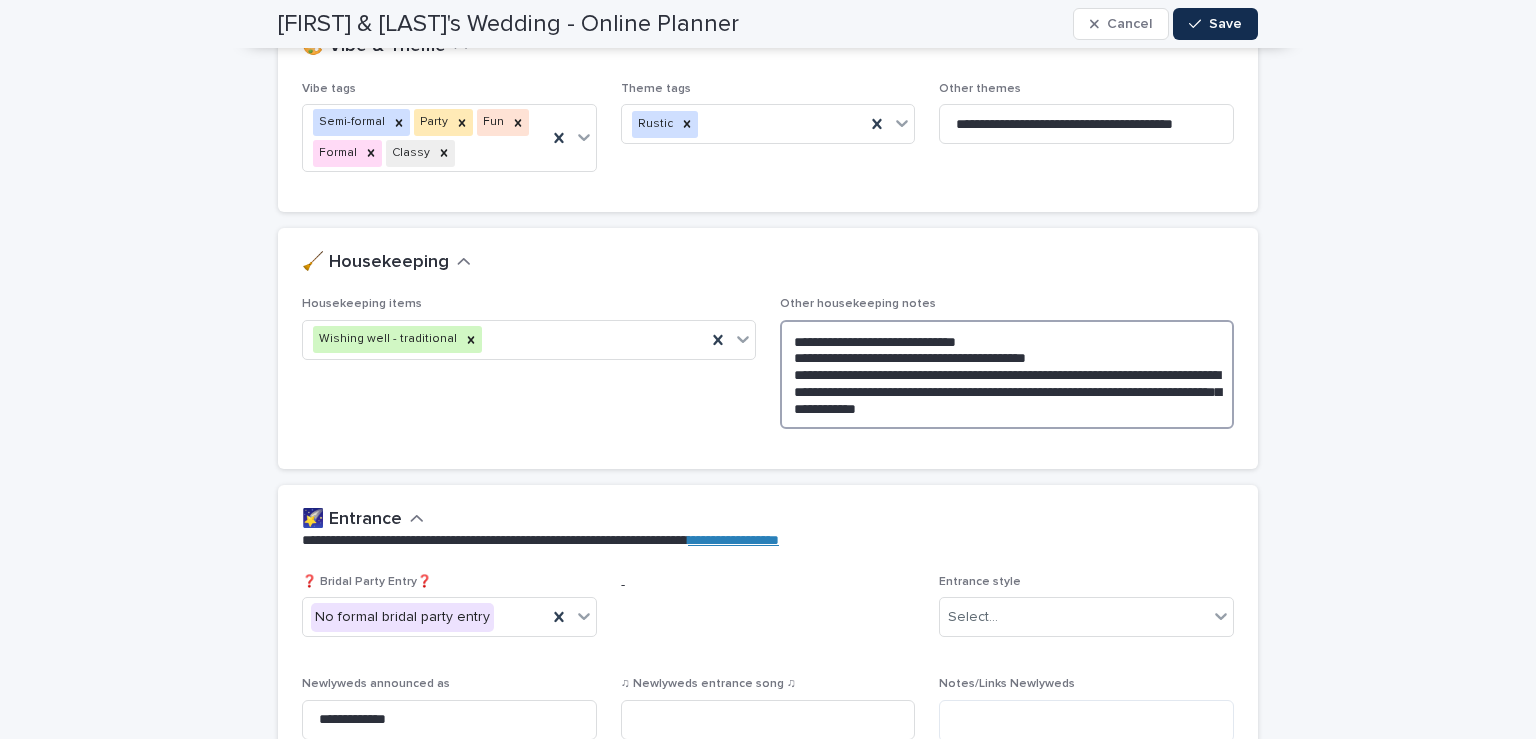click on "**********" at bounding box center [1007, 375] 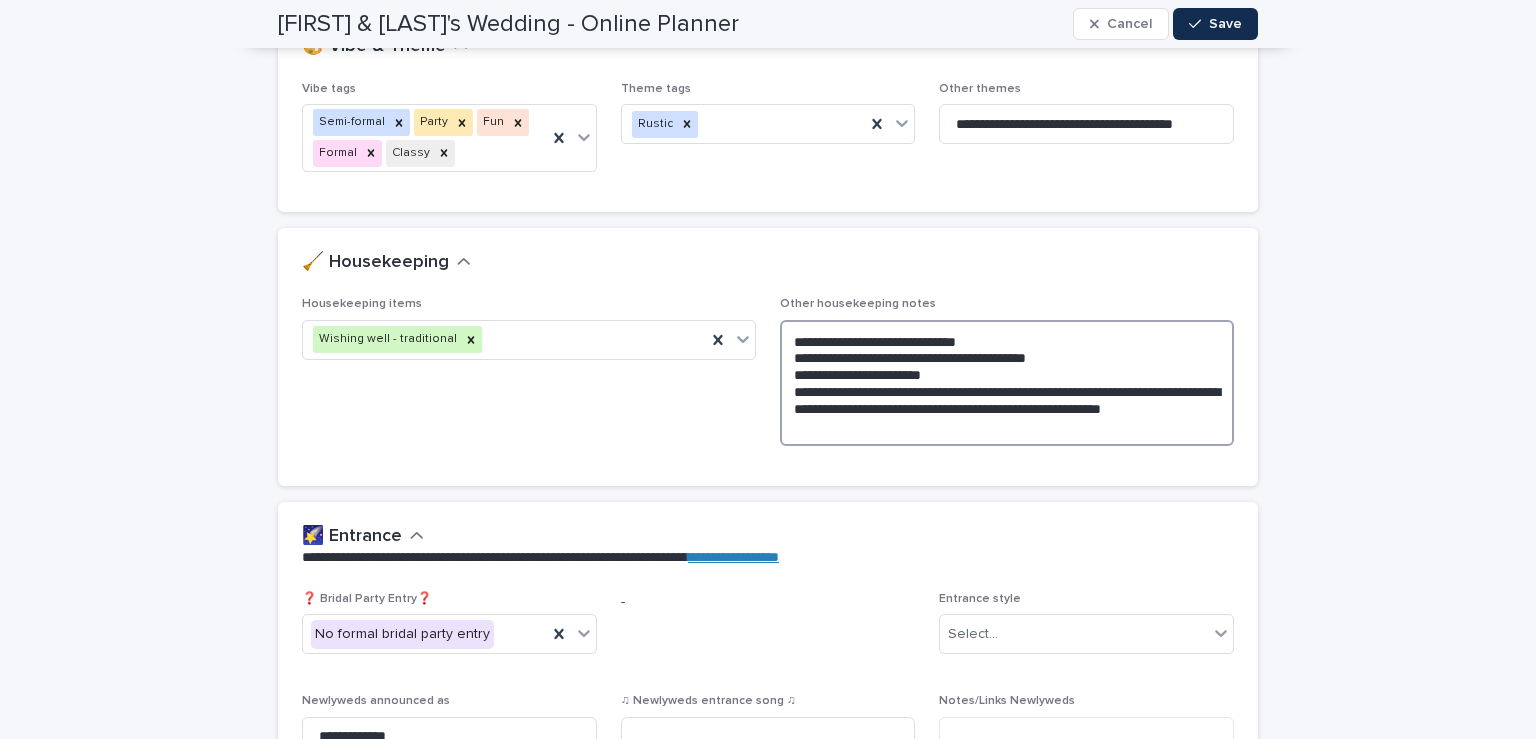 click on "**********" at bounding box center (1007, 383) 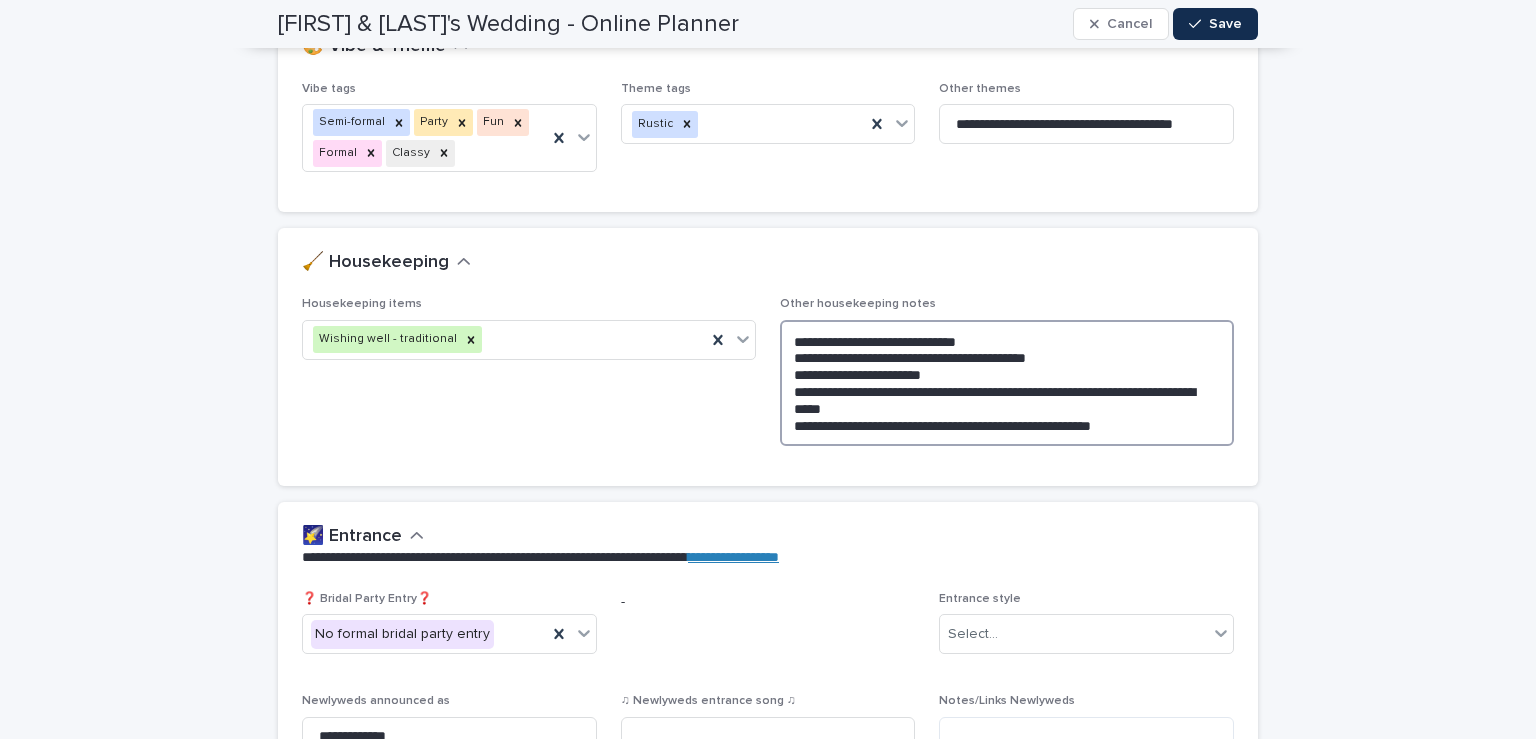 click on "**********" at bounding box center [1007, 383] 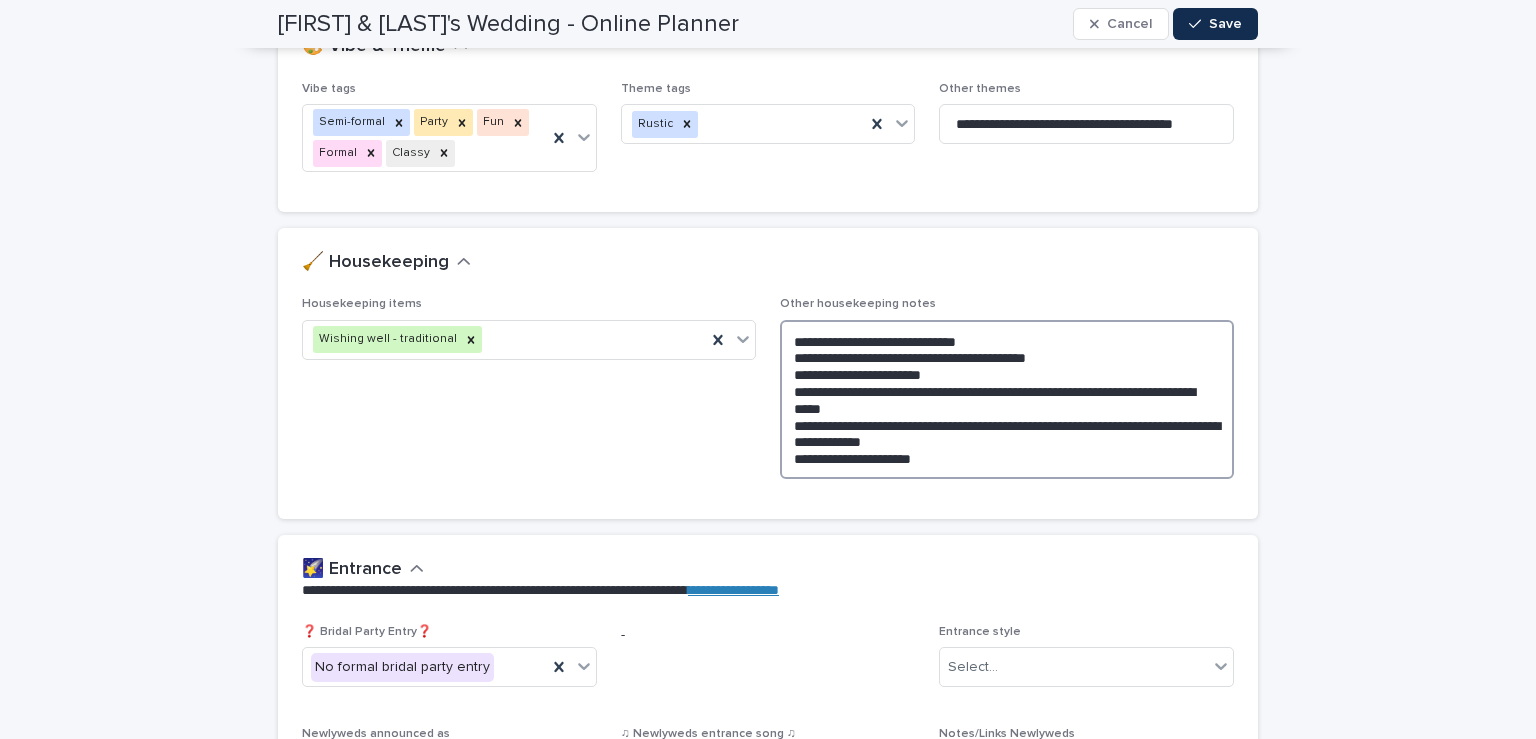 drag, startPoint x: 958, startPoint y: 463, endPoint x: 857, endPoint y: 466, distance: 101.04455 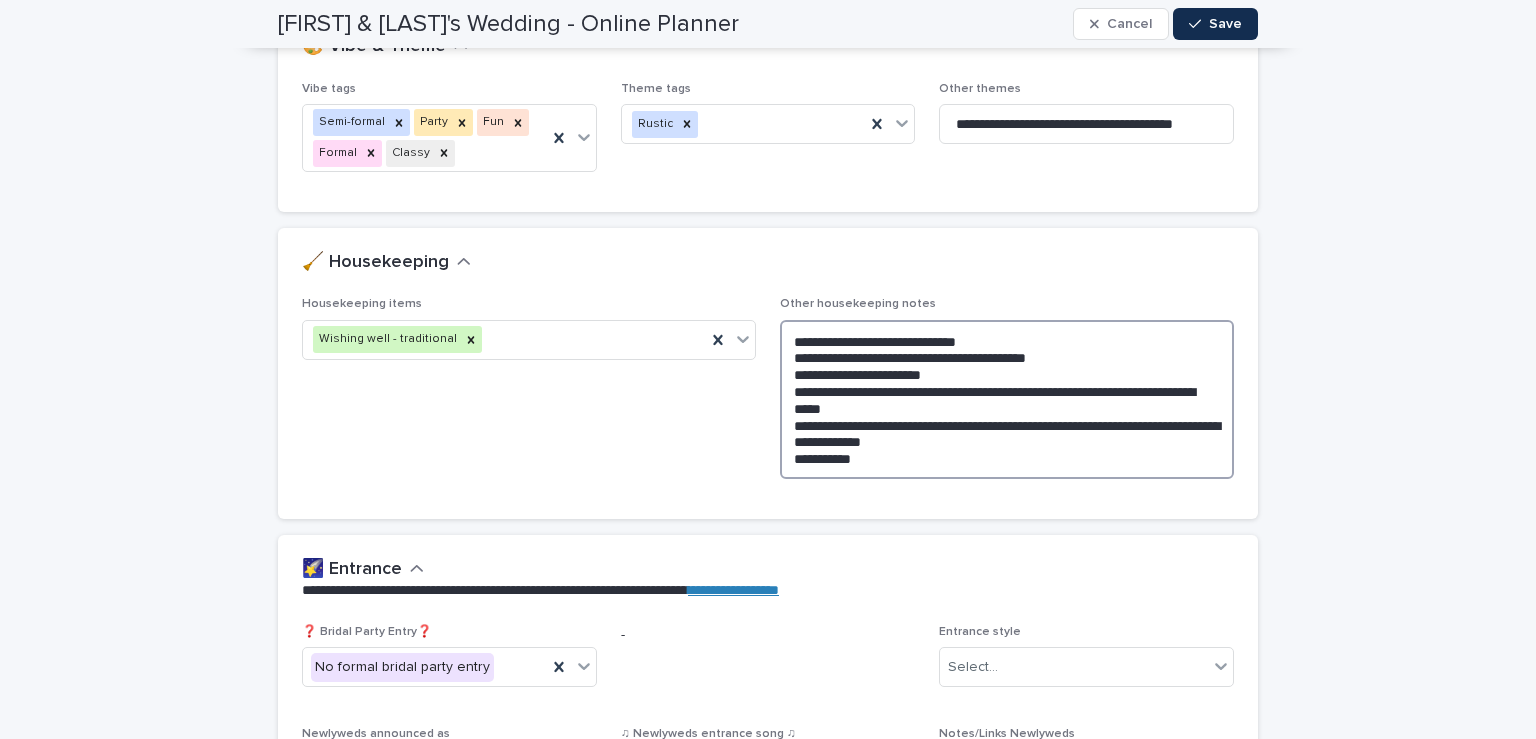 type on "**********" 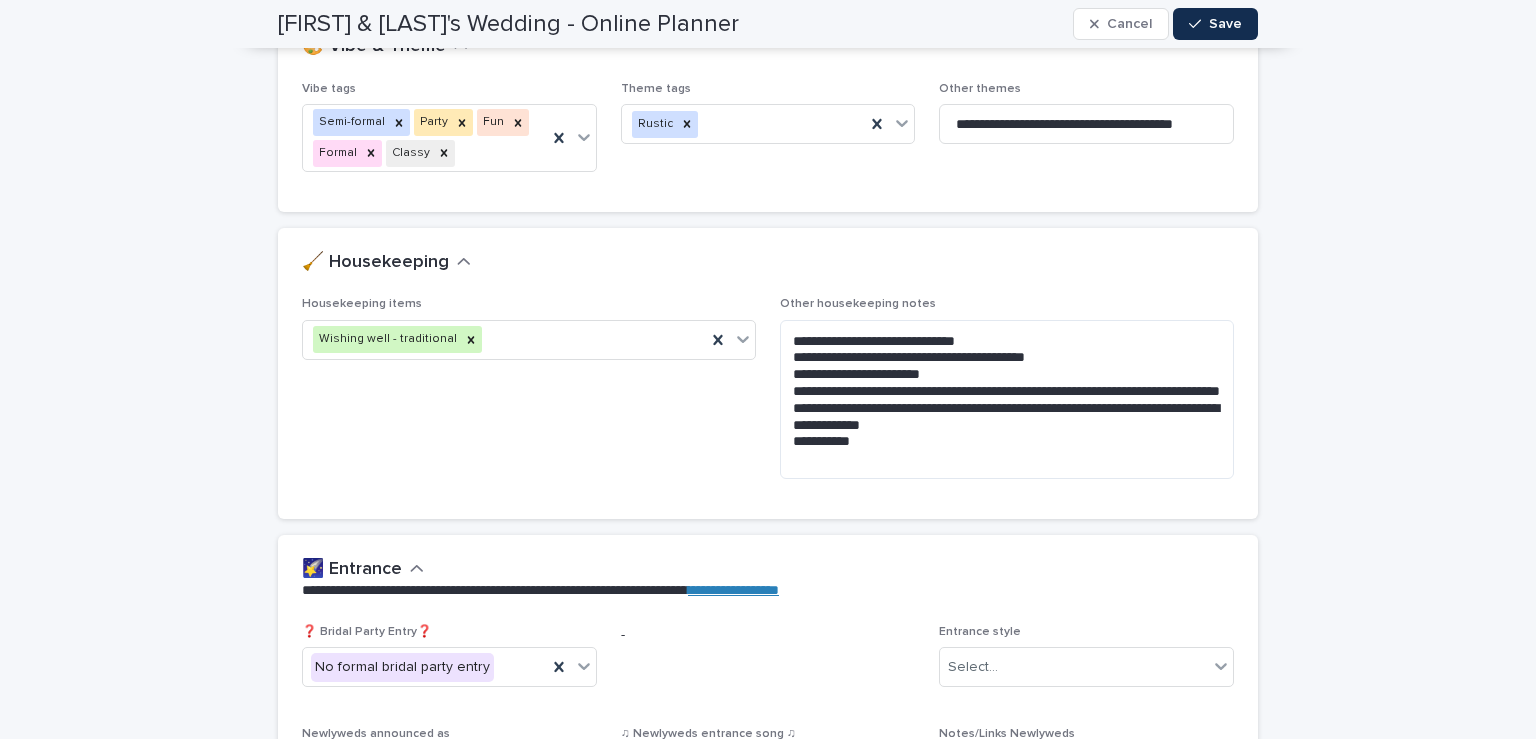 click on "**********" at bounding box center (768, 2834) 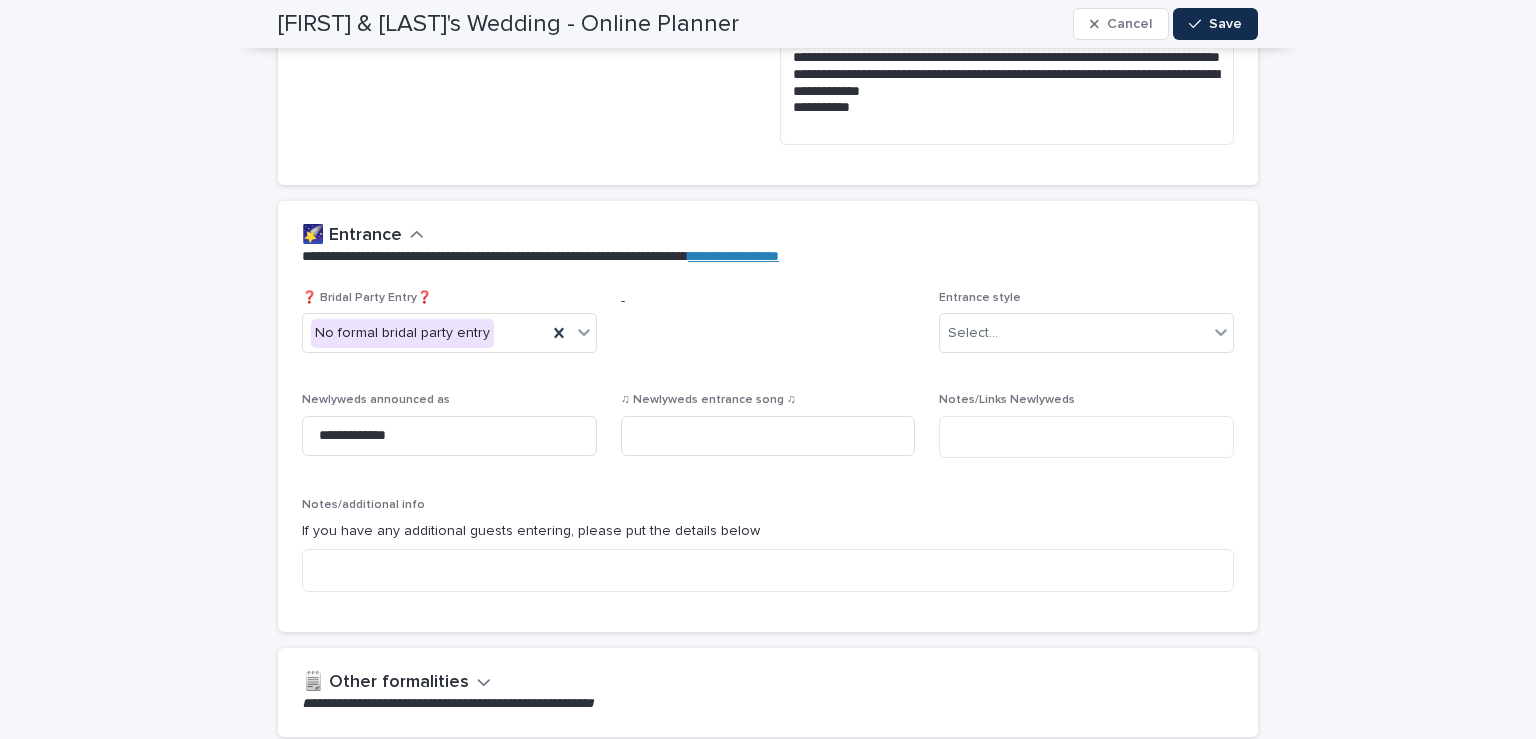 scroll, scrollTop: 926, scrollLeft: 0, axis: vertical 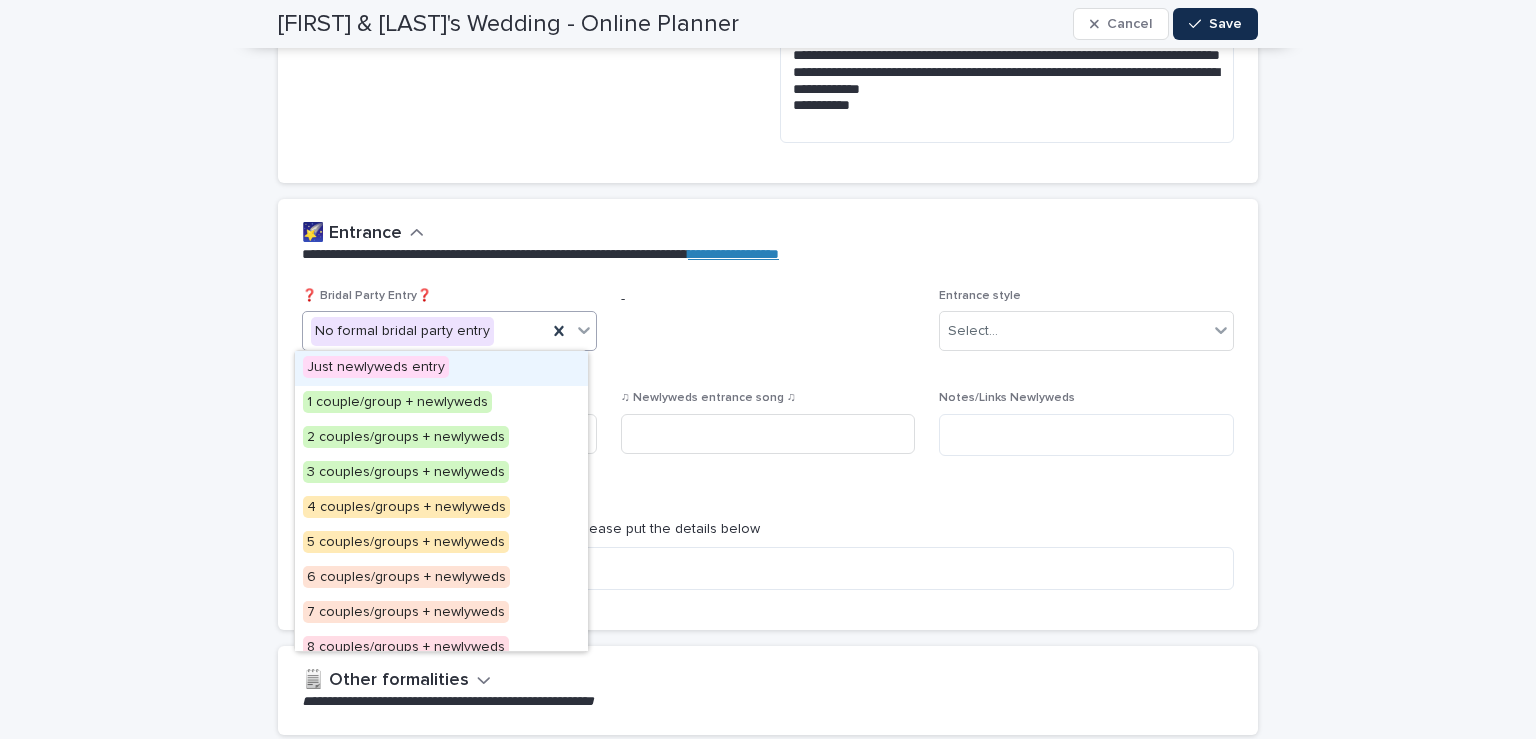 click 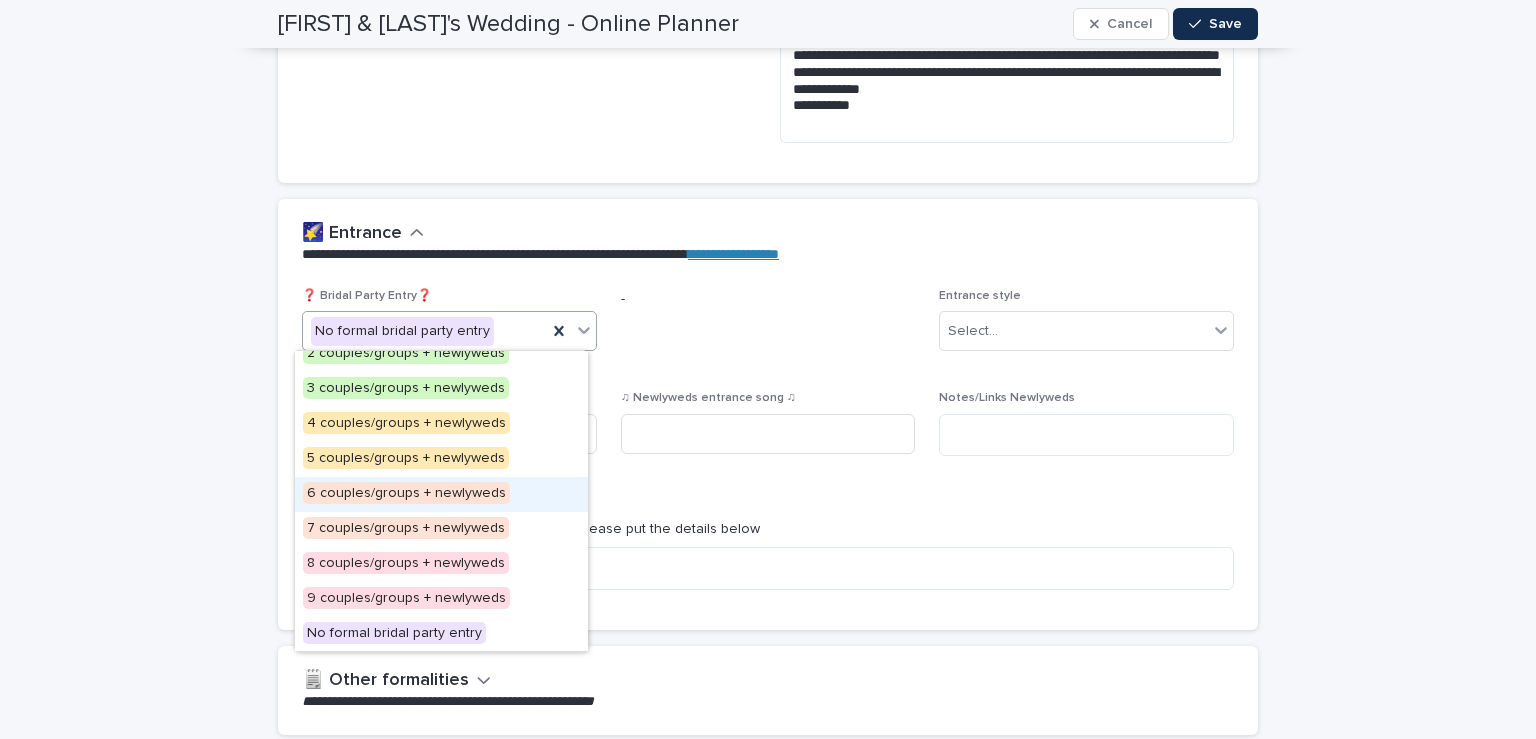 scroll, scrollTop: 0, scrollLeft: 0, axis: both 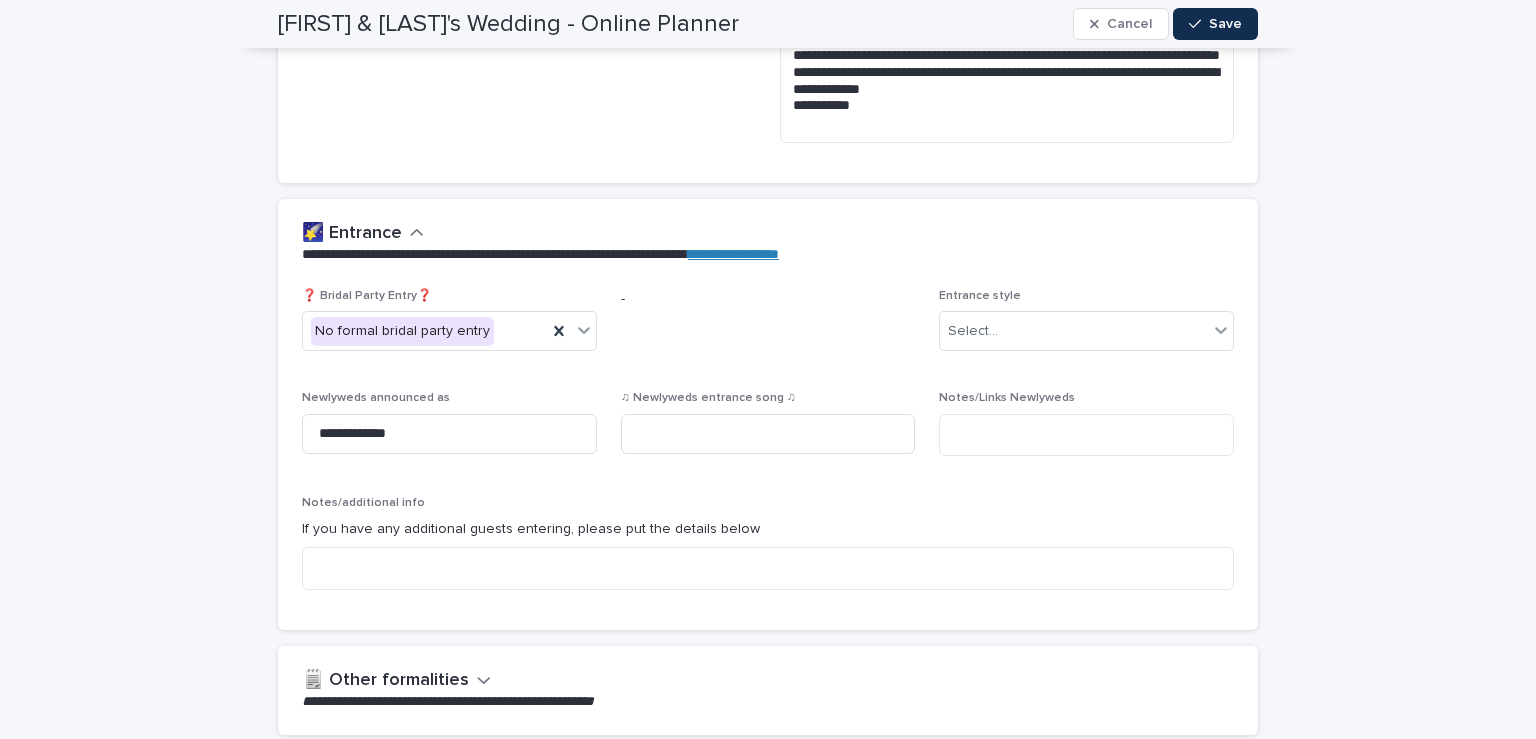 click on "**********" at bounding box center (768, 2498) 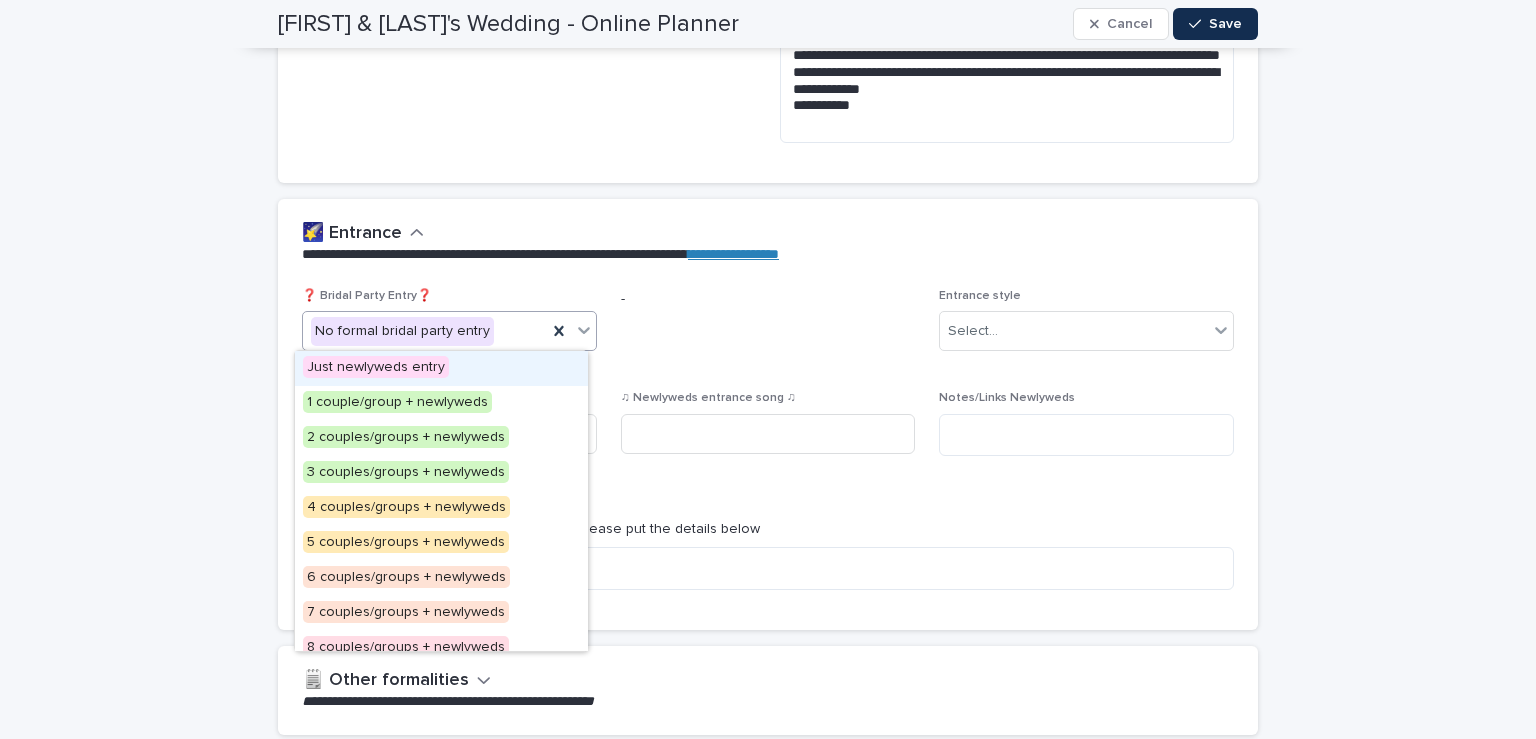 click 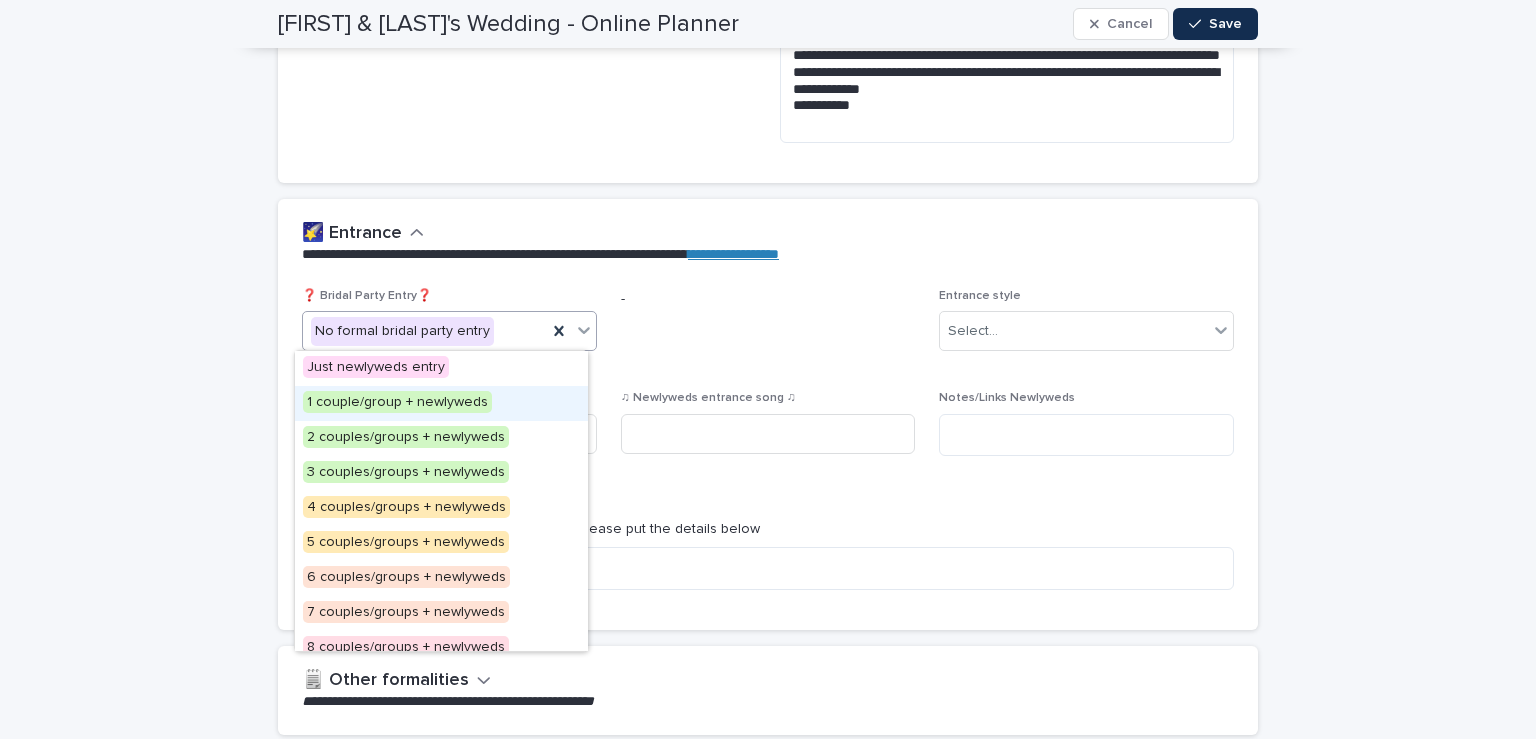 scroll, scrollTop: 84, scrollLeft: 0, axis: vertical 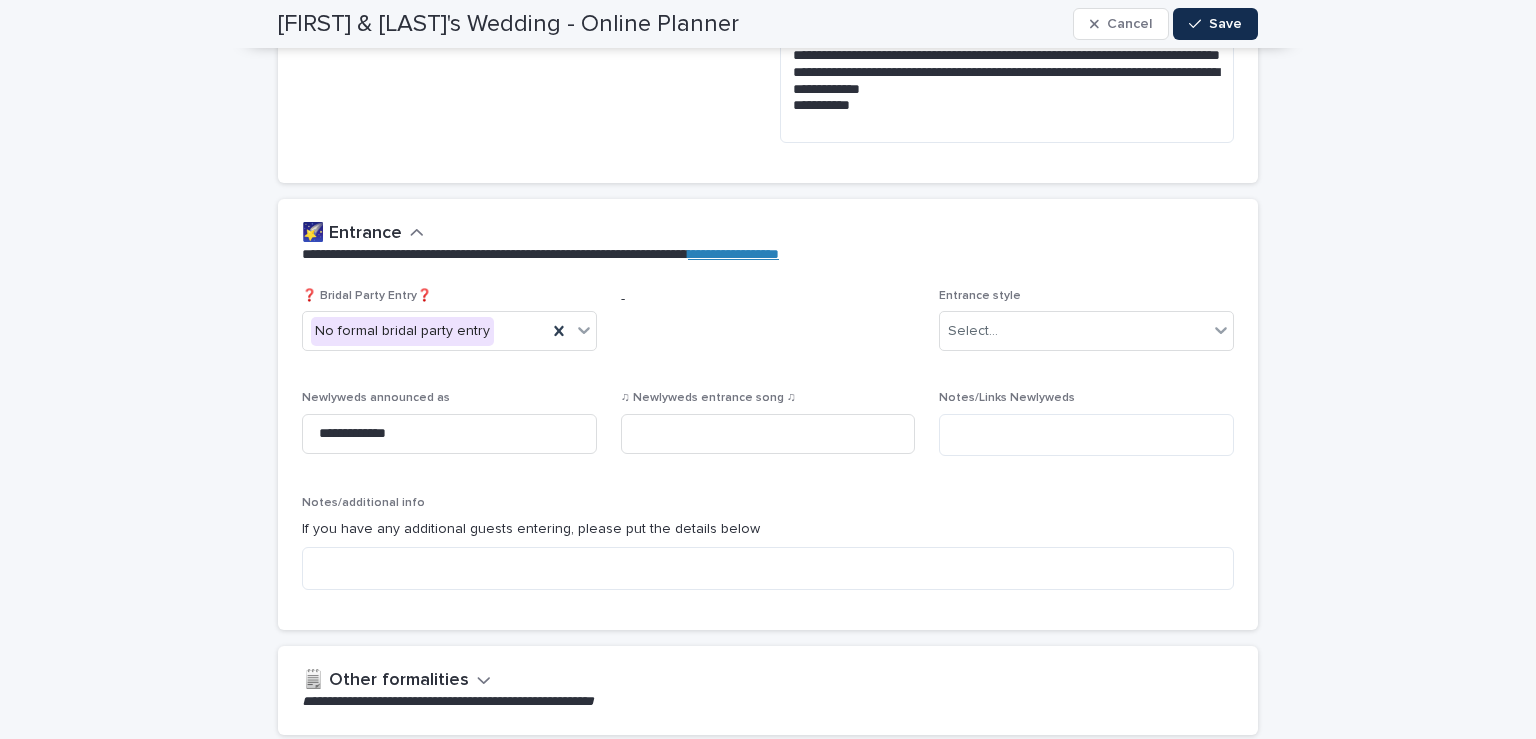 click on "**********" at bounding box center [768, 2498] 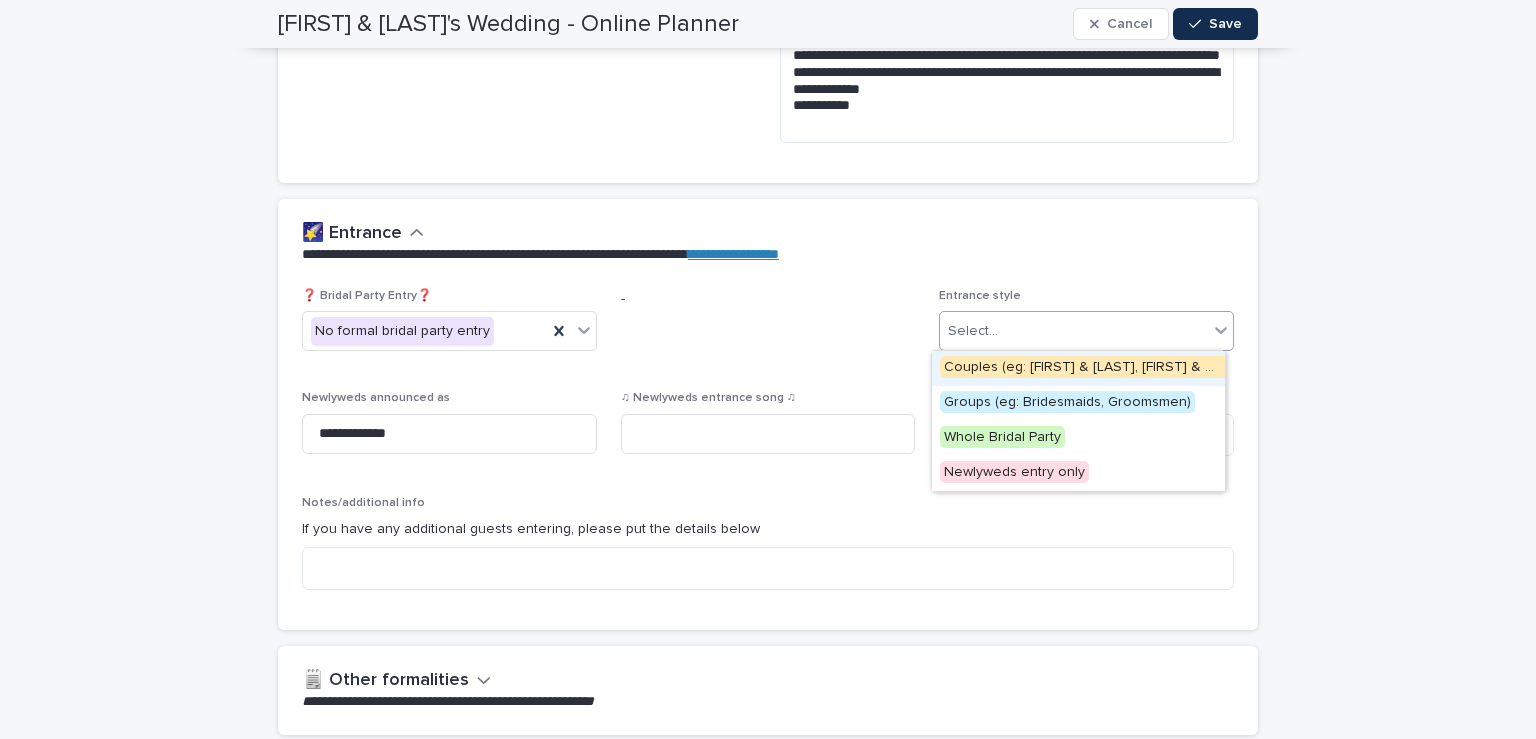 click on "Select..." at bounding box center (1074, 331) 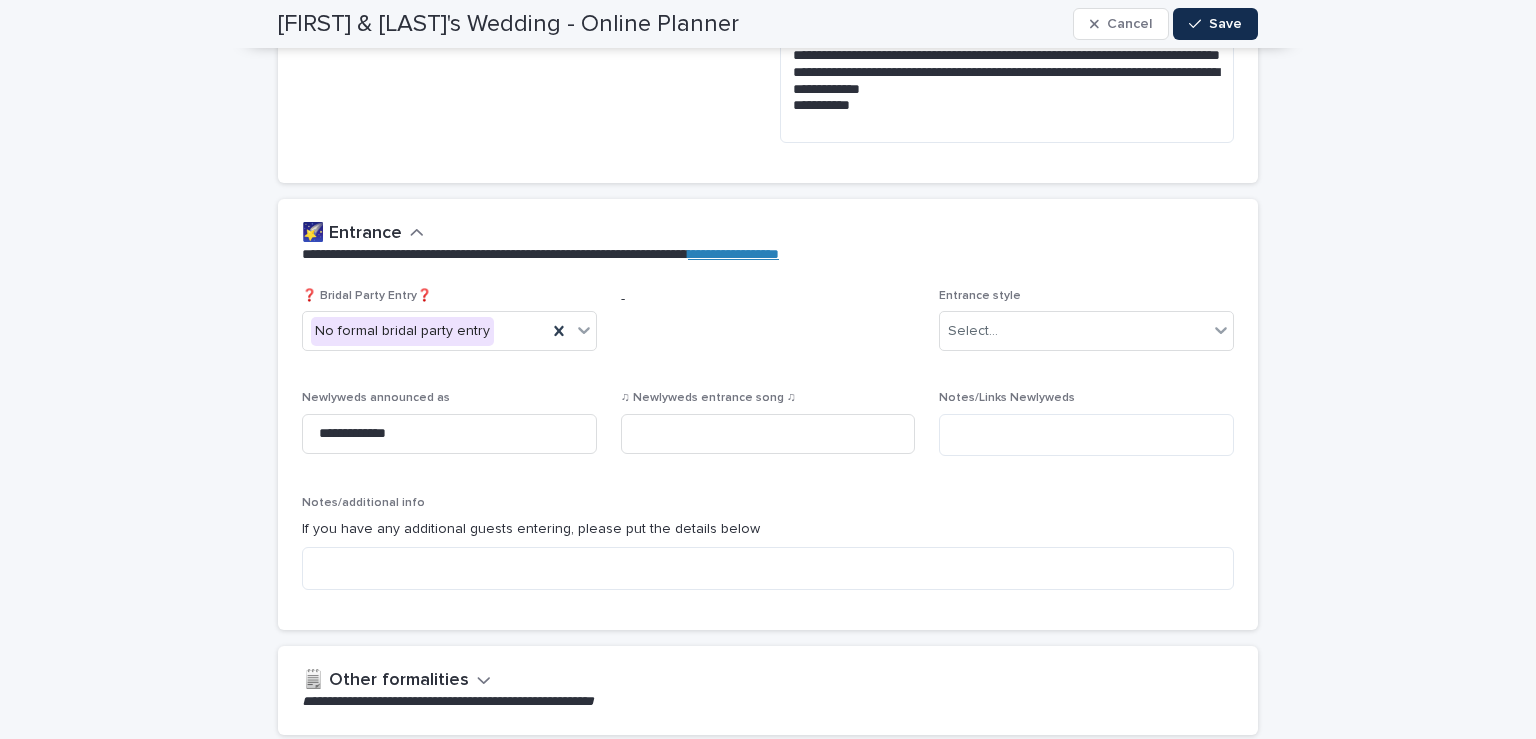 click on "**********" at bounding box center (768, 2498) 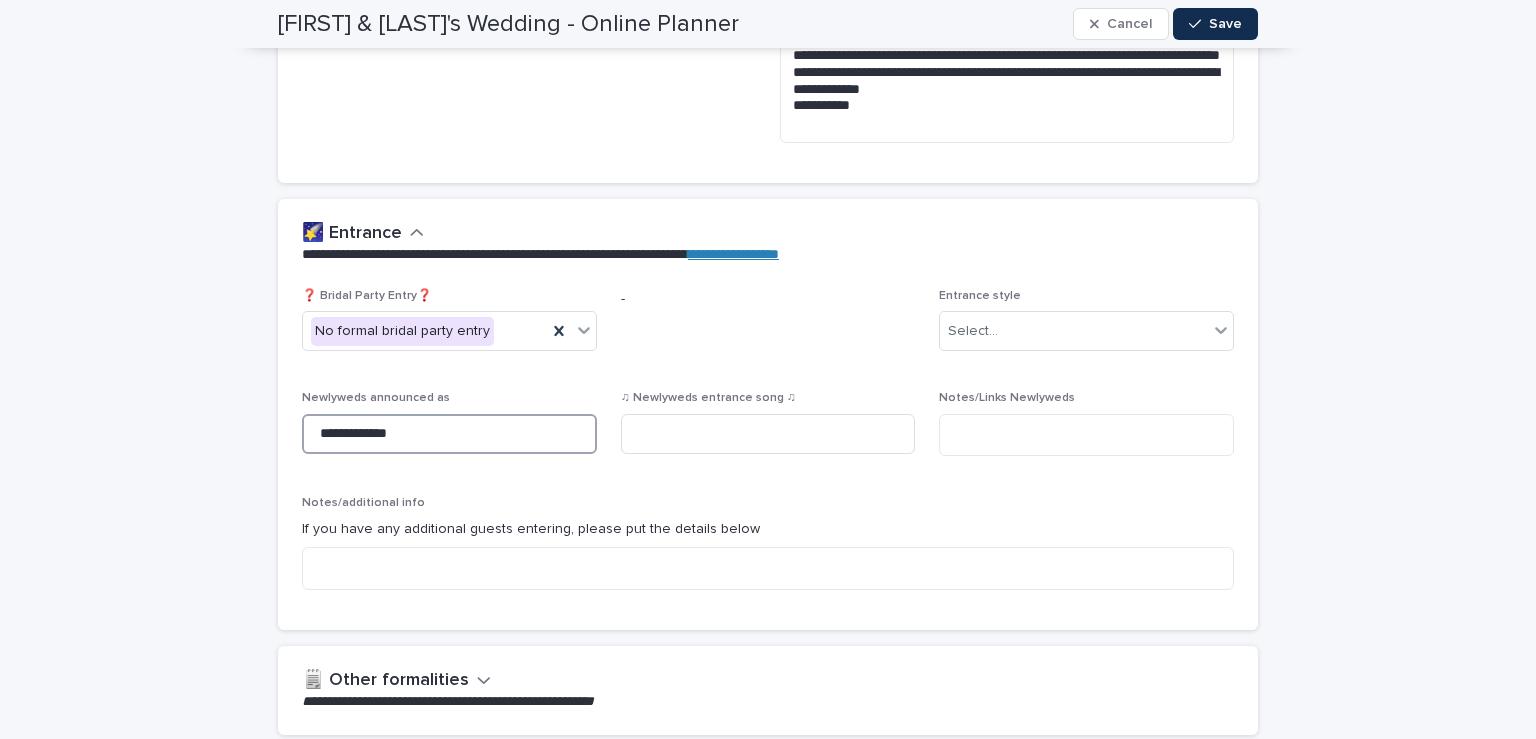 click on "**********" at bounding box center (449, 434) 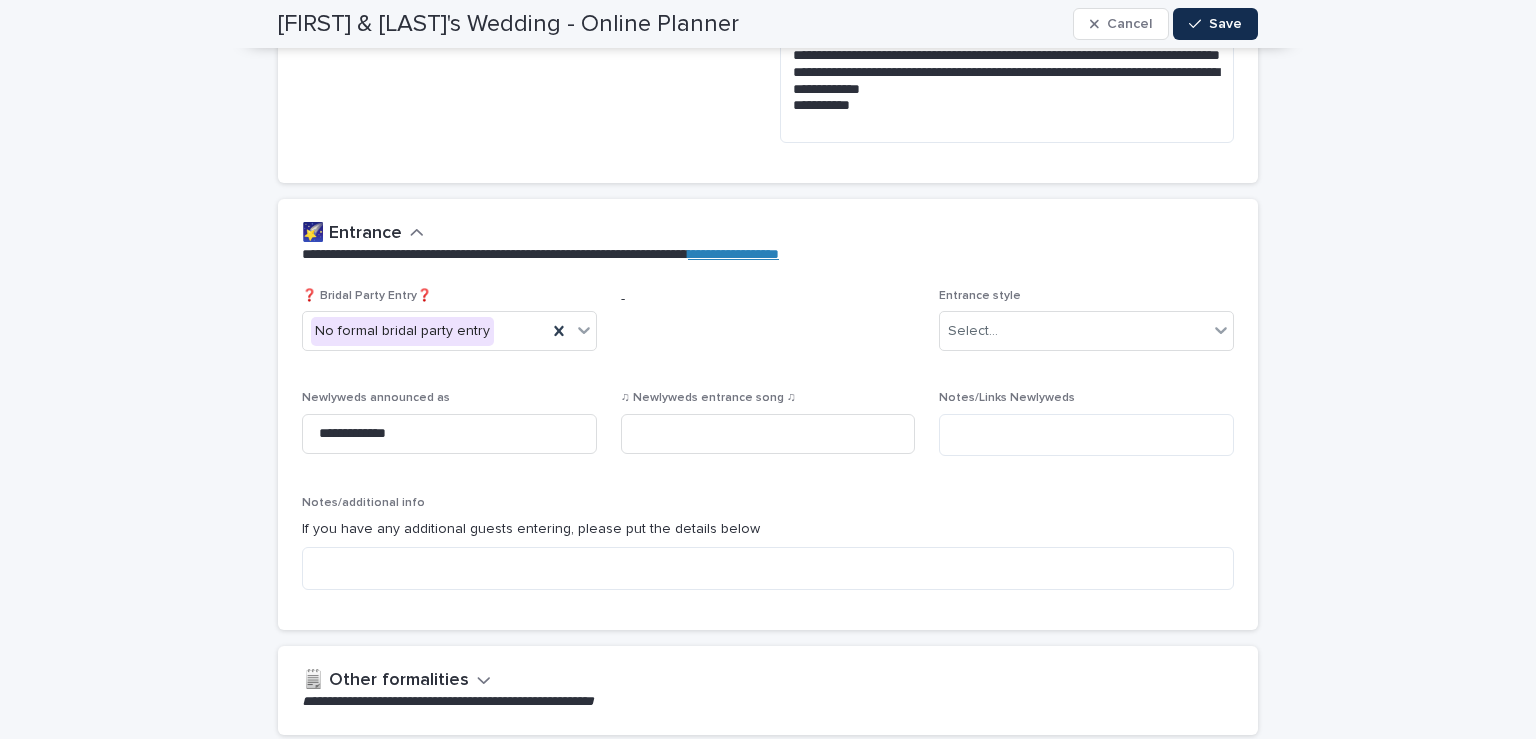 click on "**********" at bounding box center (768, 2498) 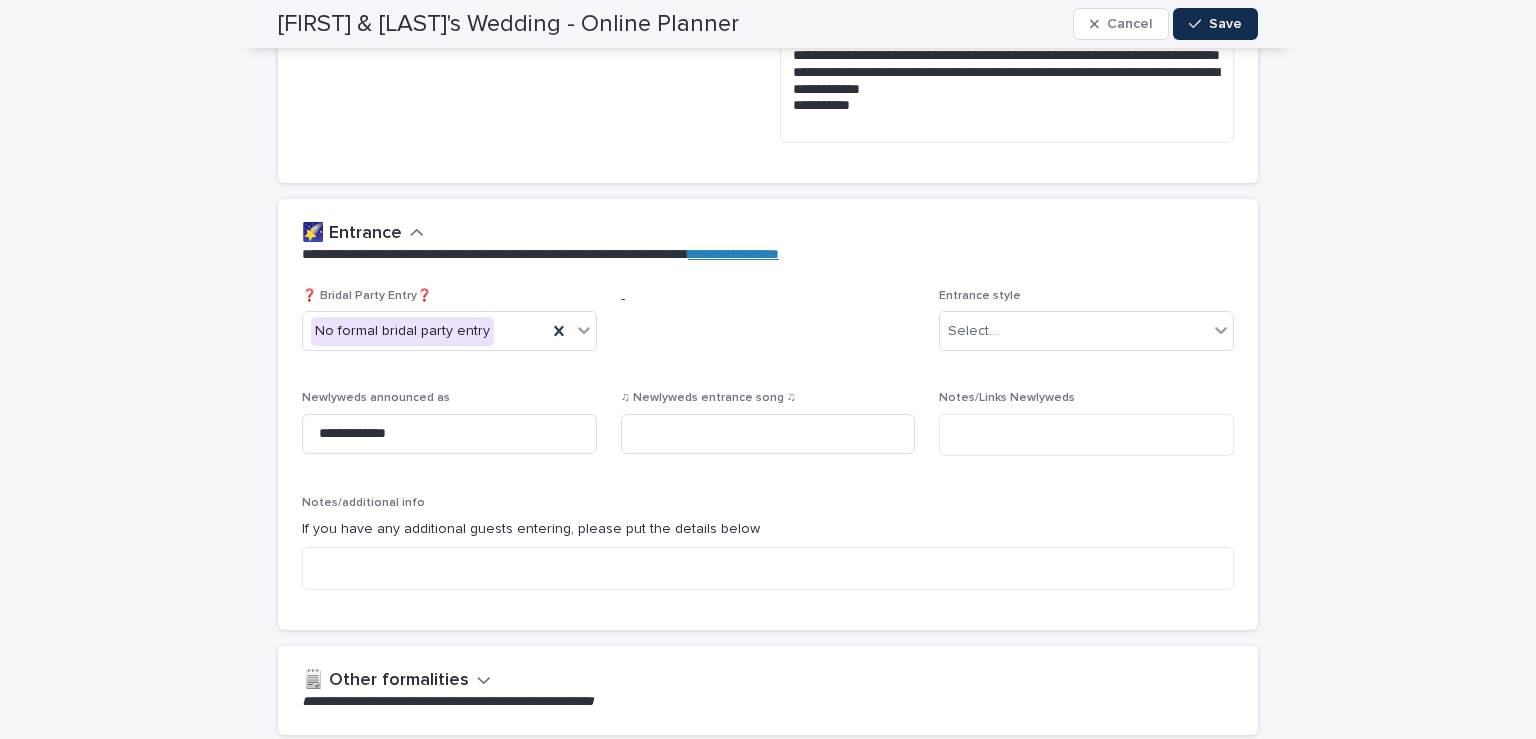 click on "**********" at bounding box center [768, 2498] 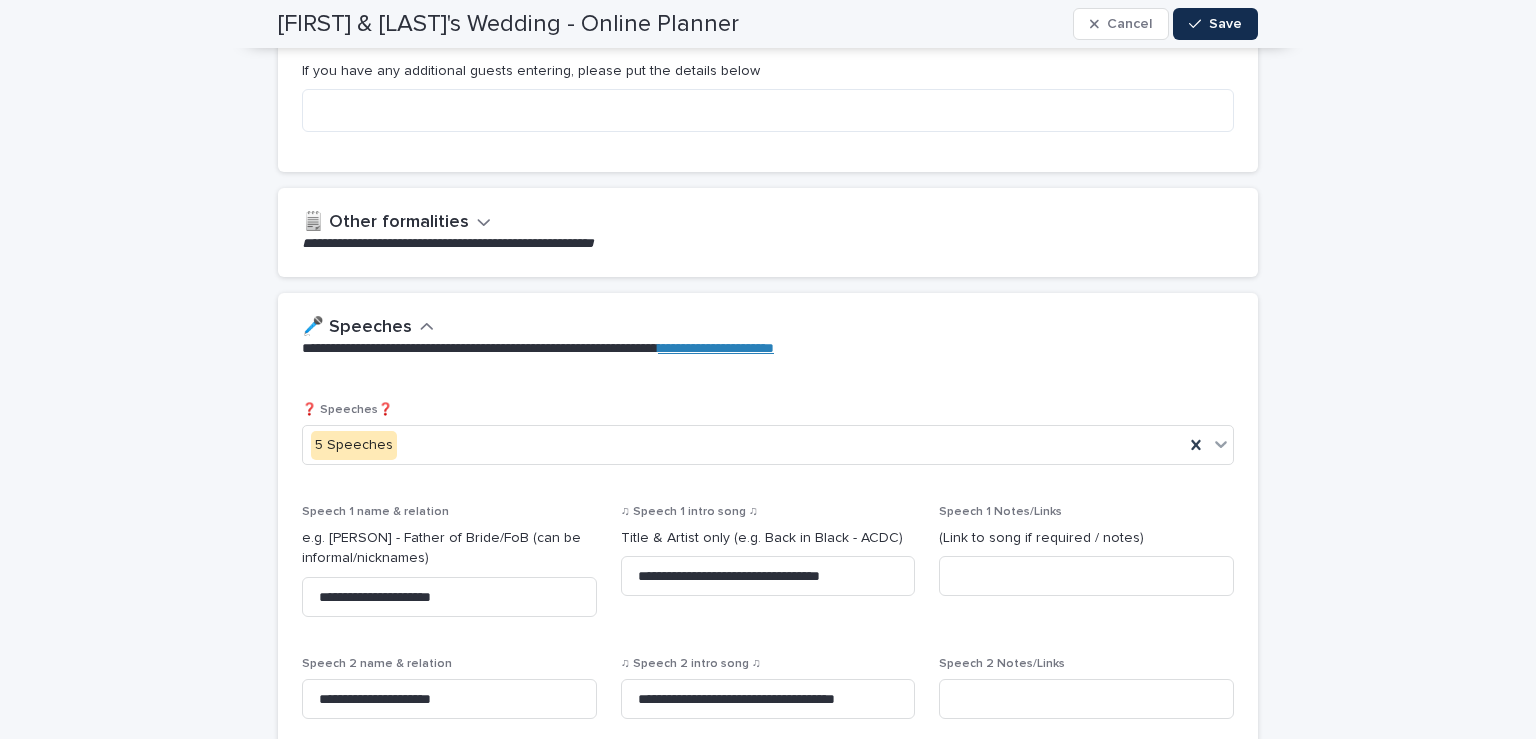 scroll, scrollTop: 1387, scrollLeft: 0, axis: vertical 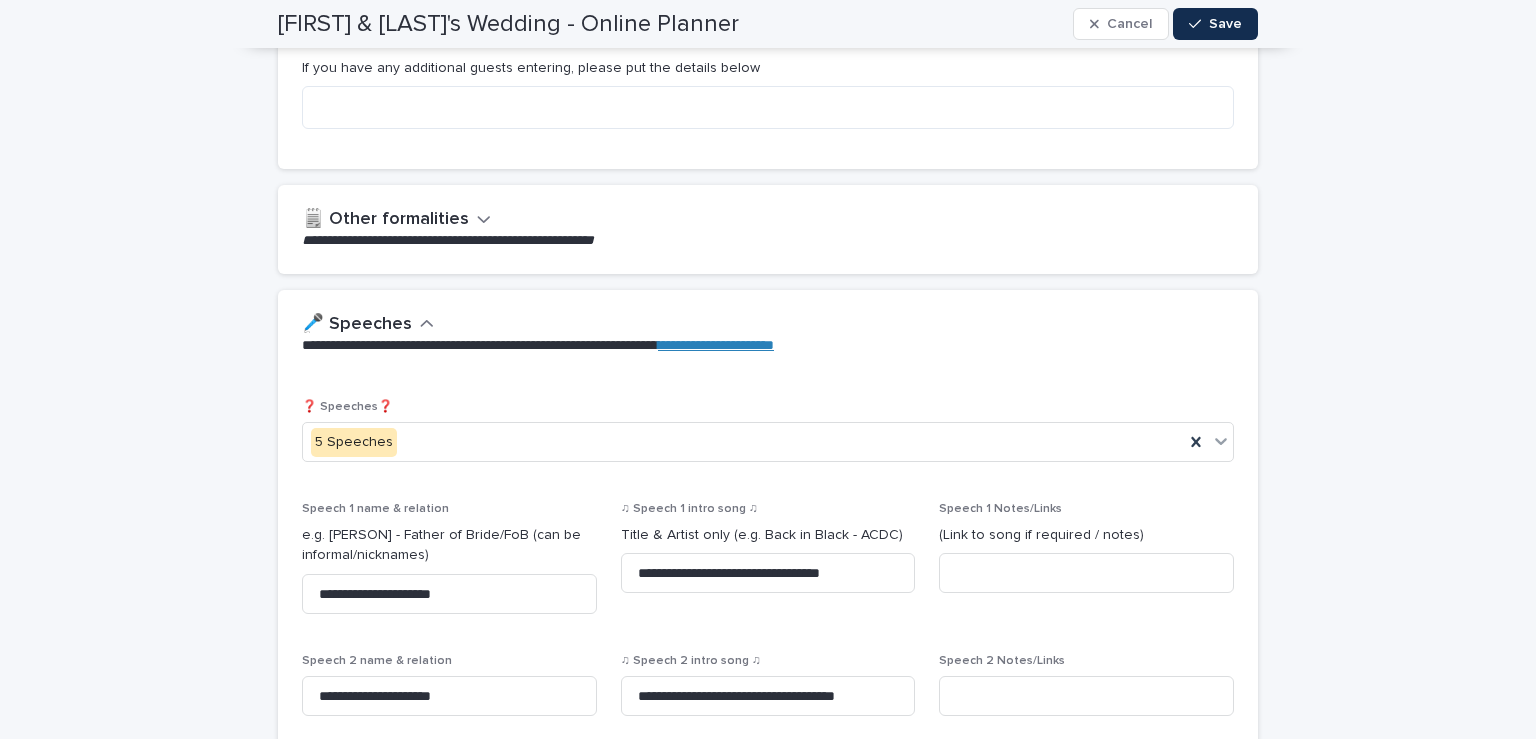 click 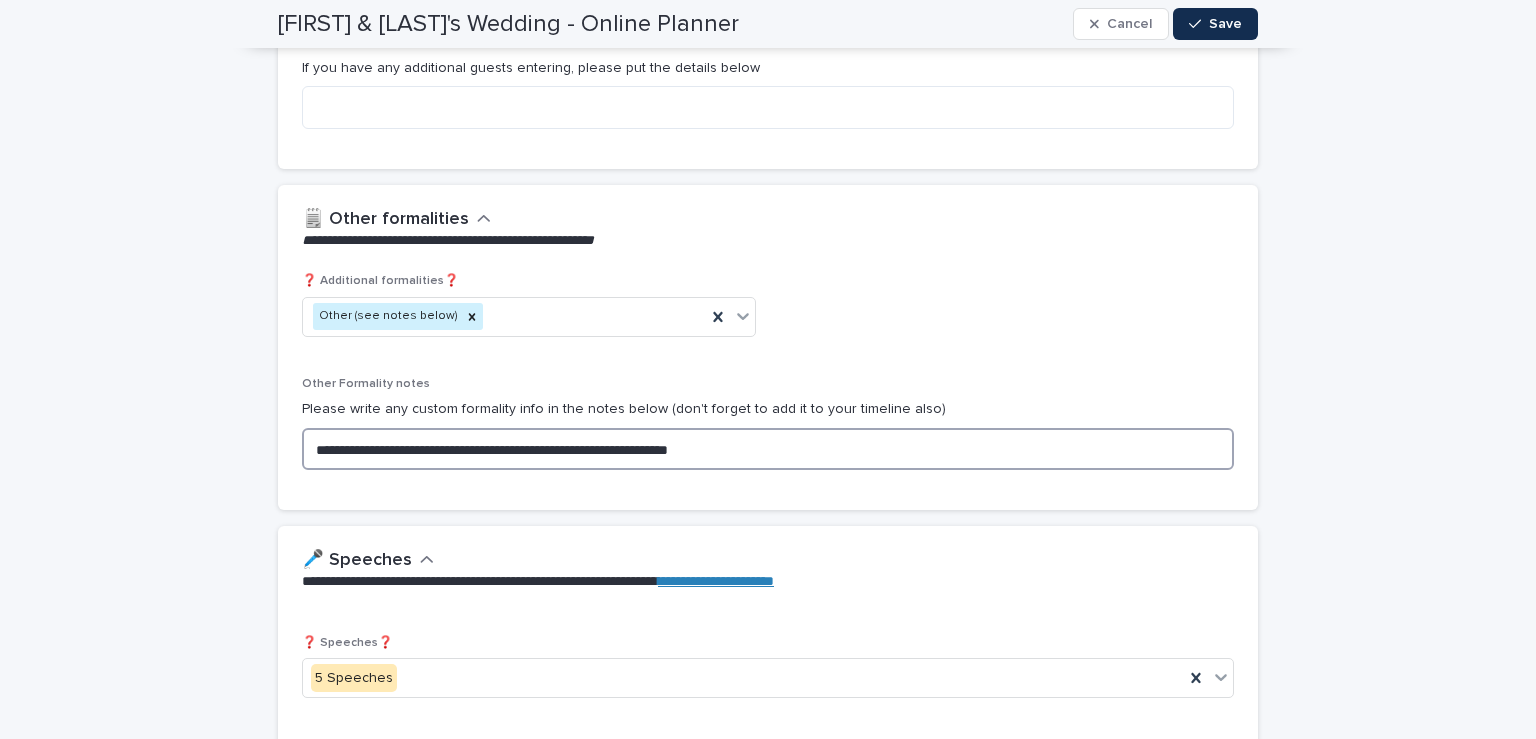 click on "**********" at bounding box center [768, 449] 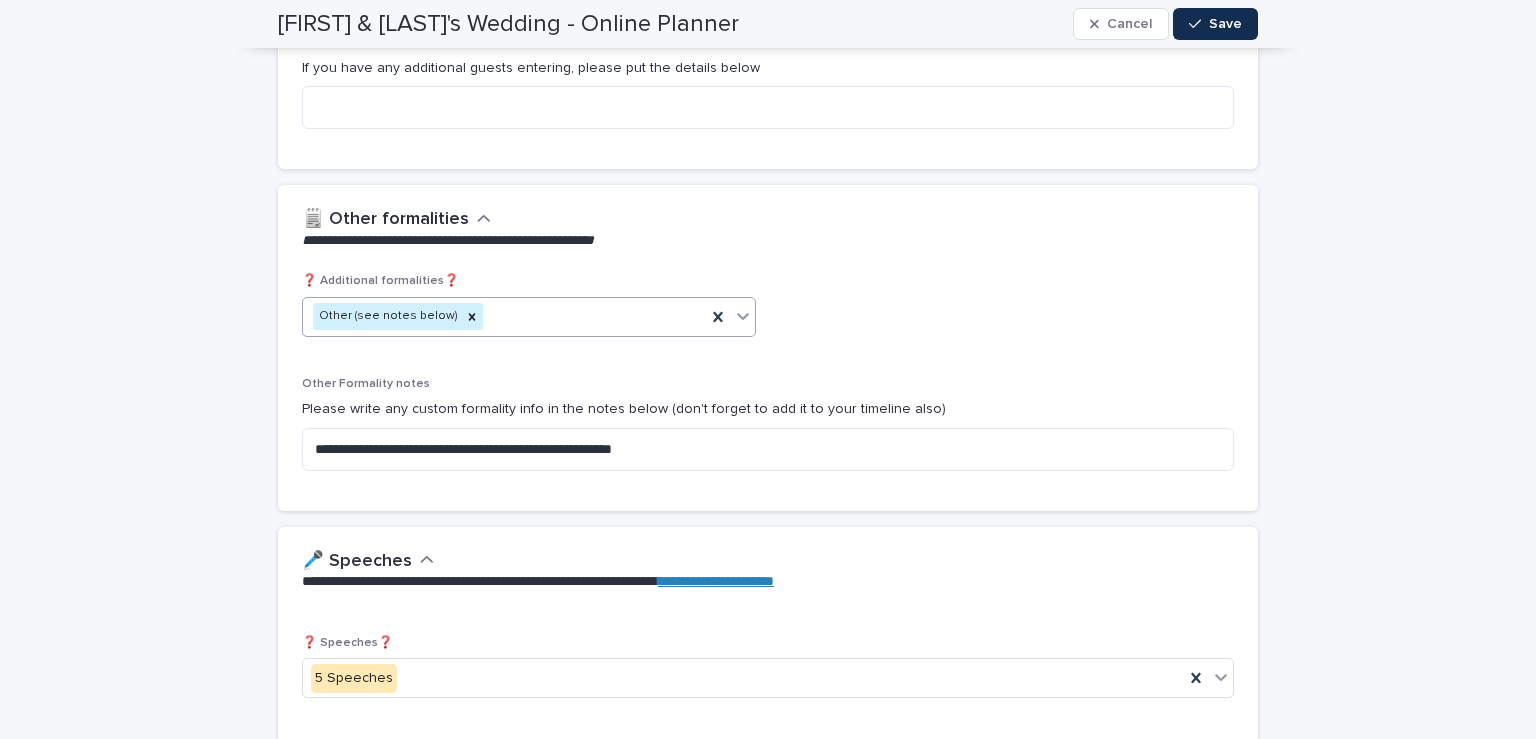 click at bounding box center [743, 316] 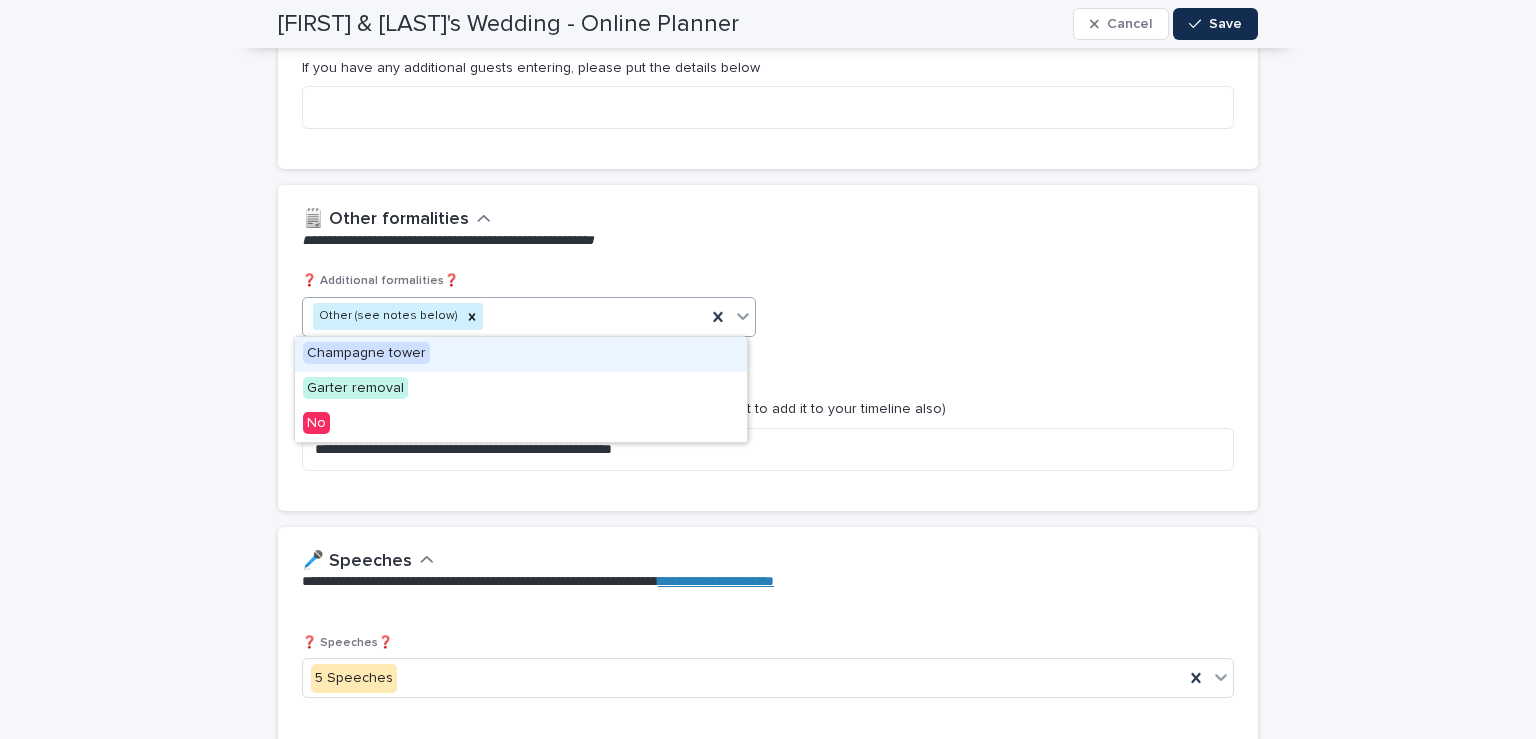 click on "**********" at bounding box center [768, 2155] 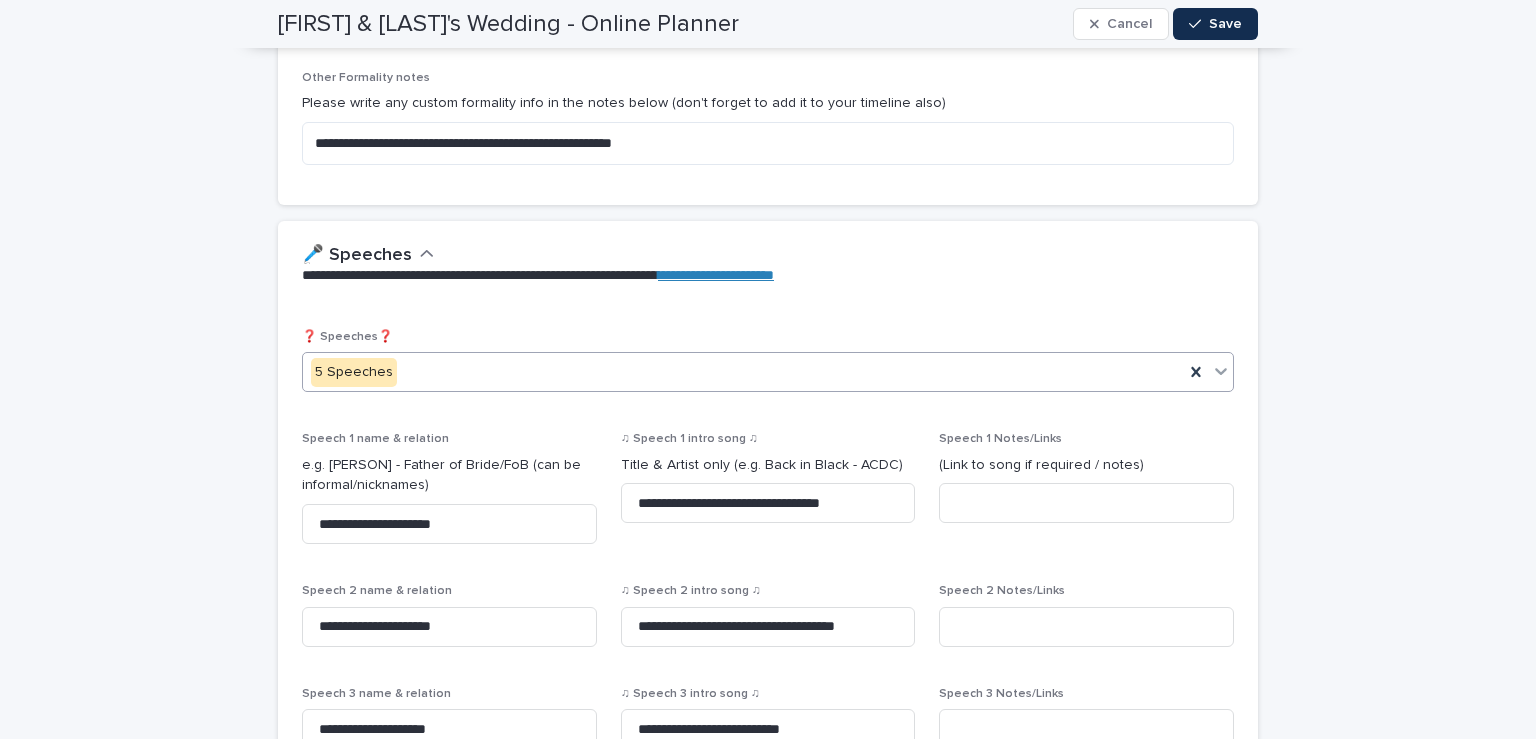 scroll, scrollTop: 1694, scrollLeft: 0, axis: vertical 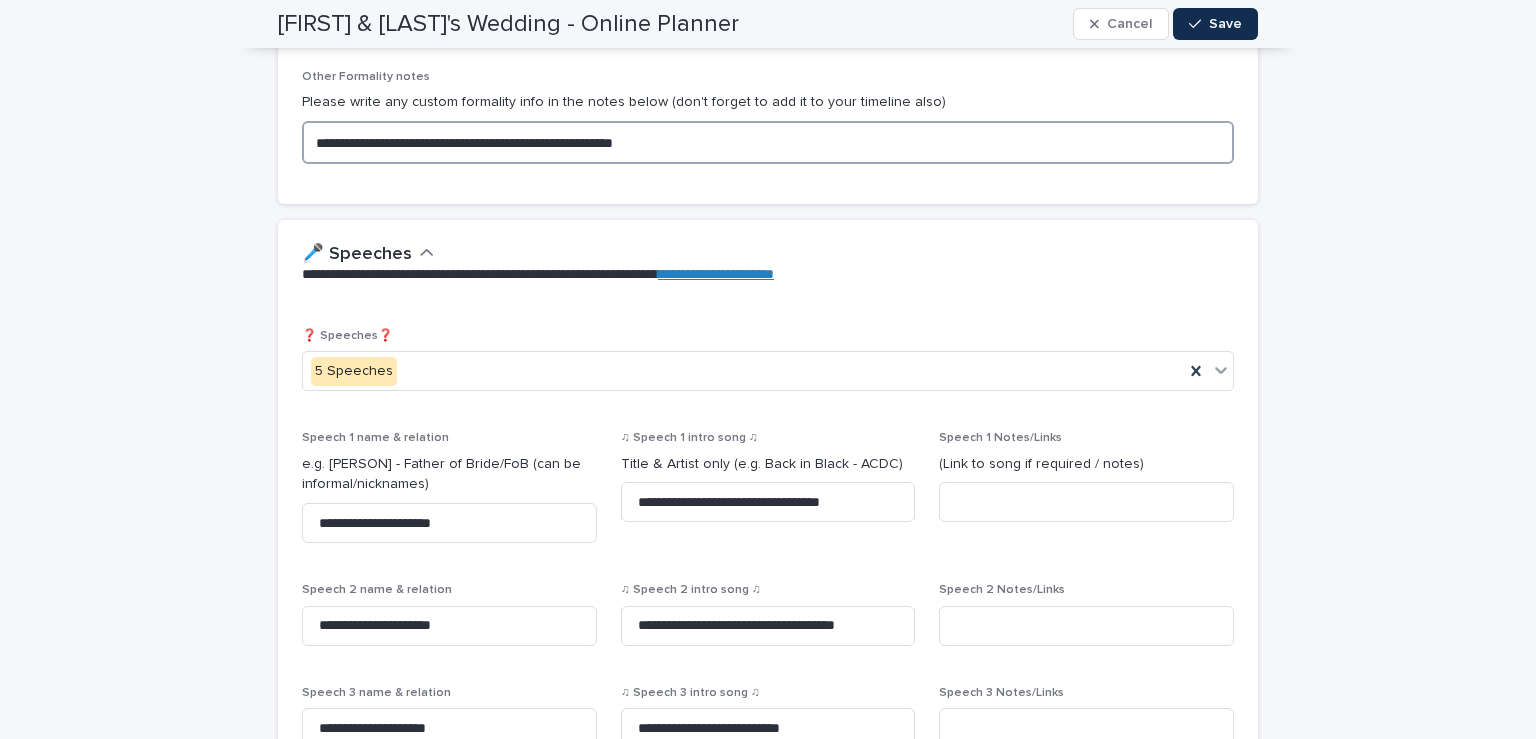click on "**********" at bounding box center (768, 142) 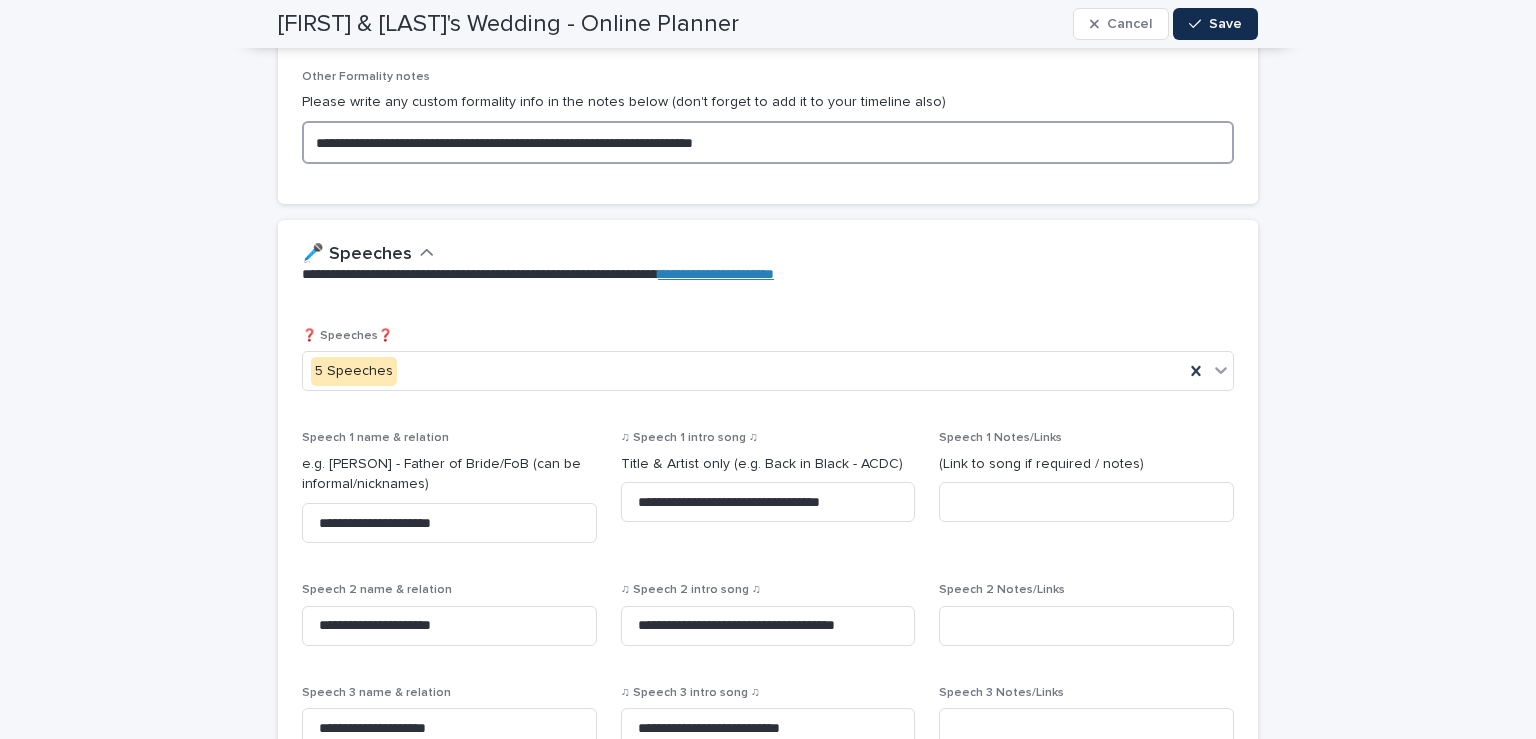 type on "**********" 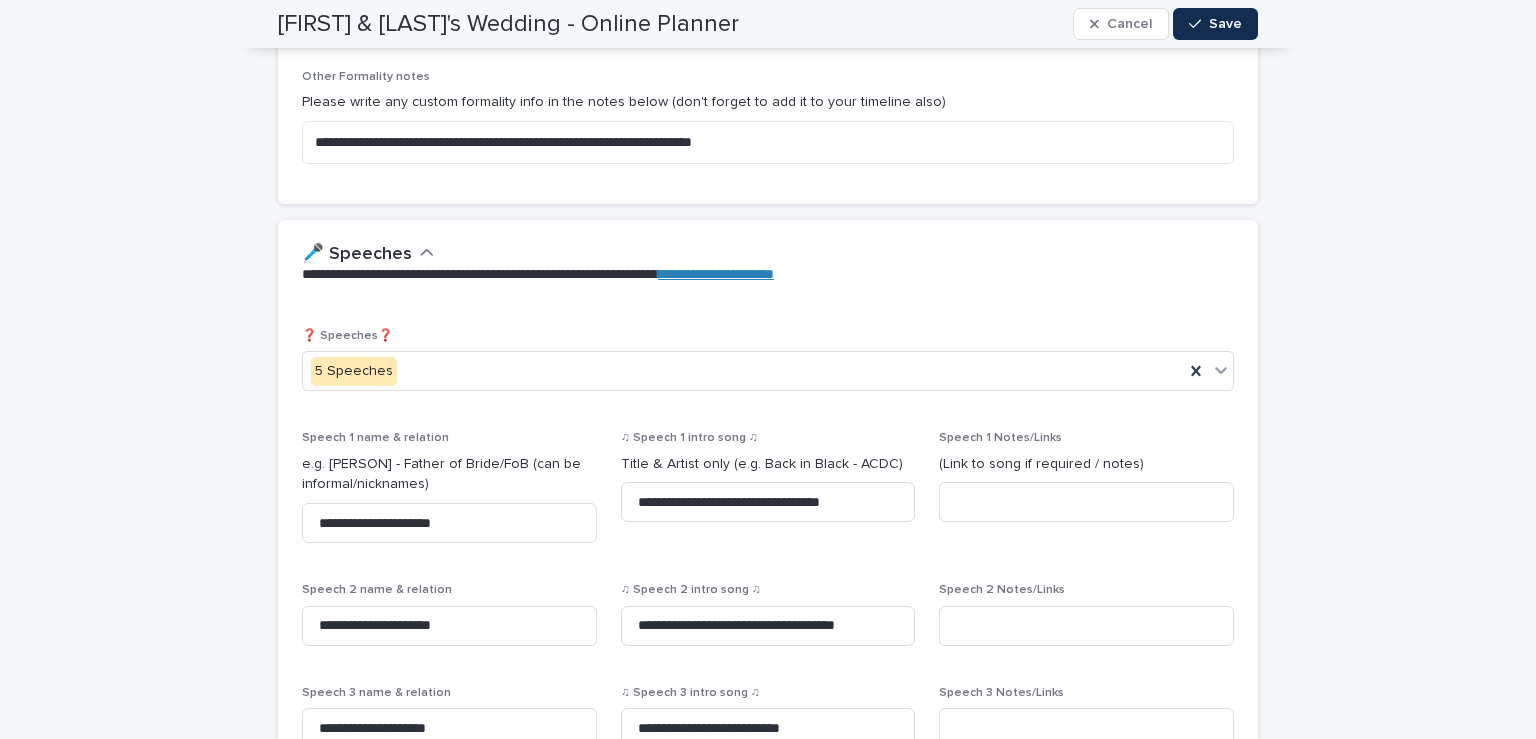 click on "**********" at bounding box center (768, 1848) 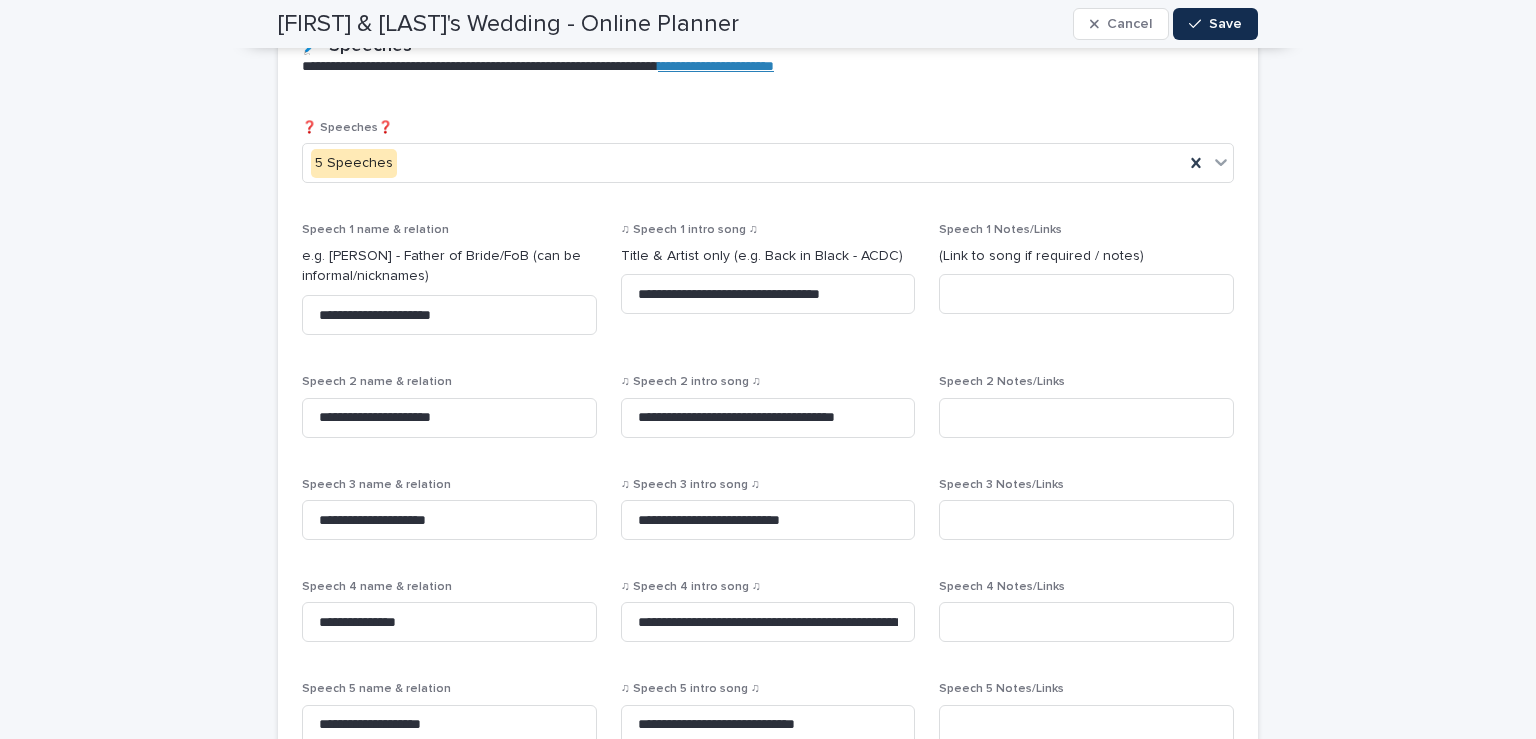 scroll, scrollTop: 1924, scrollLeft: 0, axis: vertical 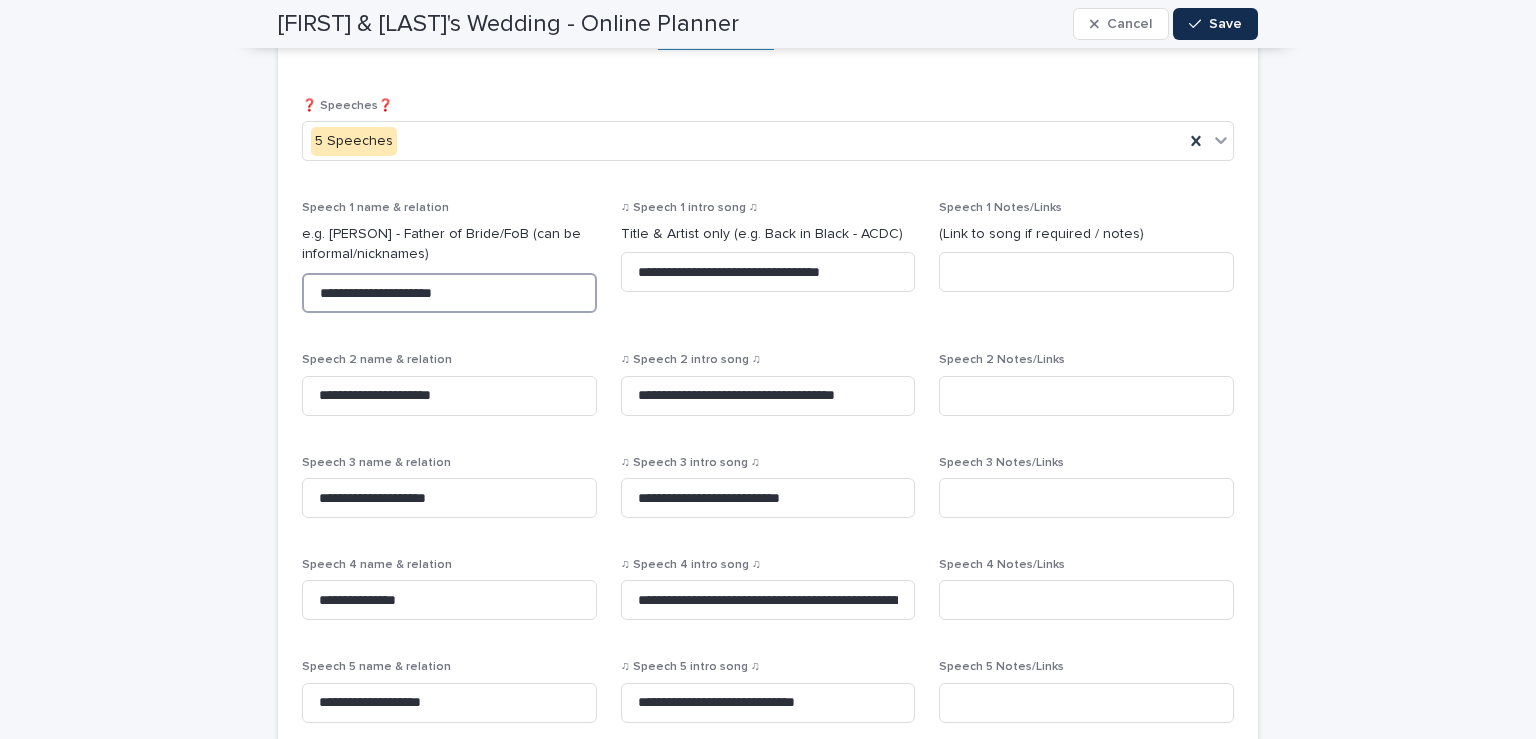 click on "**********" at bounding box center (449, 293) 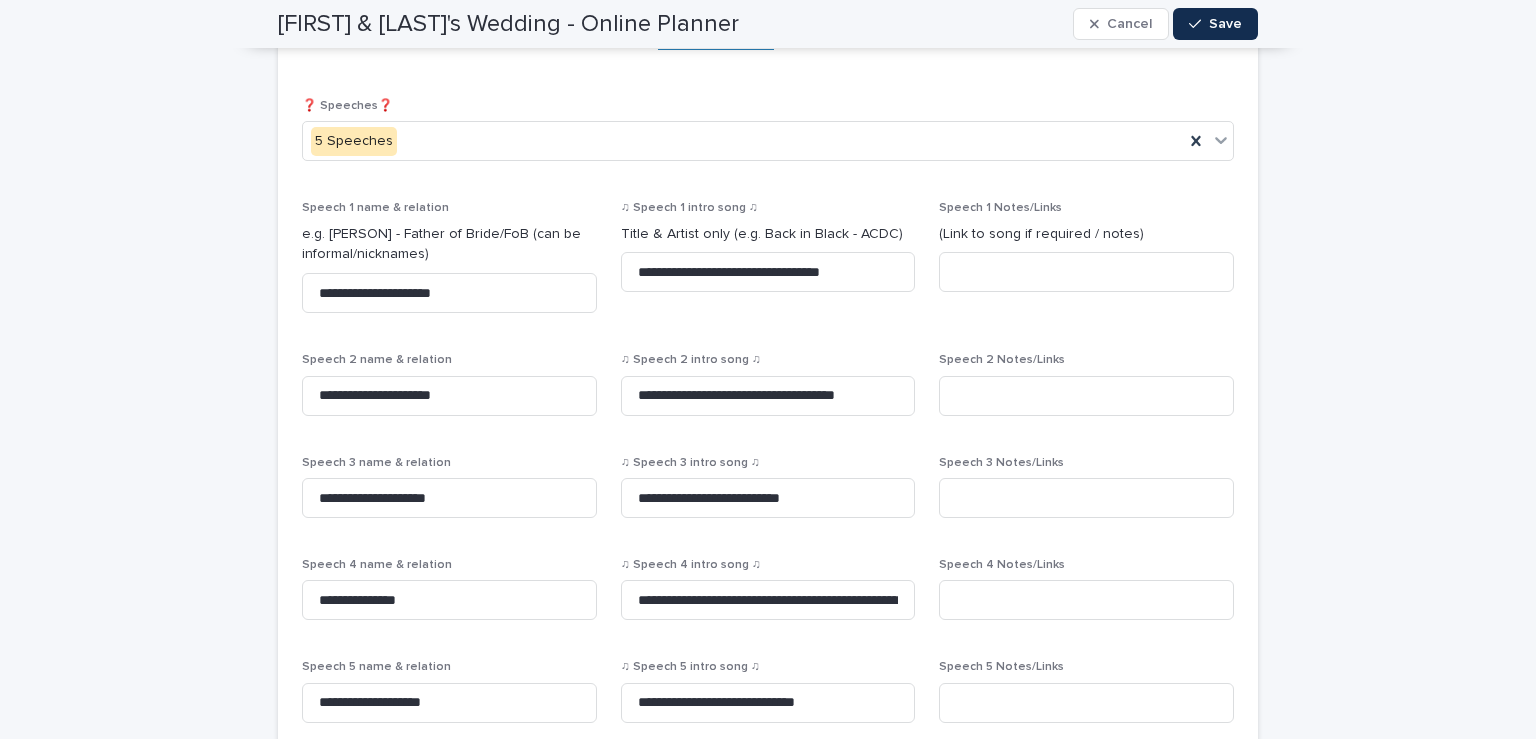 click on "**********" at bounding box center (768, 1593) 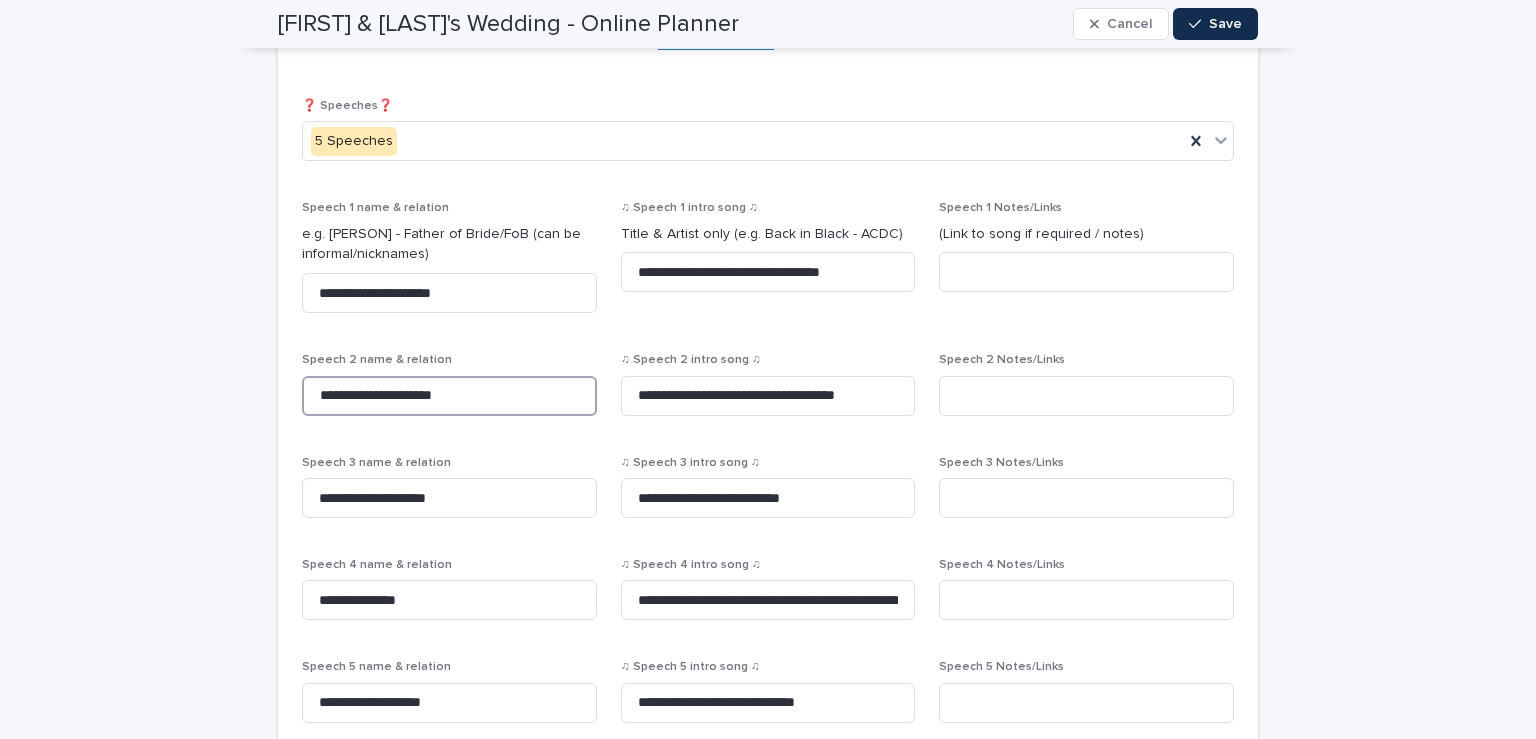 click on "**********" at bounding box center (449, 396) 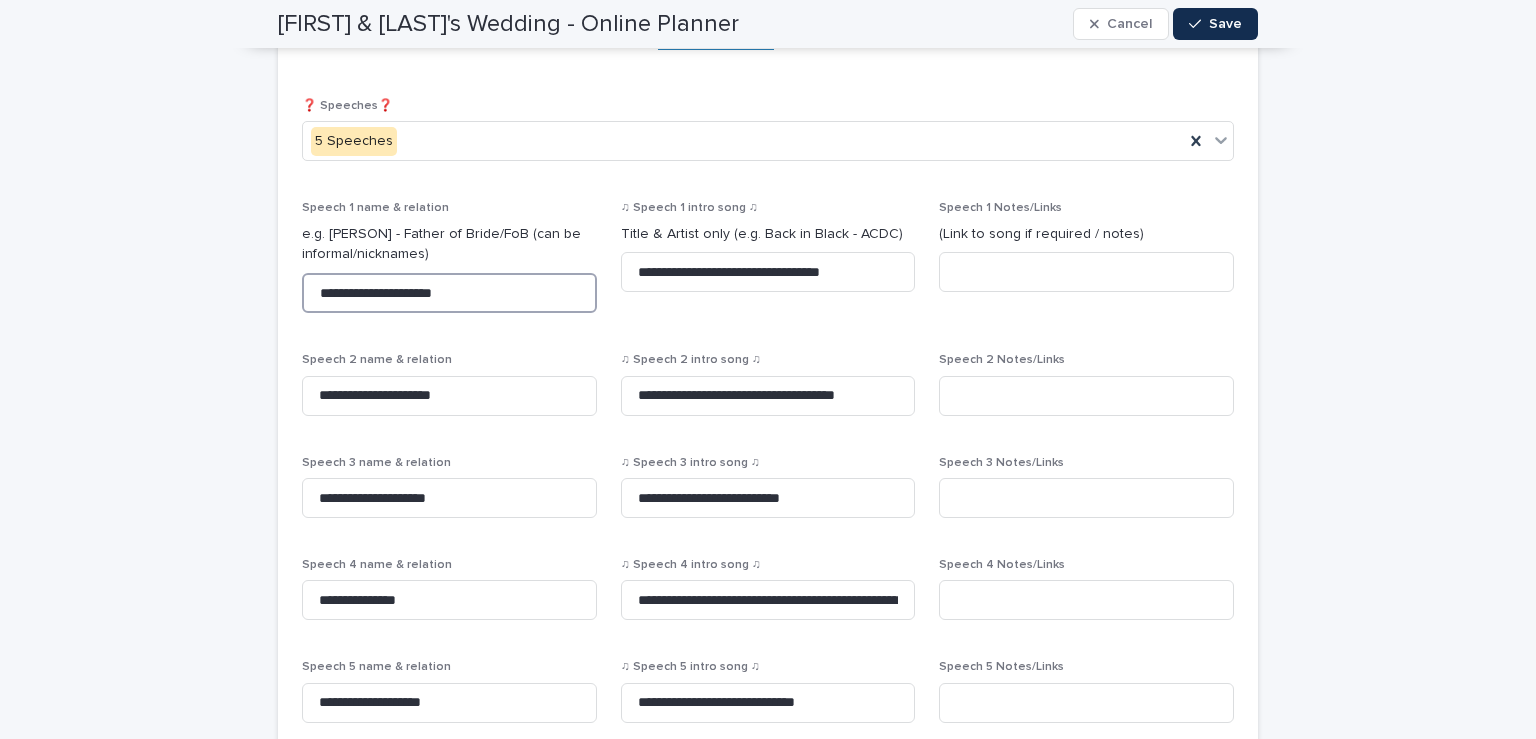 click on "**********" at bounding box center (449, 293) 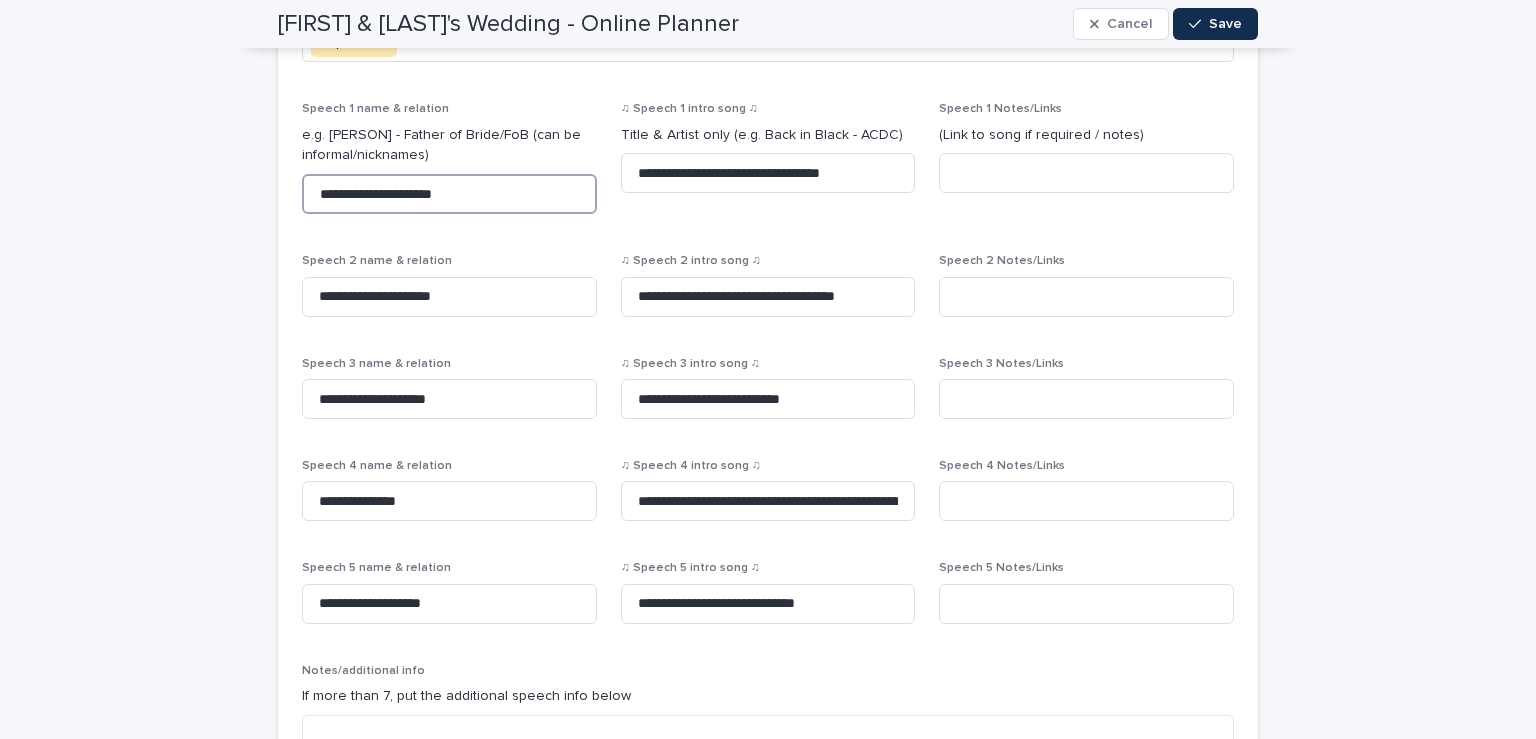 scroll, scrollTop: 2040, scrollLeft: 0, axis: vertical 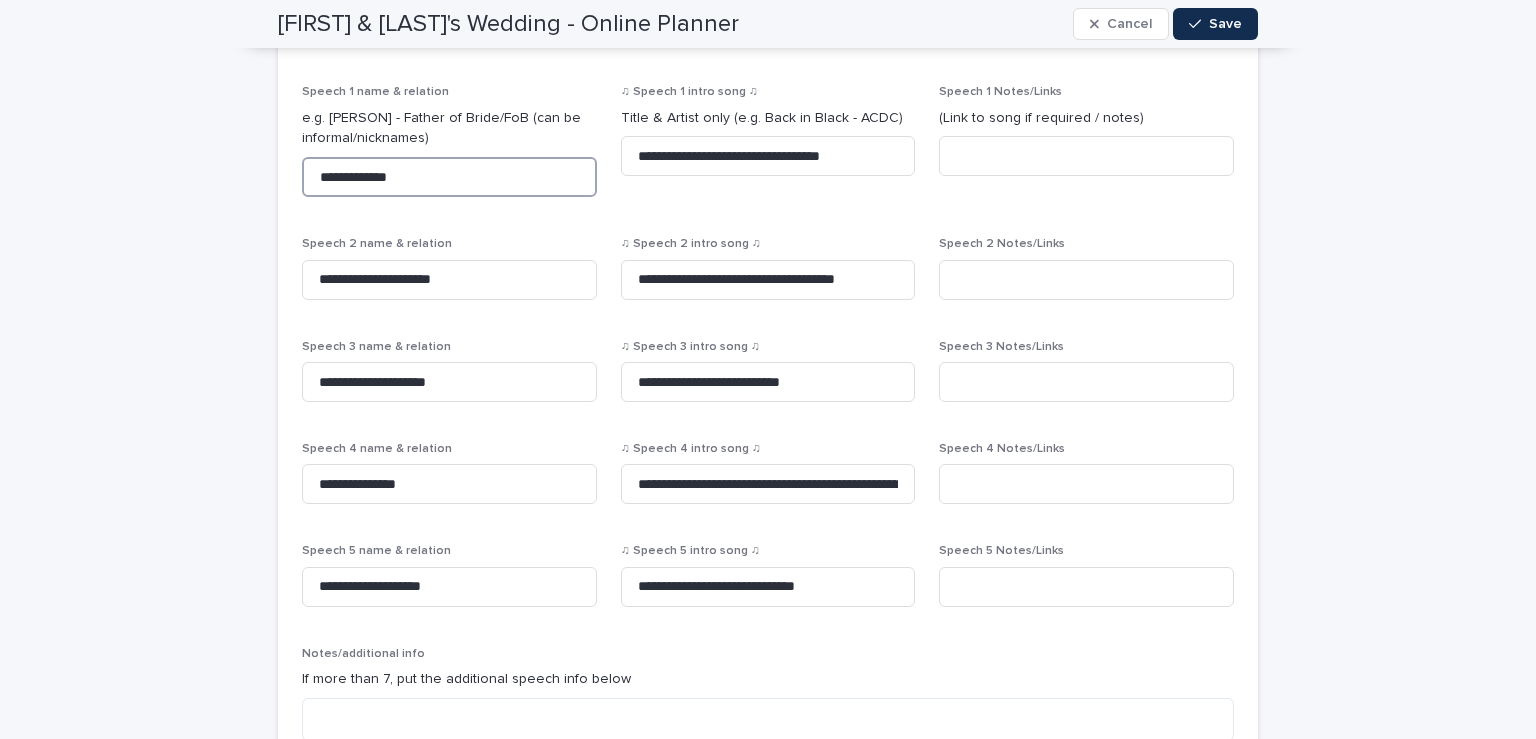 type on "**********" 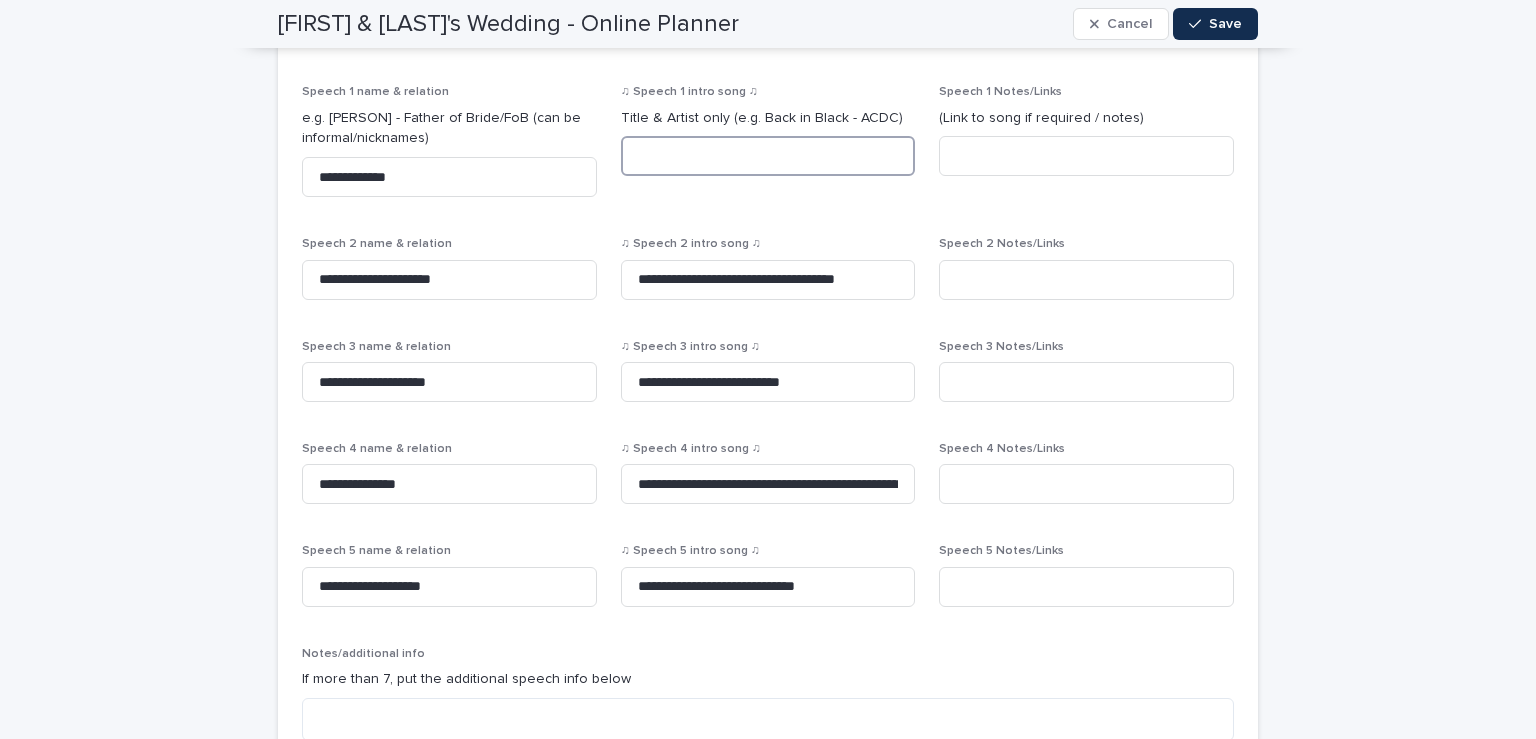 type 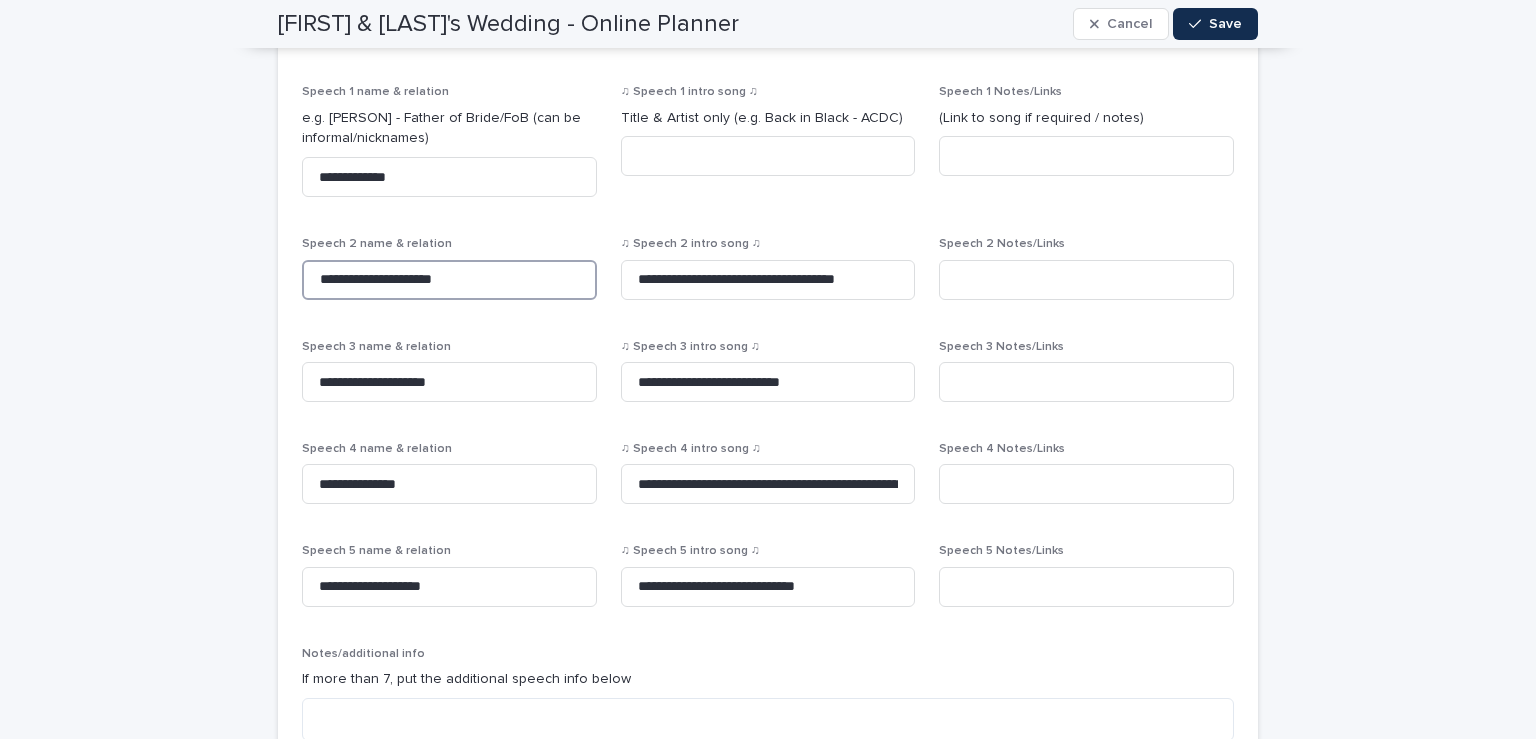 click on "**********" at bounding box center (449, 280) 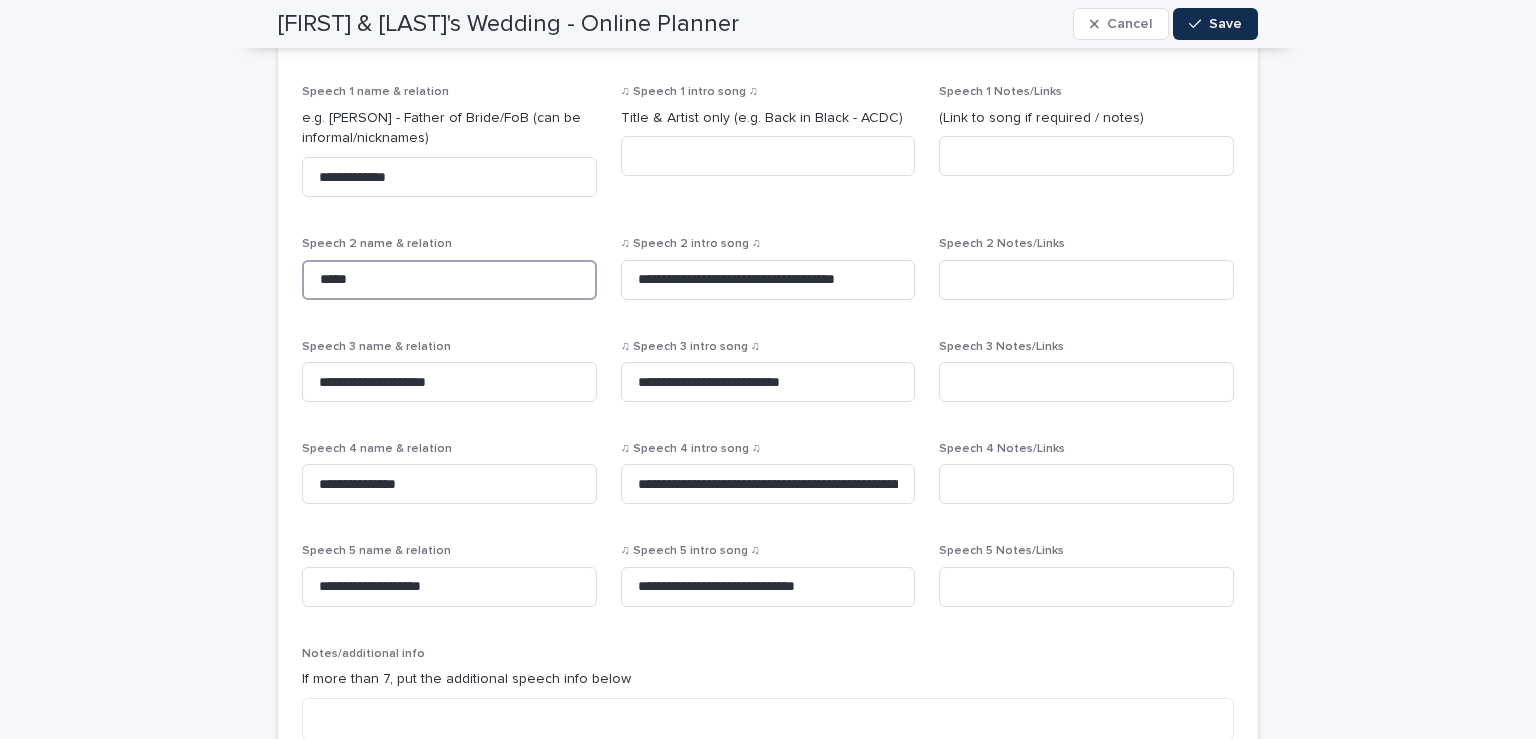 type on "*****" 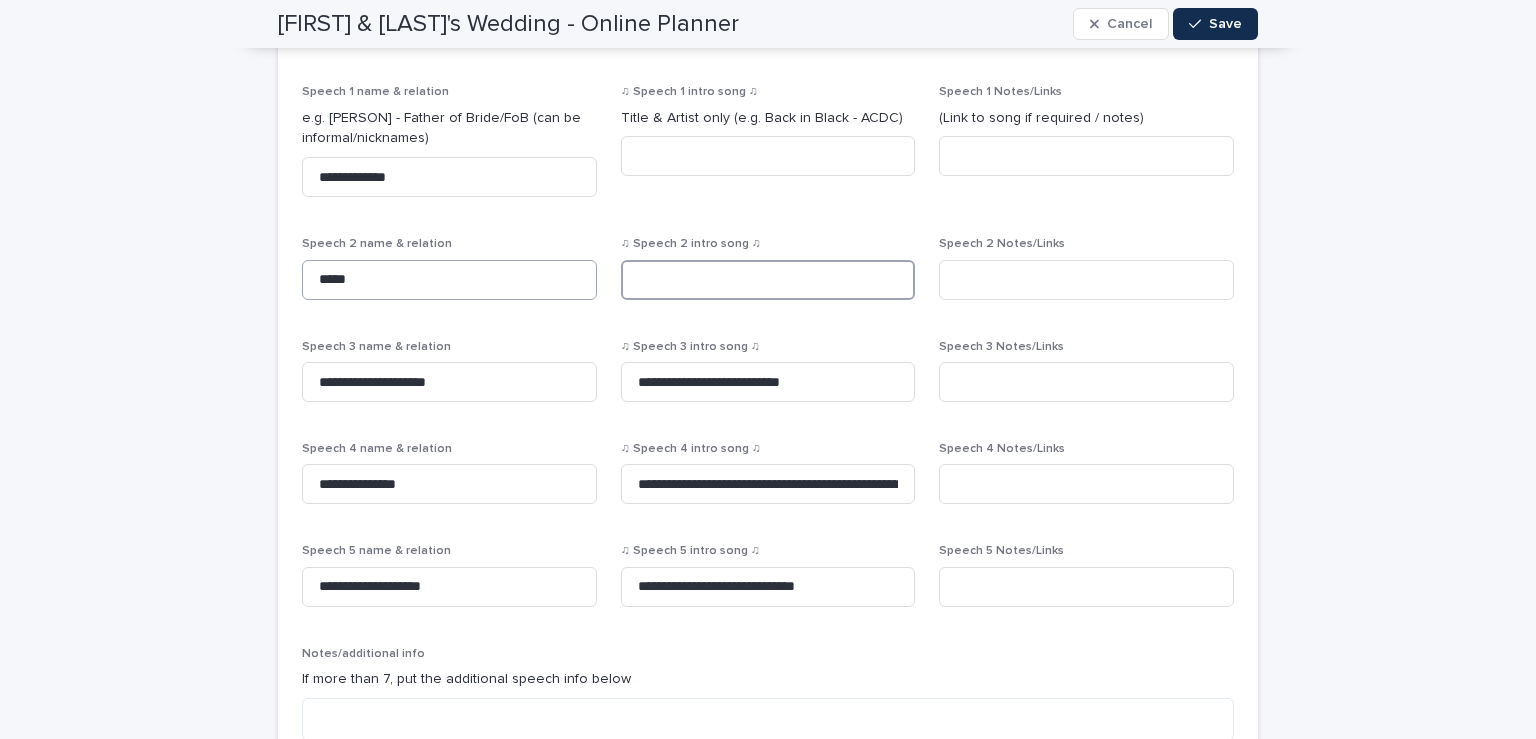 type 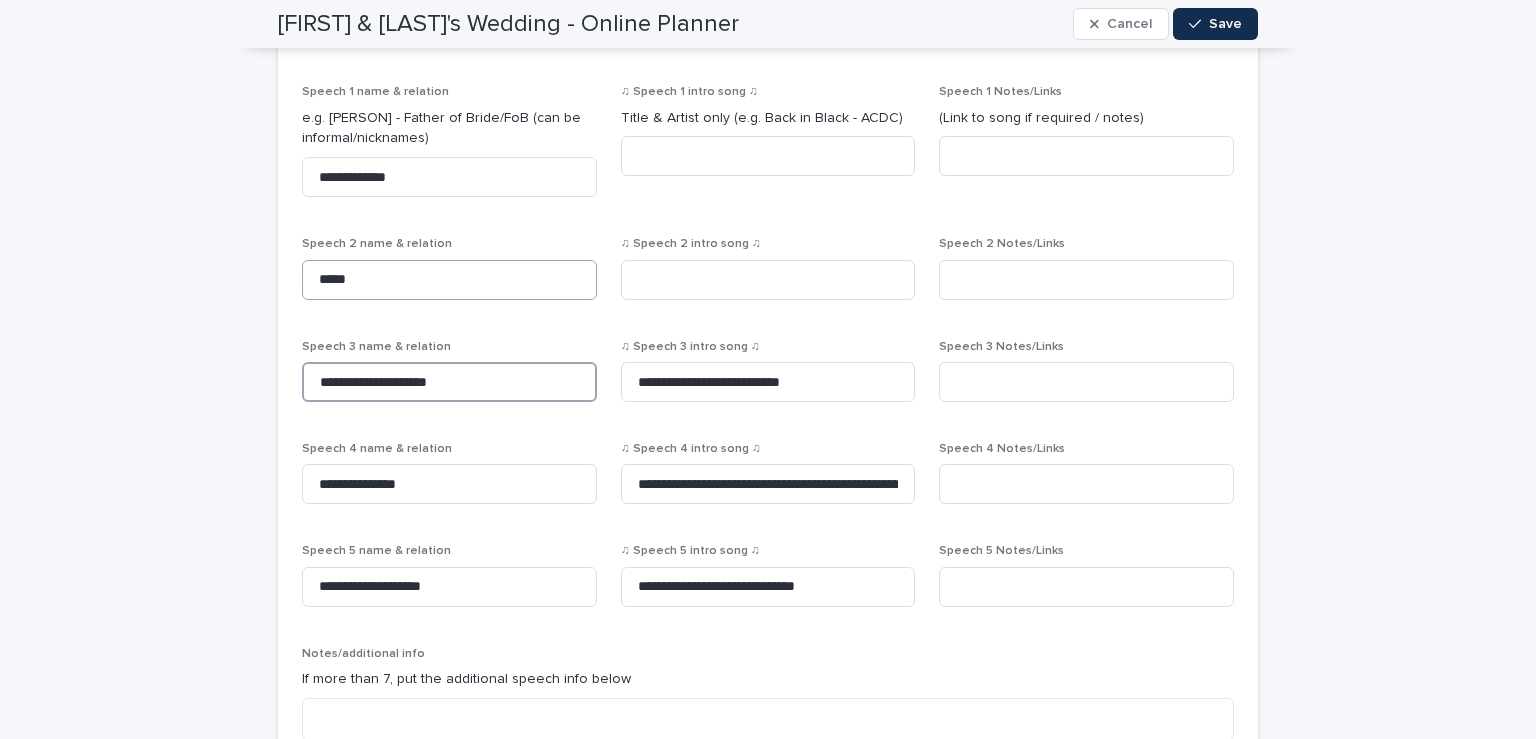 type on "*" 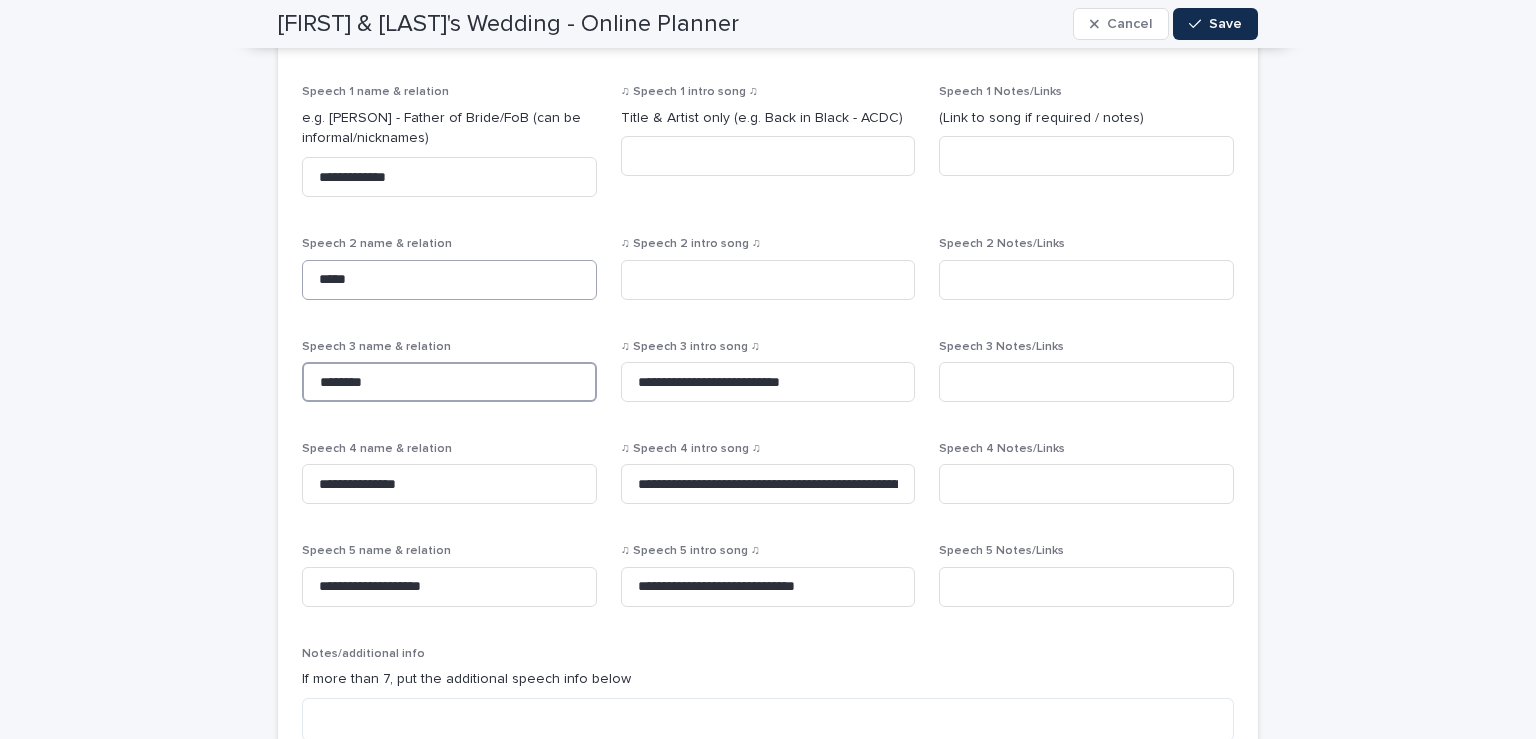type on "********" 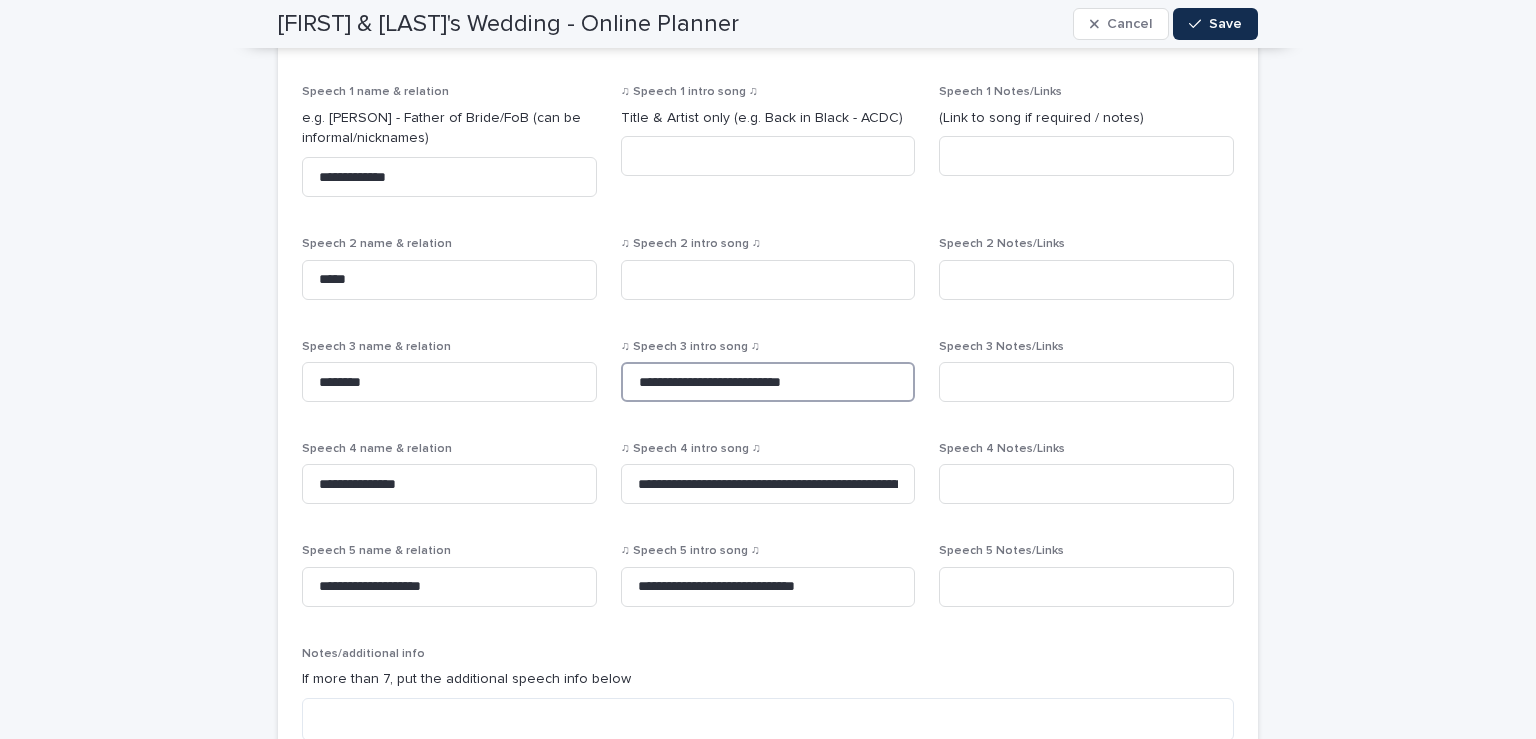 click on "**********" at bounding box center [768, 382] 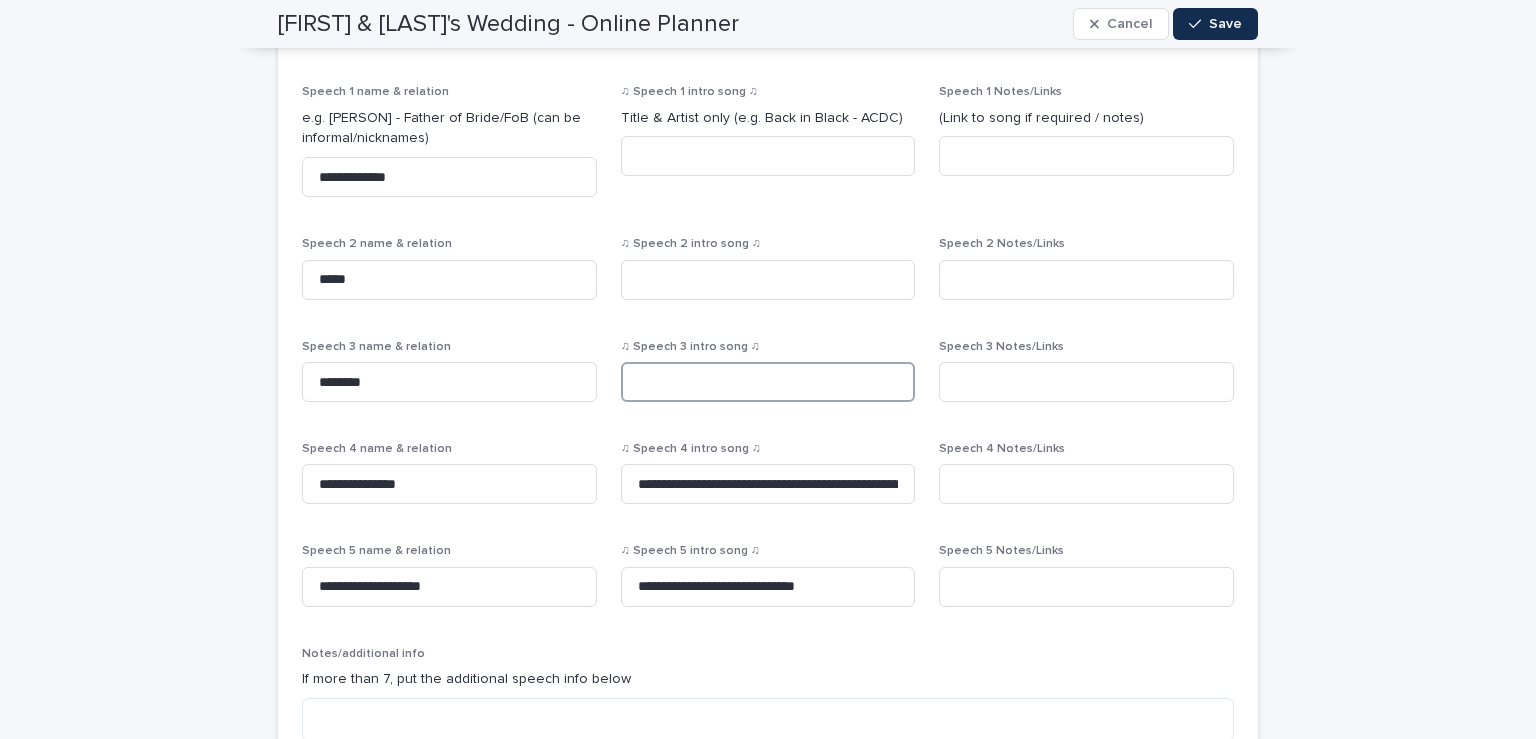 type 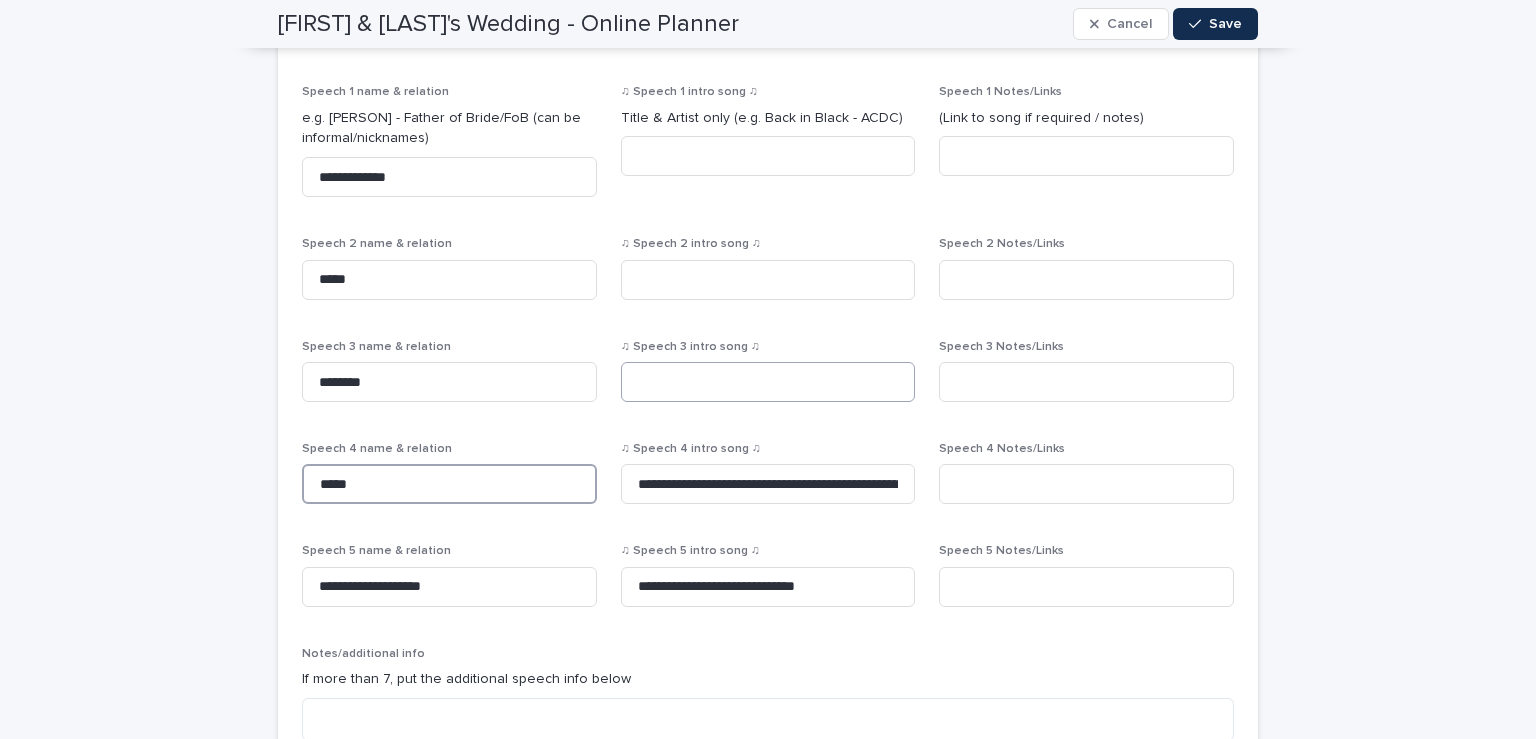 type on "*****" 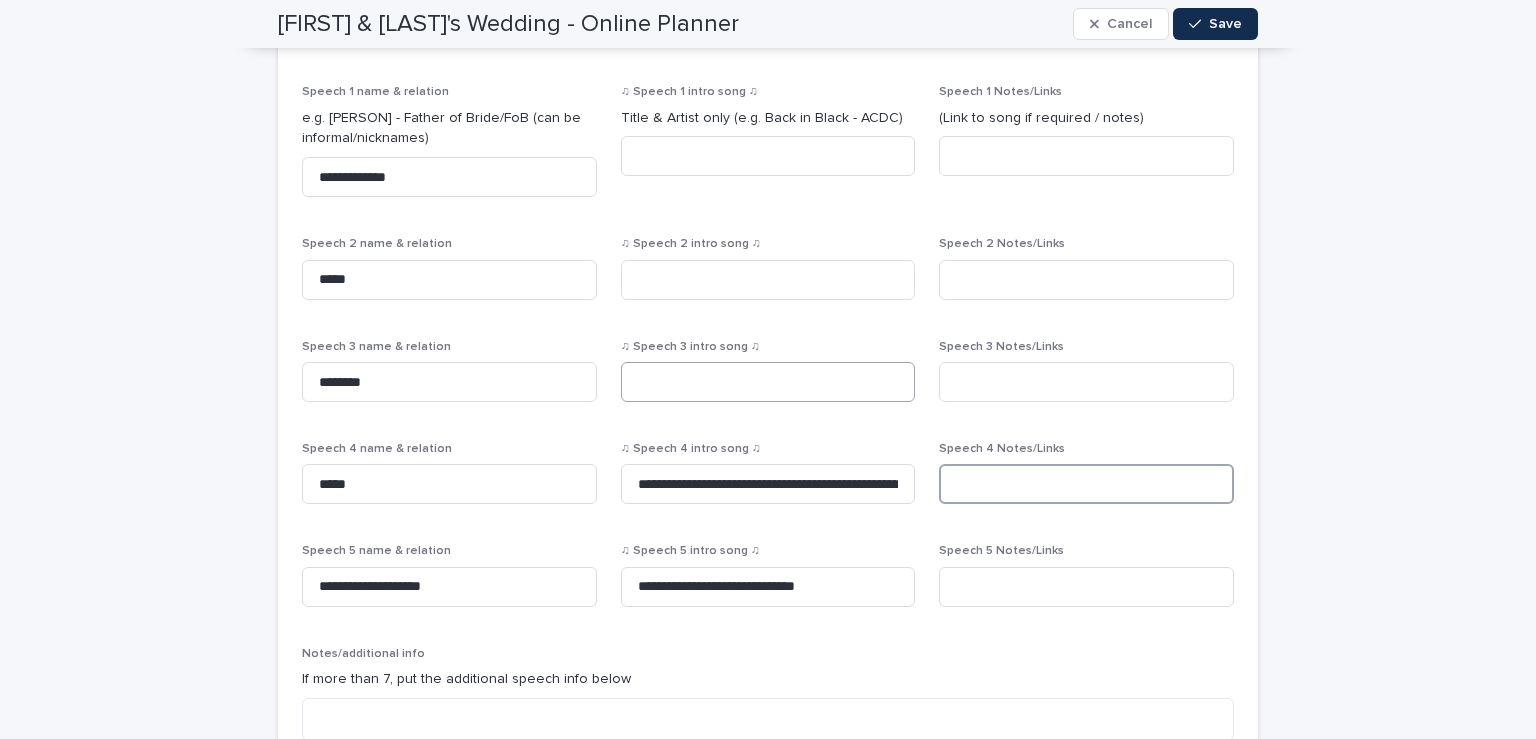 scroll, scrollTop: 0, scrollLeft: 88, axis: horizontal 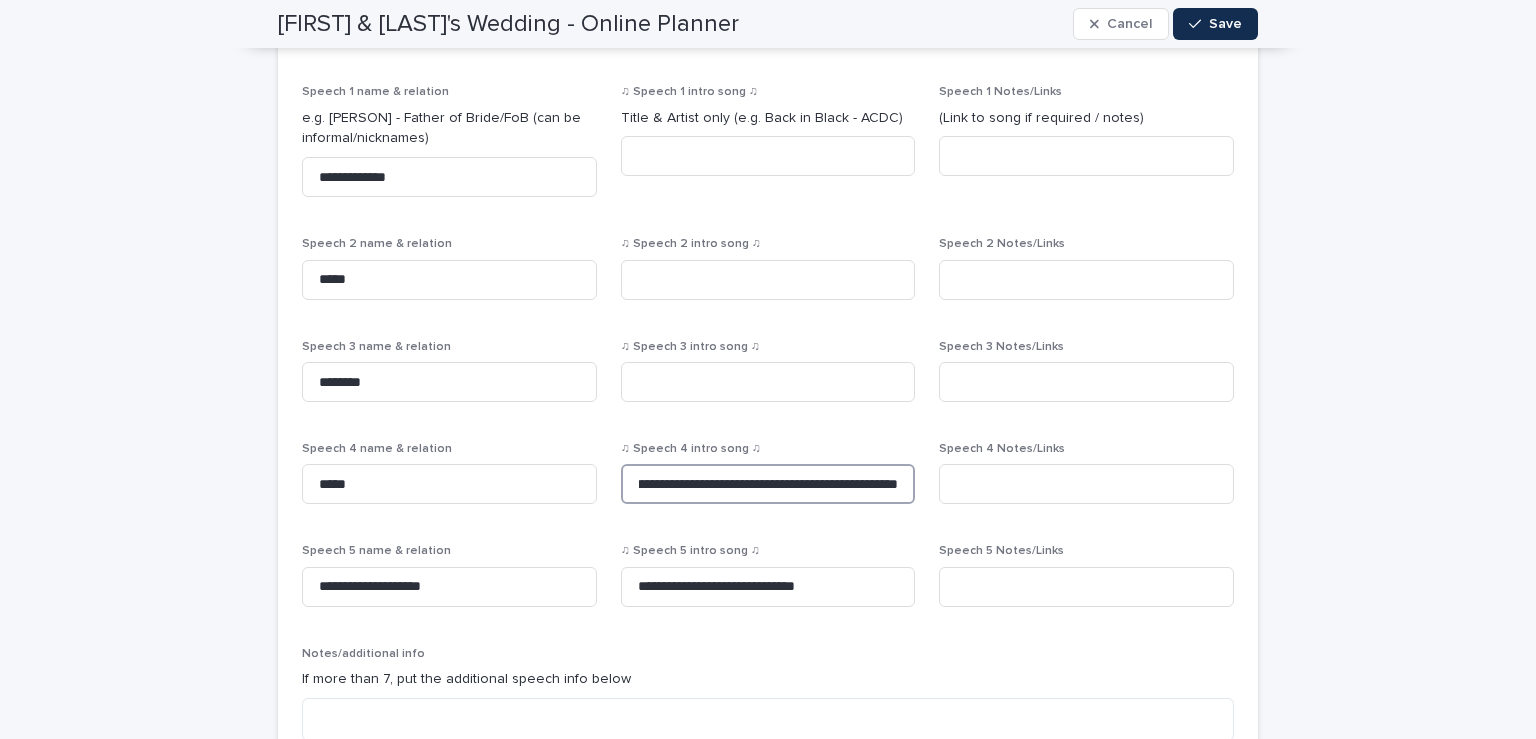 click on "**********" at bounding box center (768, 484) 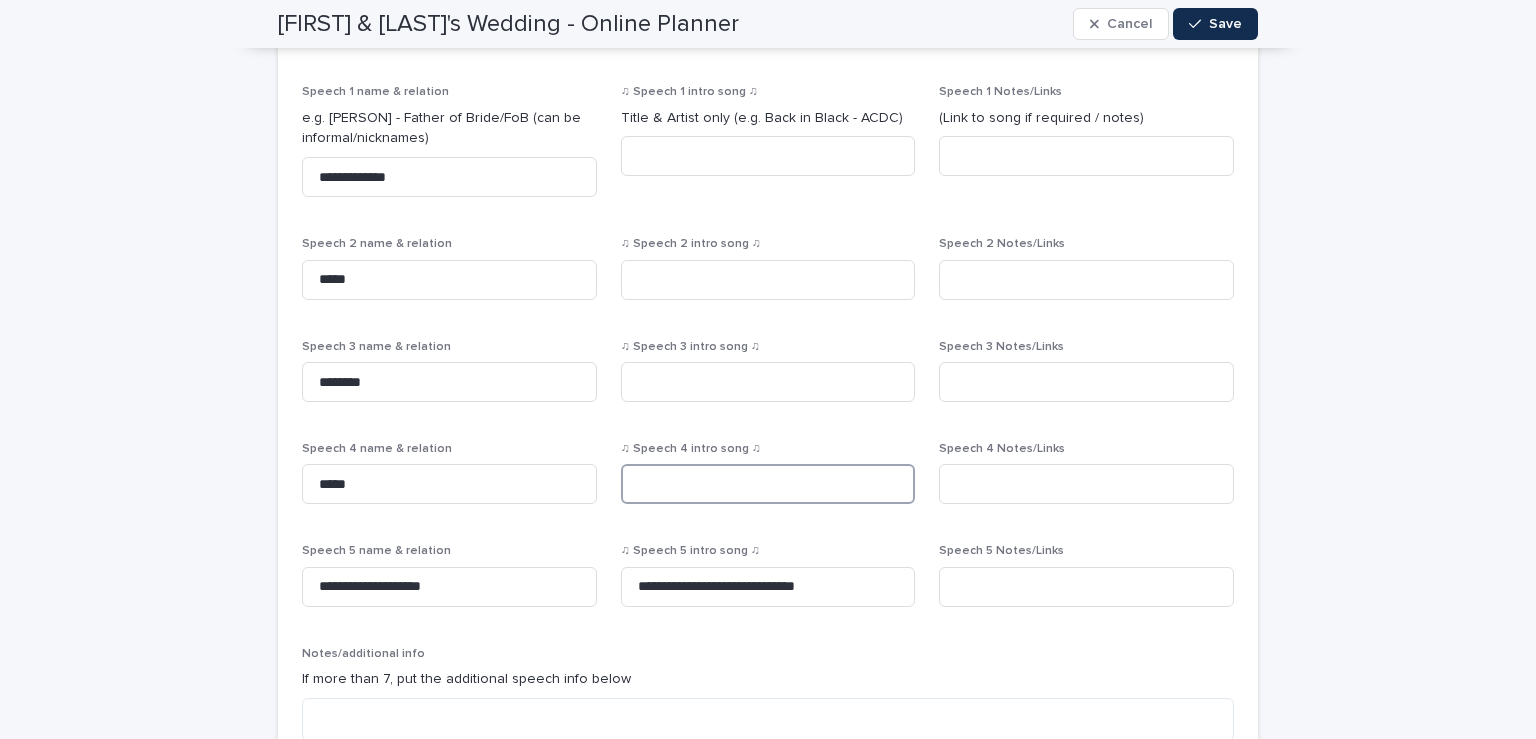 scroll, scrollTop: 0, scrollLeft: 0, axis: both 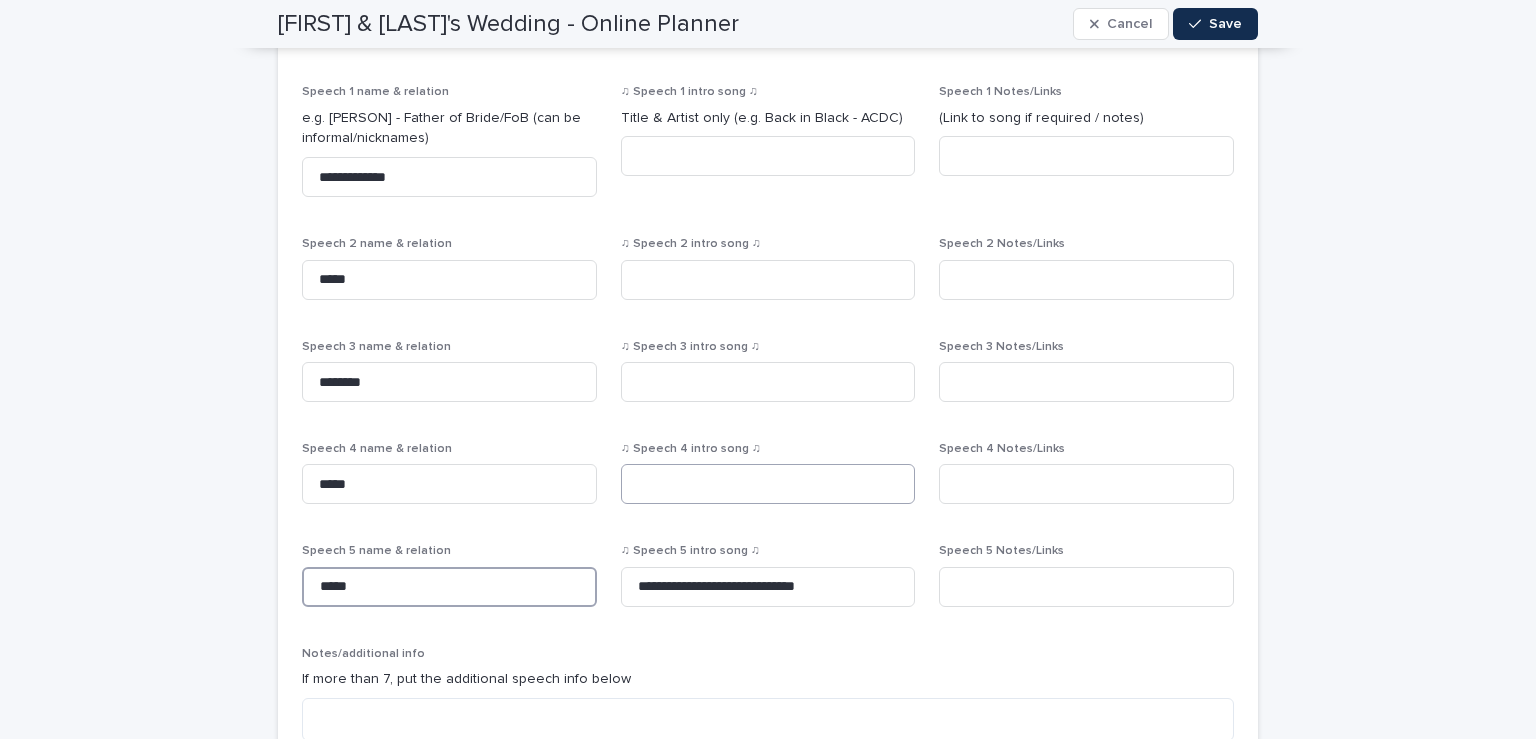type on "*****" 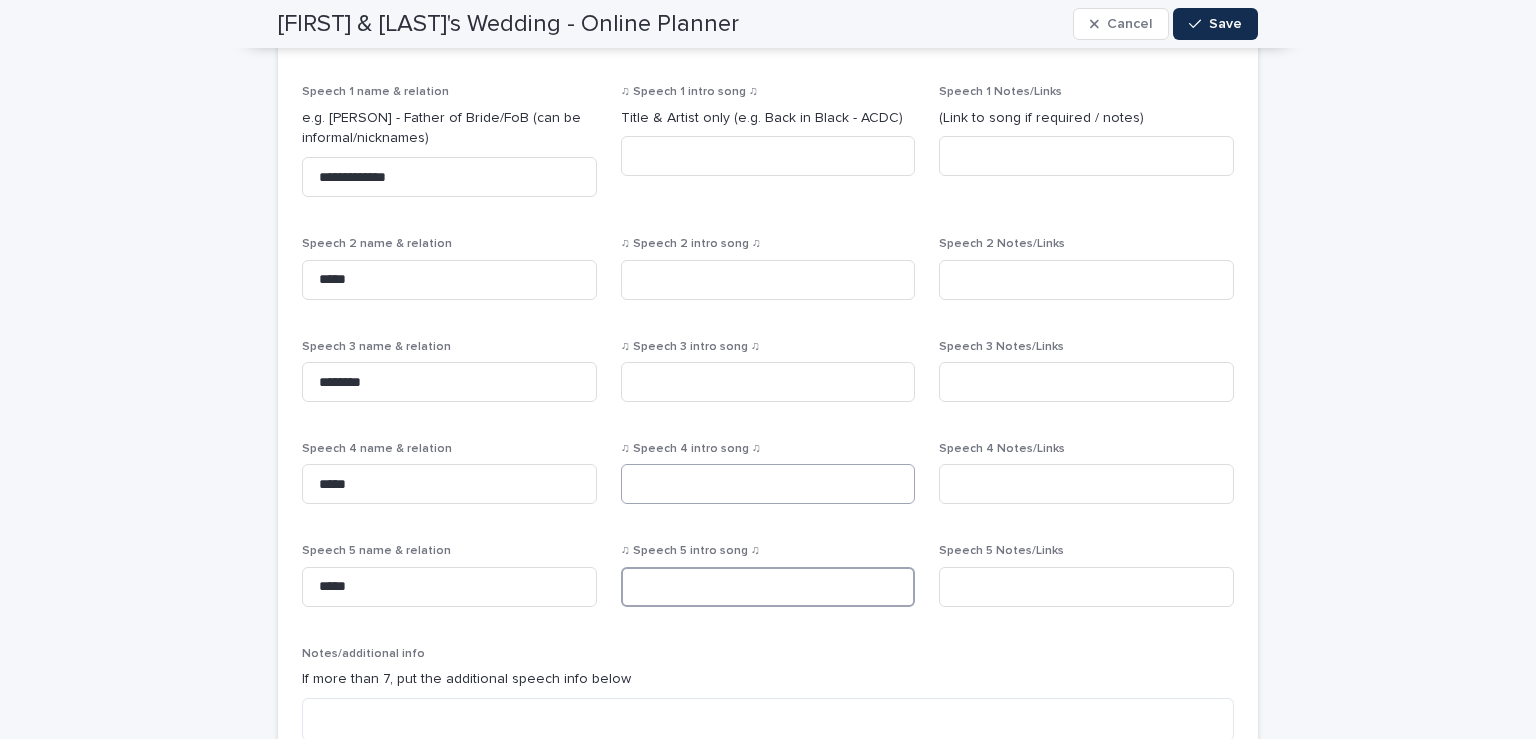 type 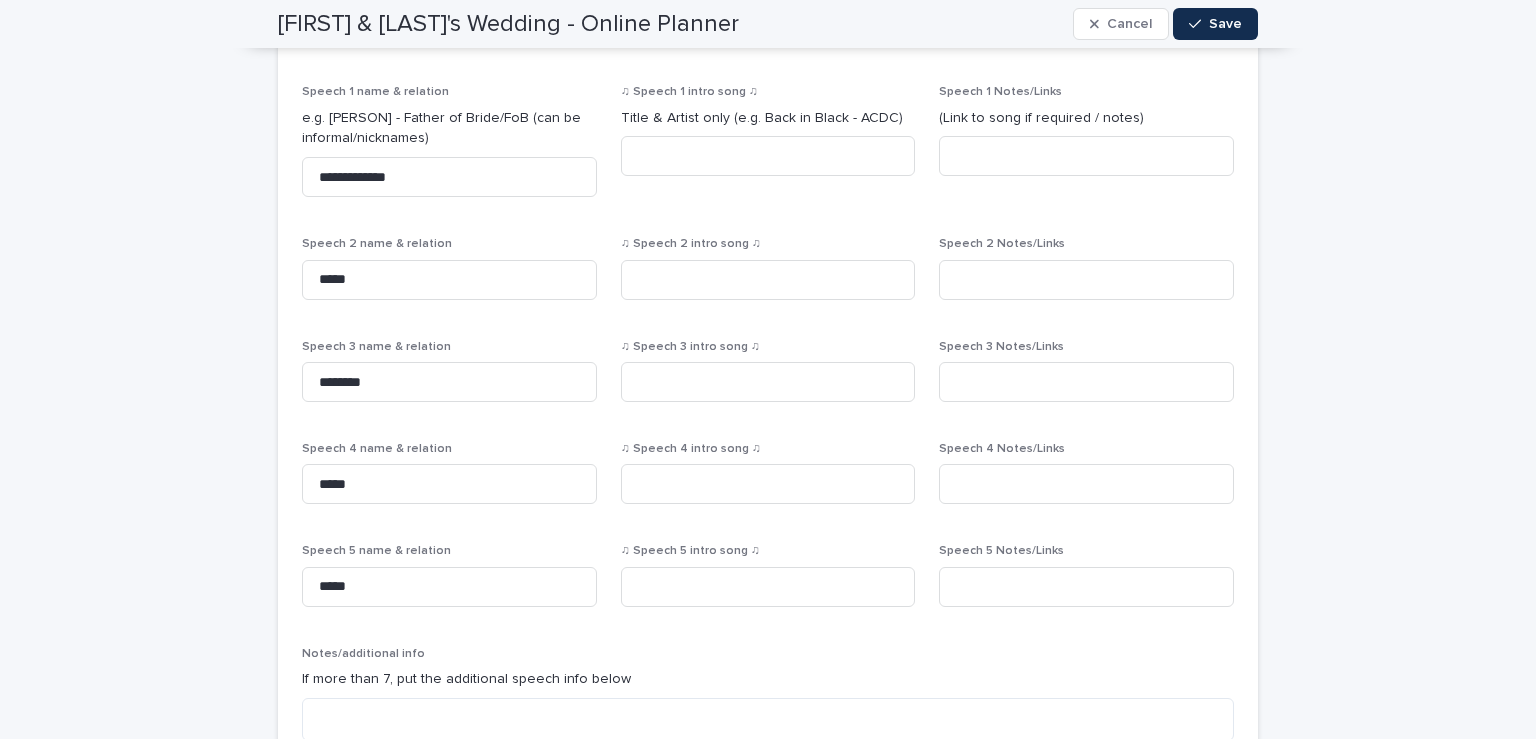click on "**********" at bounding box center (768, 370) 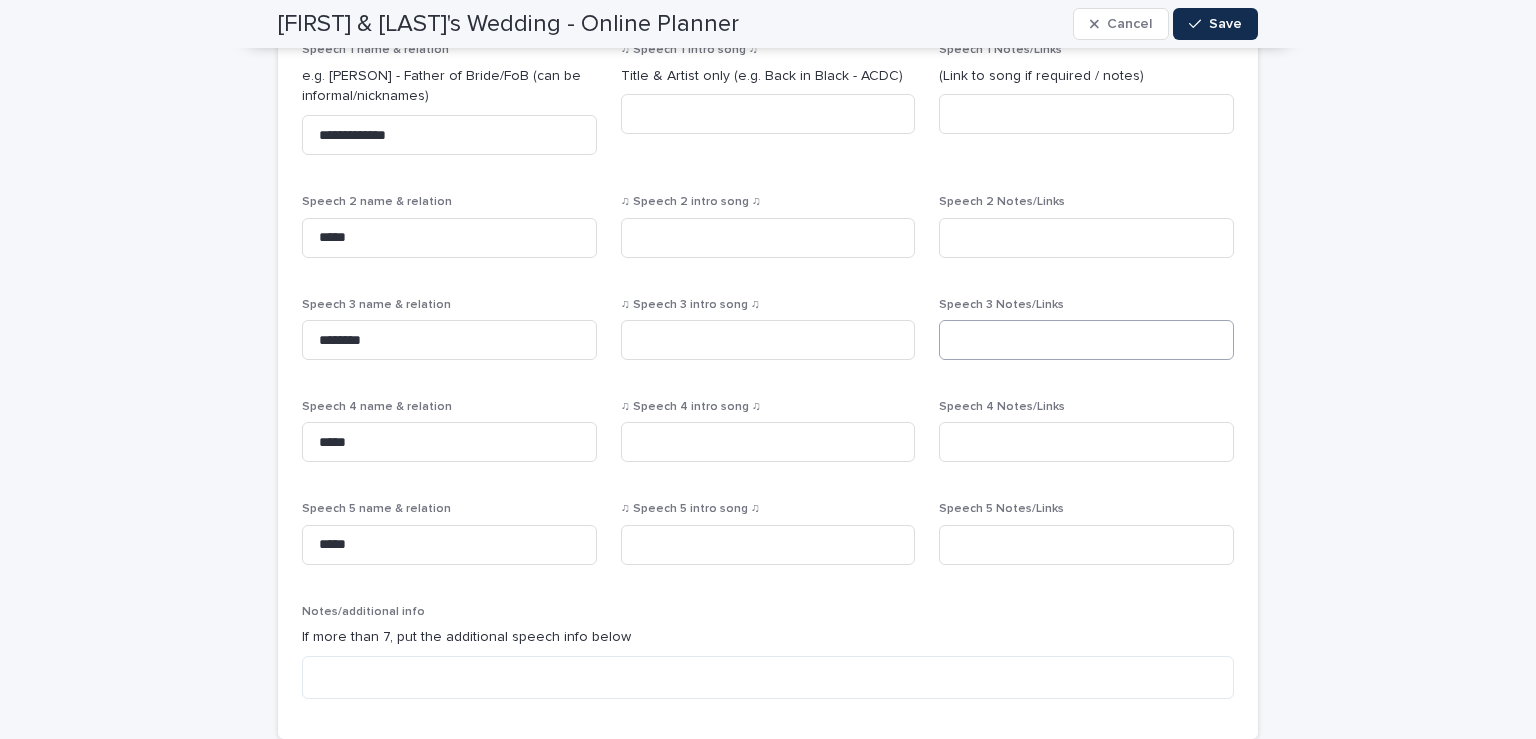 scroll, scrollTop: 2078, scrollLeft: 0, axis: vertical 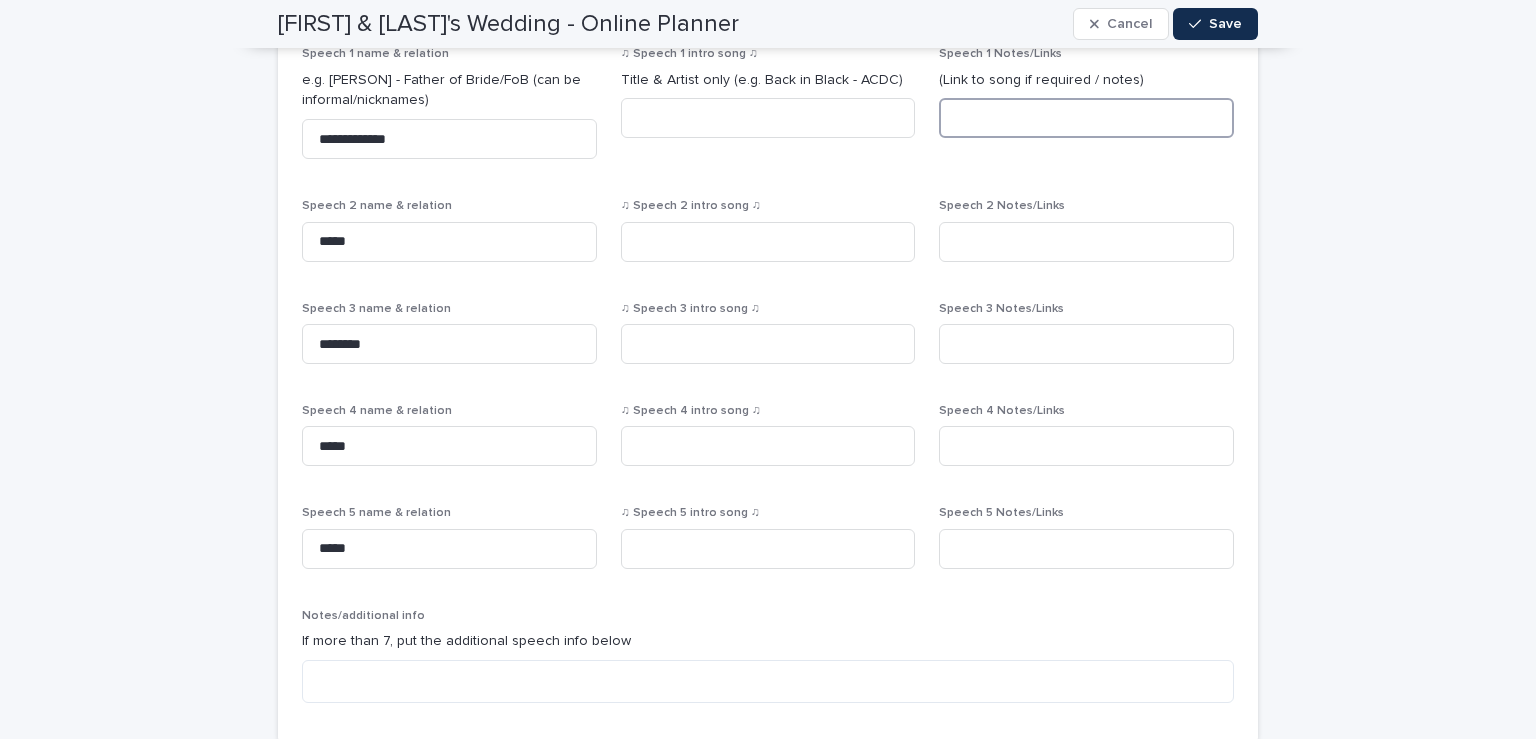 click at bounding box center (1086, 118) 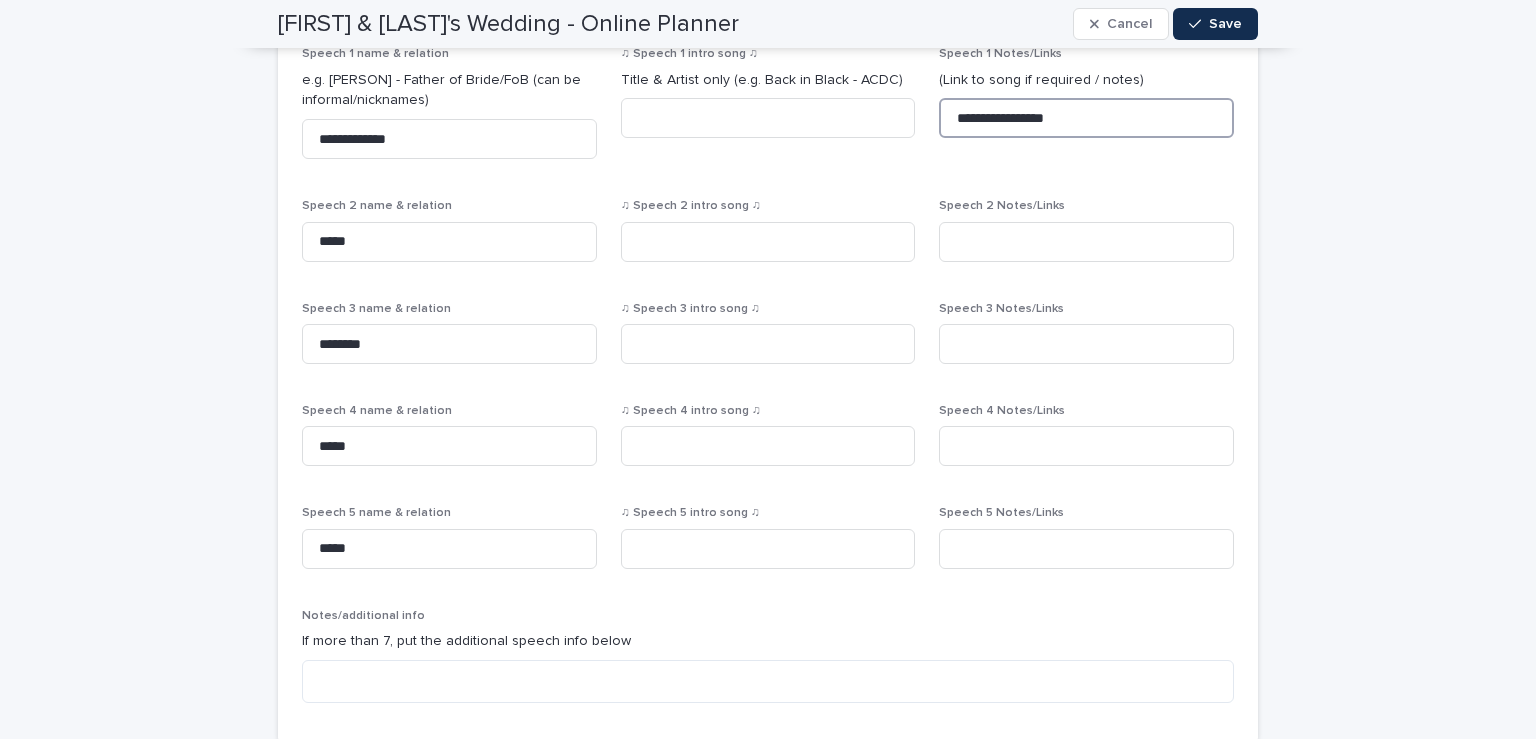 type on "**********" 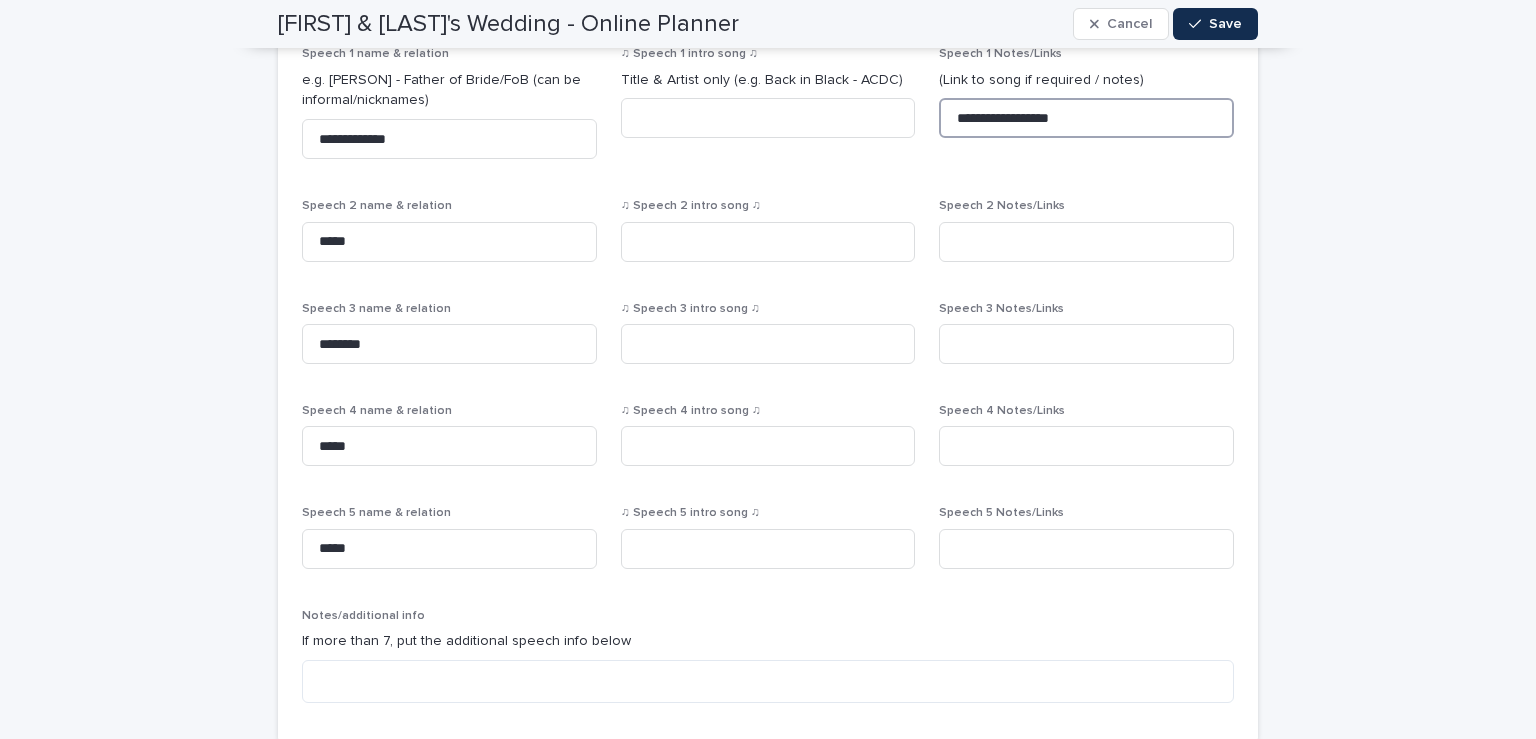 click on "**********" at bounding box center [1086, 118] 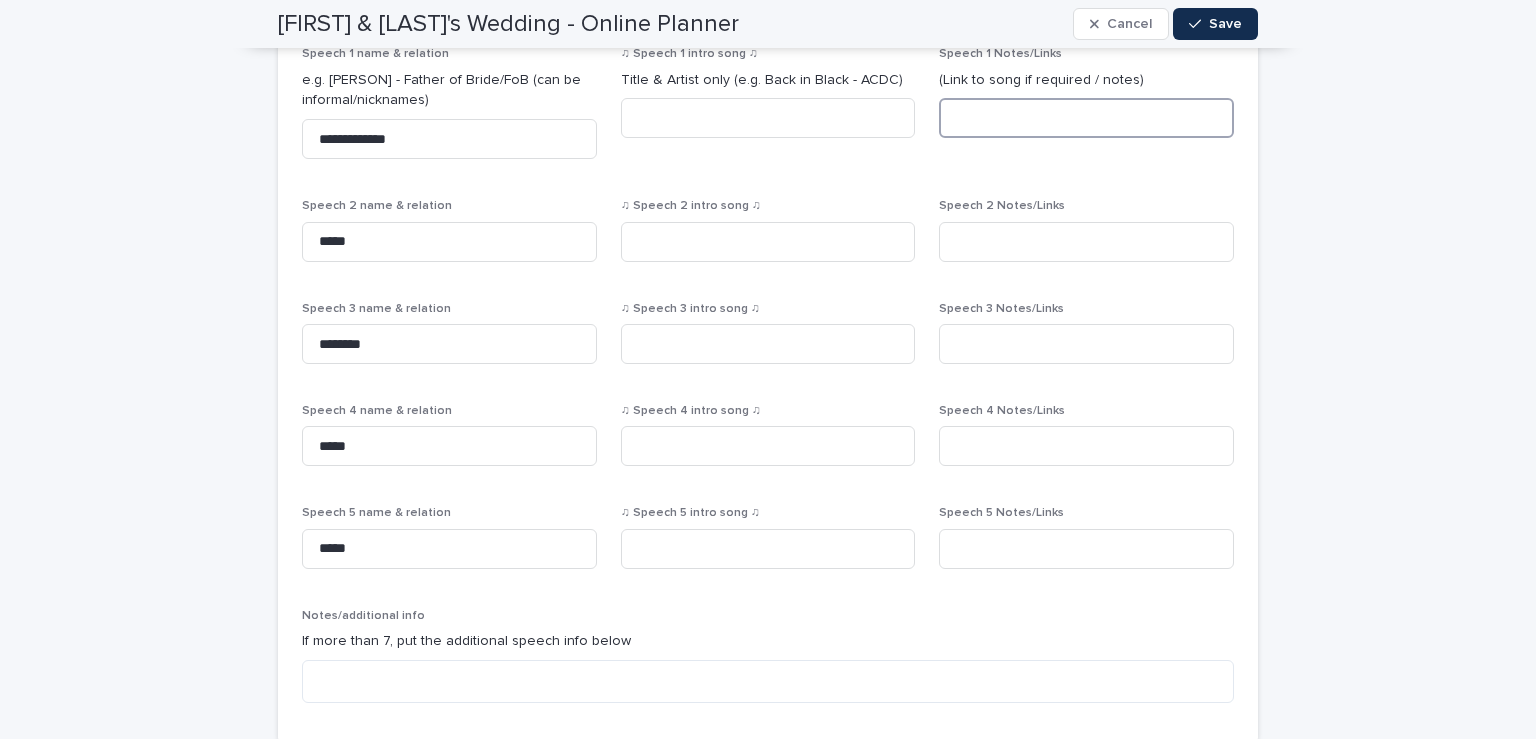 paste on "**********" 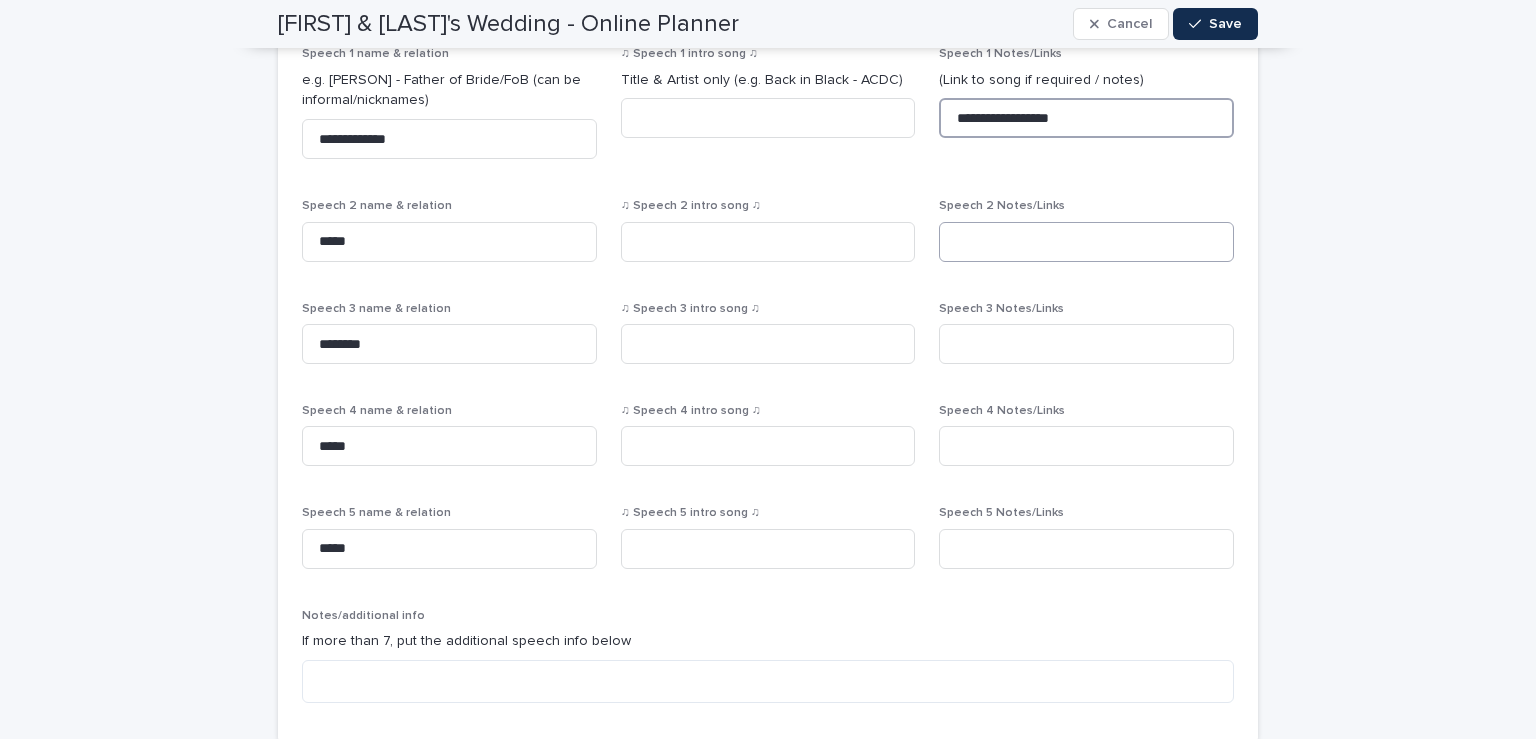 type on "**********" 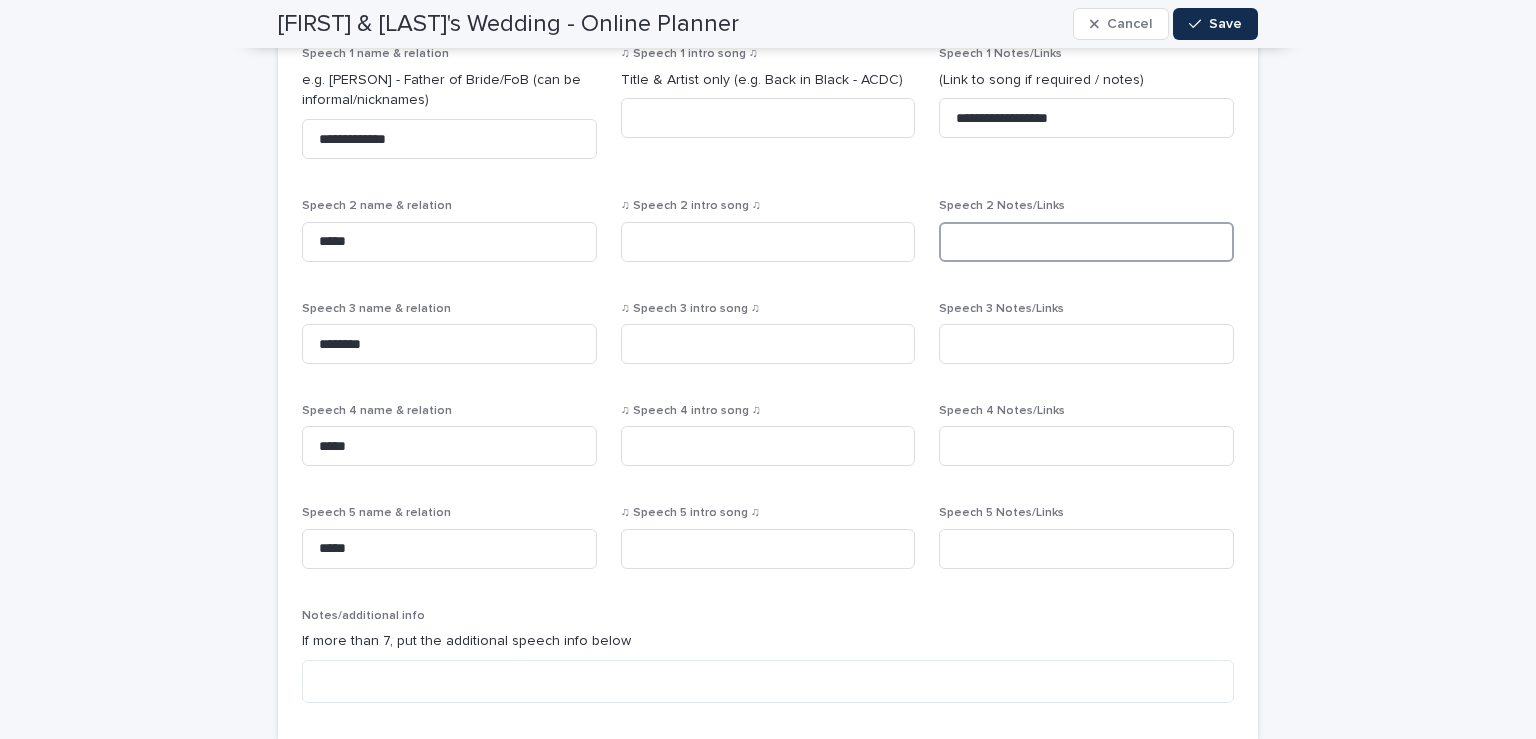 click at bounding box center [1086, 242] 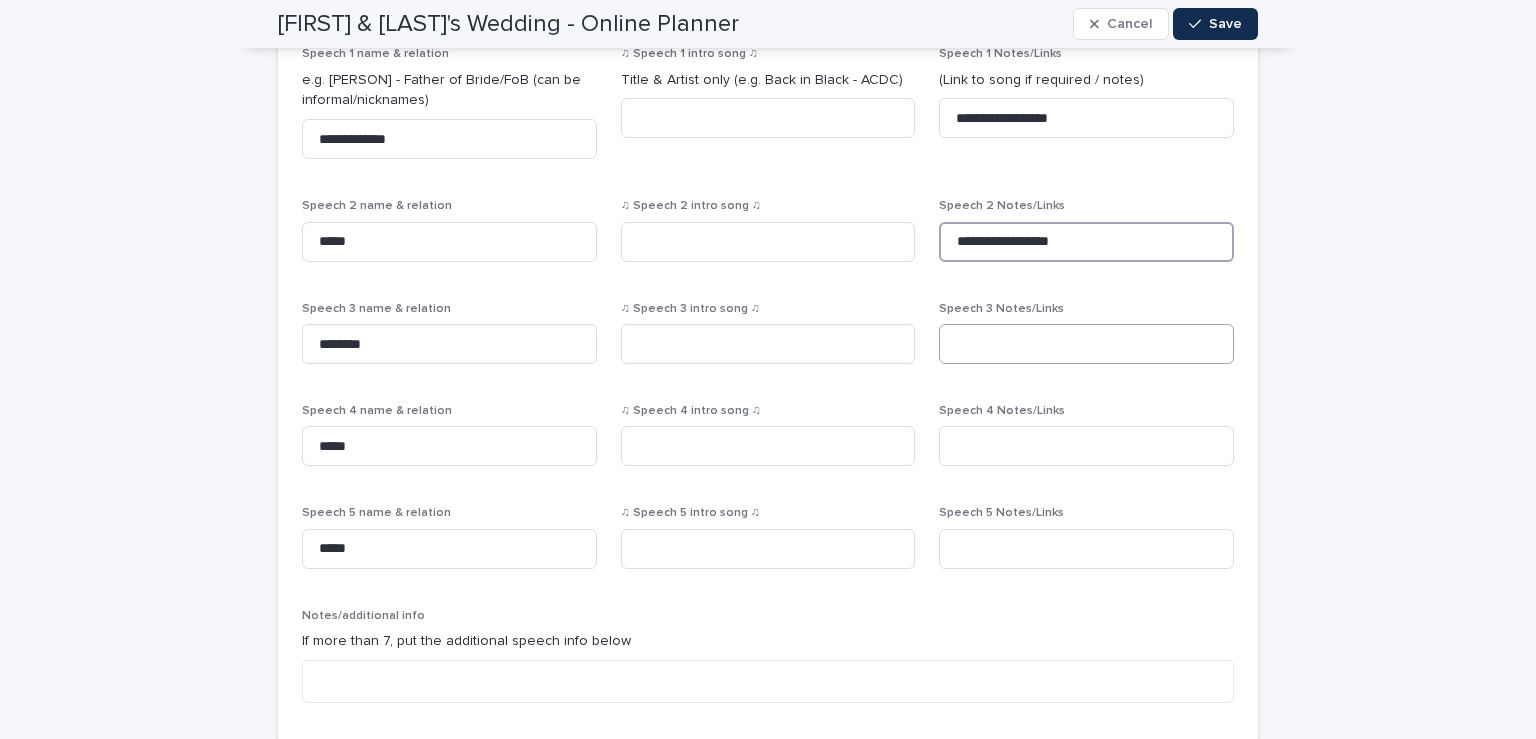 type on "**********" 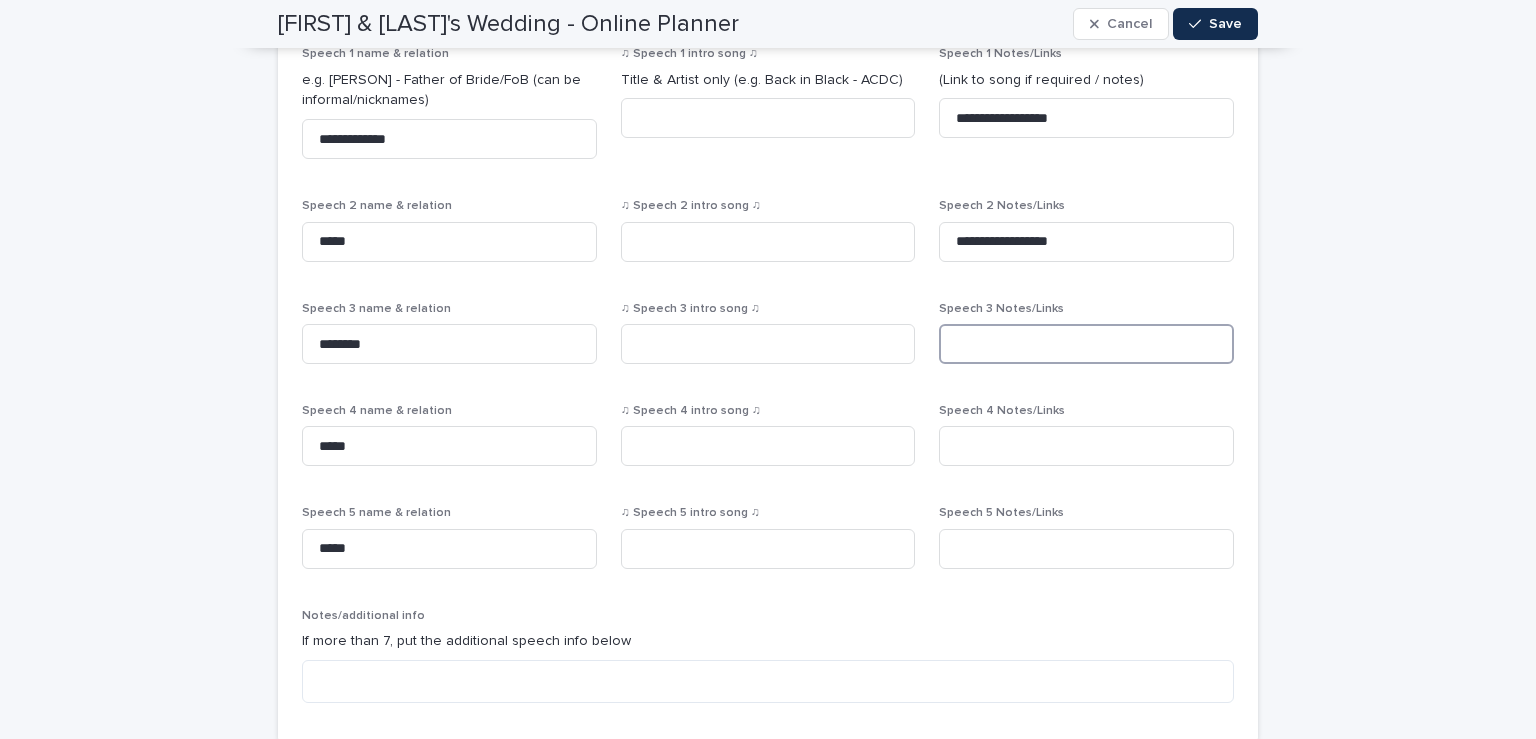 click at bounding box center [1086, 344] 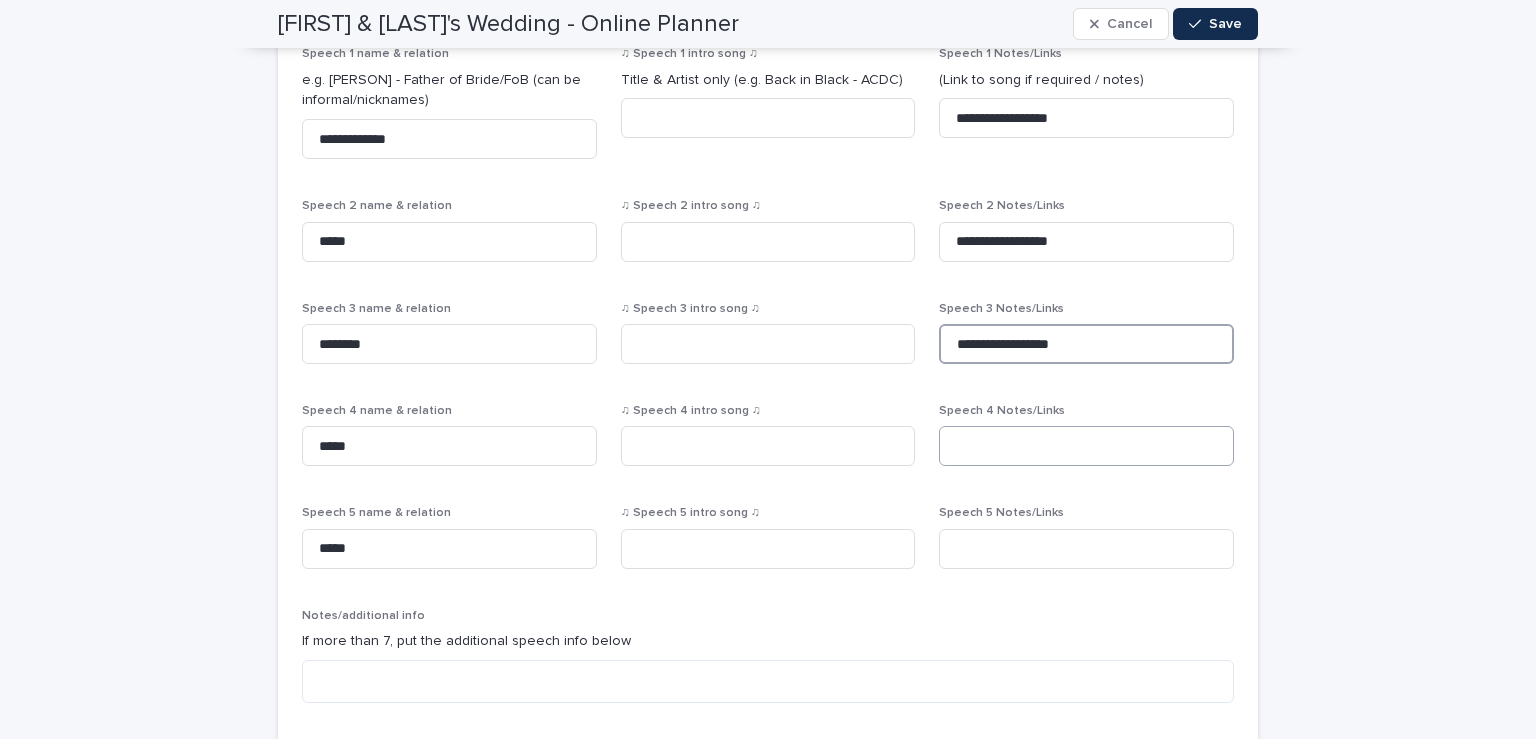 type on "**********" 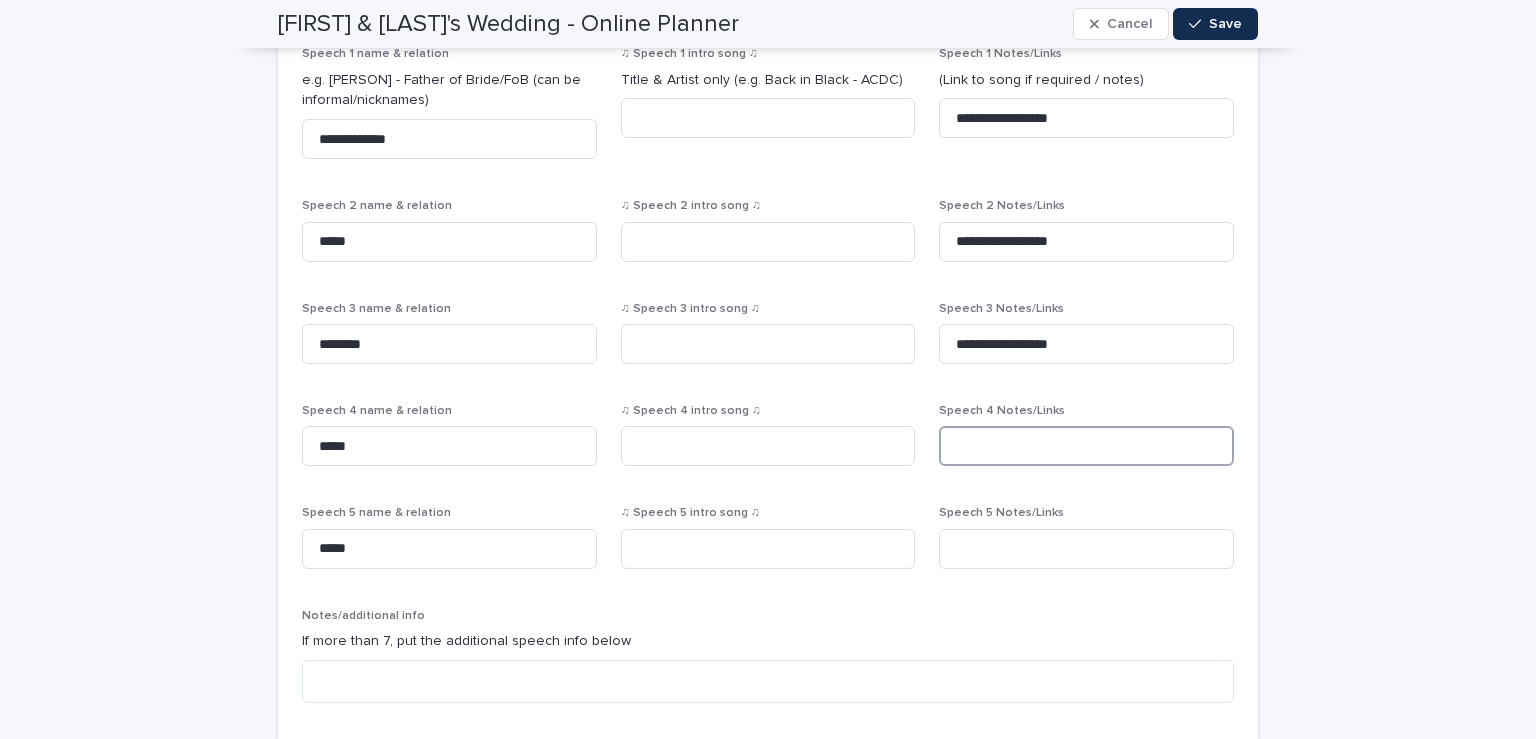click at bounding box center [1086, 446] 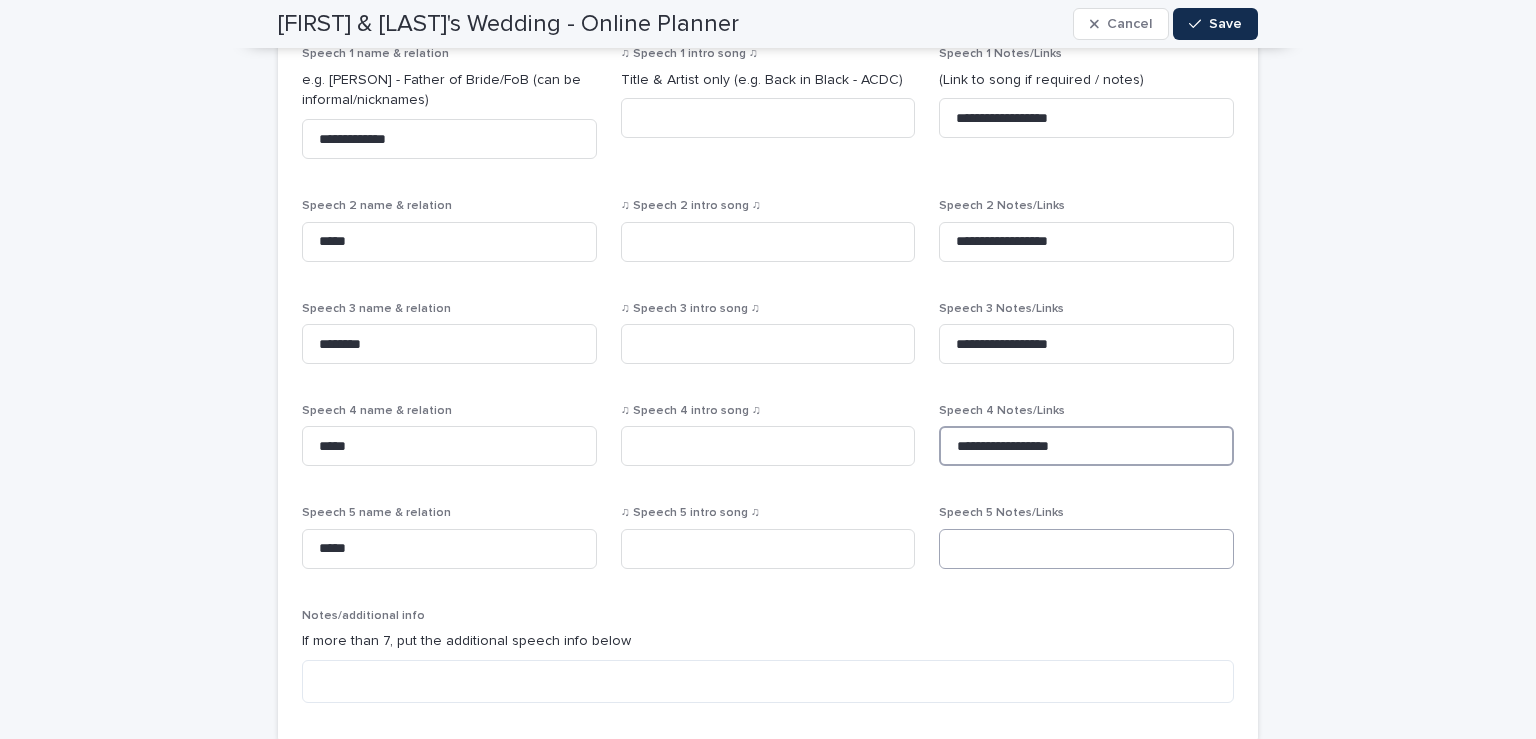 type on "**********" 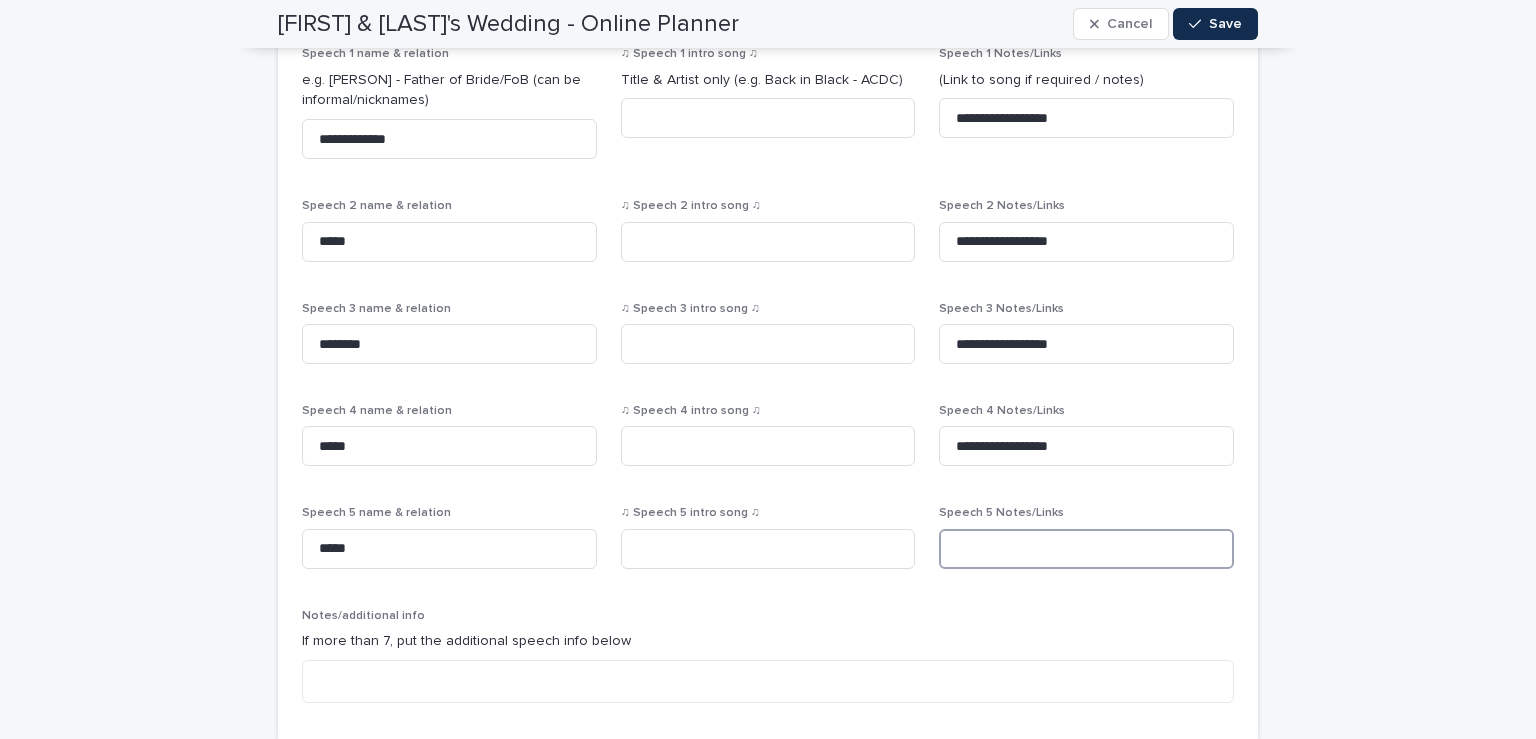 click at bounding box center [1086, 549] 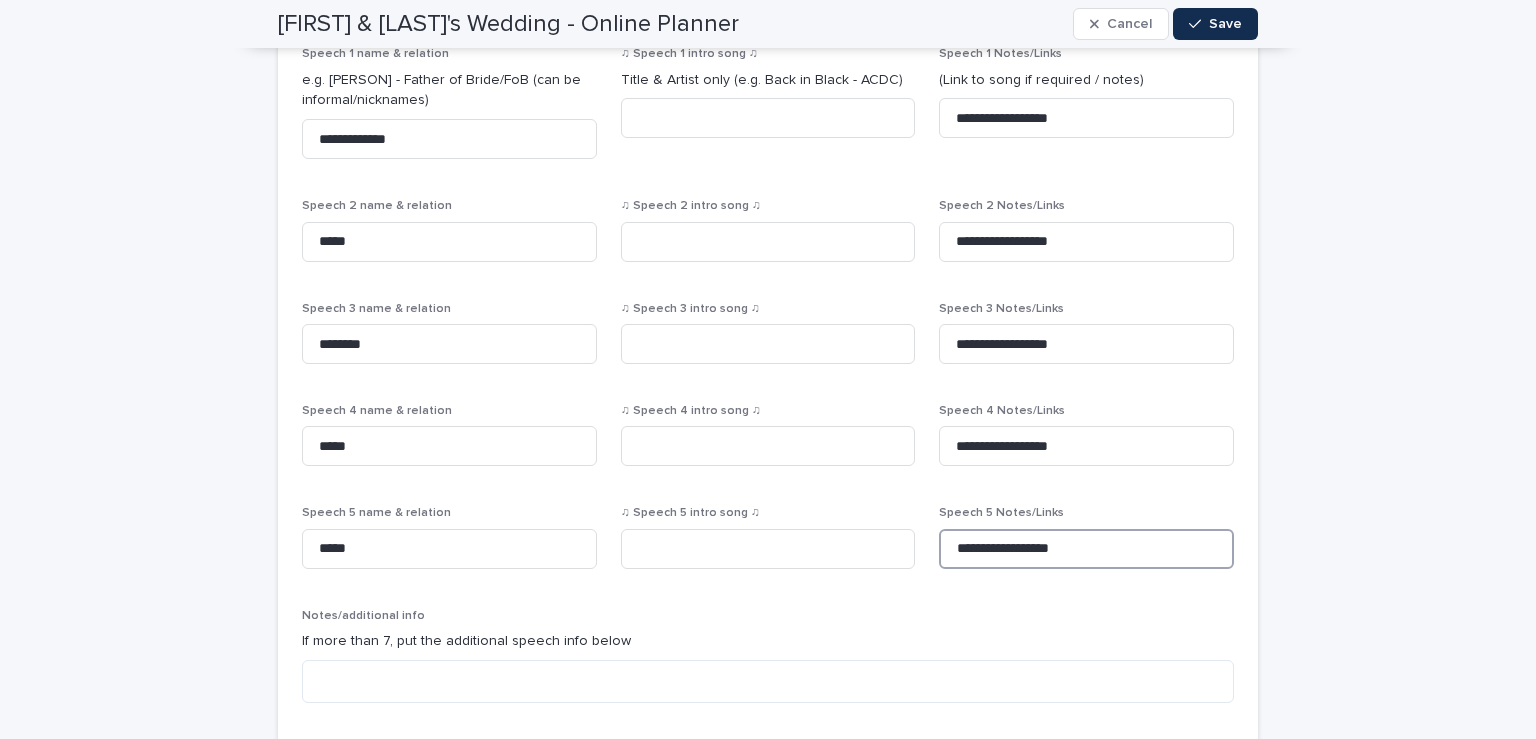 type on "**********" 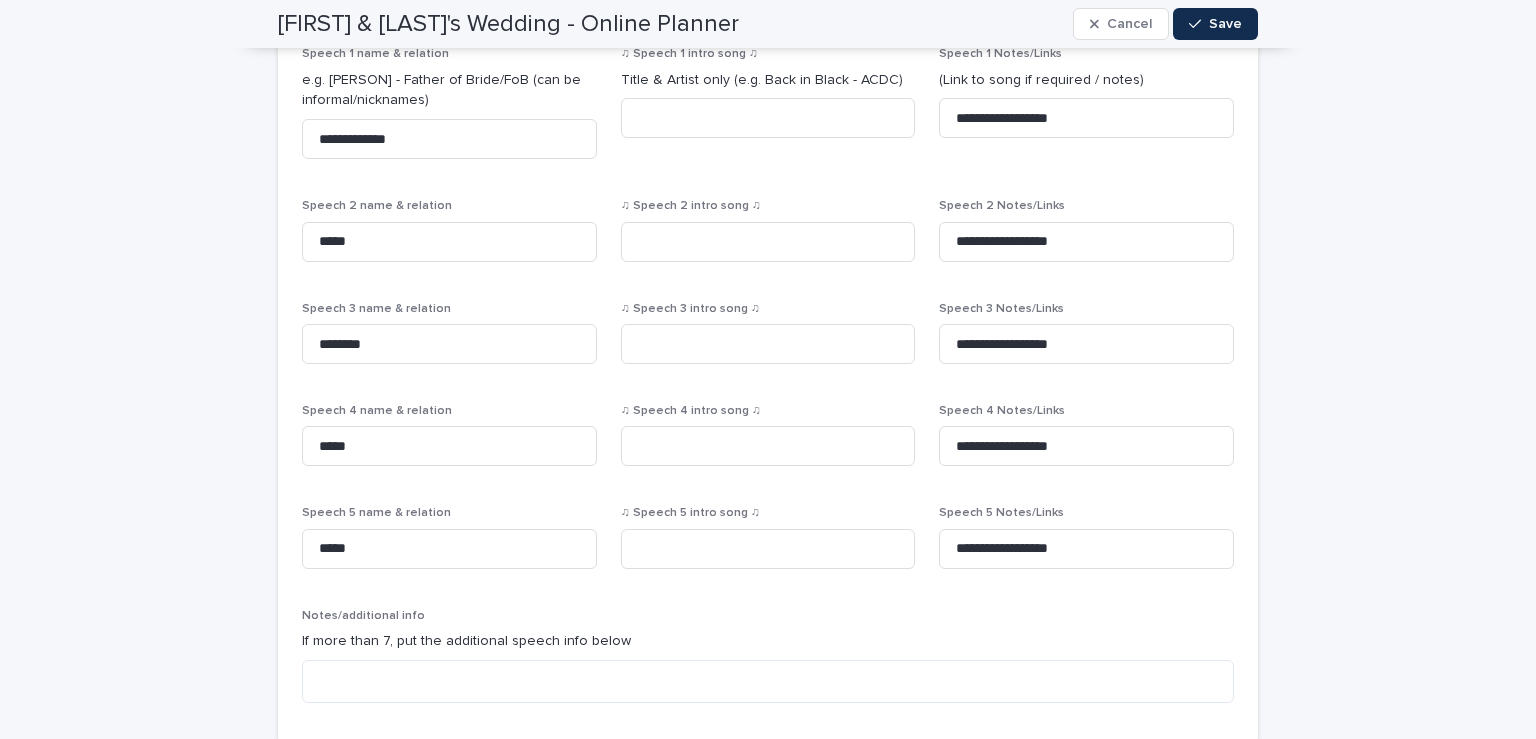 click on "**********" at bounding box center [768, 1464] 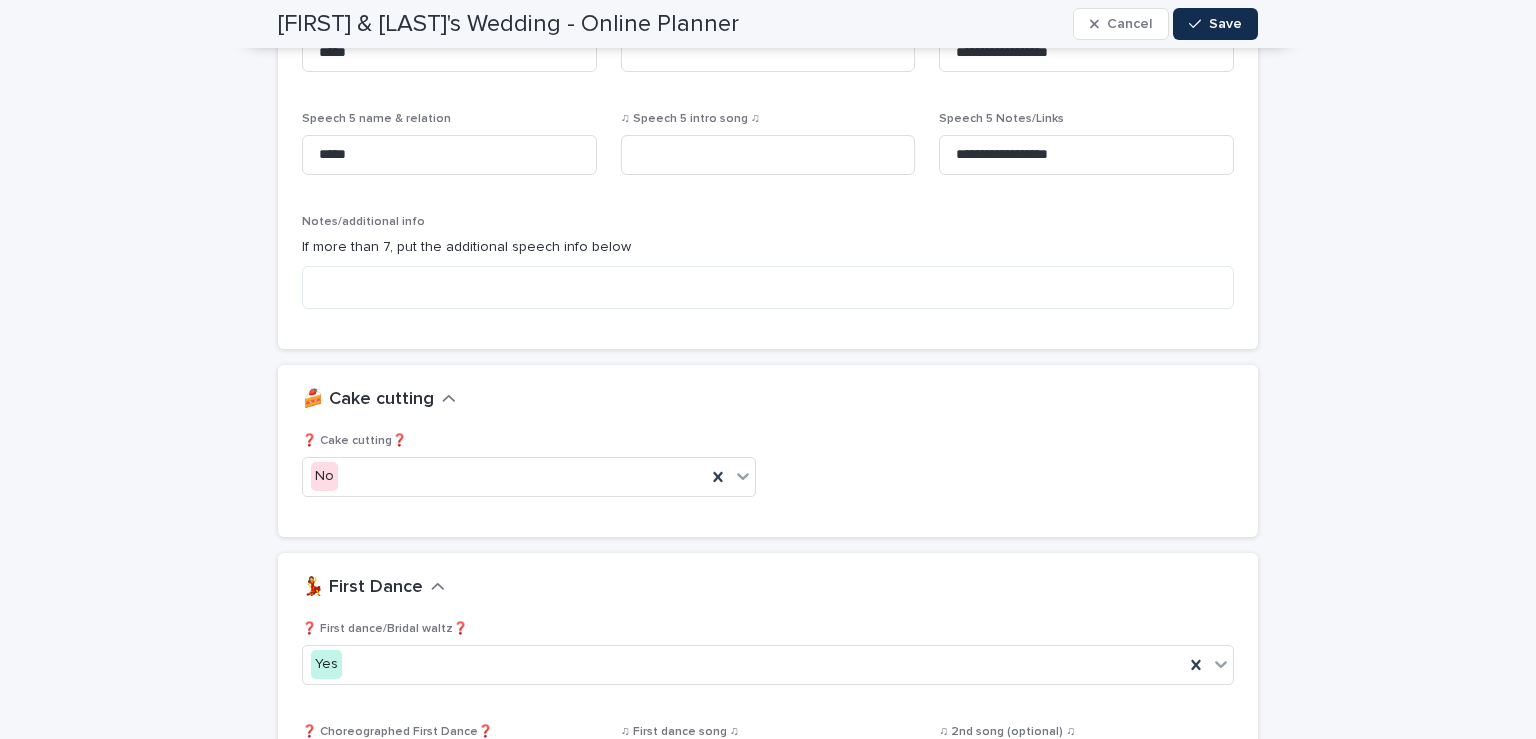 scroll, scrollTop: 2501, scrollLeft: 0, axis: vertical 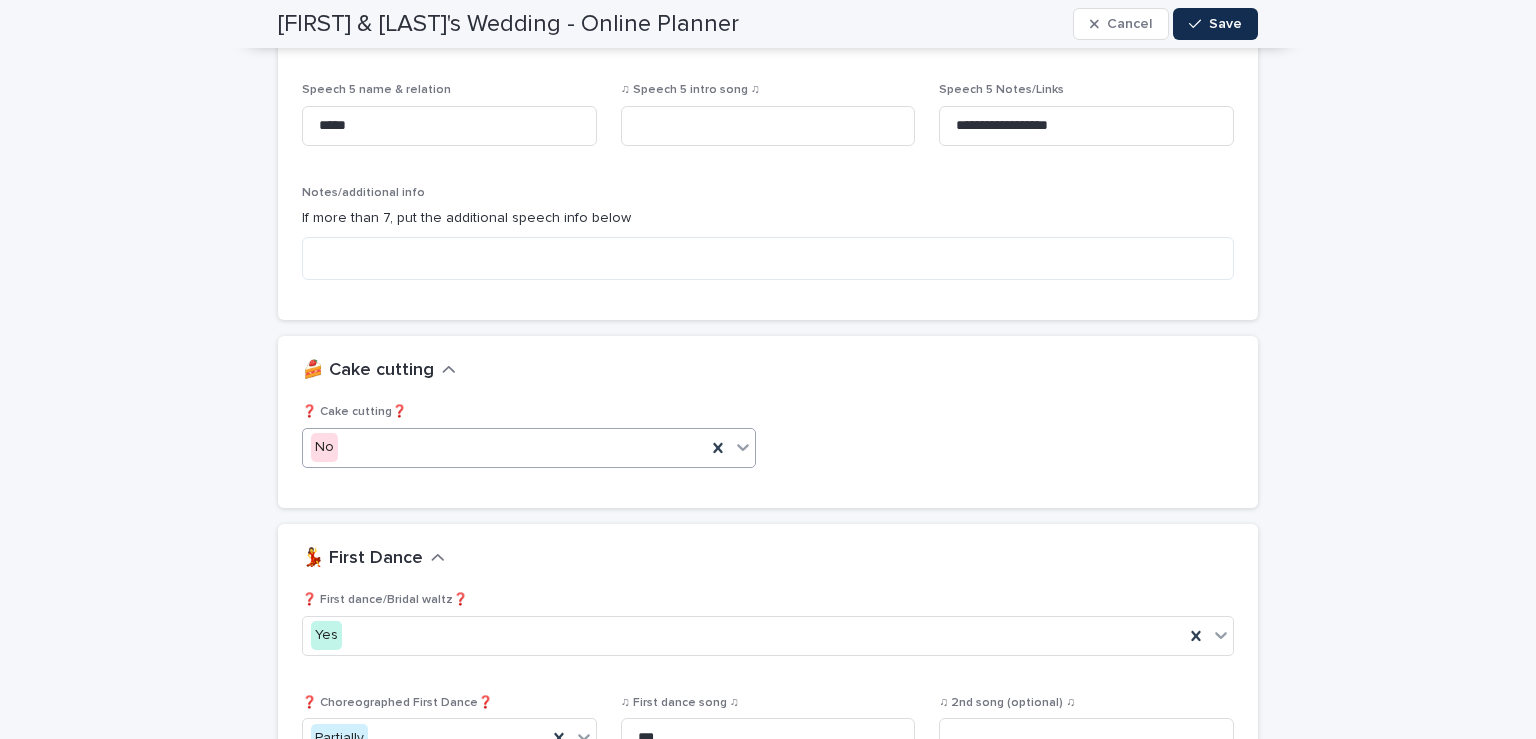 click at bounding box center [730, 448] 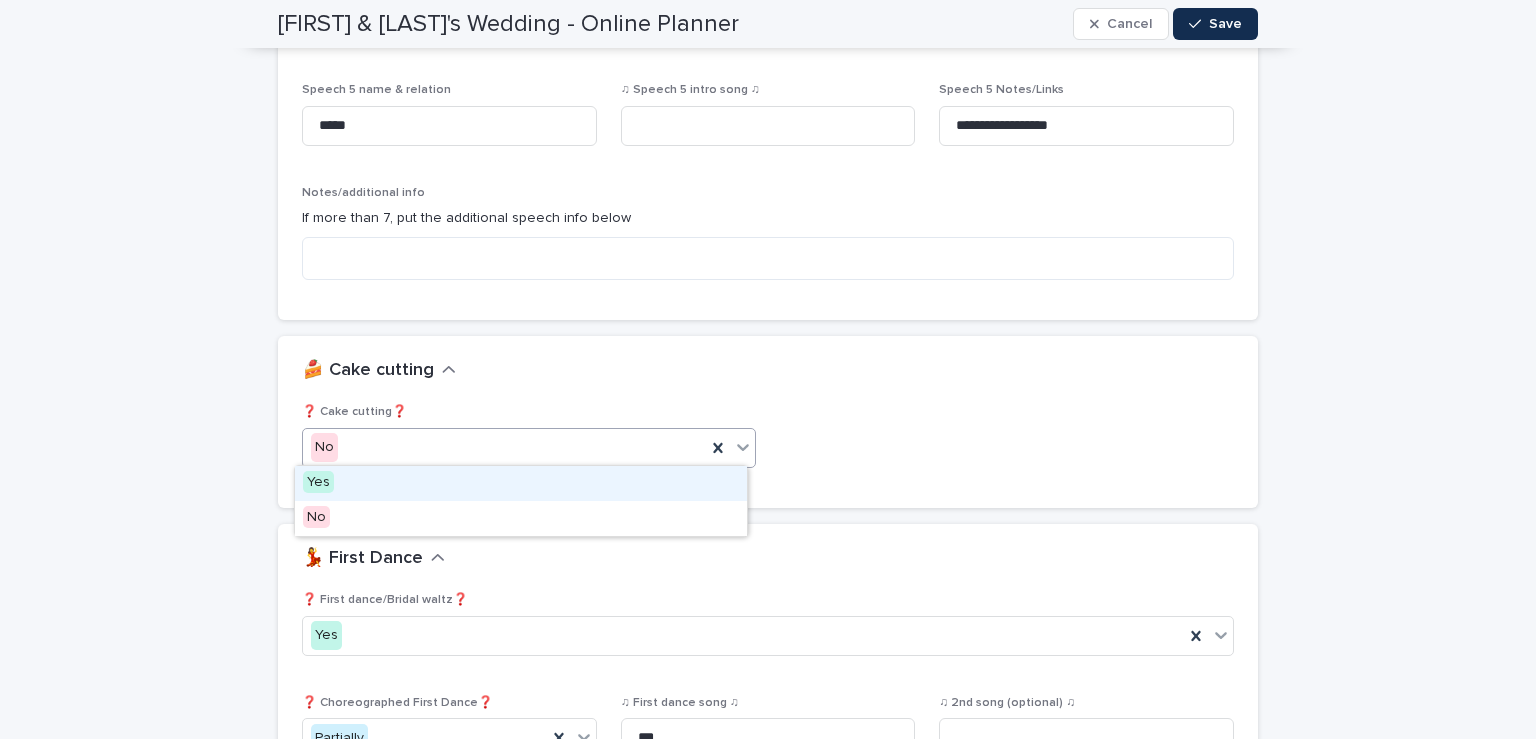 click on "Yes" at bounding box center (521, 483) 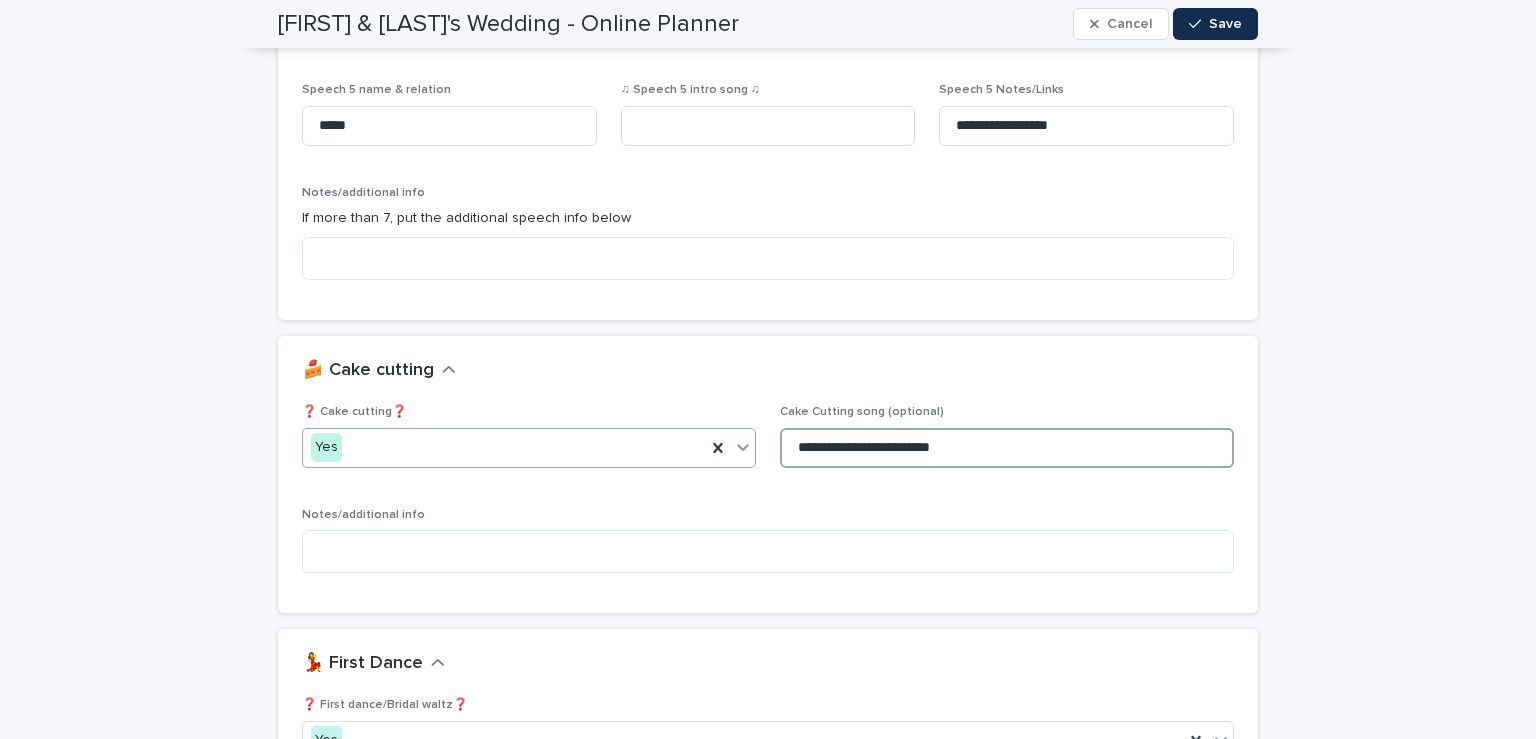 click on "**********" at bounding box center (1007, 448) 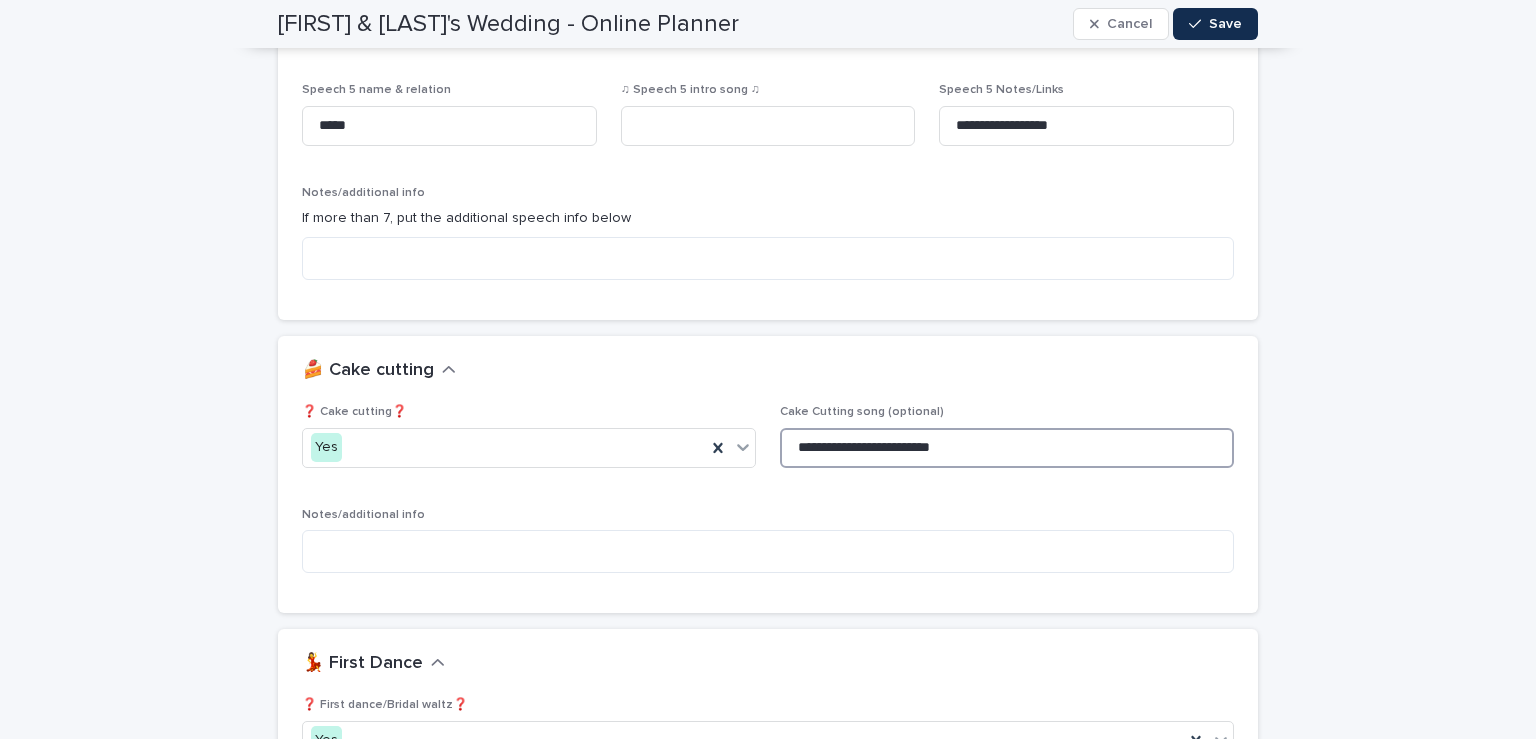 click on "**********" at bounding box center [1007, 448] 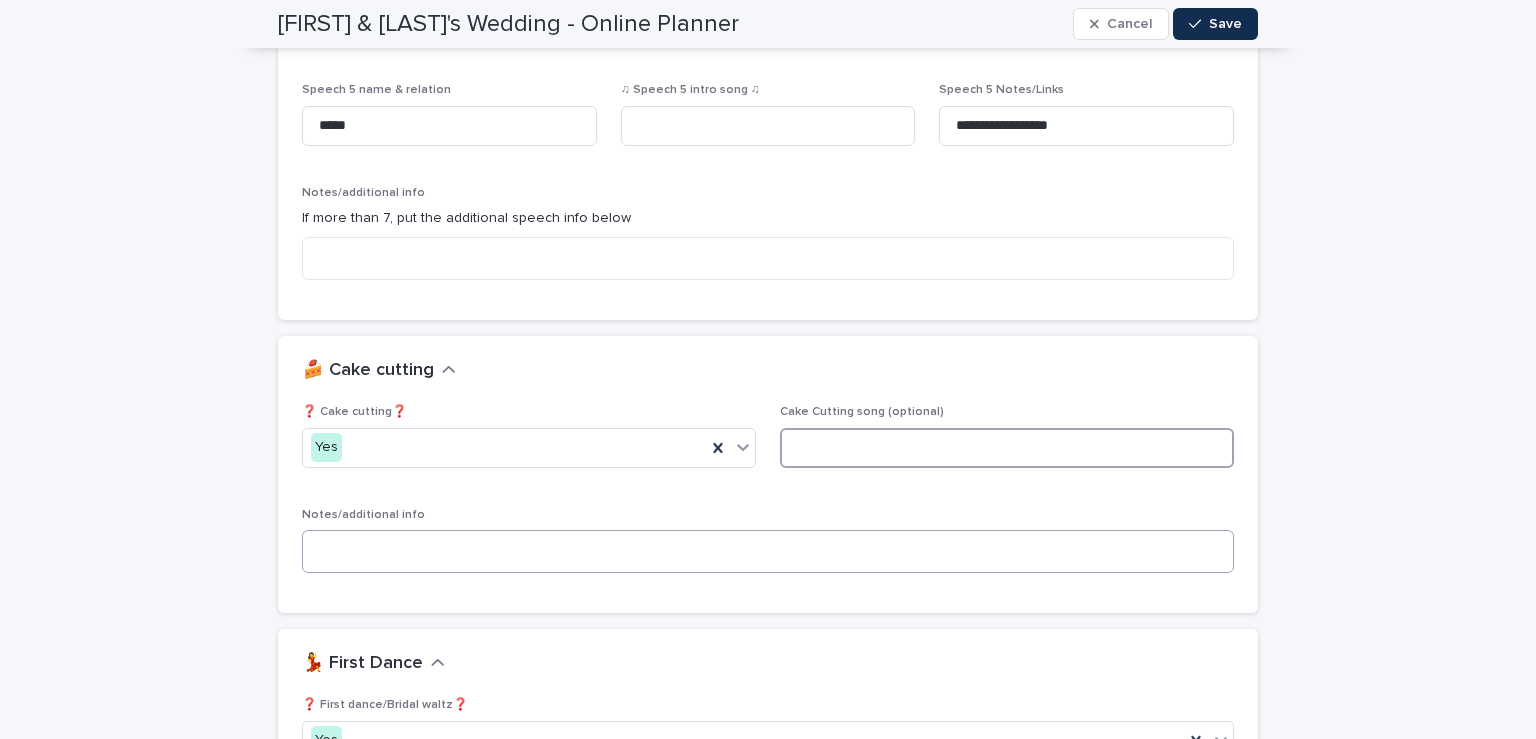 type 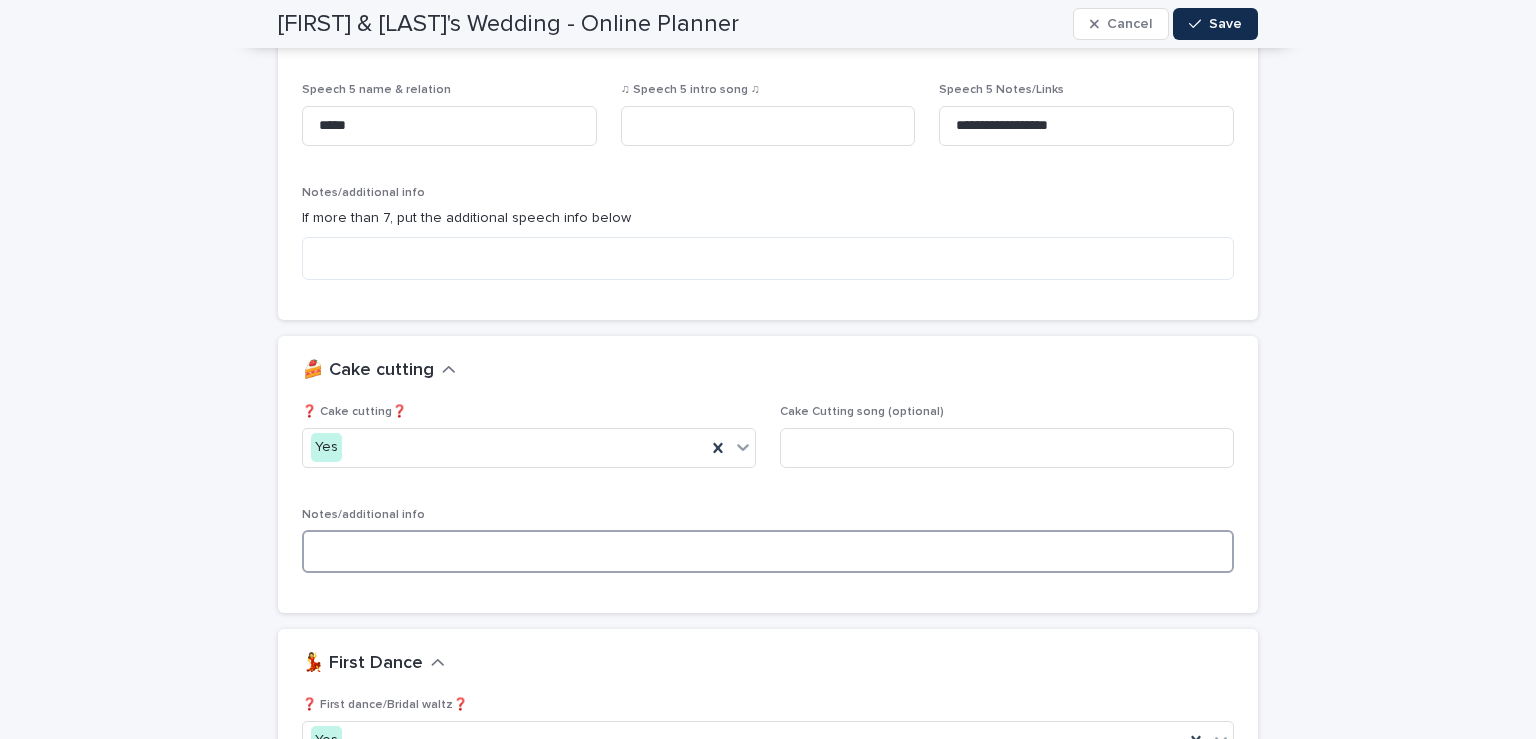click at bounding box center [768, 551] 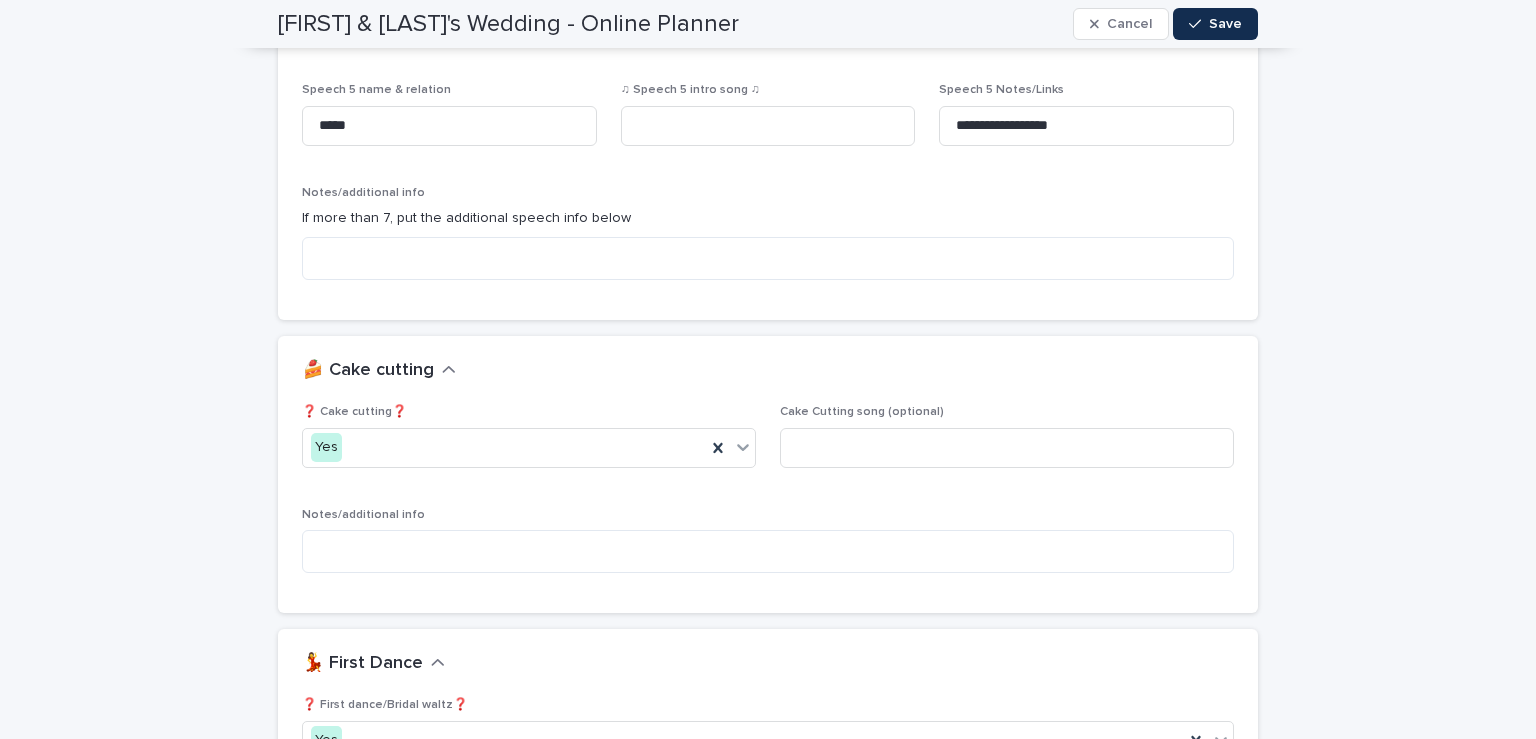 click on "**********" at bounding box center (768, 1094) 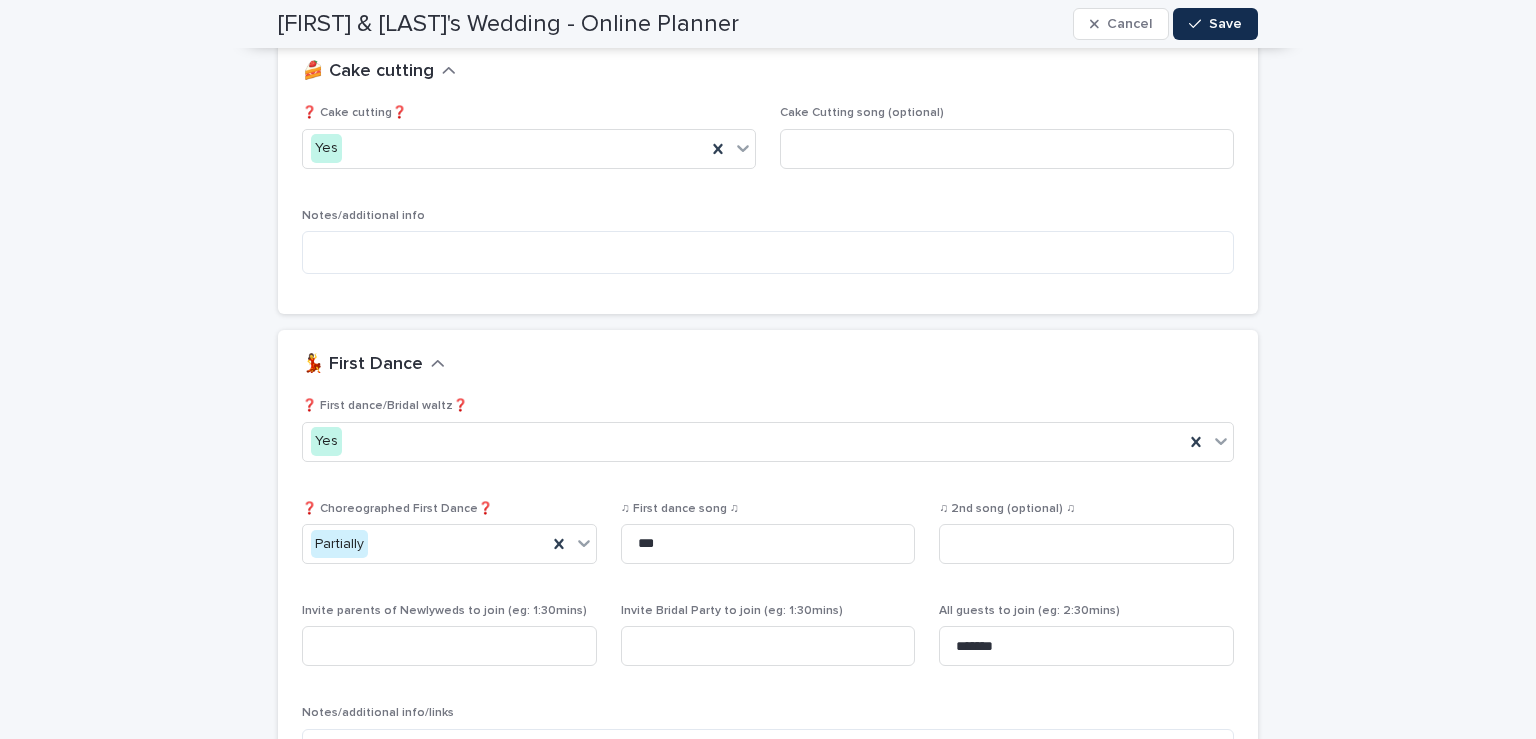 scroll, scrollTop: 2804, scrollLeft: 0, axis: vertical 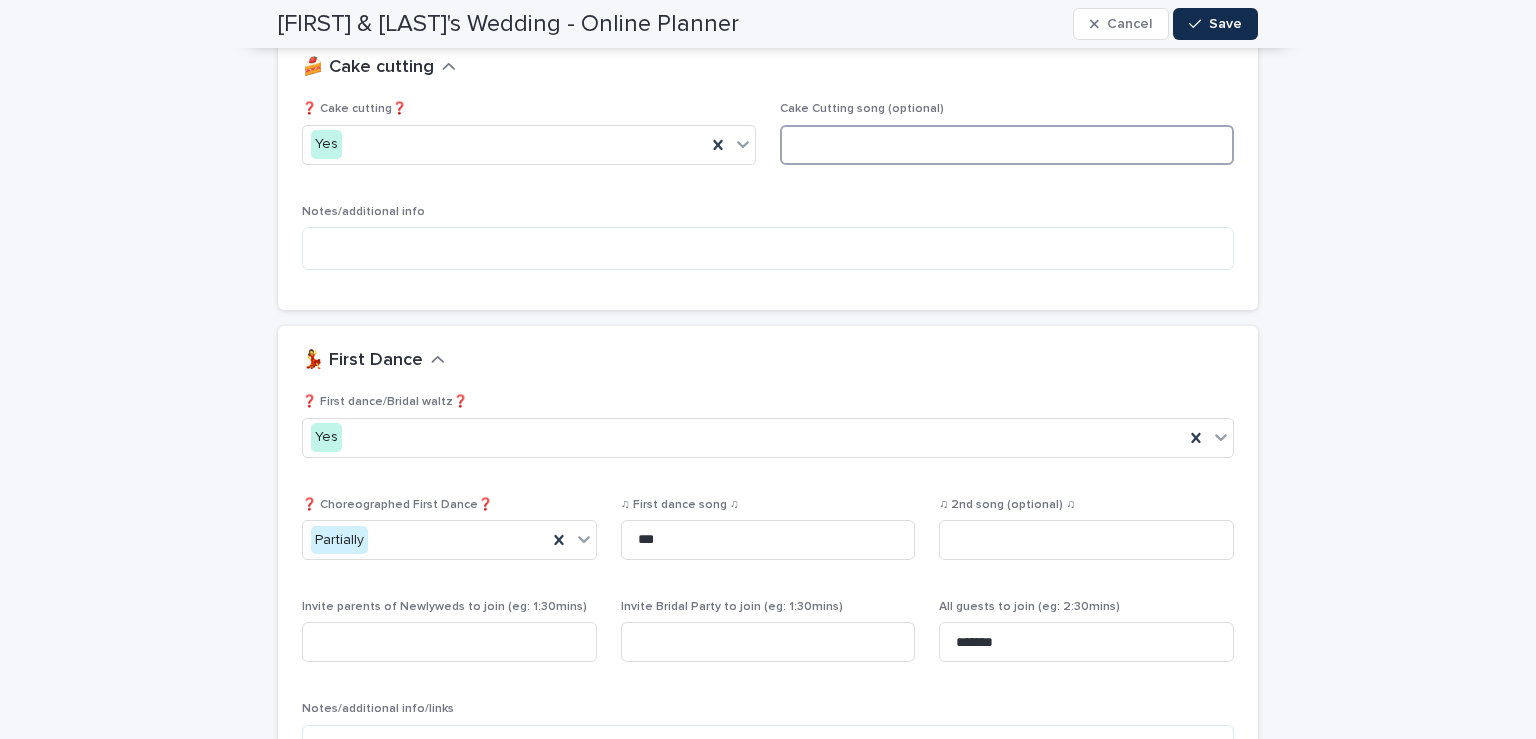 click at bounding box center (1007, 145) 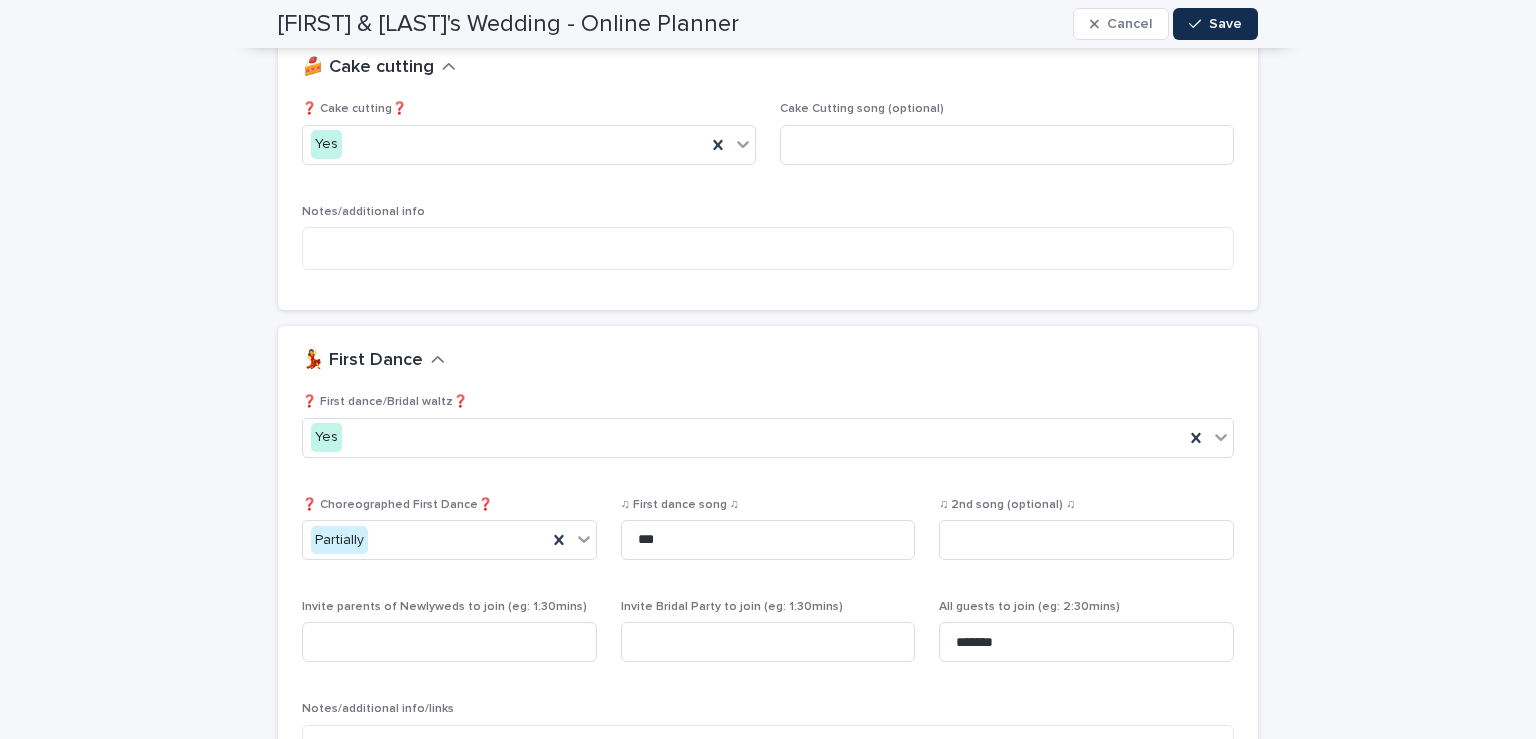 click on "Cake Cutting song (optional)" at bounding box center (1007, 109) 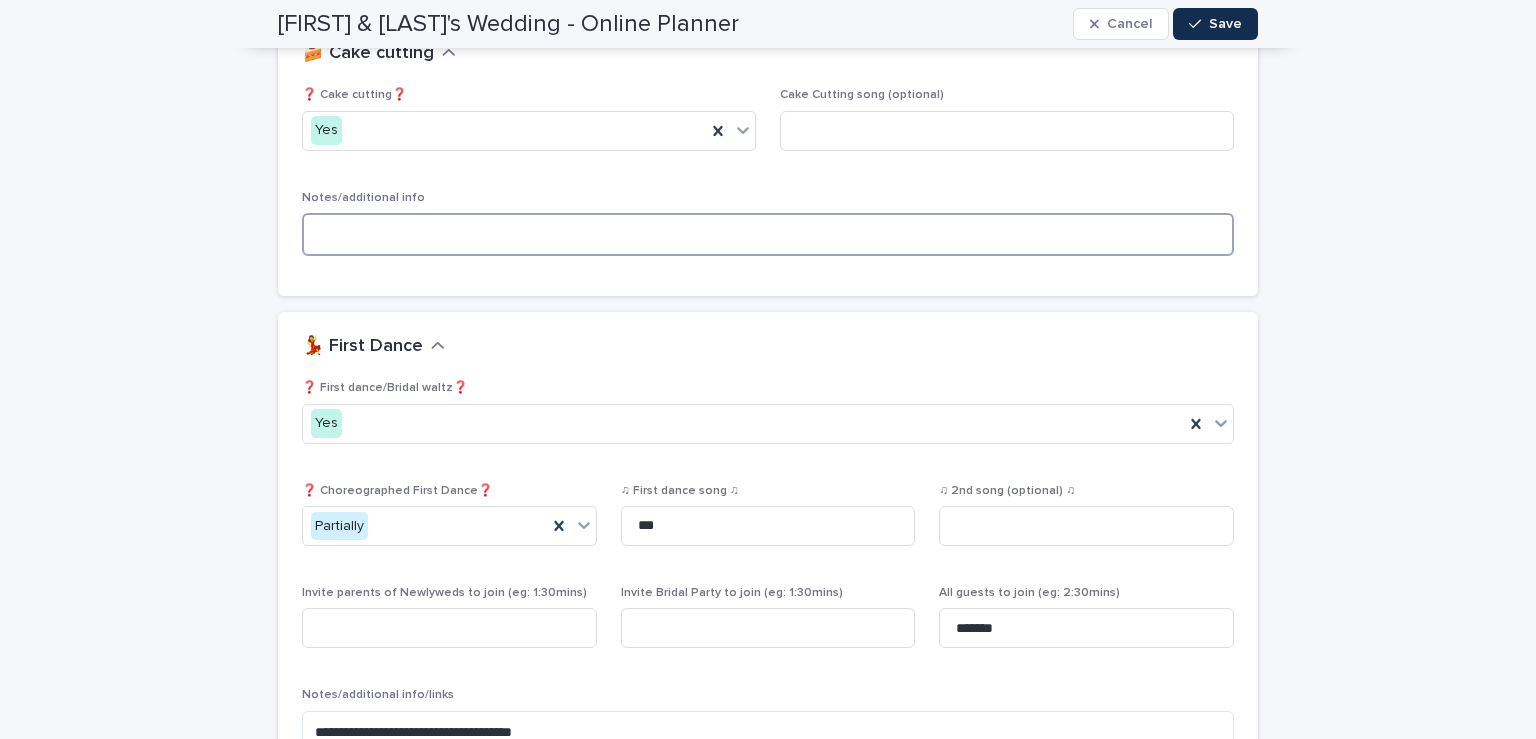 click at bounding box center [768, 234] 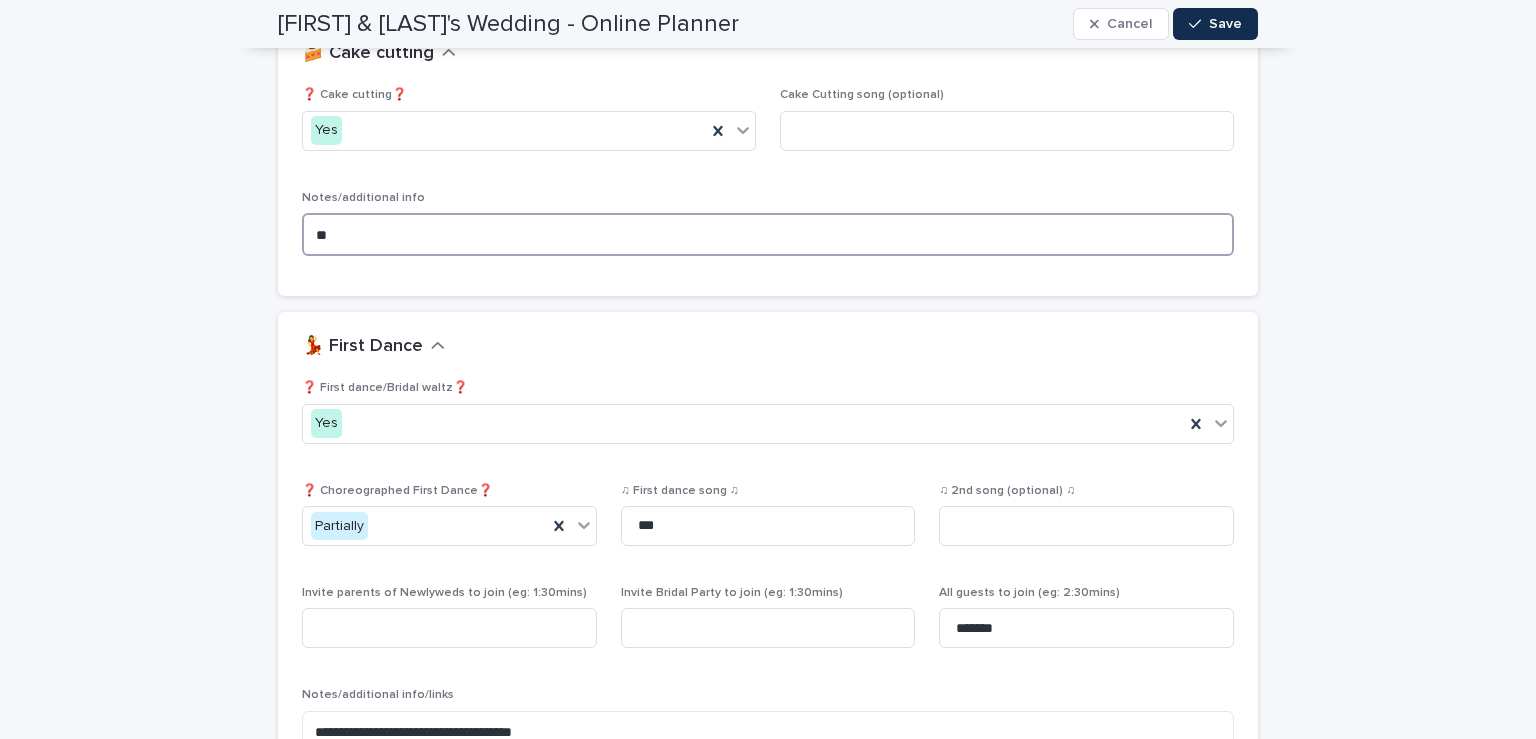 type on "*" 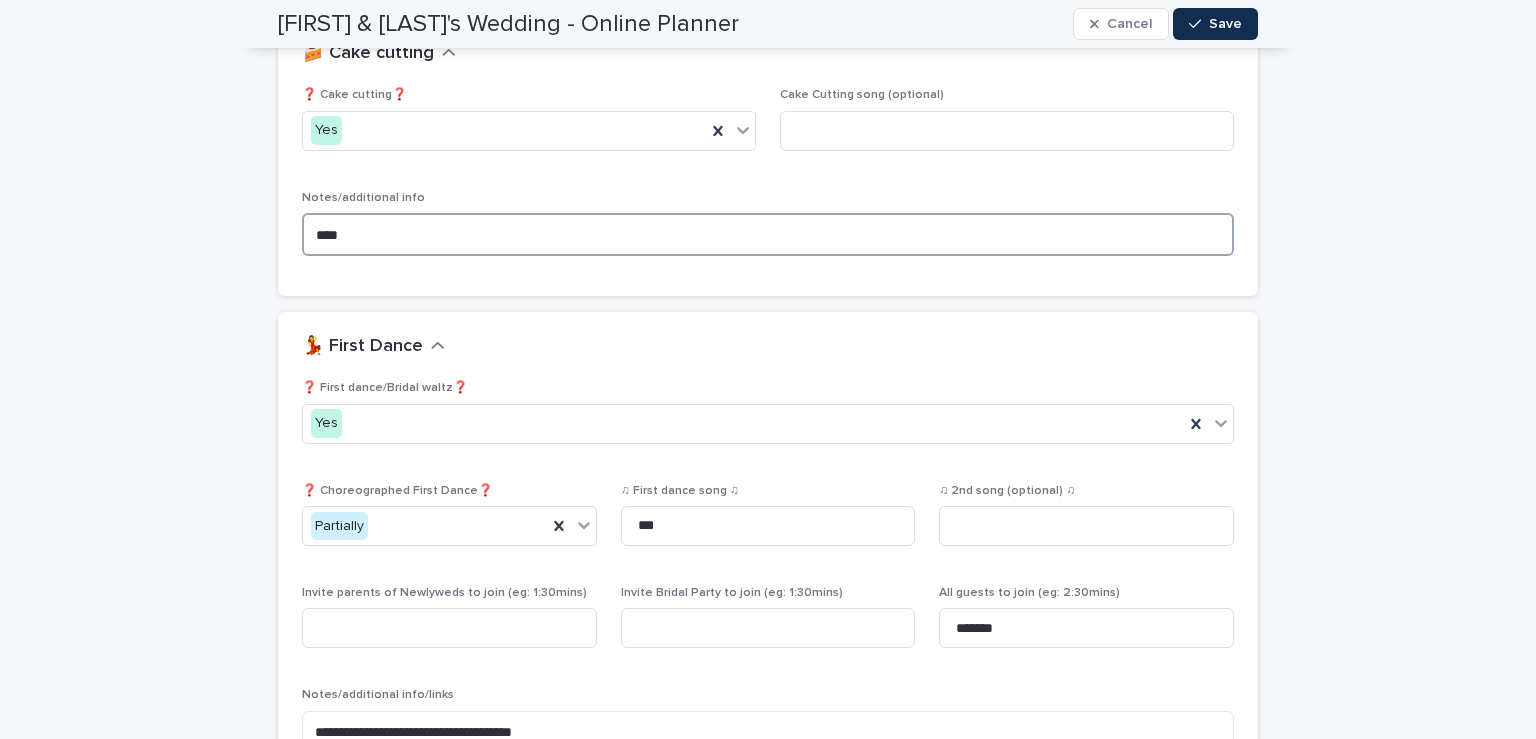 scroll, scrollTop: 2818, scrollLeft: 0, axis: vertical 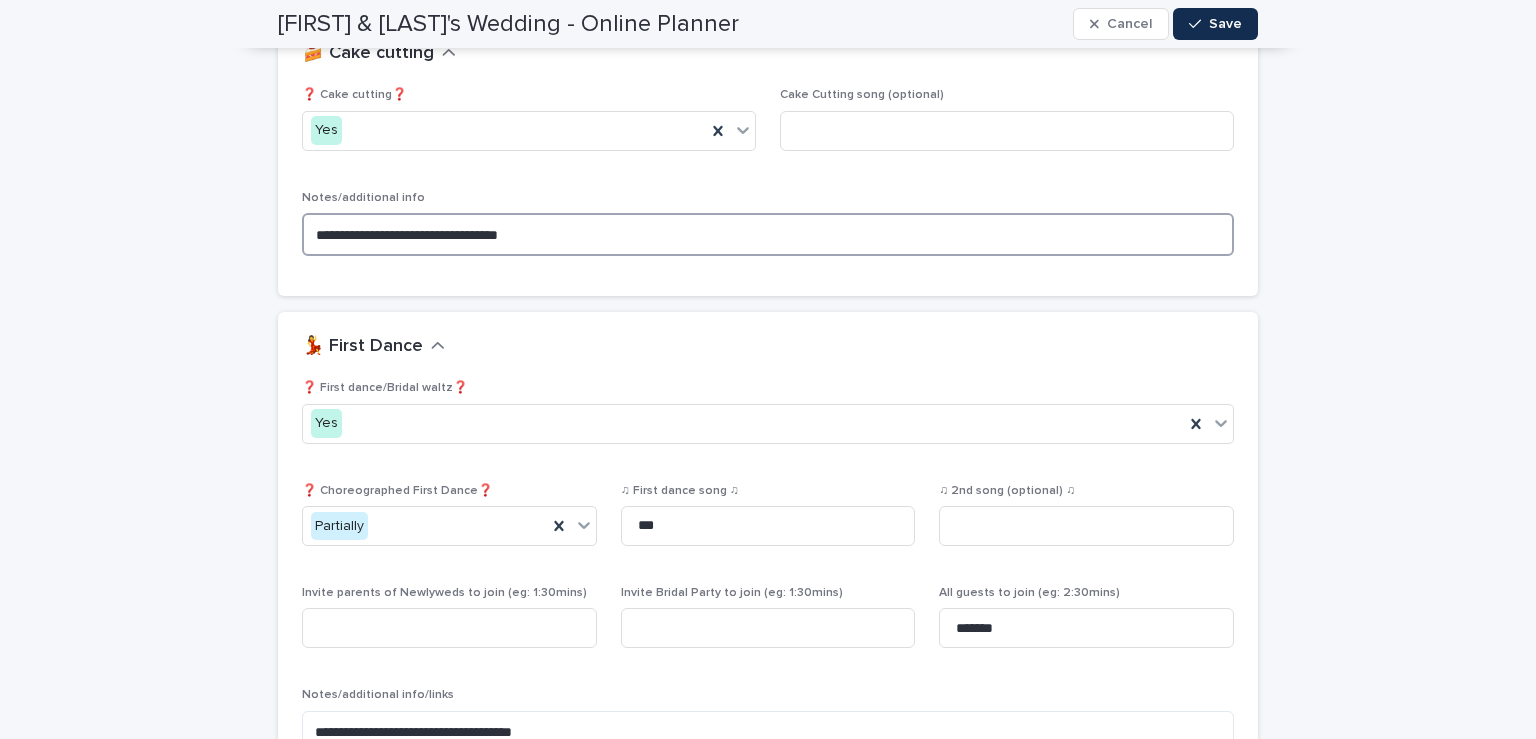 type on "**********" 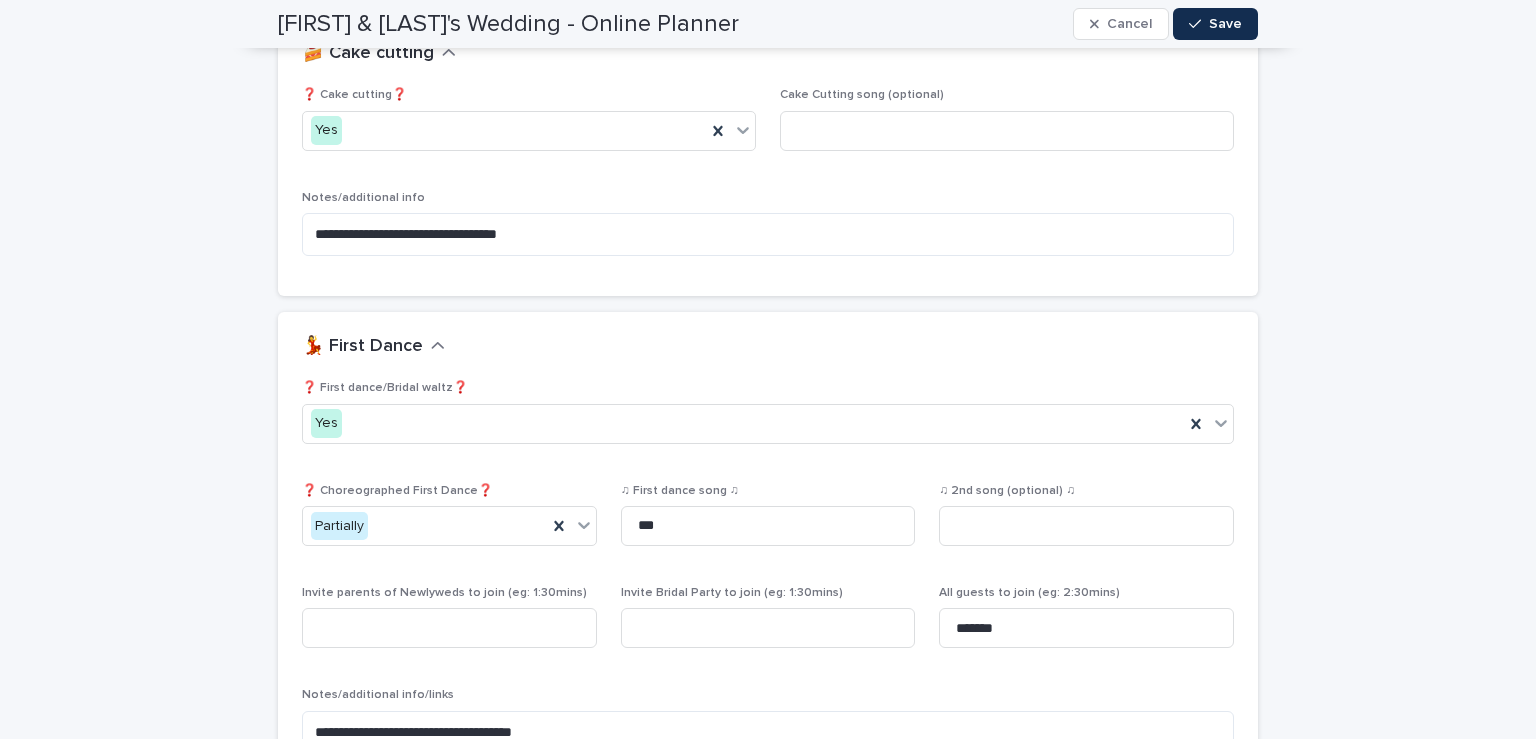 click on "**********" at bounding box center [768, 777] 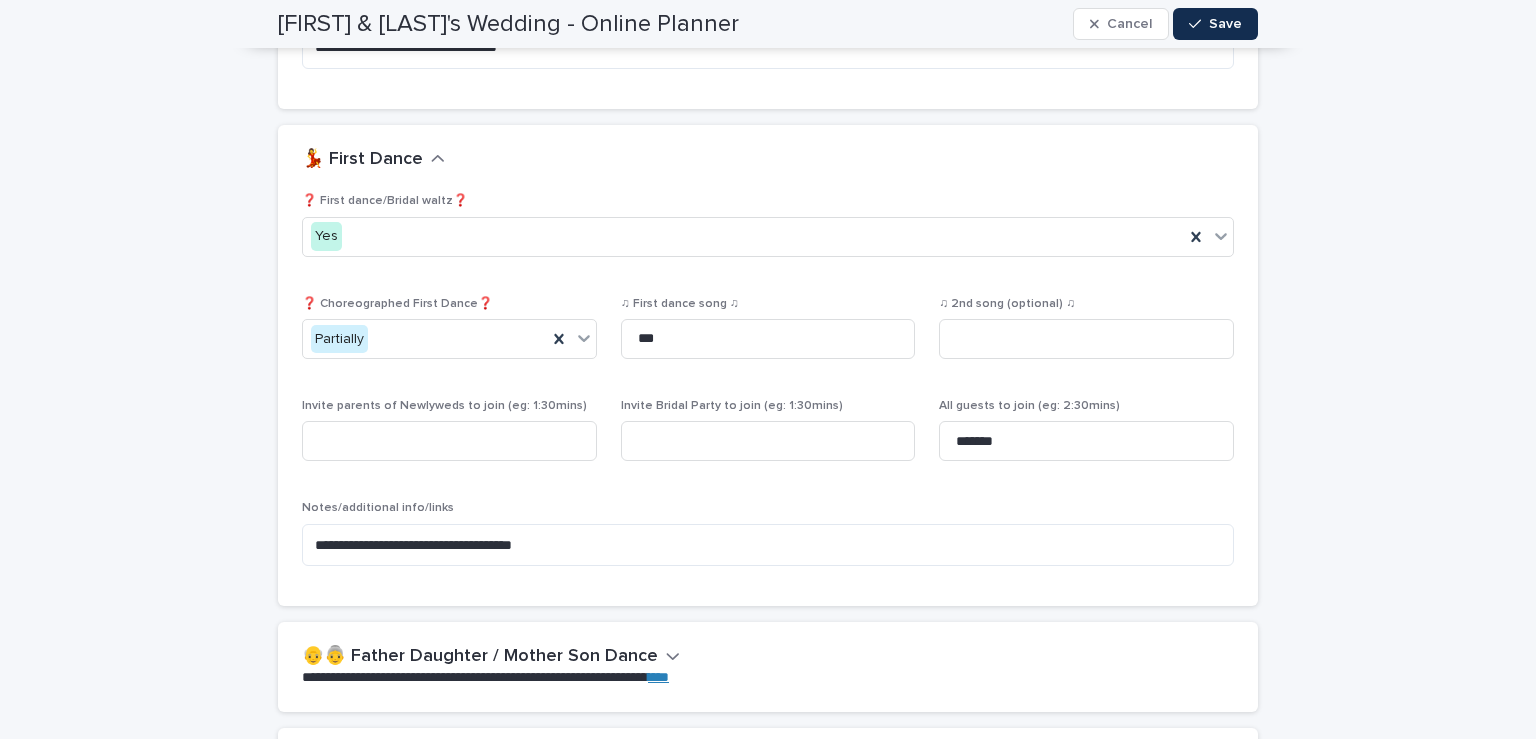 scroll, scrollTop: 3020, scrollLeft: 0, axis: vertical 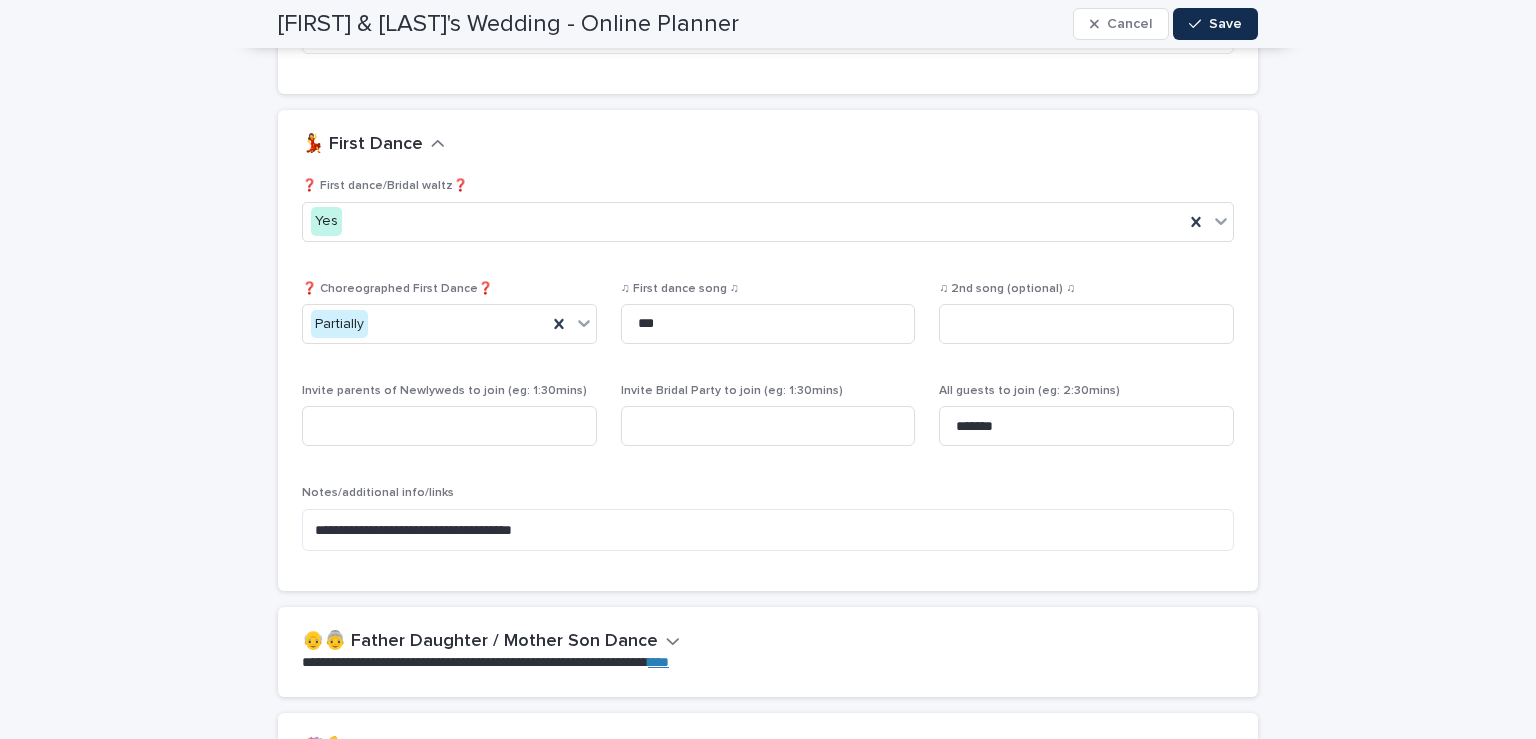 click on "**********" at bounding box center [768, 575] 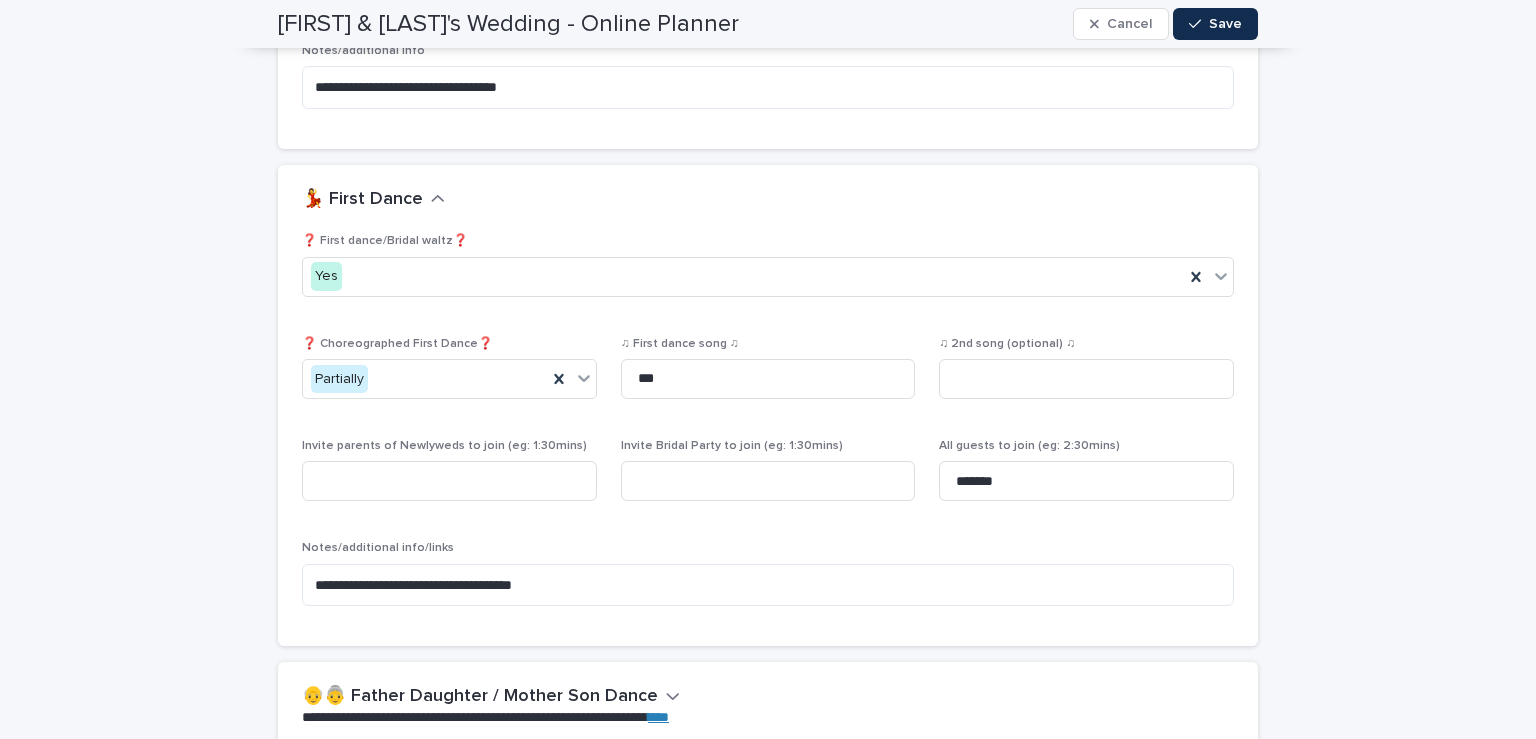 scroll, scrollTop: 2962, scrollLeft: 0, axis: vertical 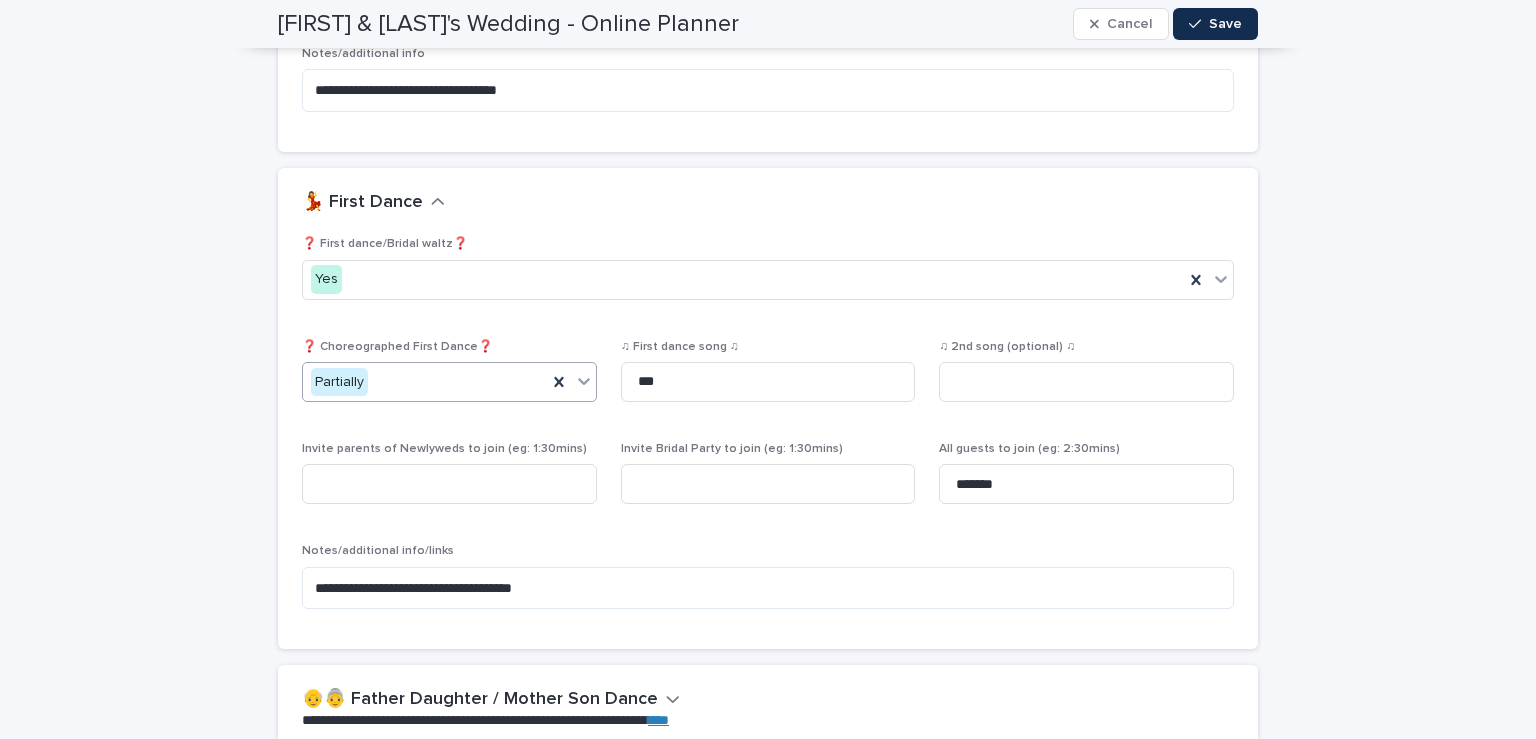 click at bounding box center (584, 381) 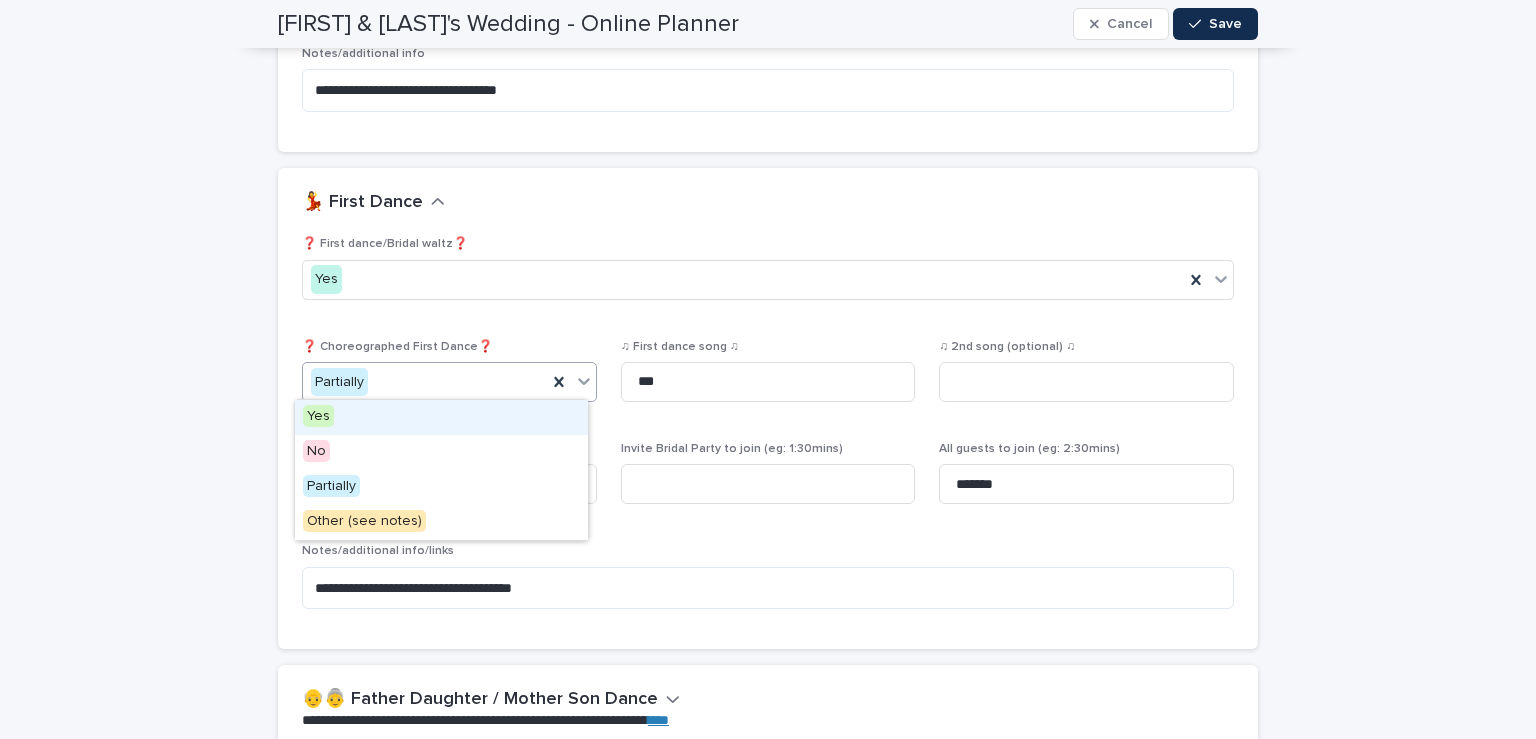 click at bounding box center [584, 381] 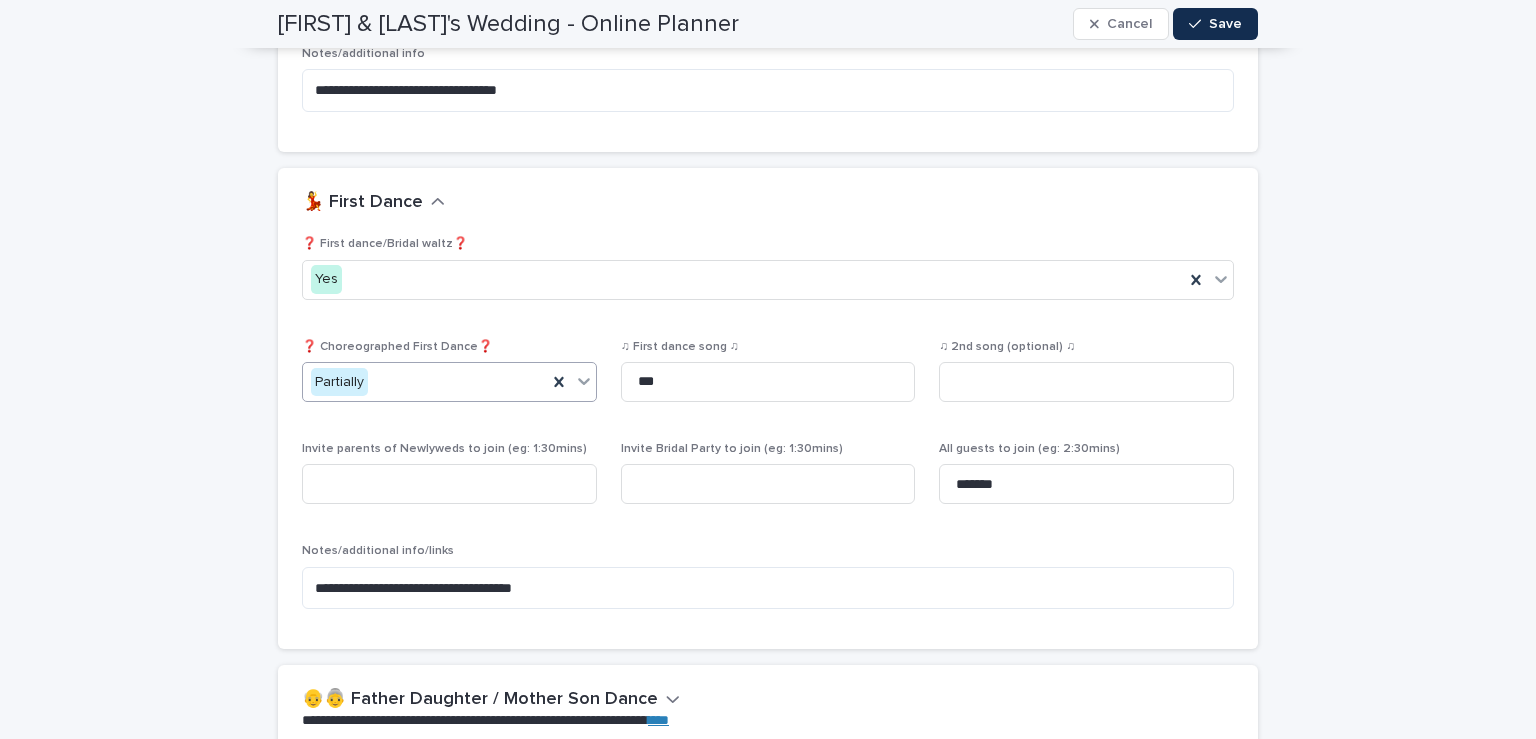 click on "❓ First dance/Bridal waltz❓  Yes" at bounding box center (768, 276) 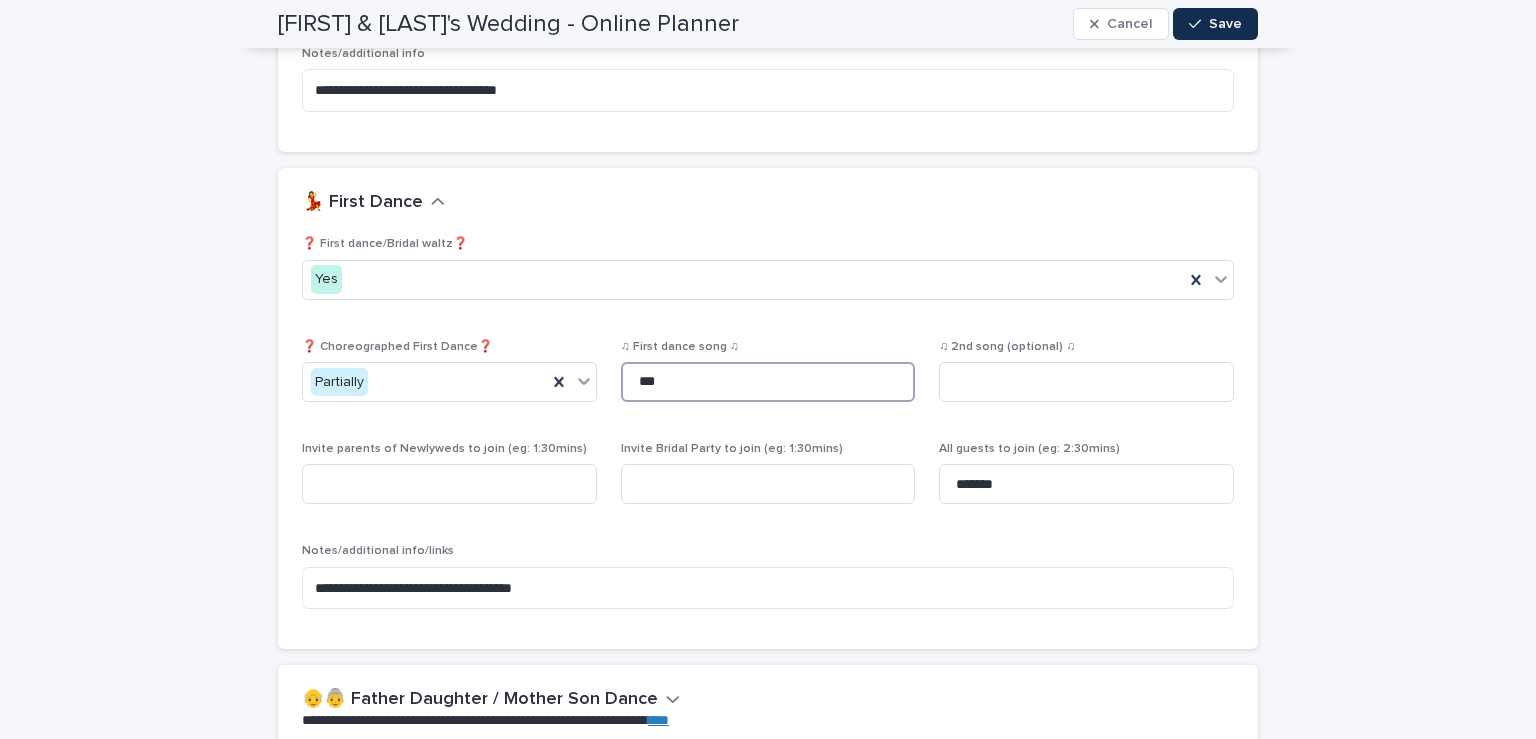 click on "***" at bounding box center [768, 382] 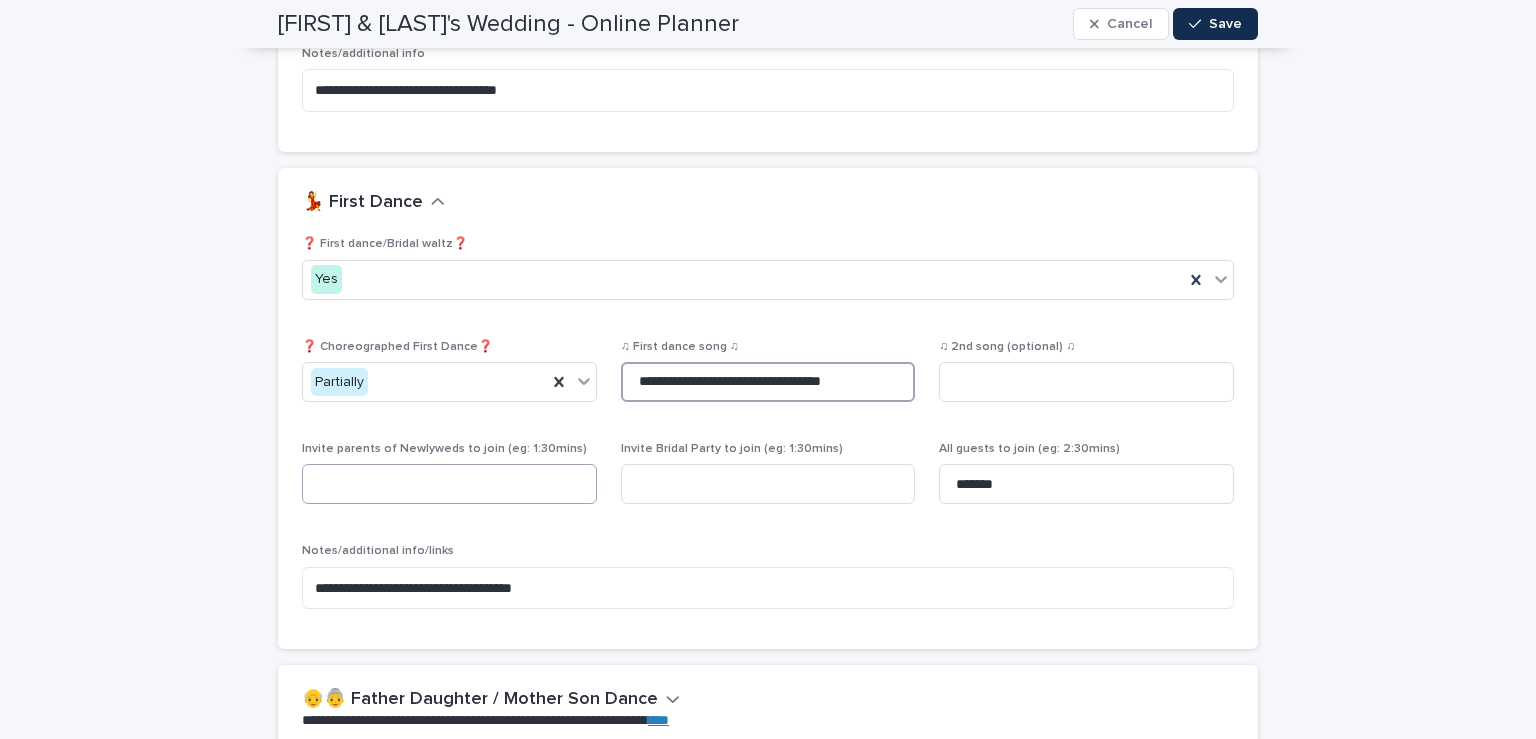 type on "**********" 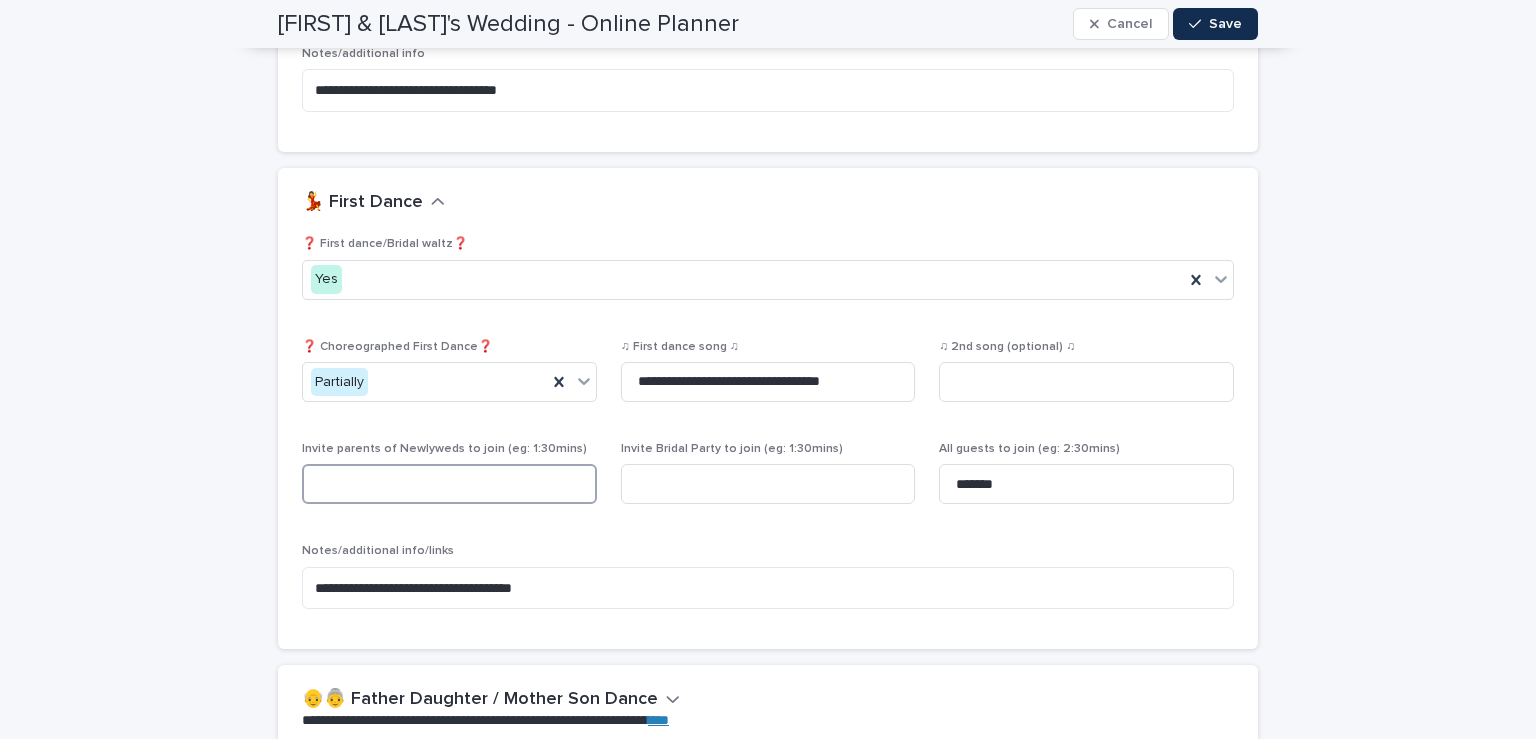 click at bounding box center [449, 484] 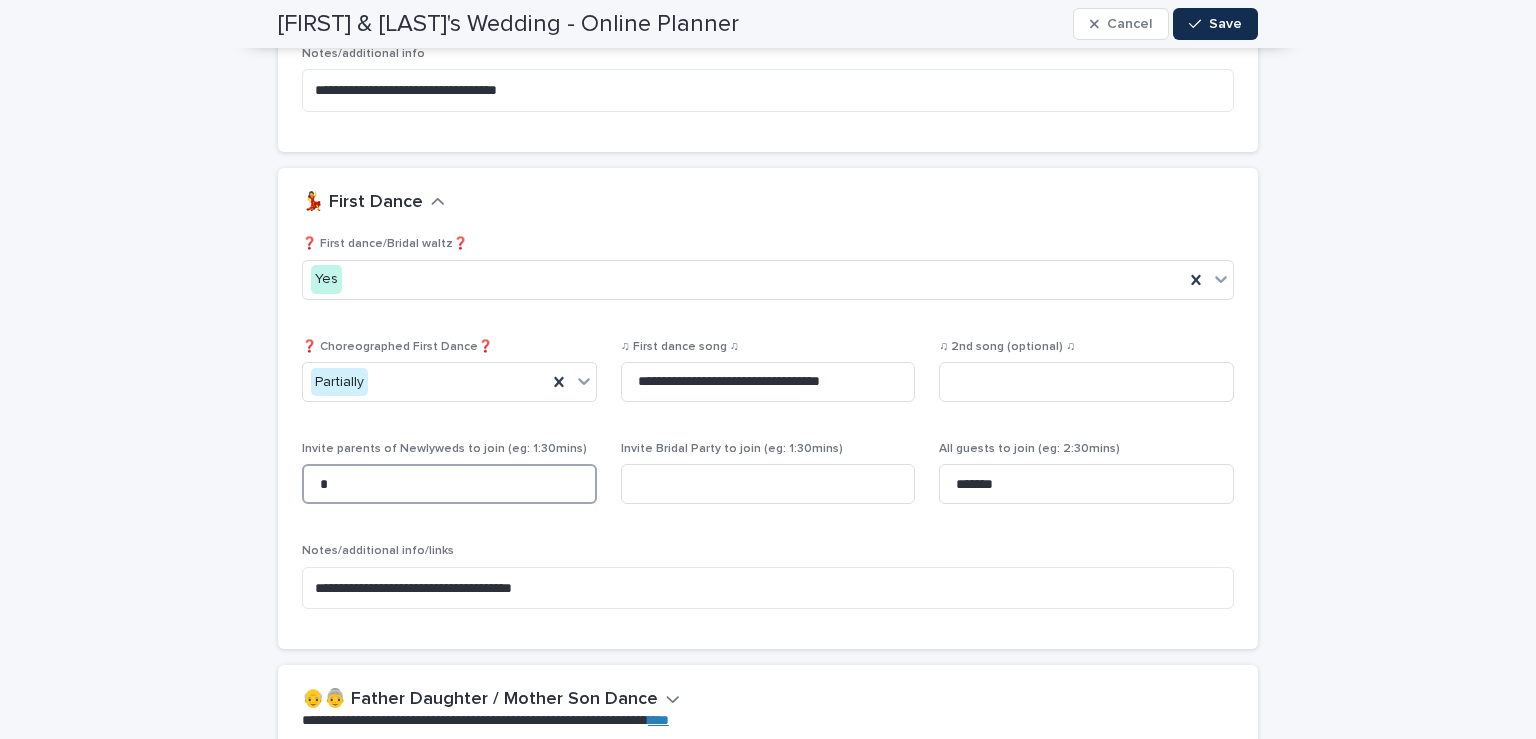 type on "*" 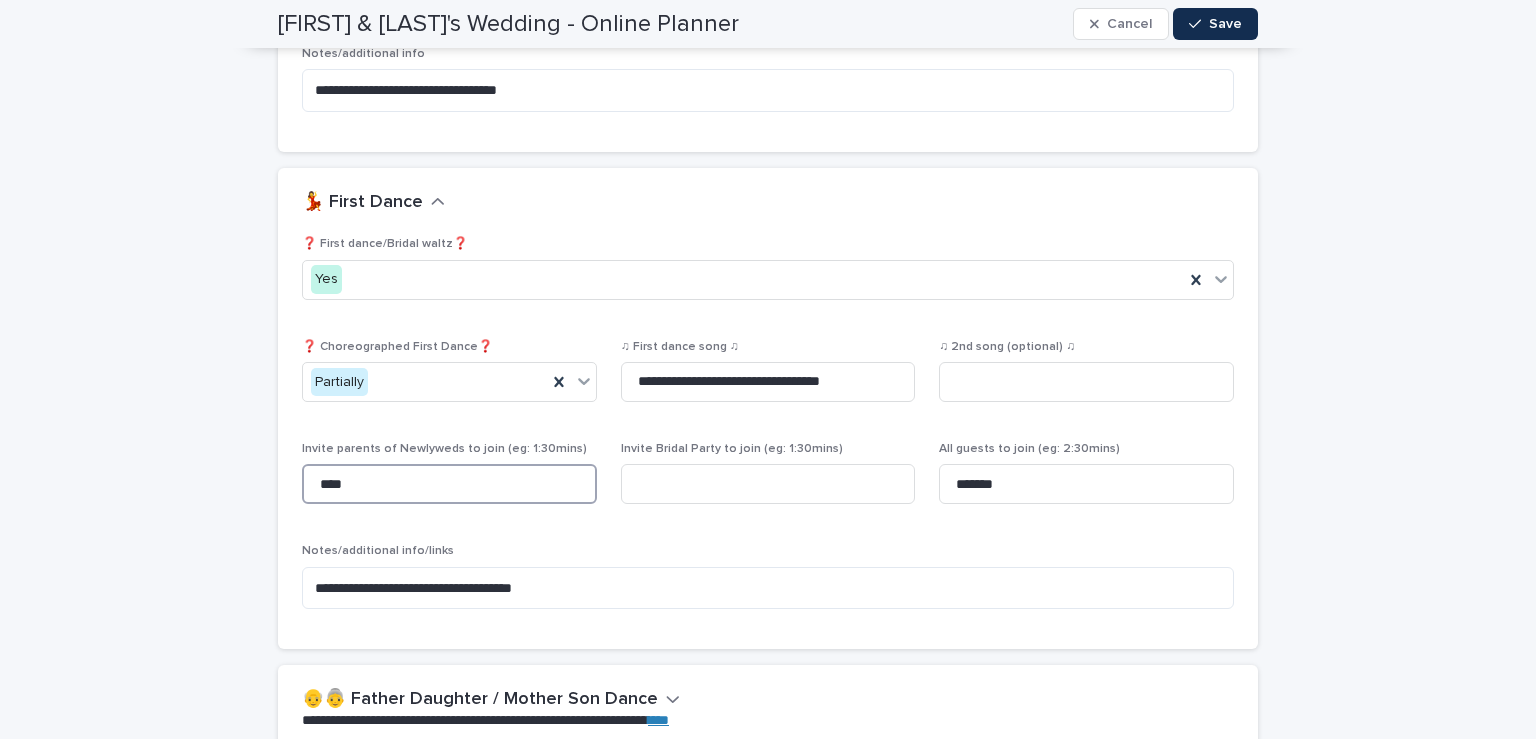 type on "****" 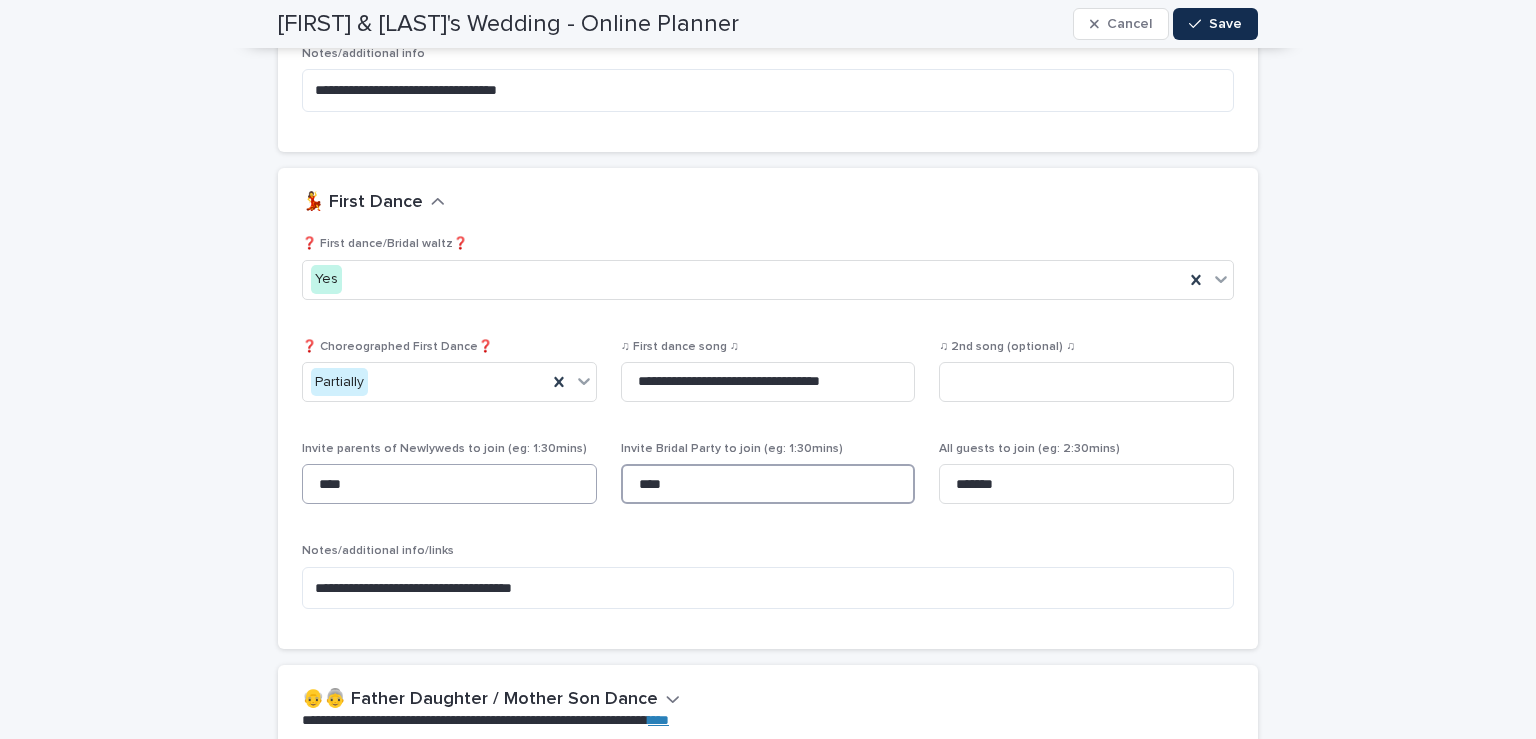 type on "****" 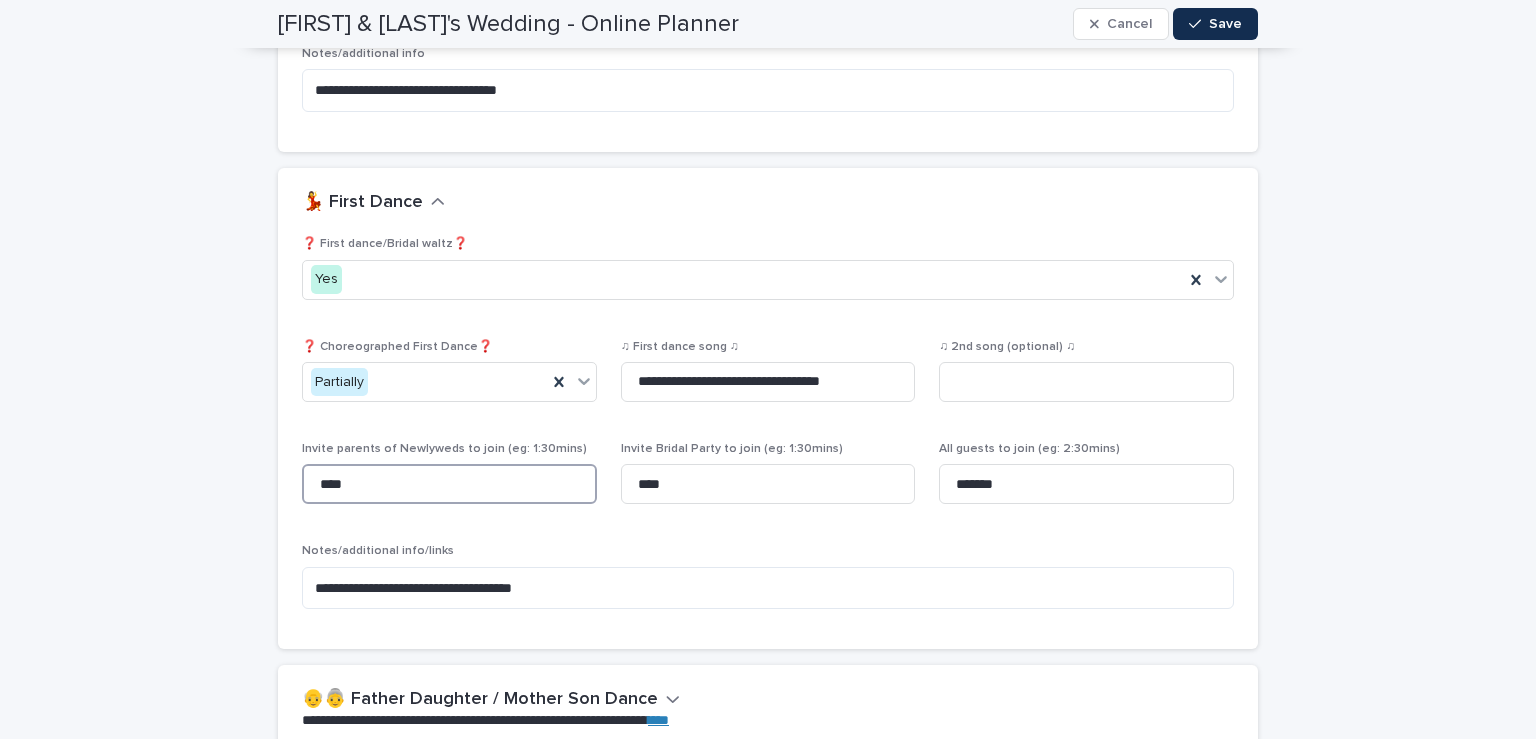 click on "****" at bounding box center (449, 484) 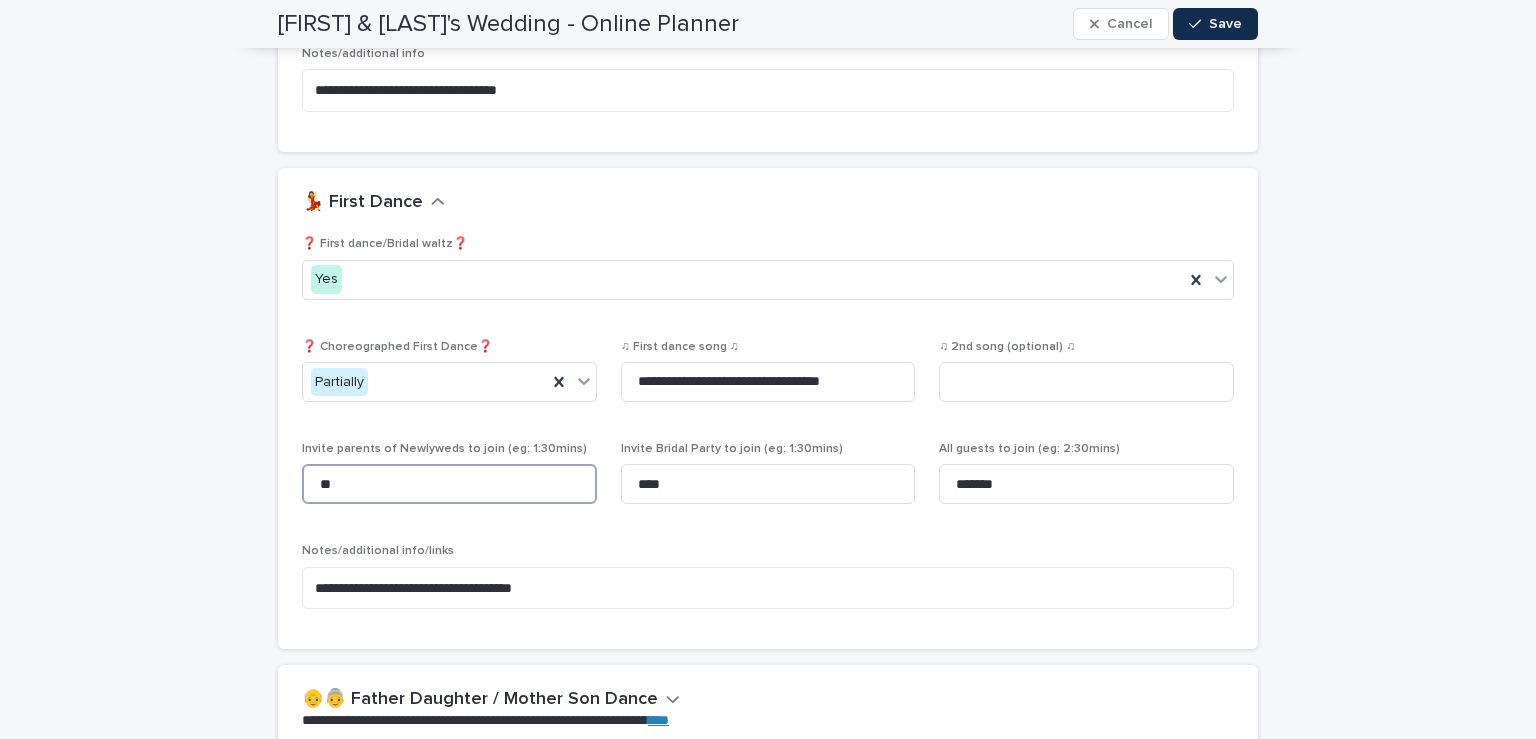 type on "*" 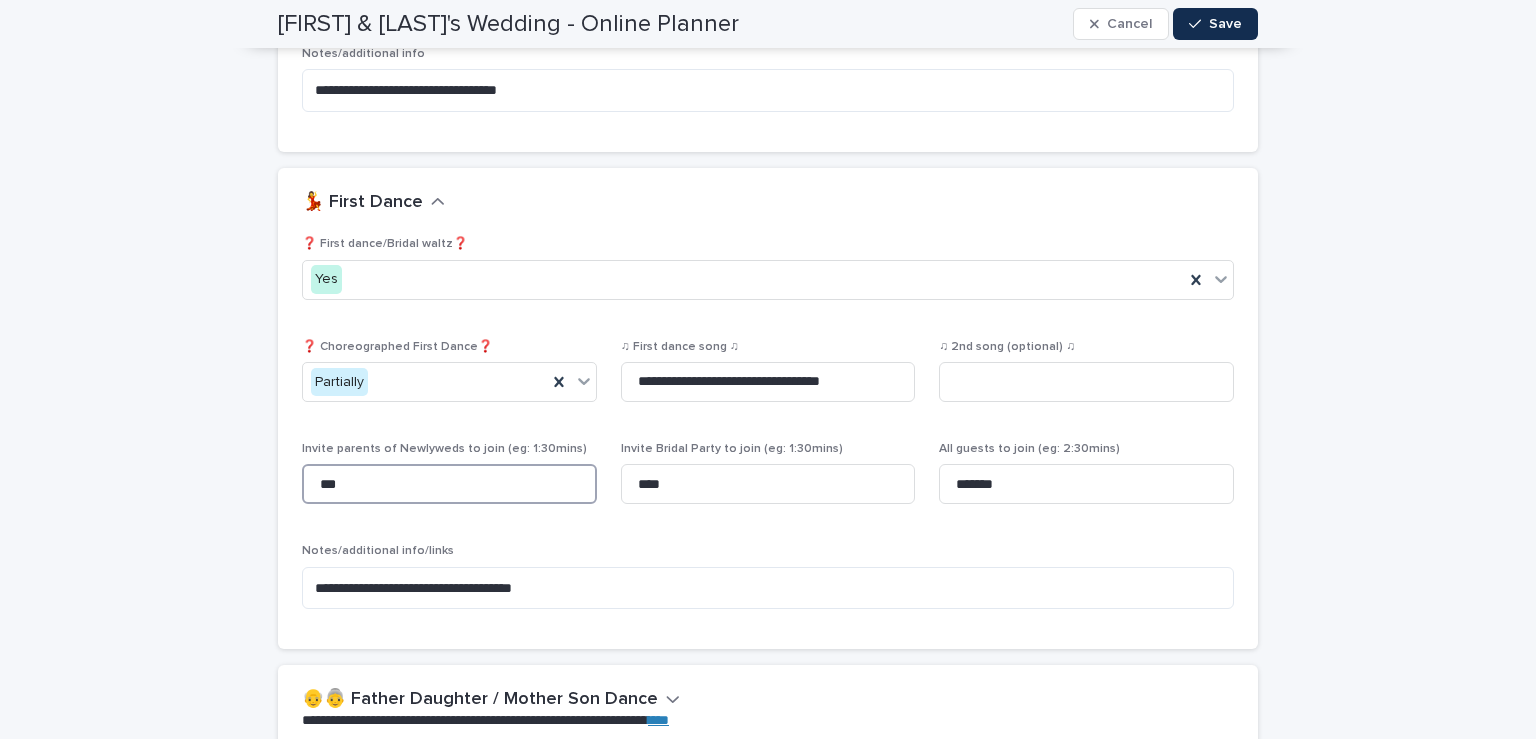 type on "***" 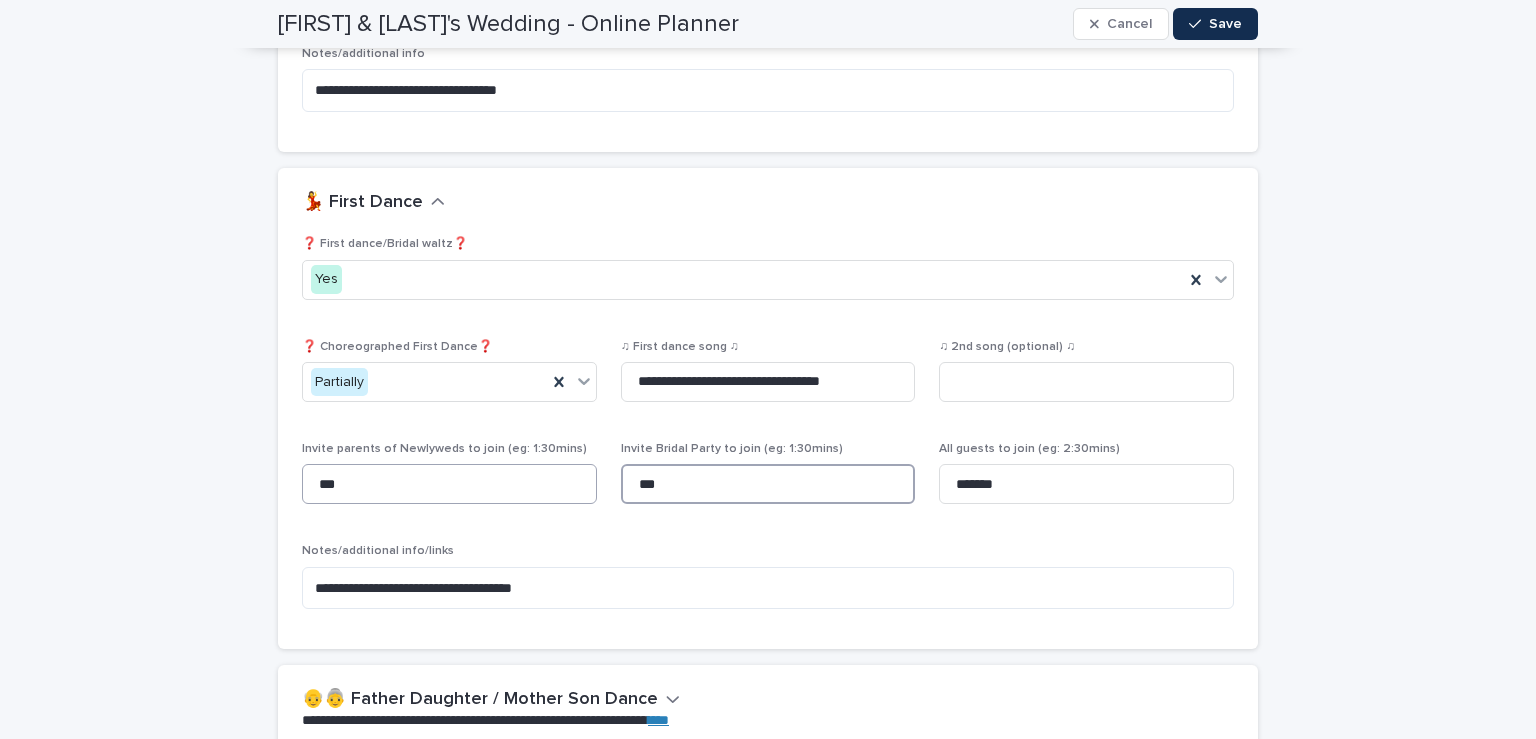type on "***" 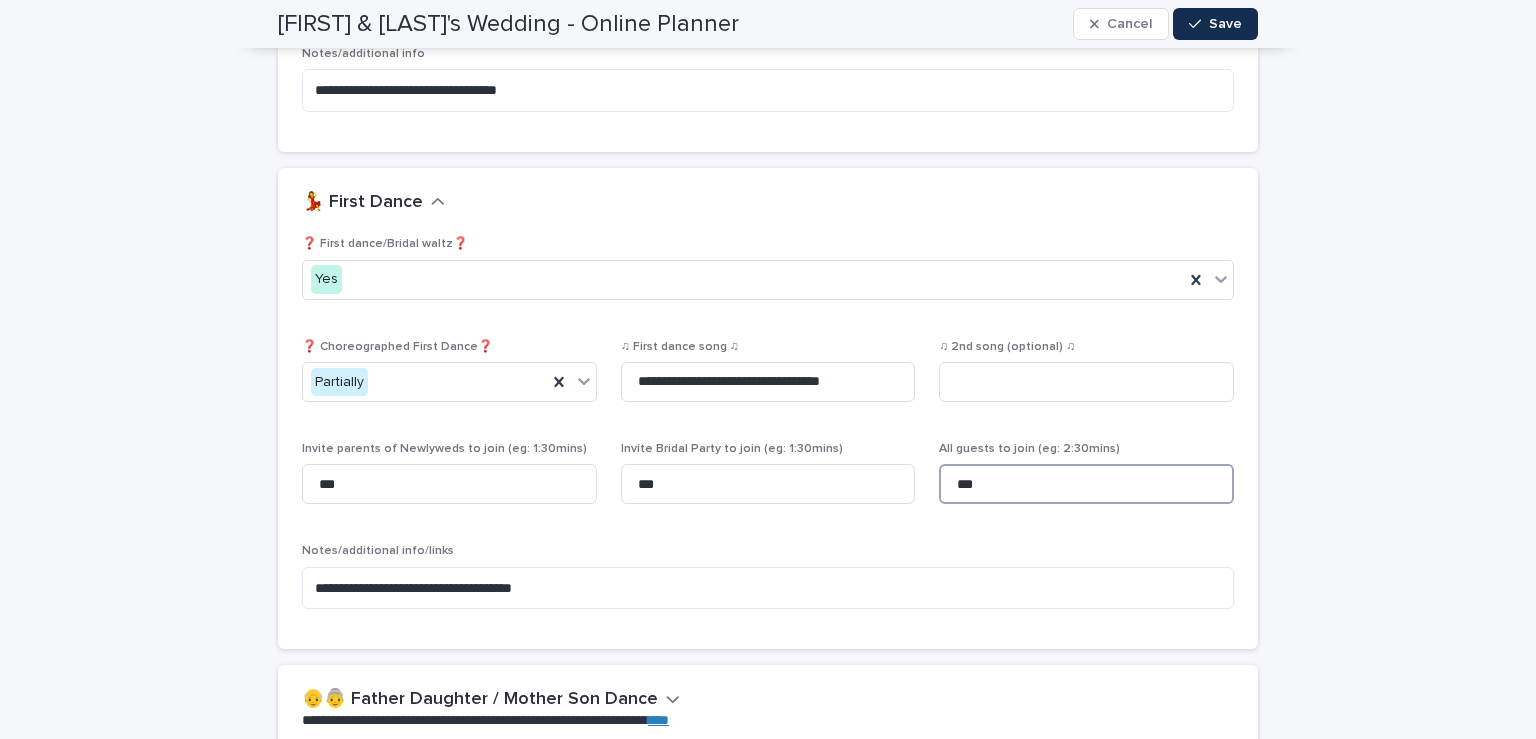 type on "***" 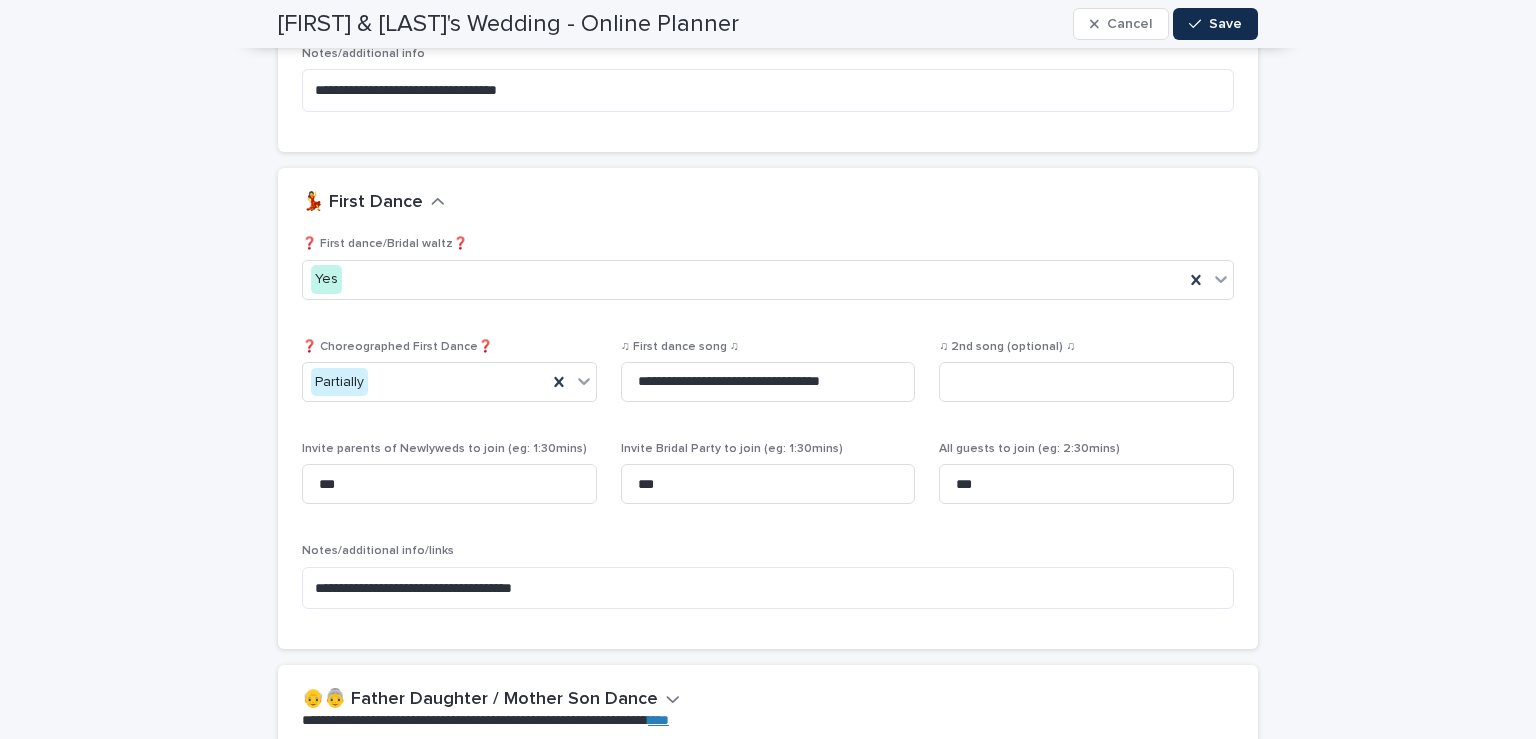 click on "**********" at bounding box center [768, 633] 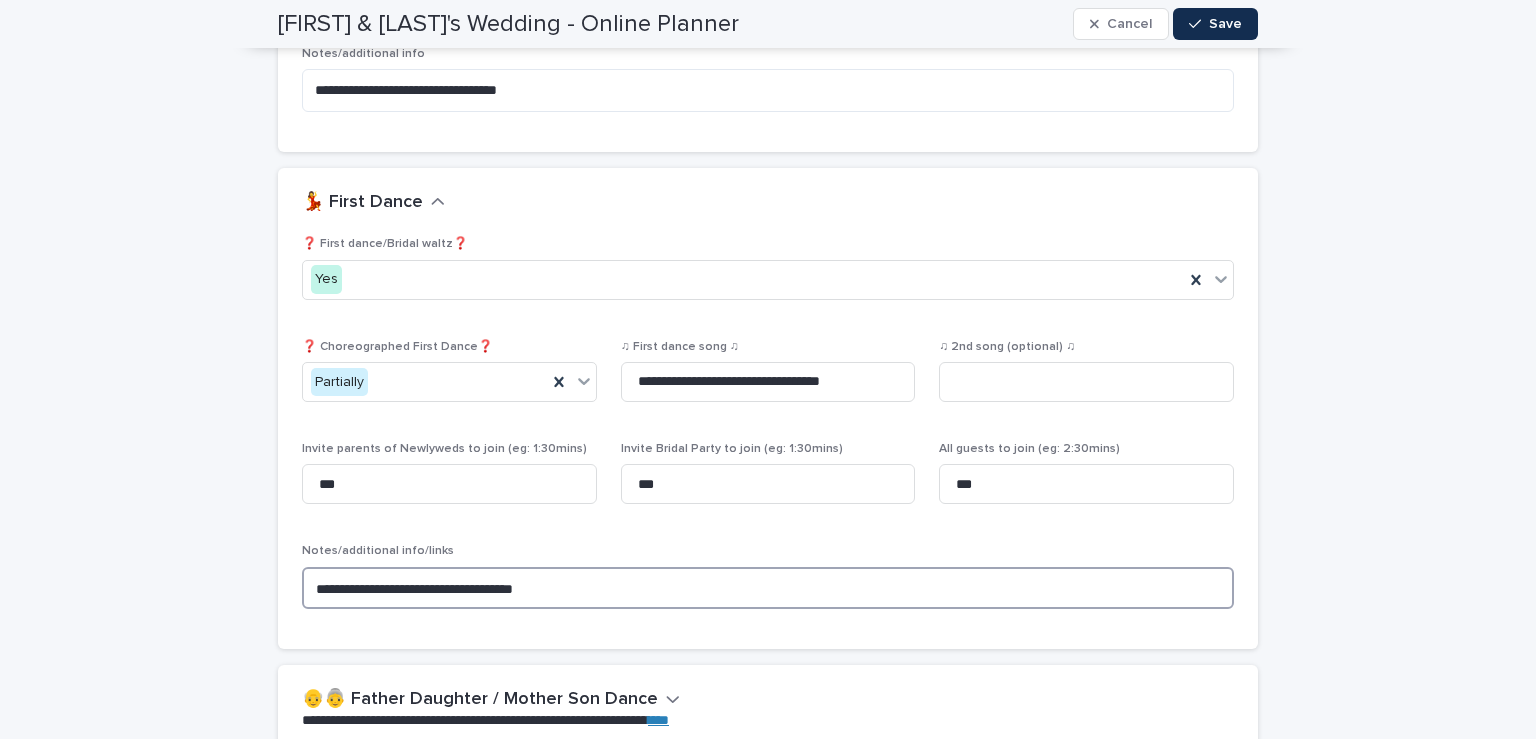 click on "**********" at bounding box center (768, 588) 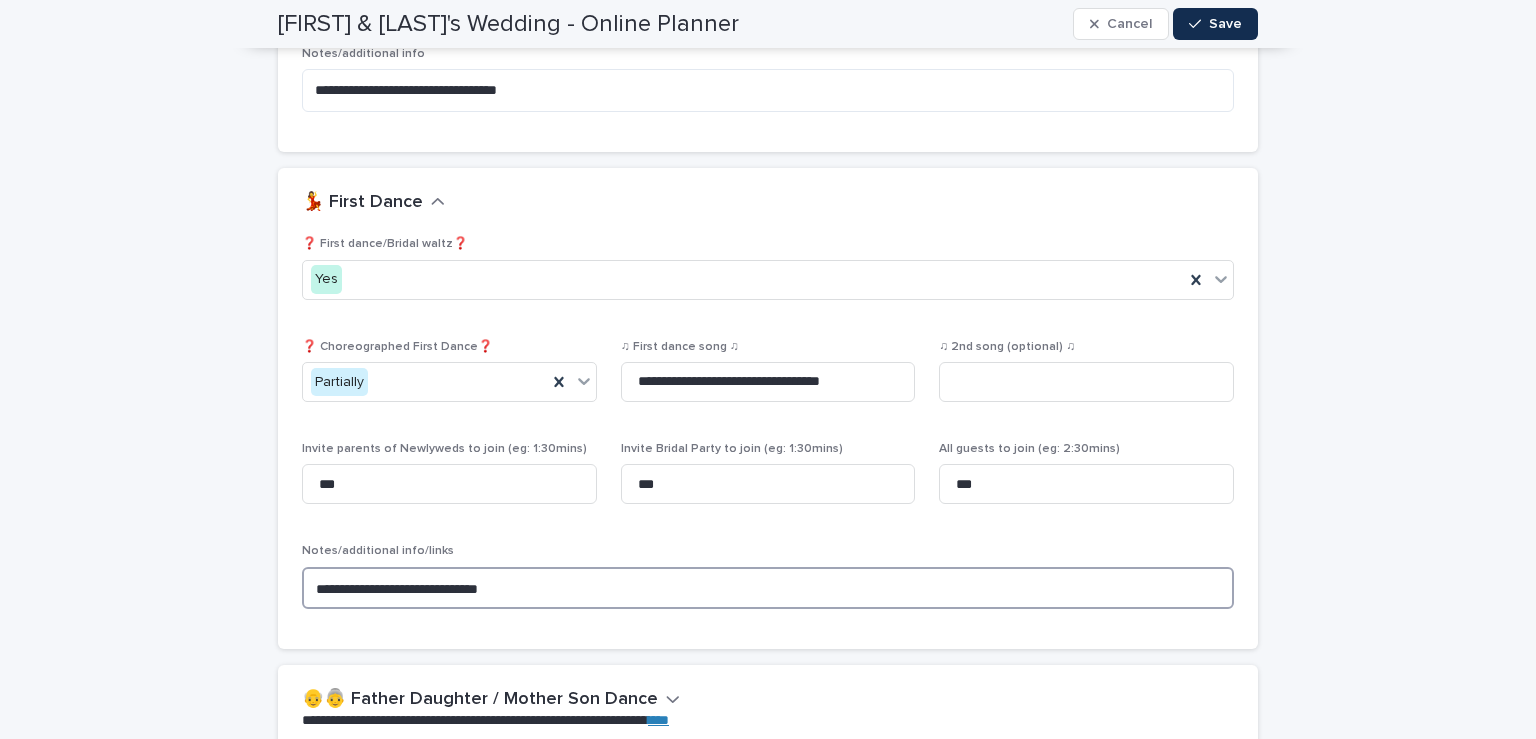 click on "**********" at bounding box center (768, 588) 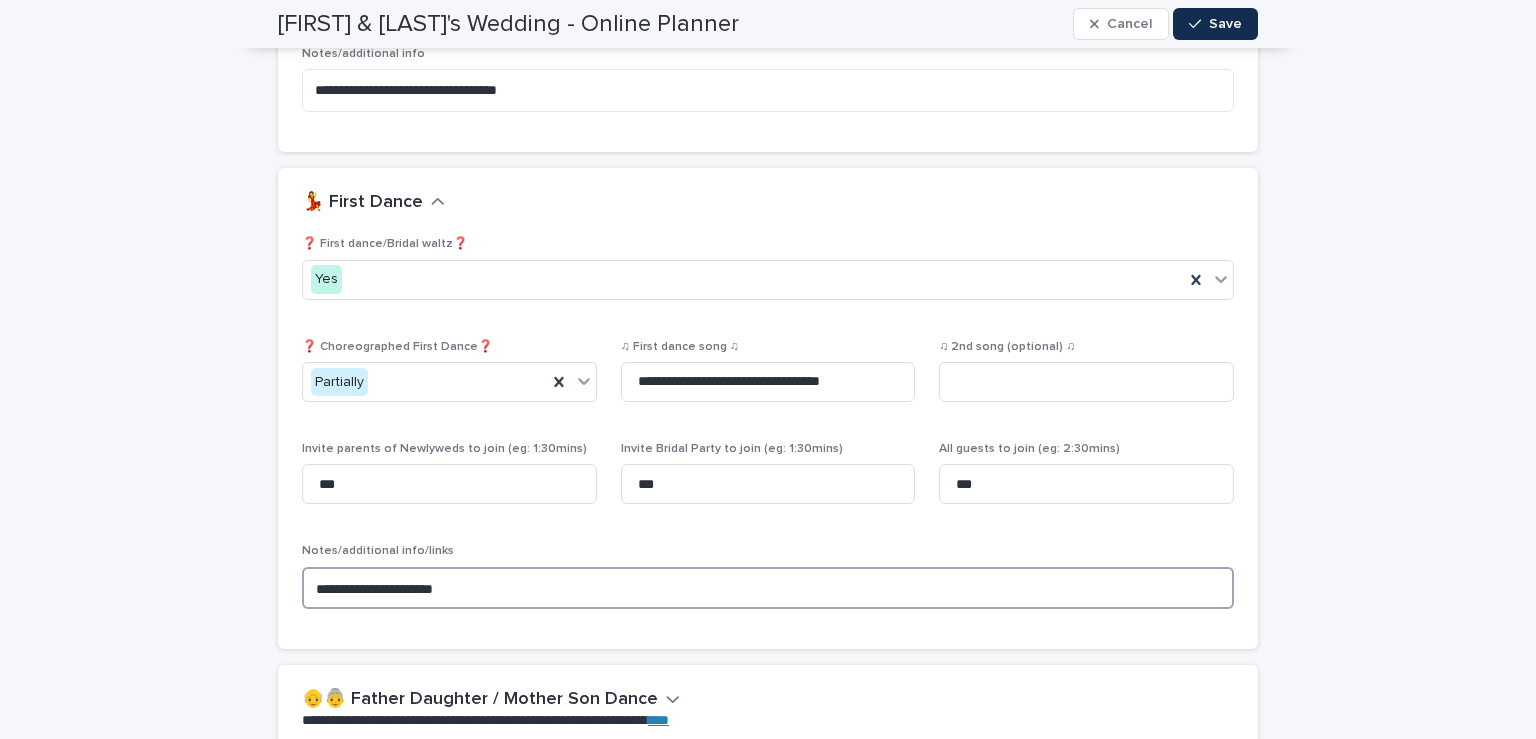 click on "**********" at bounding box center (768, 588) 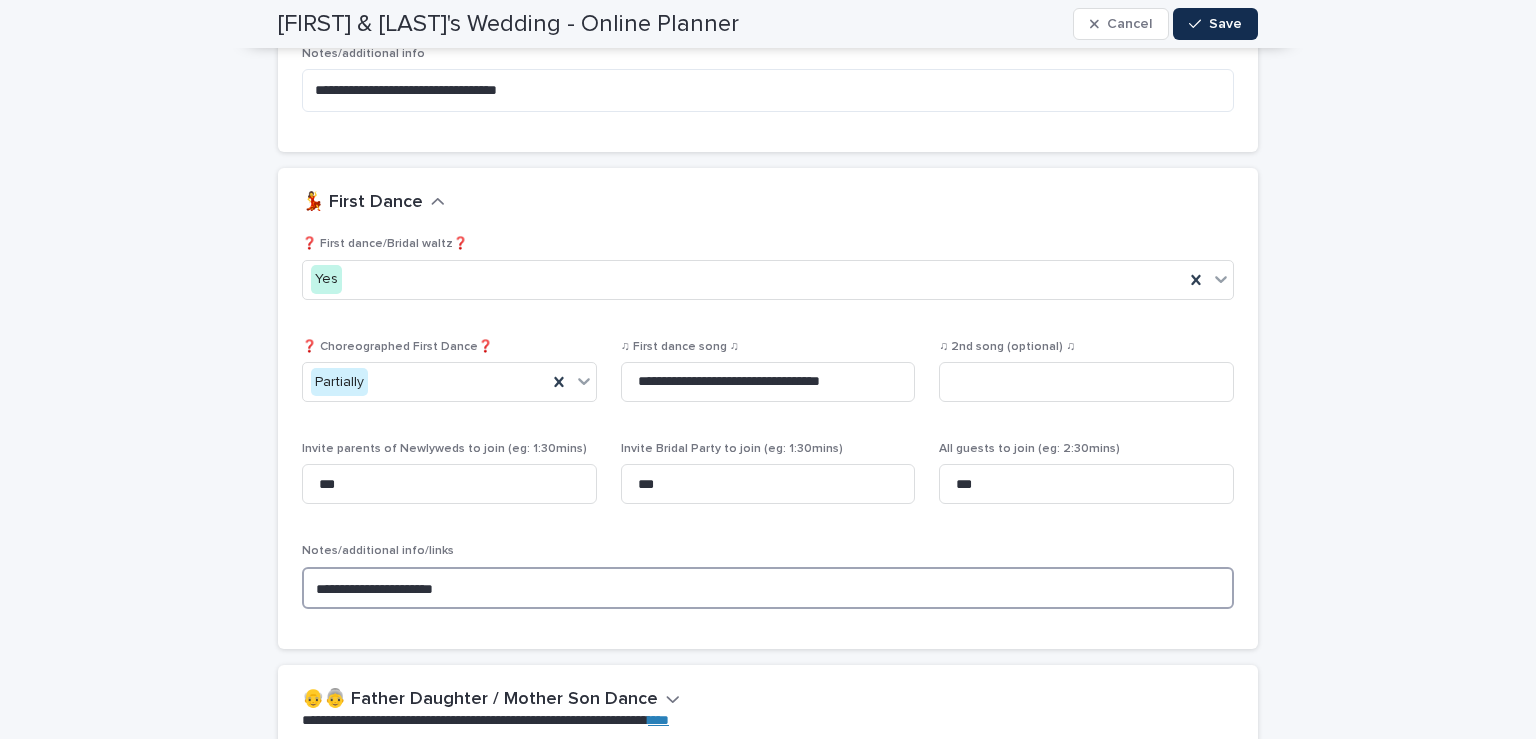 click on "**********" at bounding box center [768, 588] 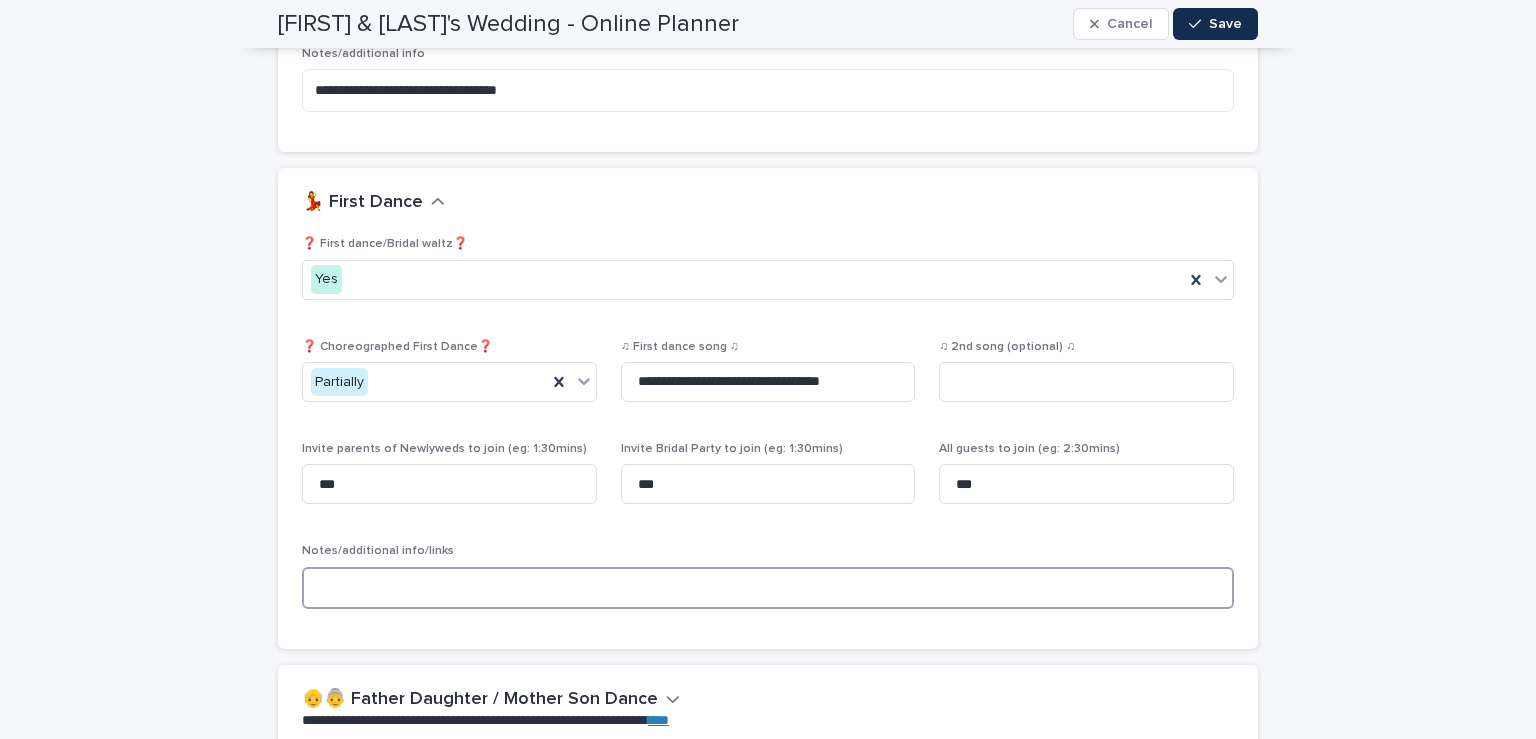 type 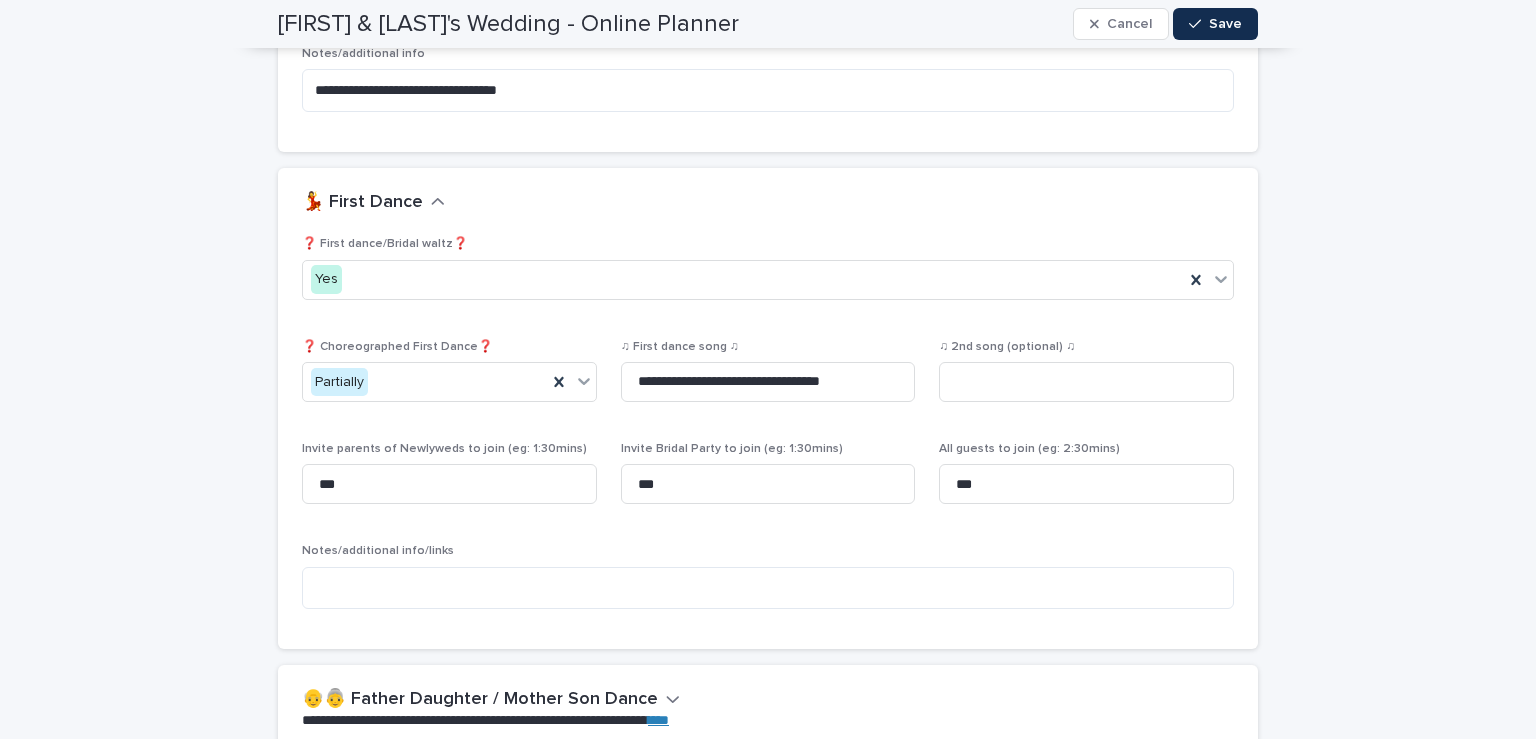 click on "**********" at bounding box center (768, 633) 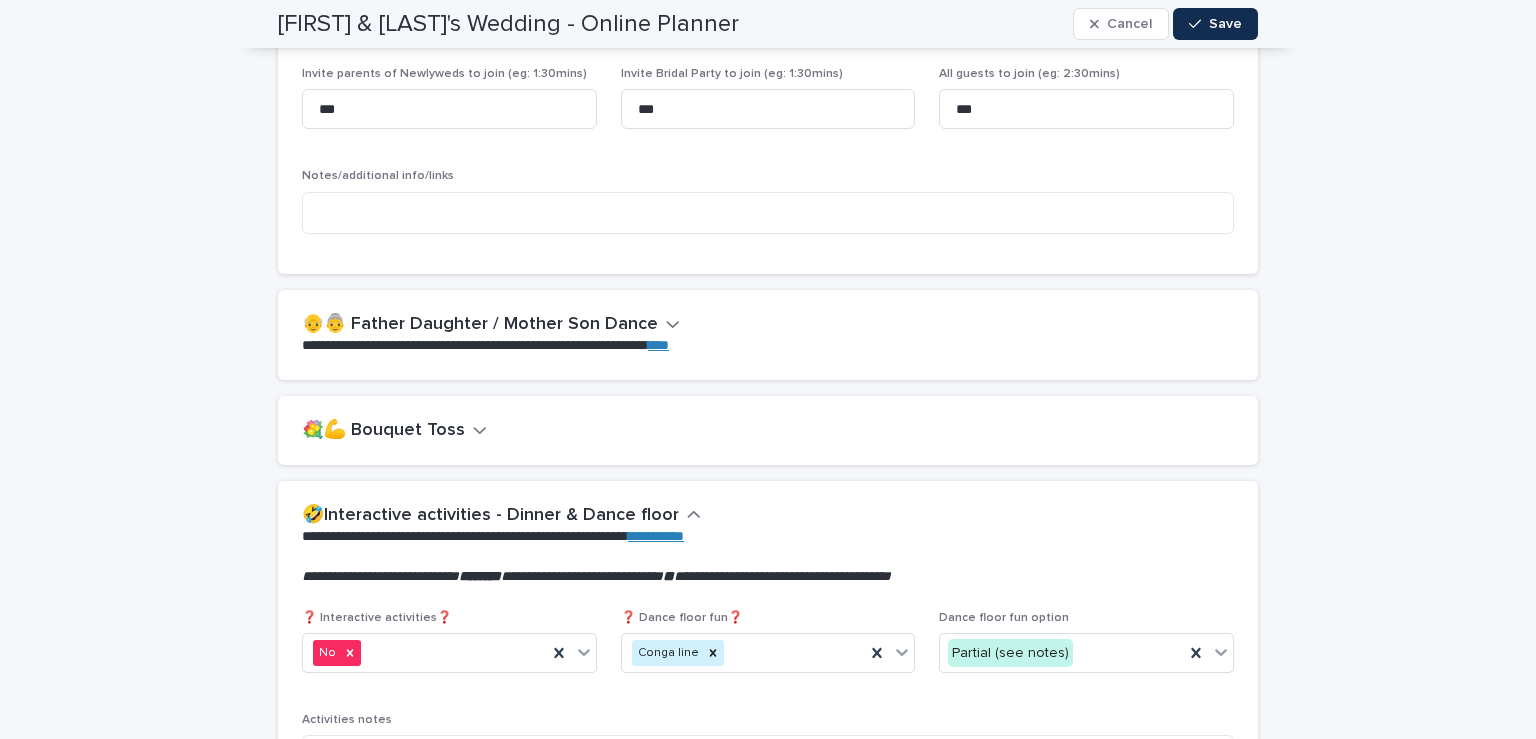 scroll, scrollTop: 3339, scrollLeft: 0, axis: vertical 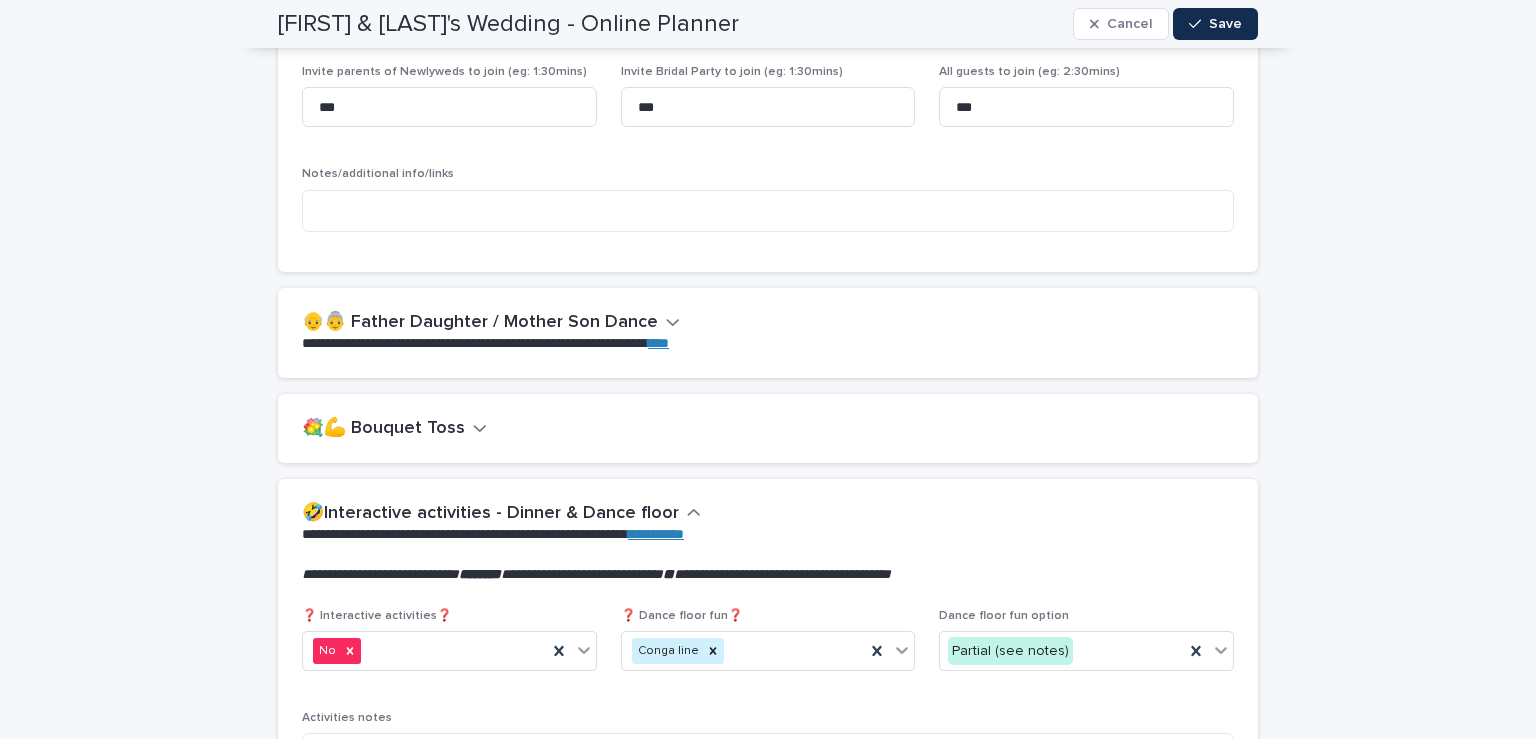 click on "💐💪 Bouquet Toss" at bounding box center (383, 429) 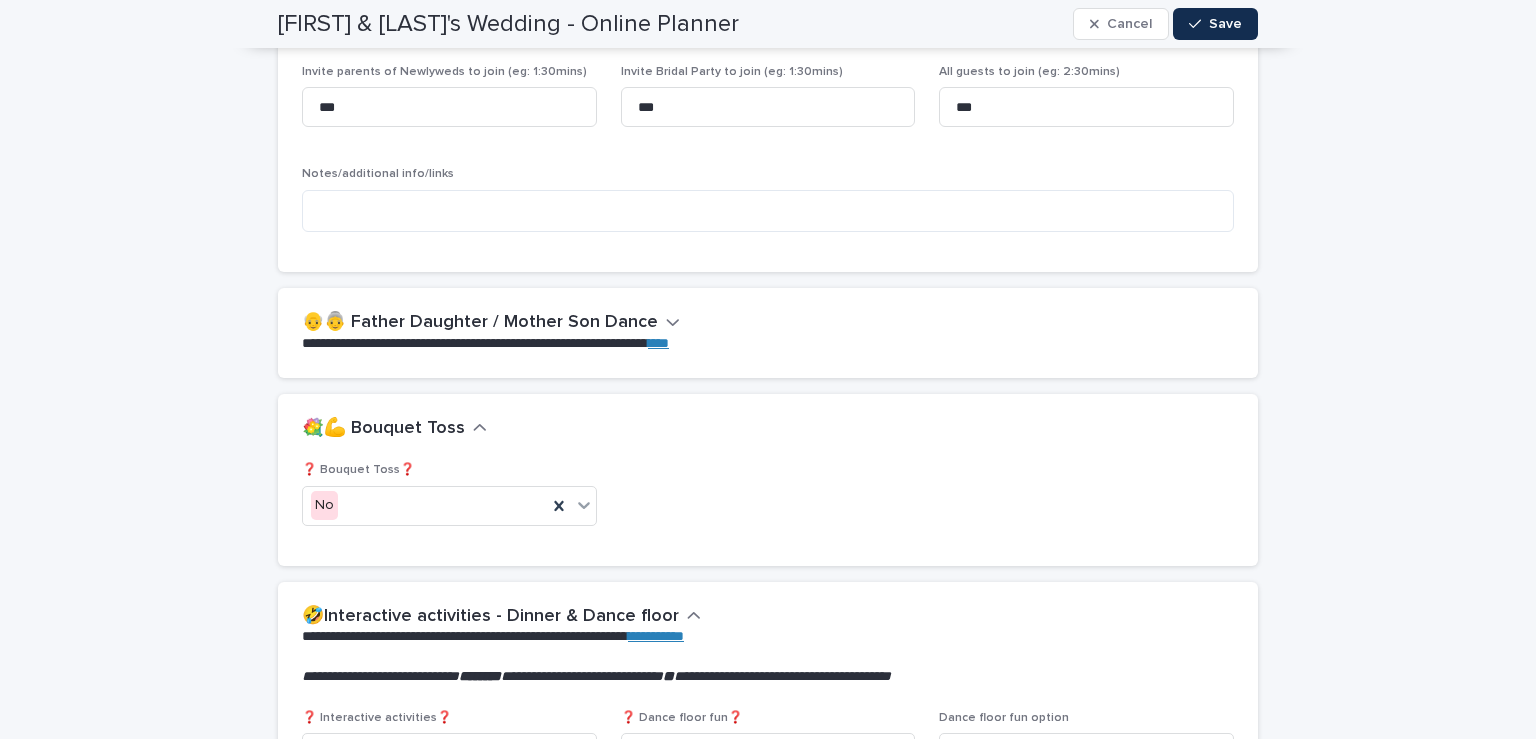 click on "**********" at bounding box center (768, 307) 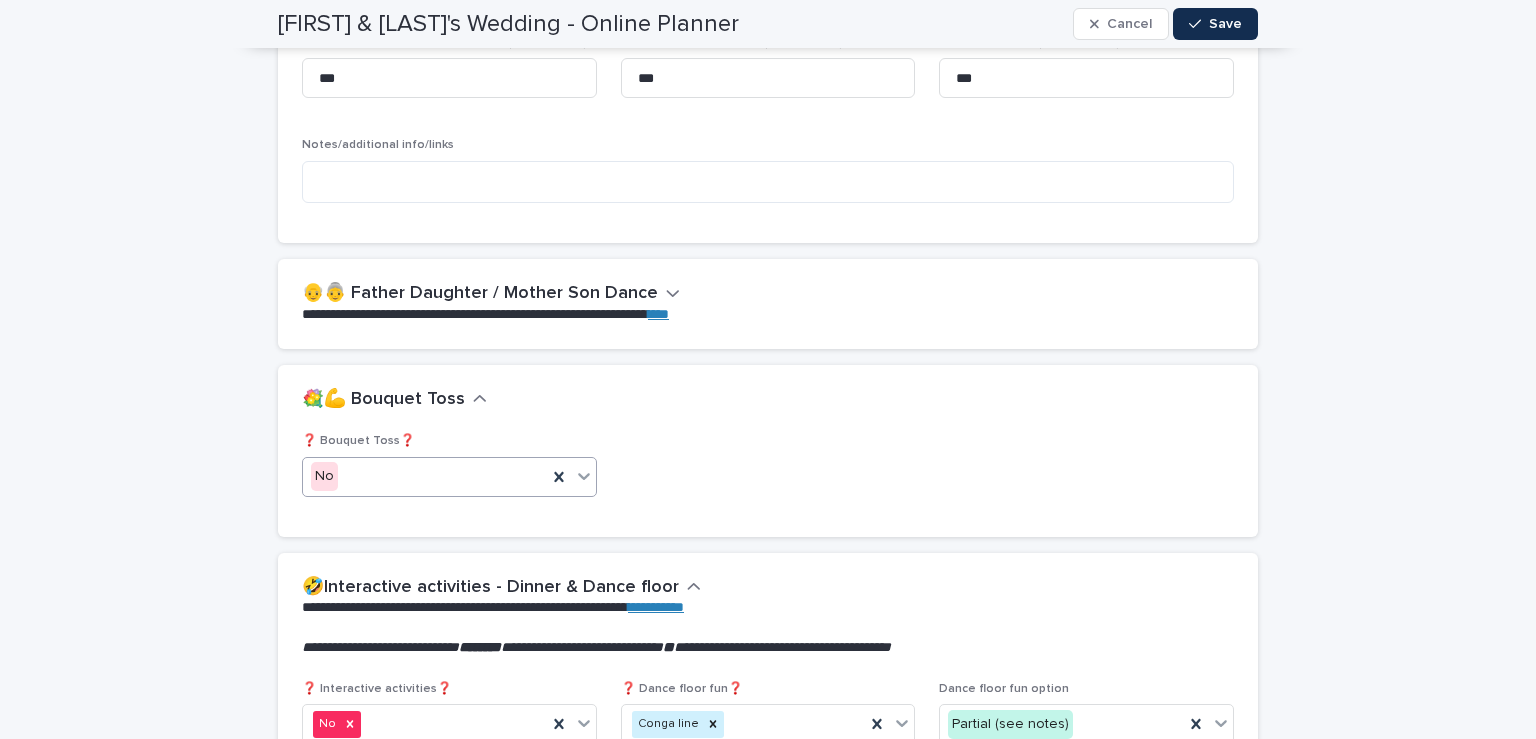 click 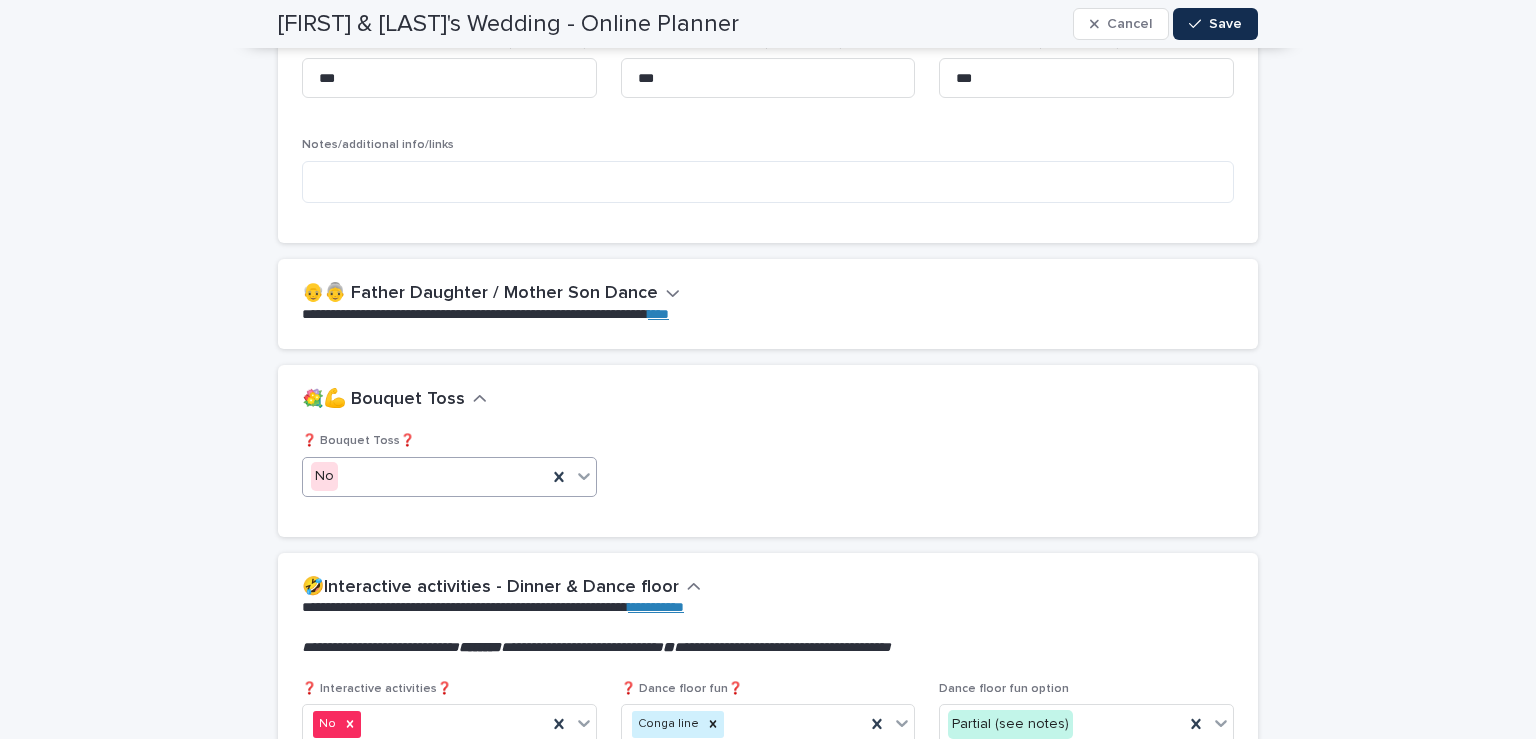 click on "**********" at bounding box center (768, 278) 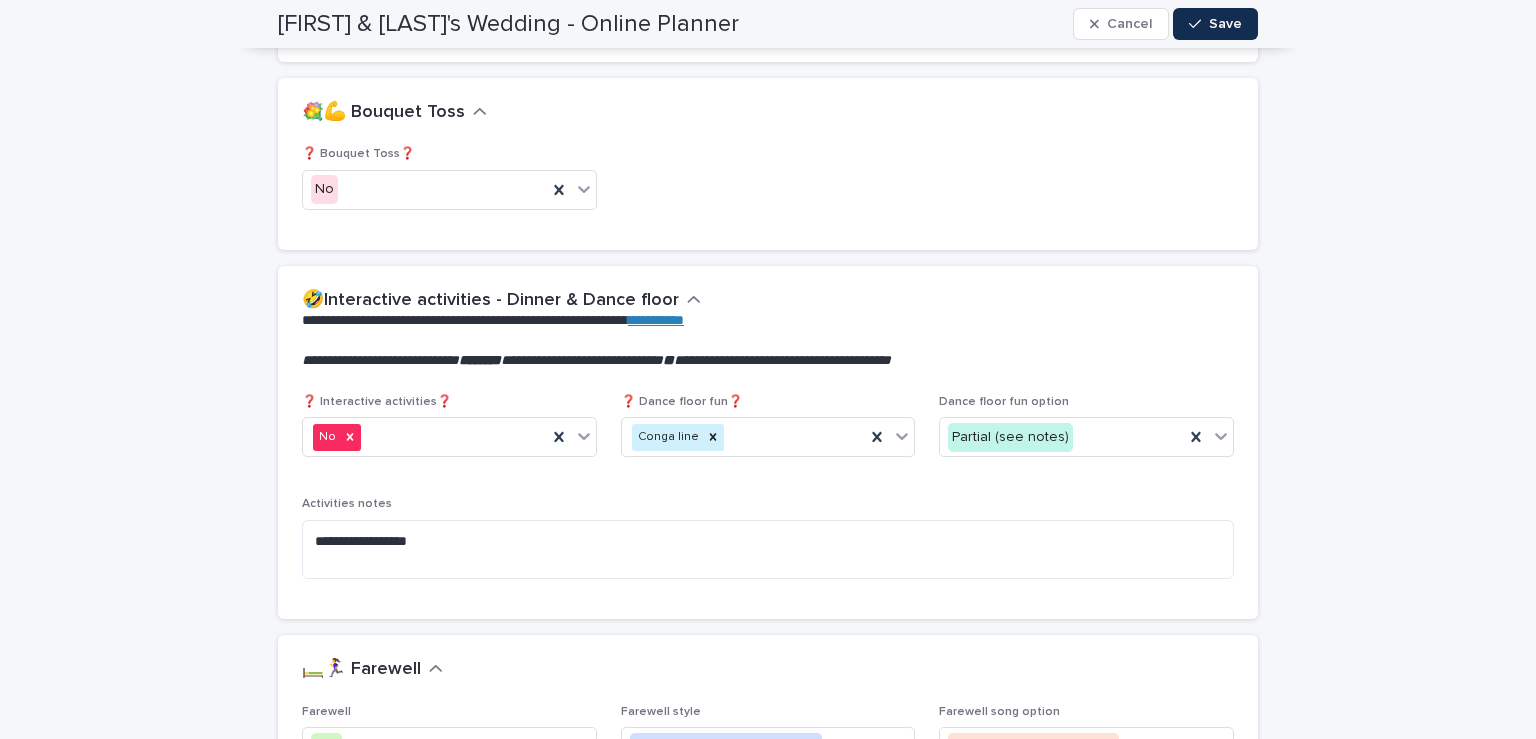 scroll, scrollTop: 3656, scrollLeft: 0, axis: vertical 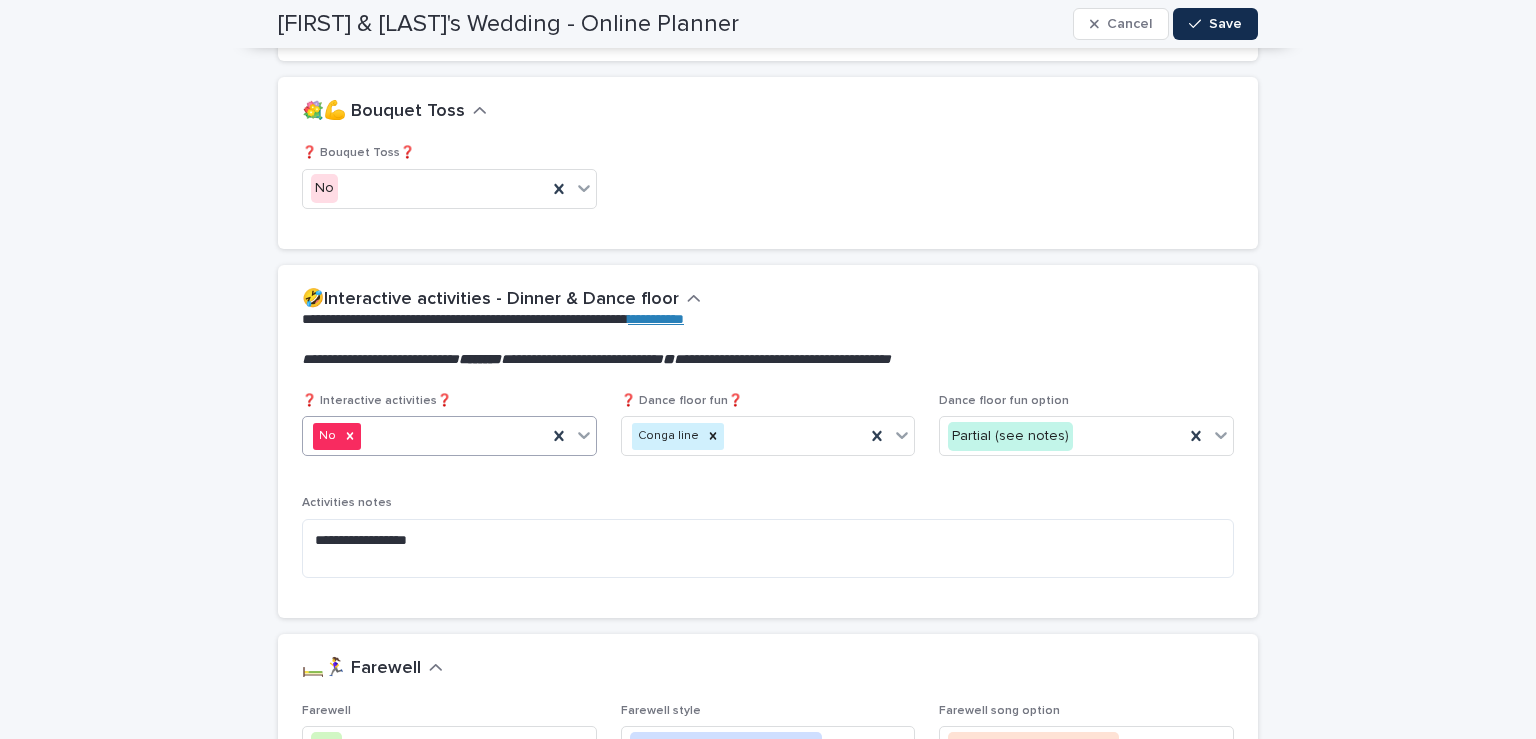 click 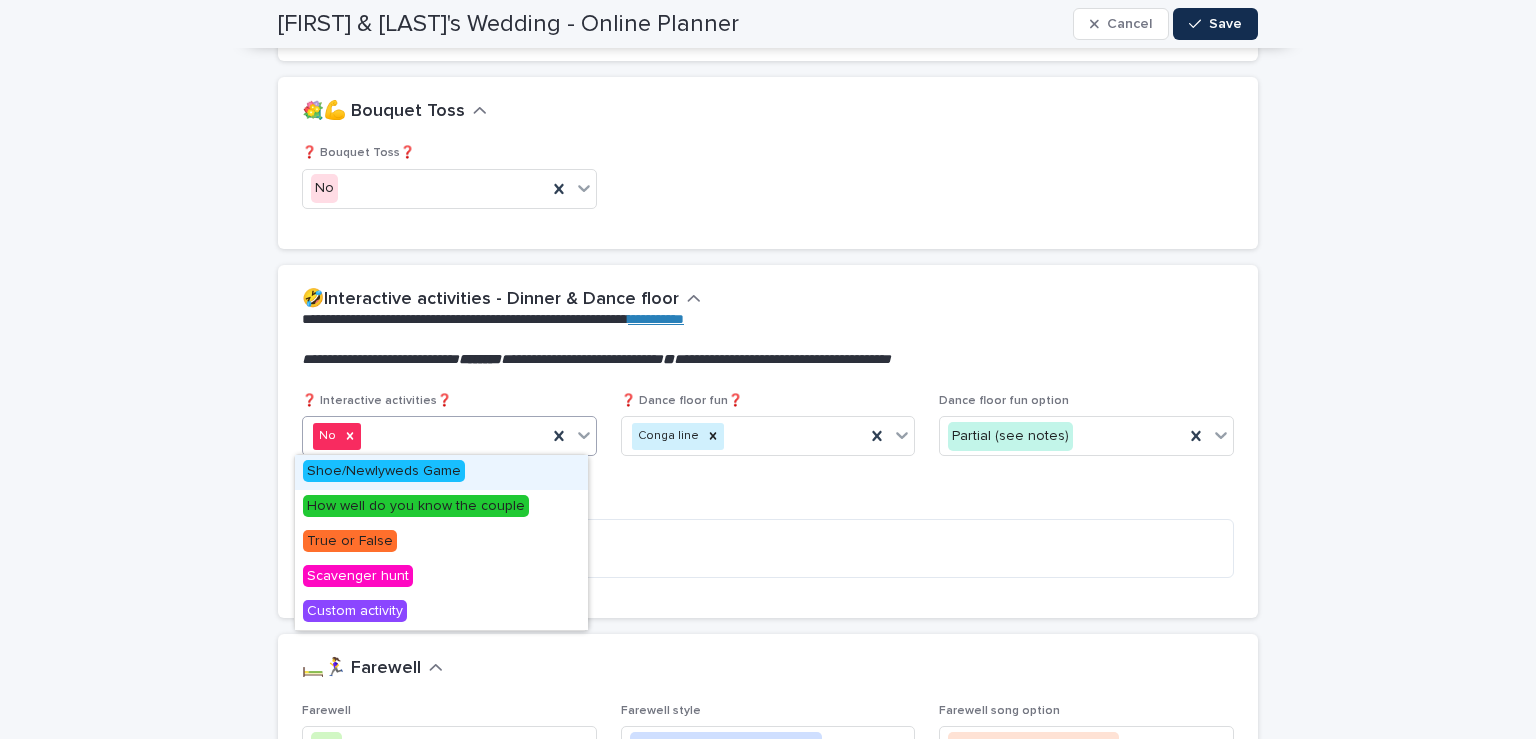 click 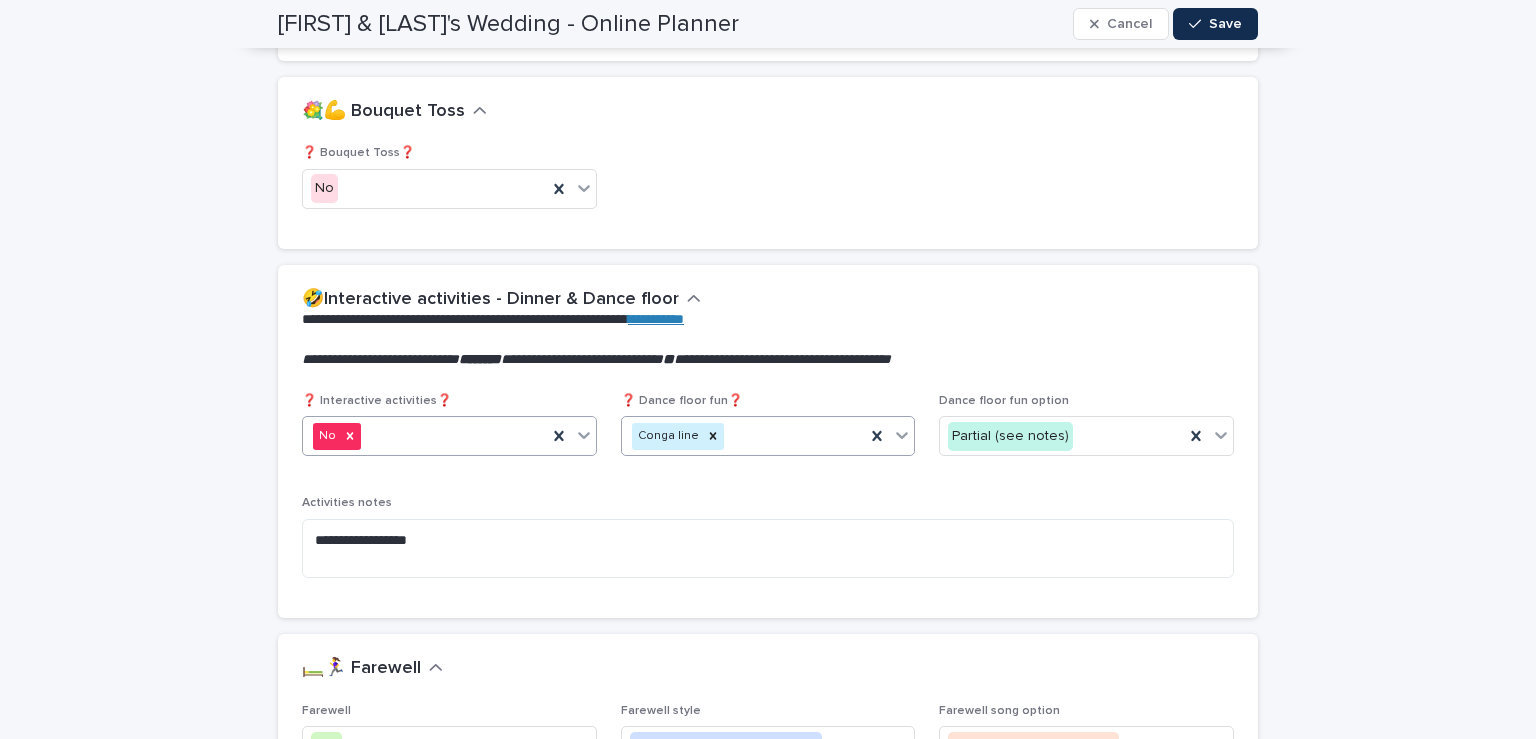 click 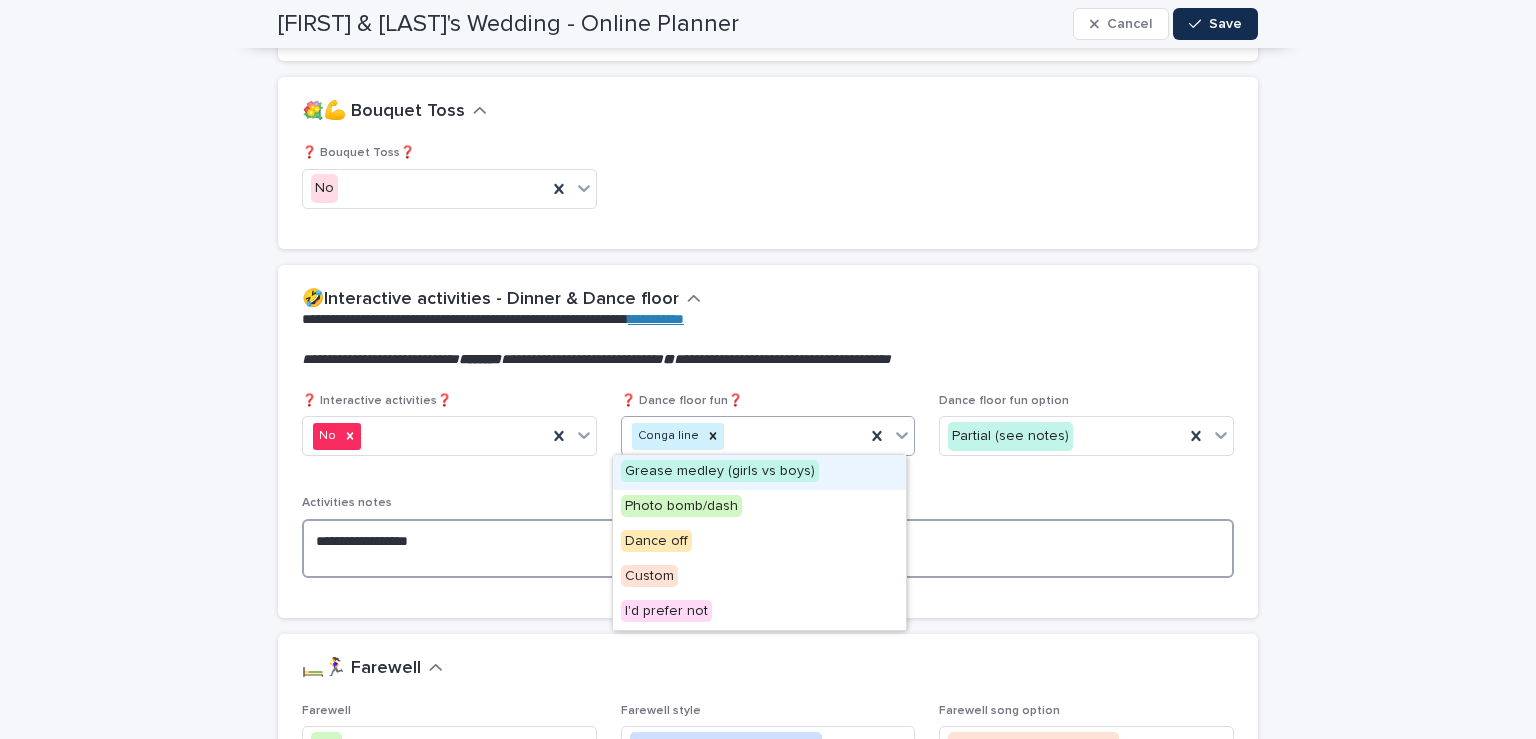 click on "**********" at bounding box center (768, 549) 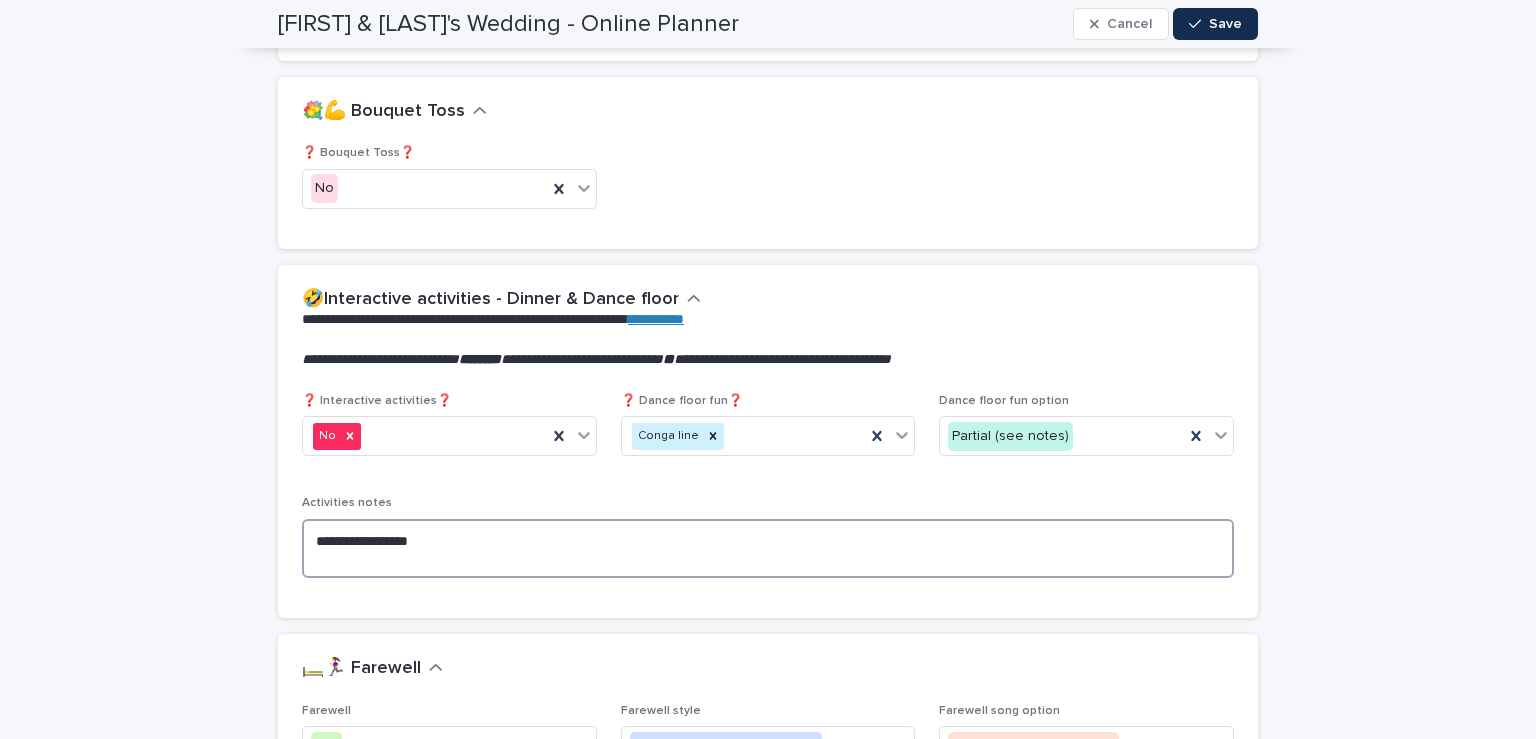 click on "**********" at bounding box center [768, 549] 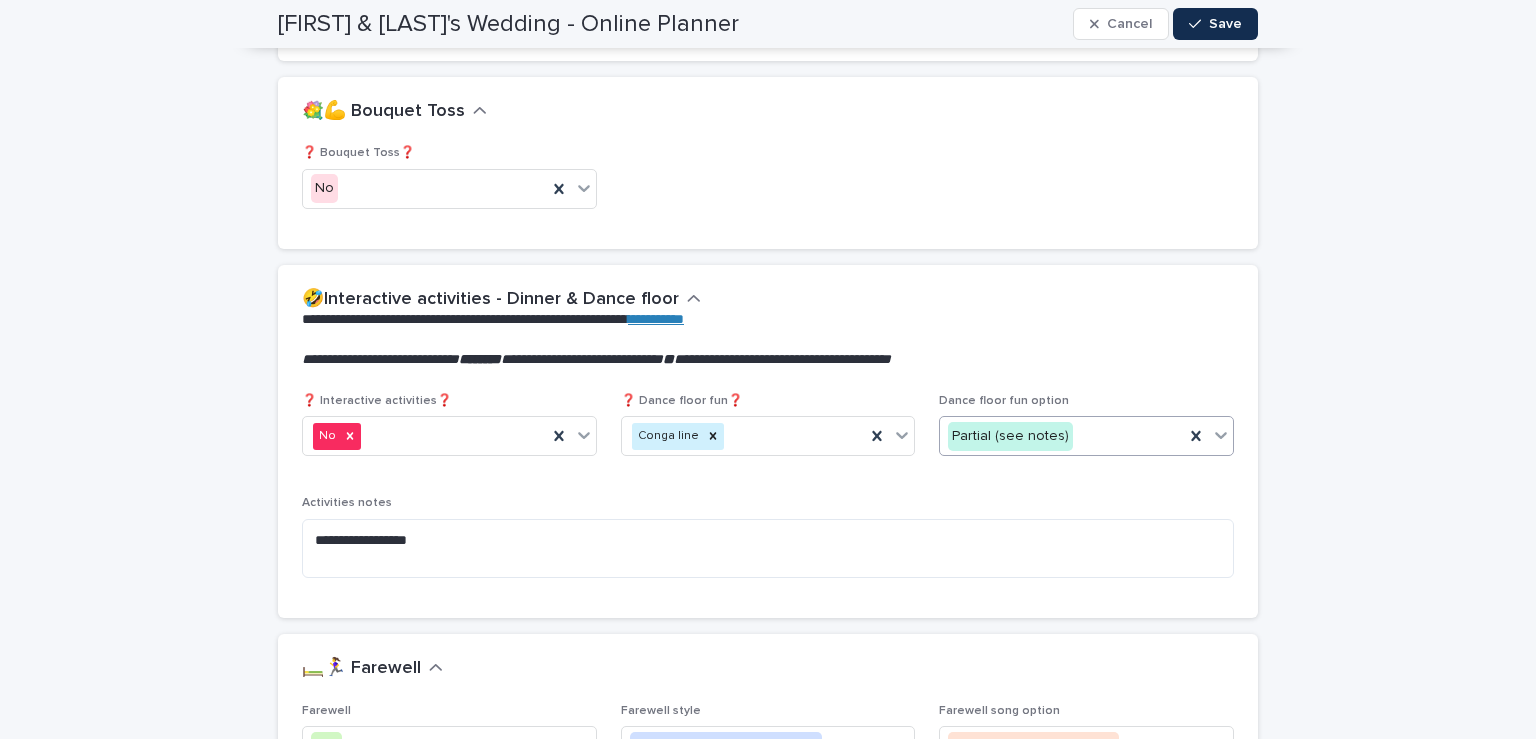 click 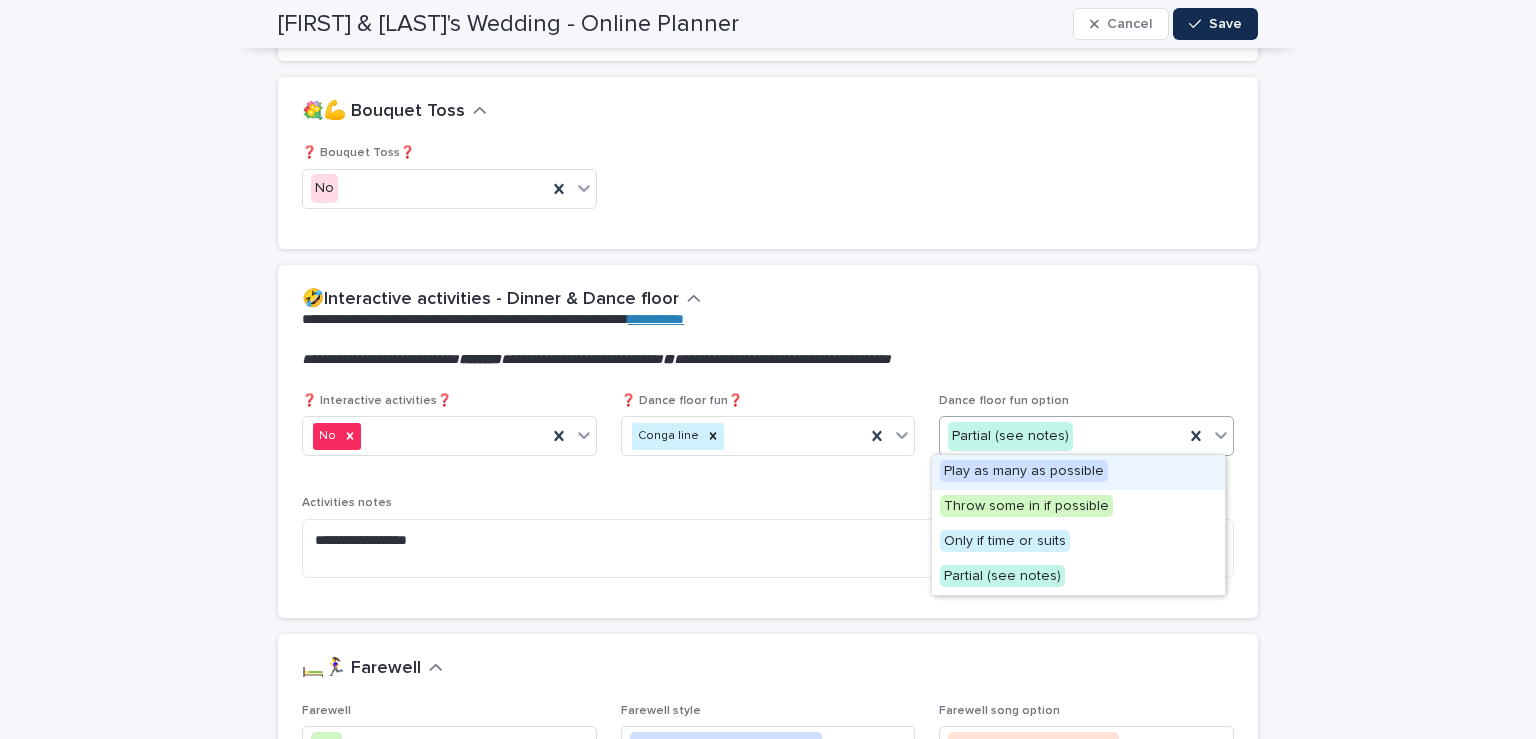 click on "**********" at bounding box center (768, -10) 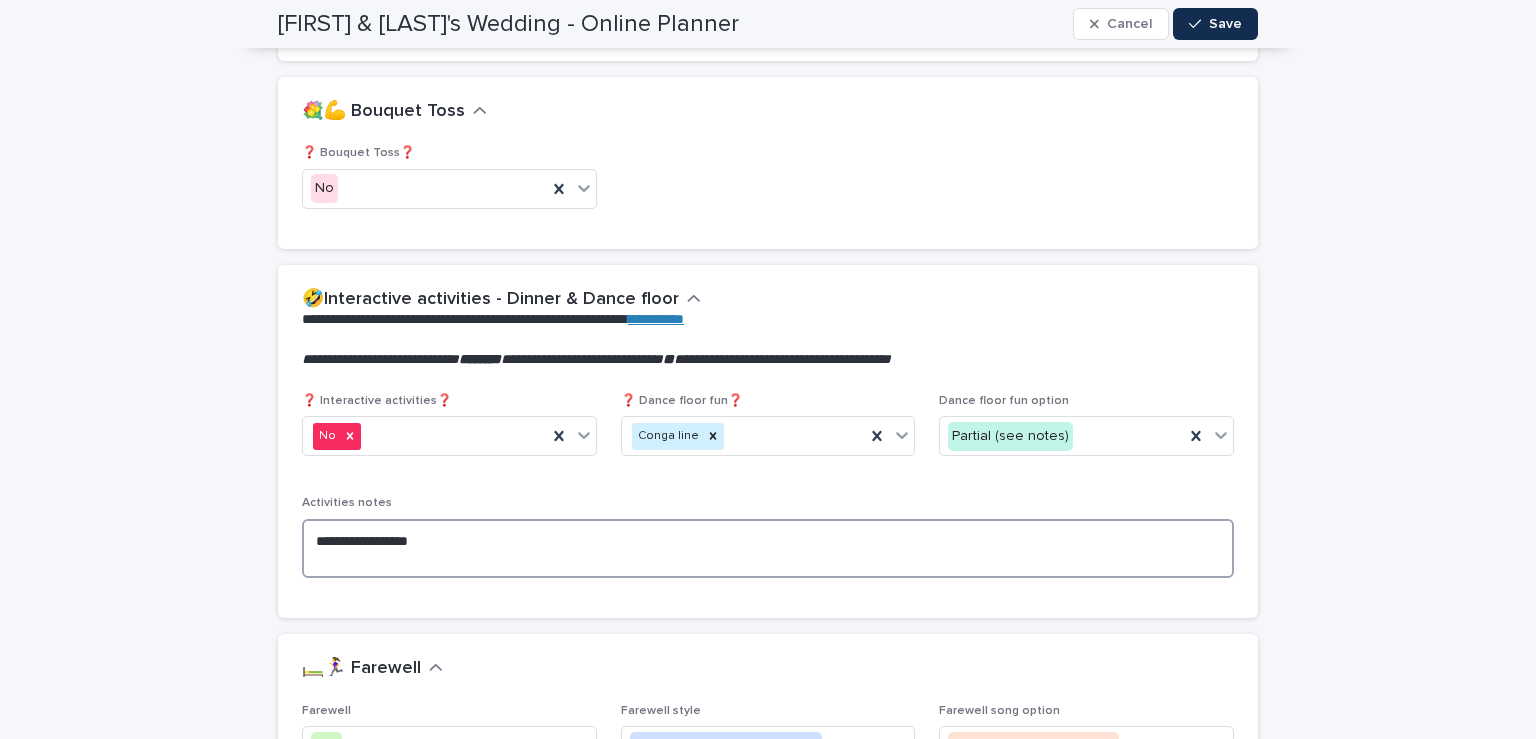 click on "**********" at bounding box center [768, 549] 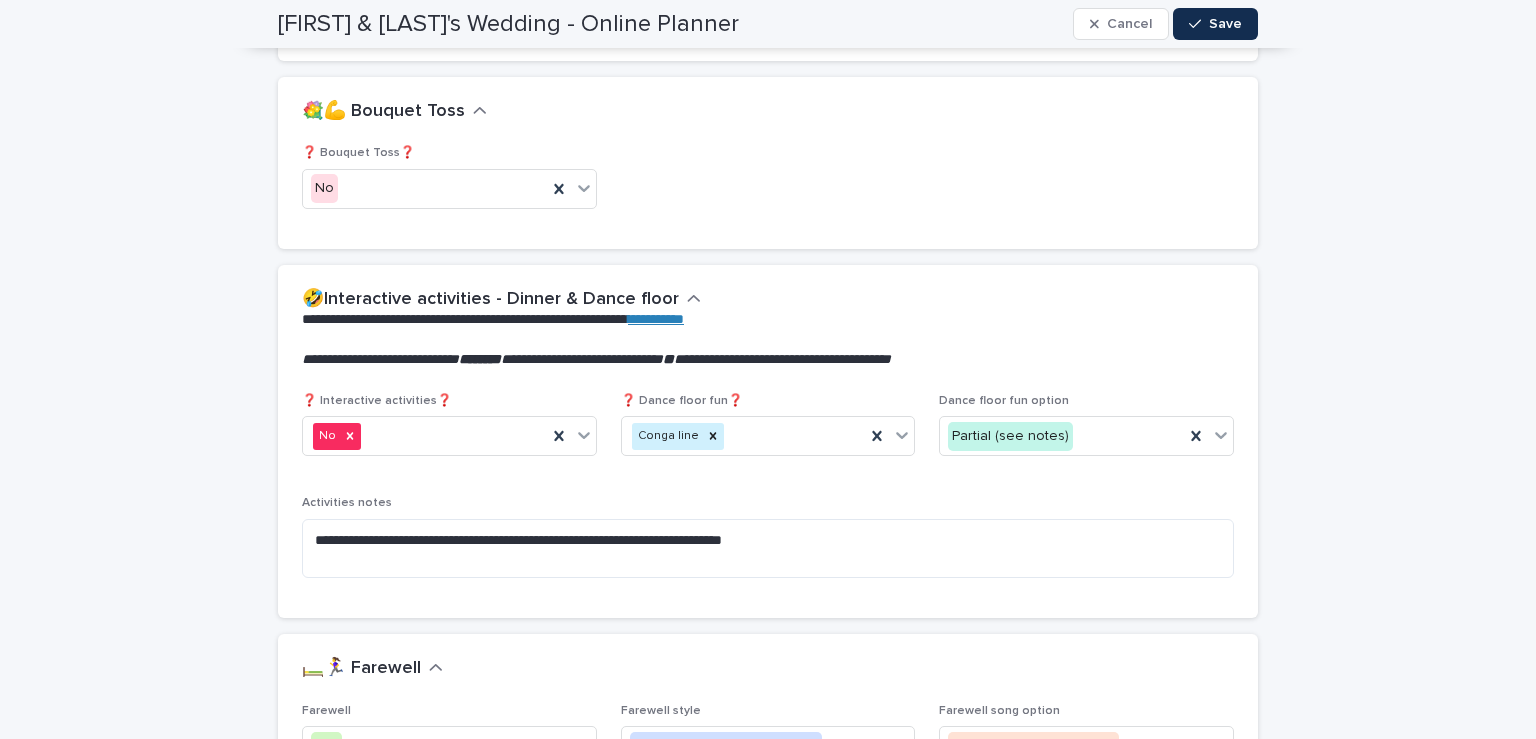 click on "**********" at bounding box center (768, -10) 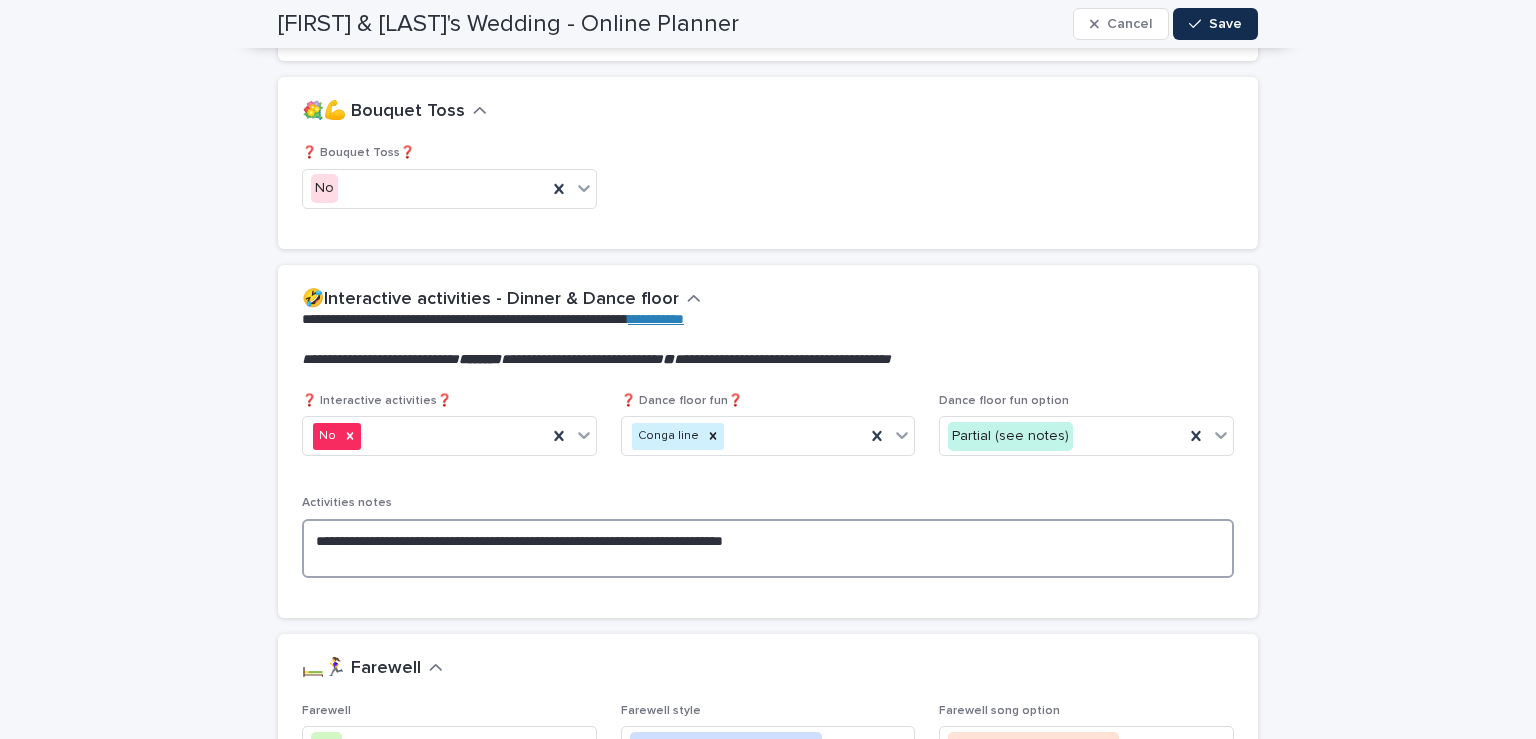 click on "**********" at bounding box center [768, 549] 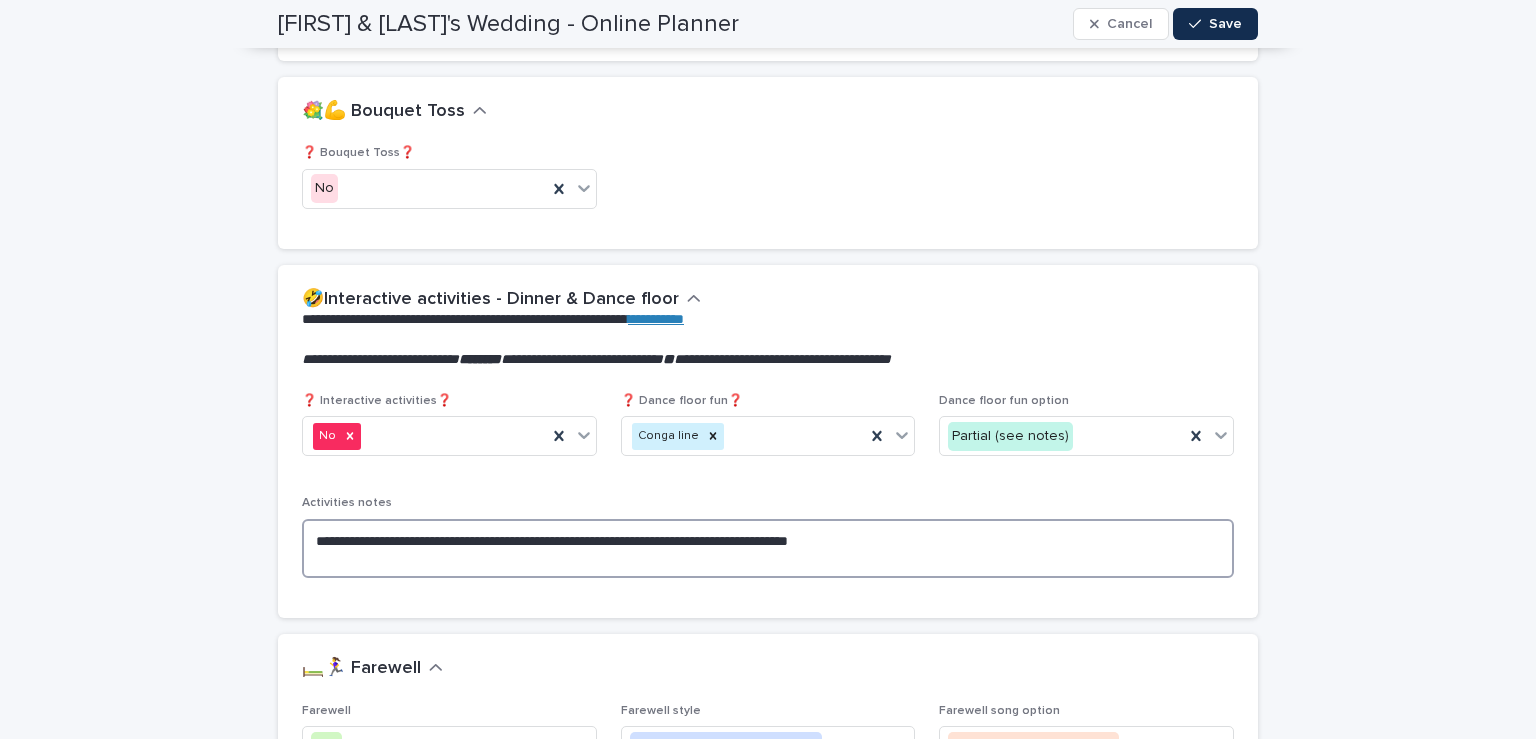 type on "**********" 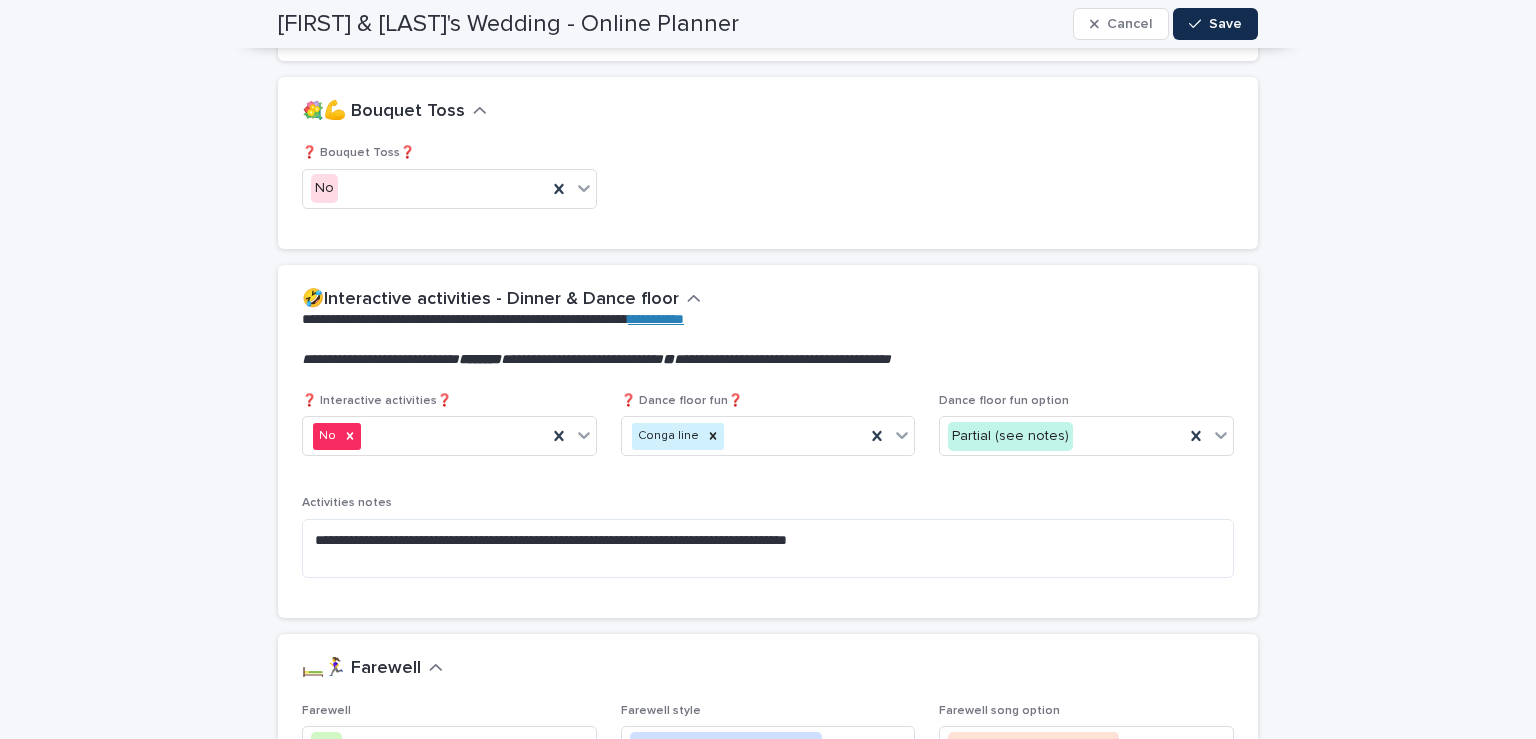 click on "**********" at bounding box center [768, -10] 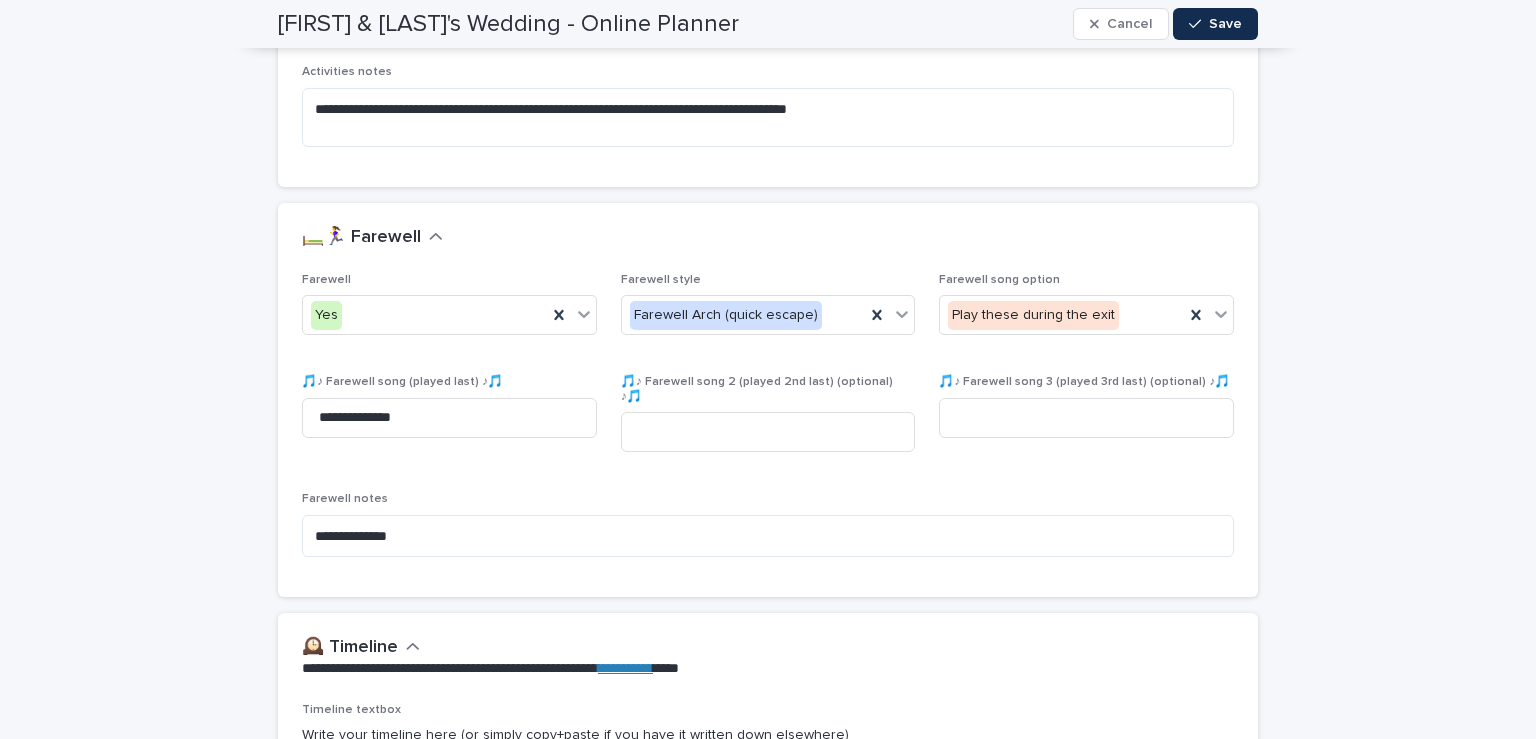 scroll, scrollTop: 4088, scrollLeft: 0, axis: vertical 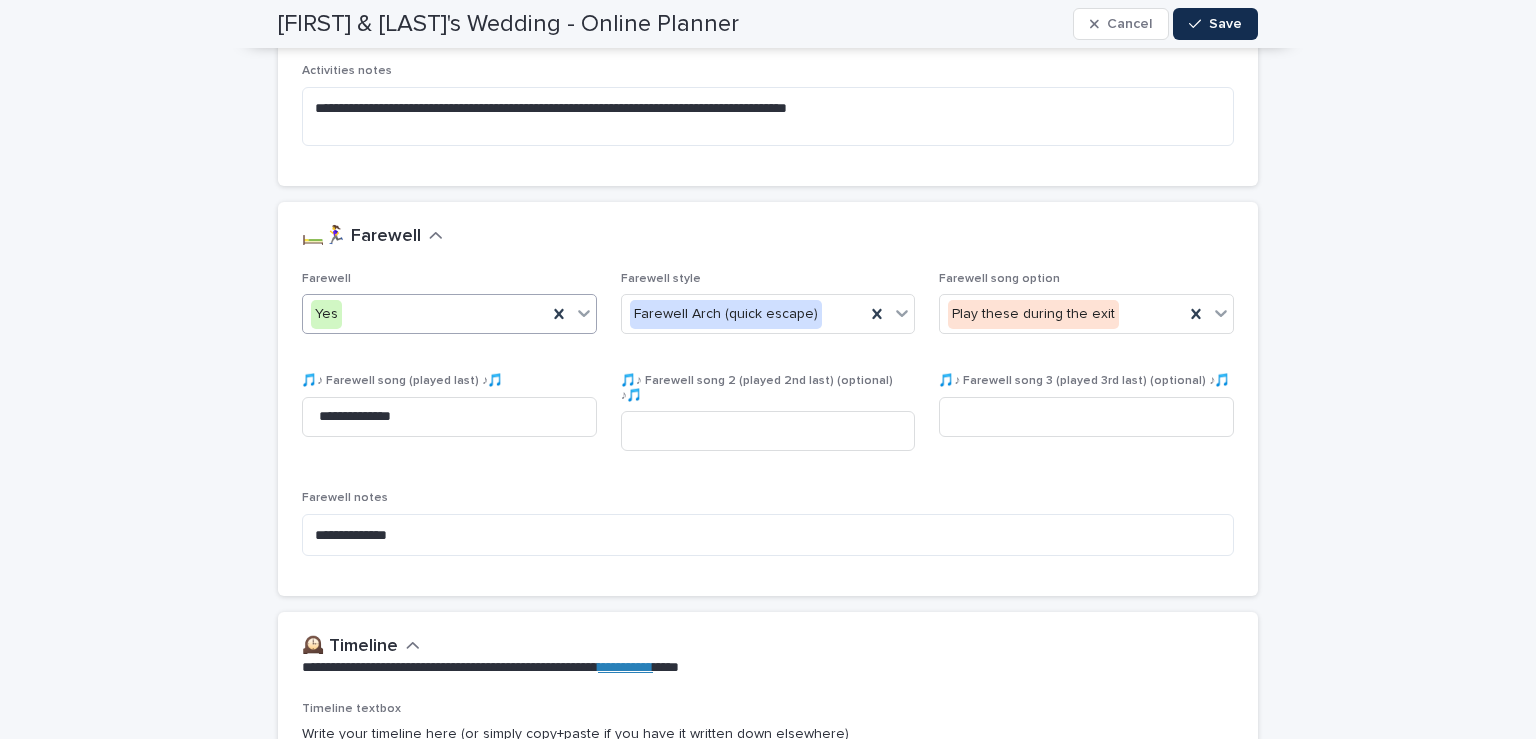 click 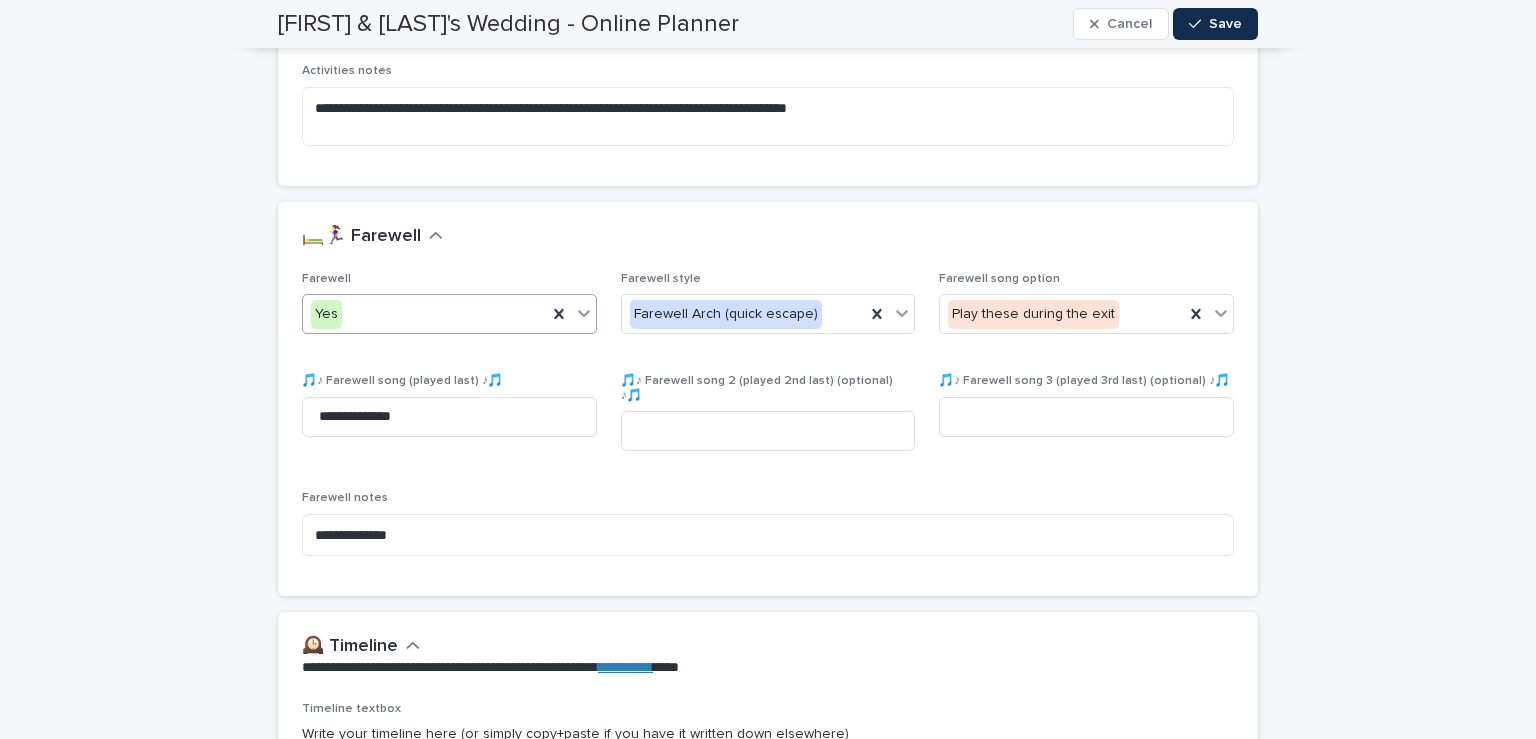 click 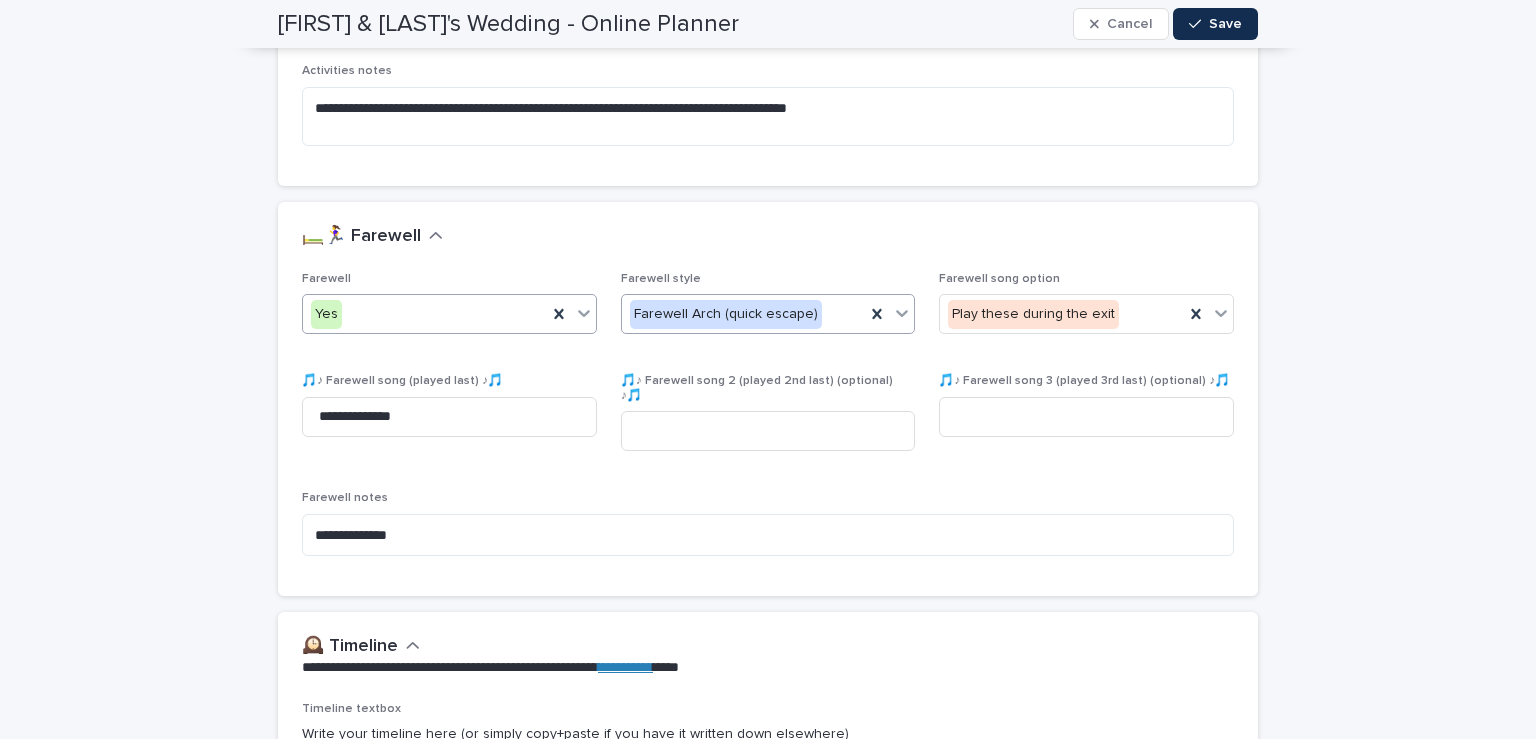 click 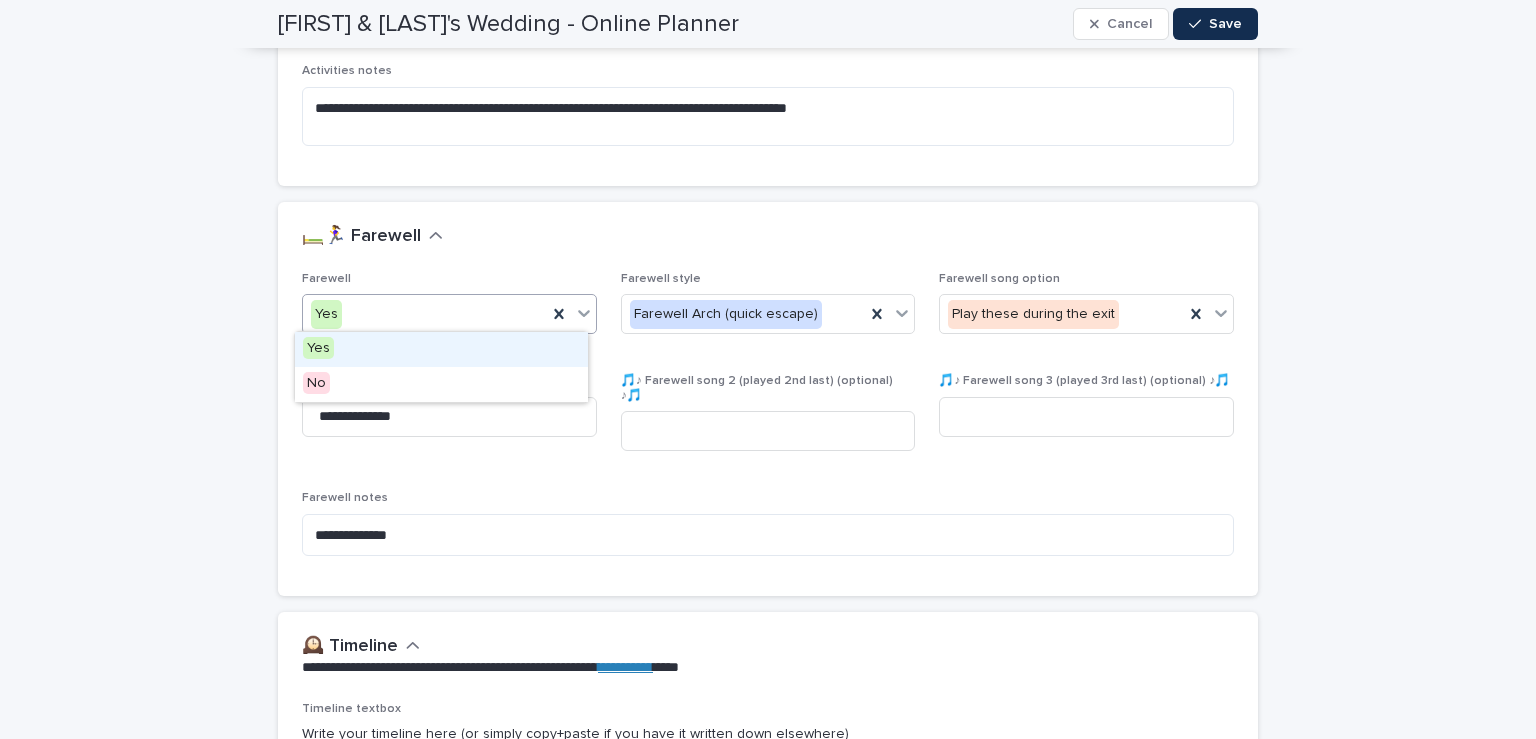 click 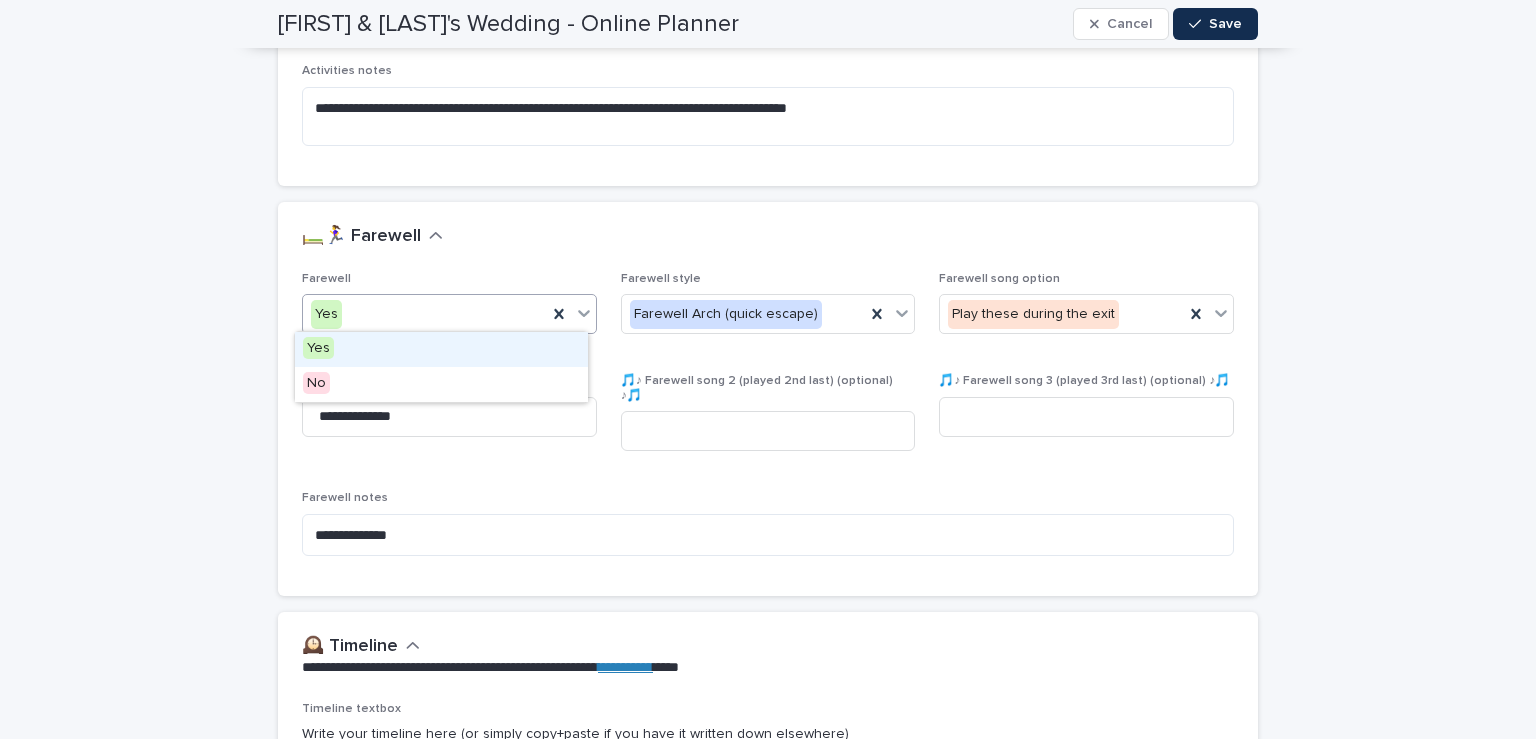 click on "**********" at bounding box center [768, -442] 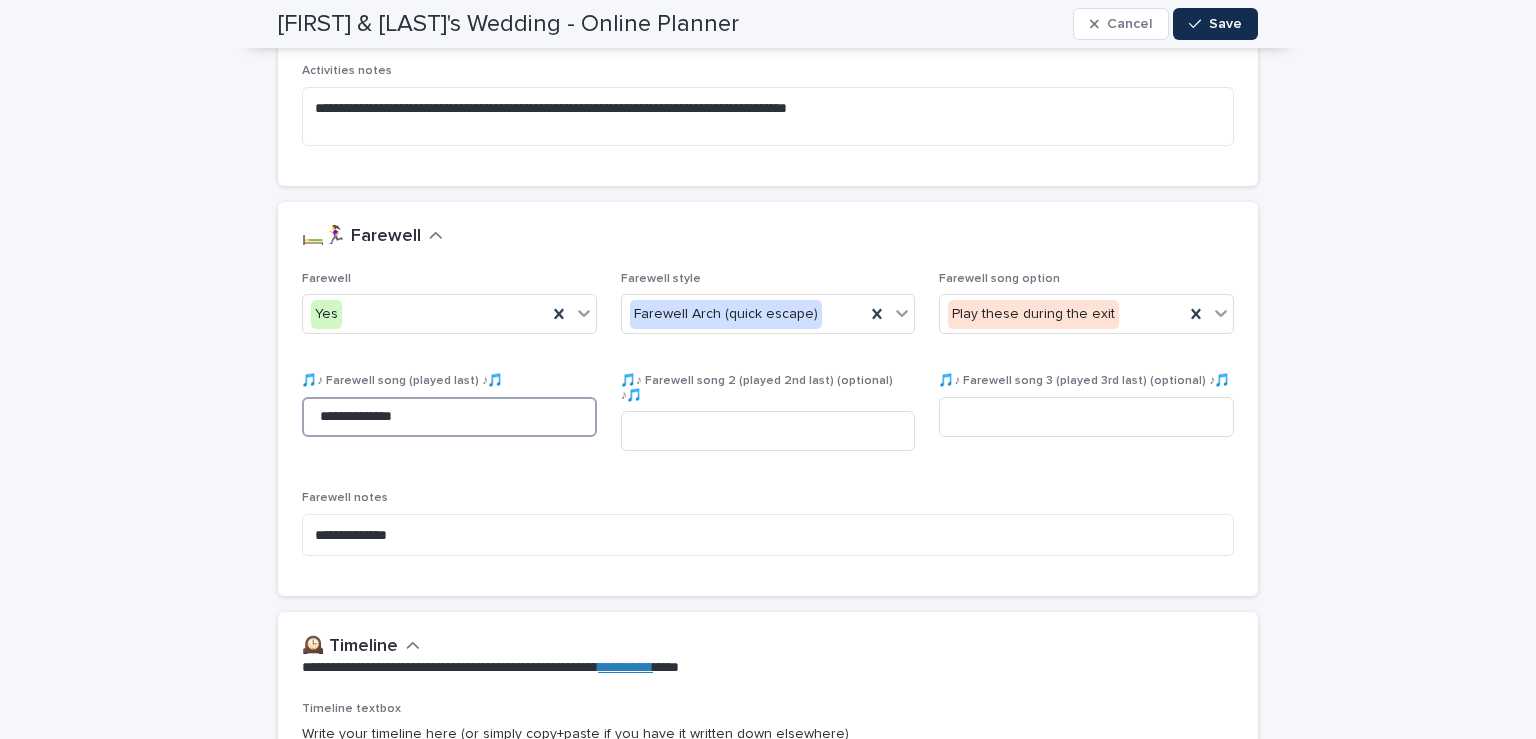 click on "**********" at bounding box center [449, 417] 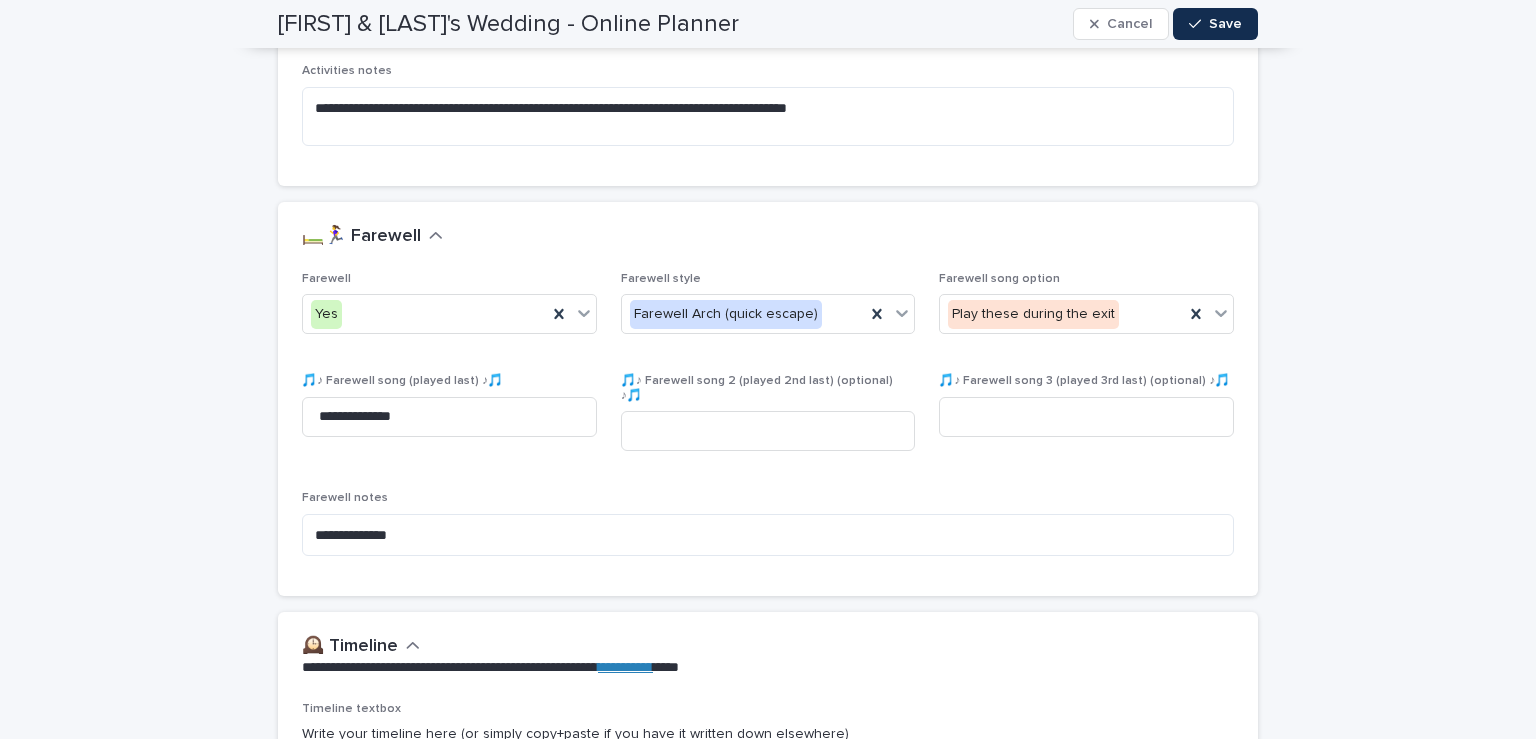 click on "Farewell notes" at bounding box center [768, 498] 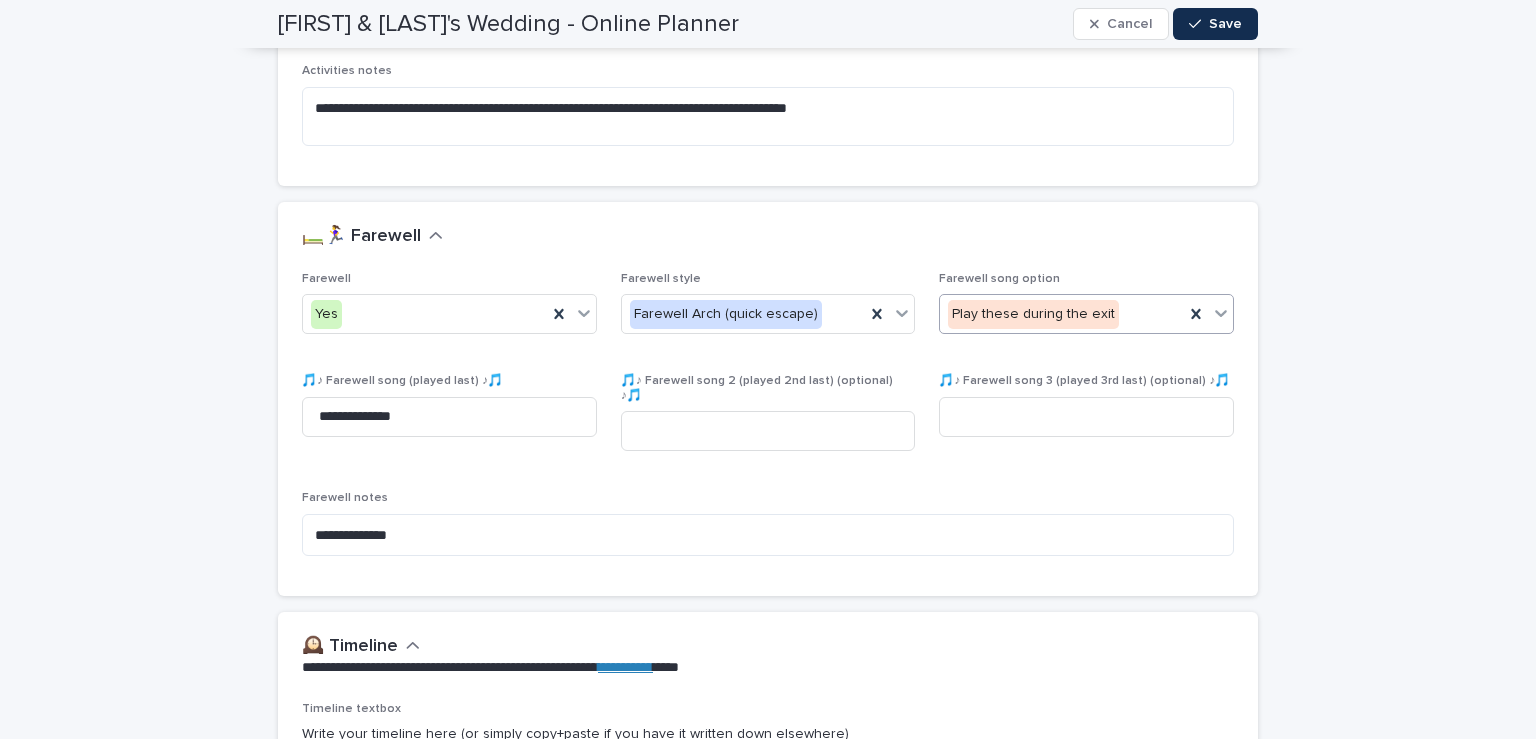 click 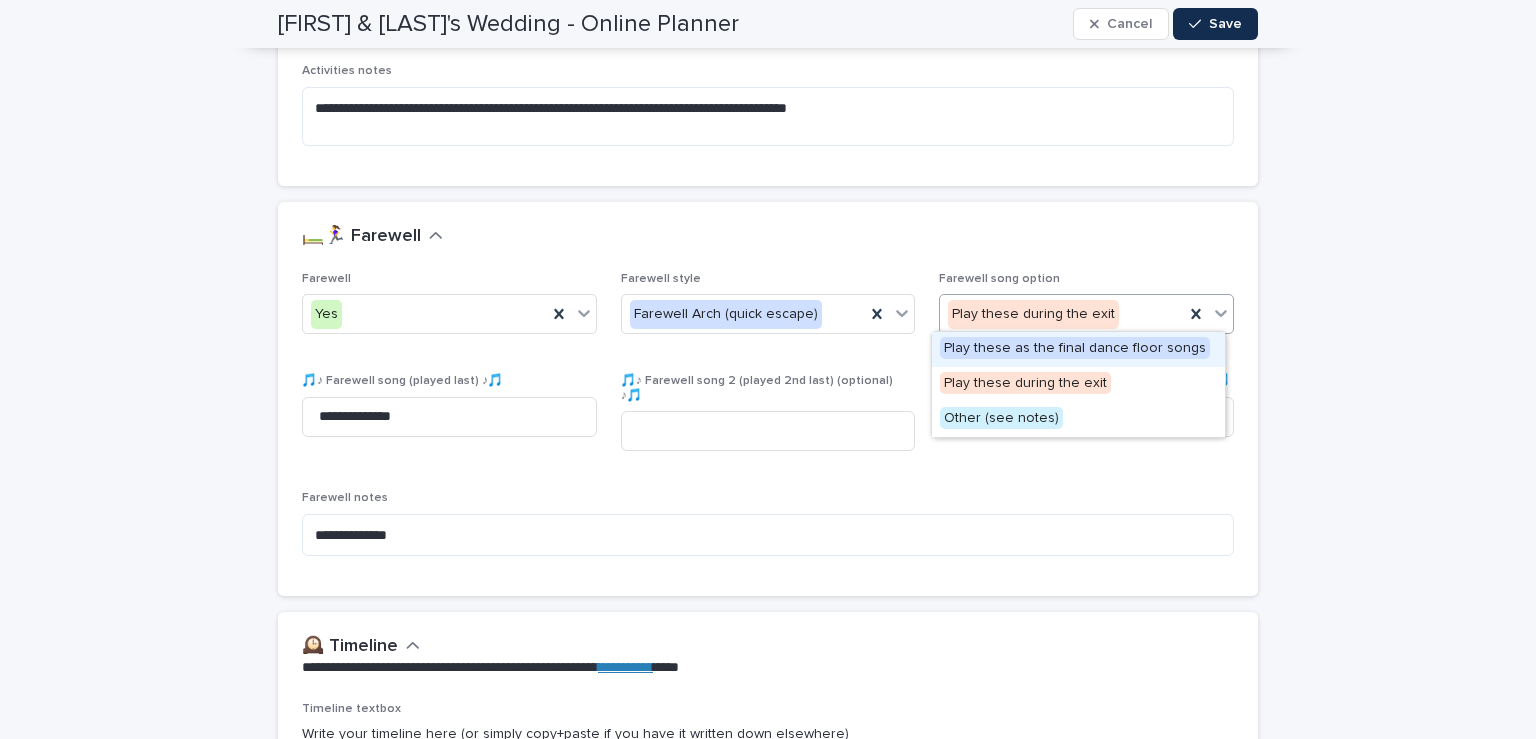 click 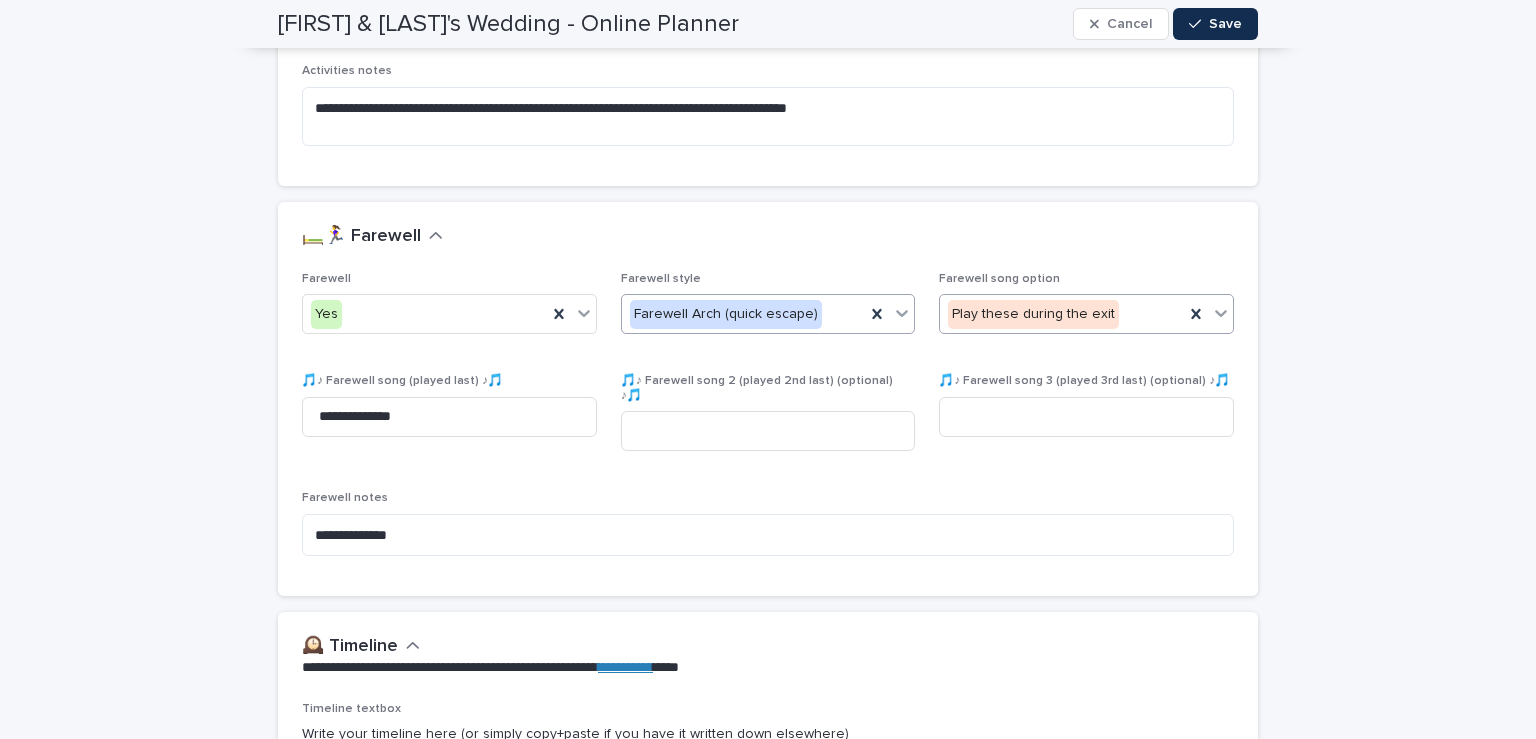 click 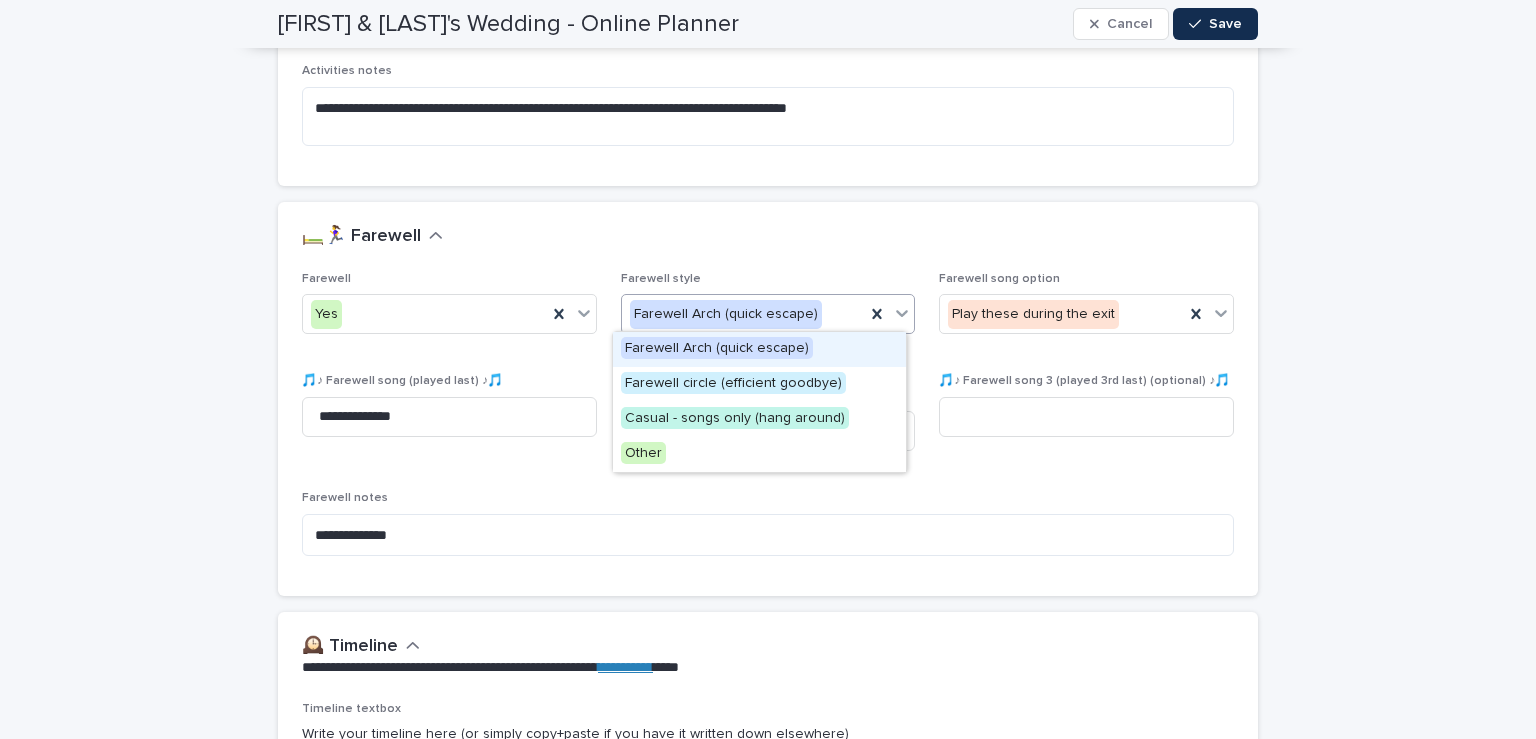 click on "**********" at bounding box center (768, 422) 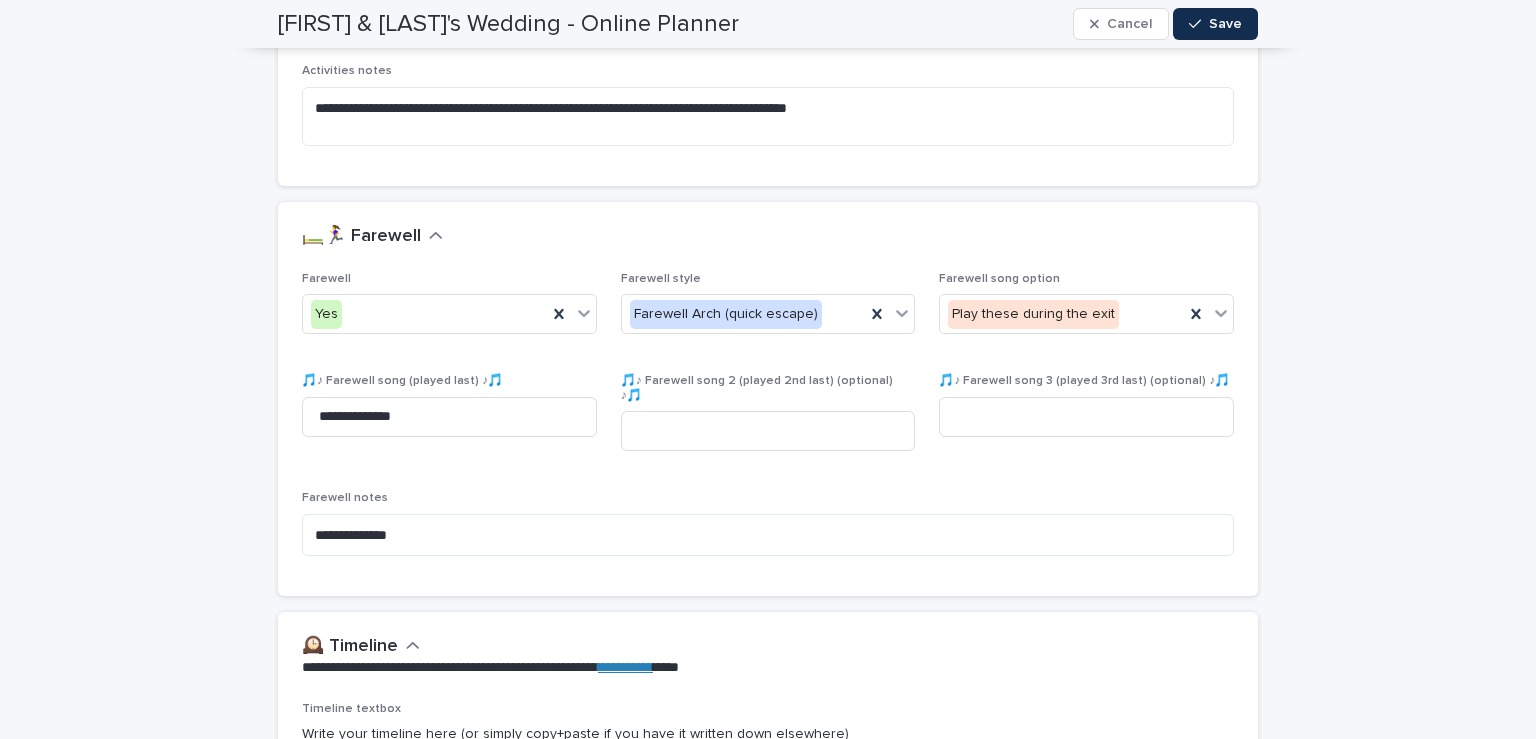 click on "🎵♪ Farewell song 3 (played 3rd last) (optional) ♪🎵" at bounding box center (1086, 413) 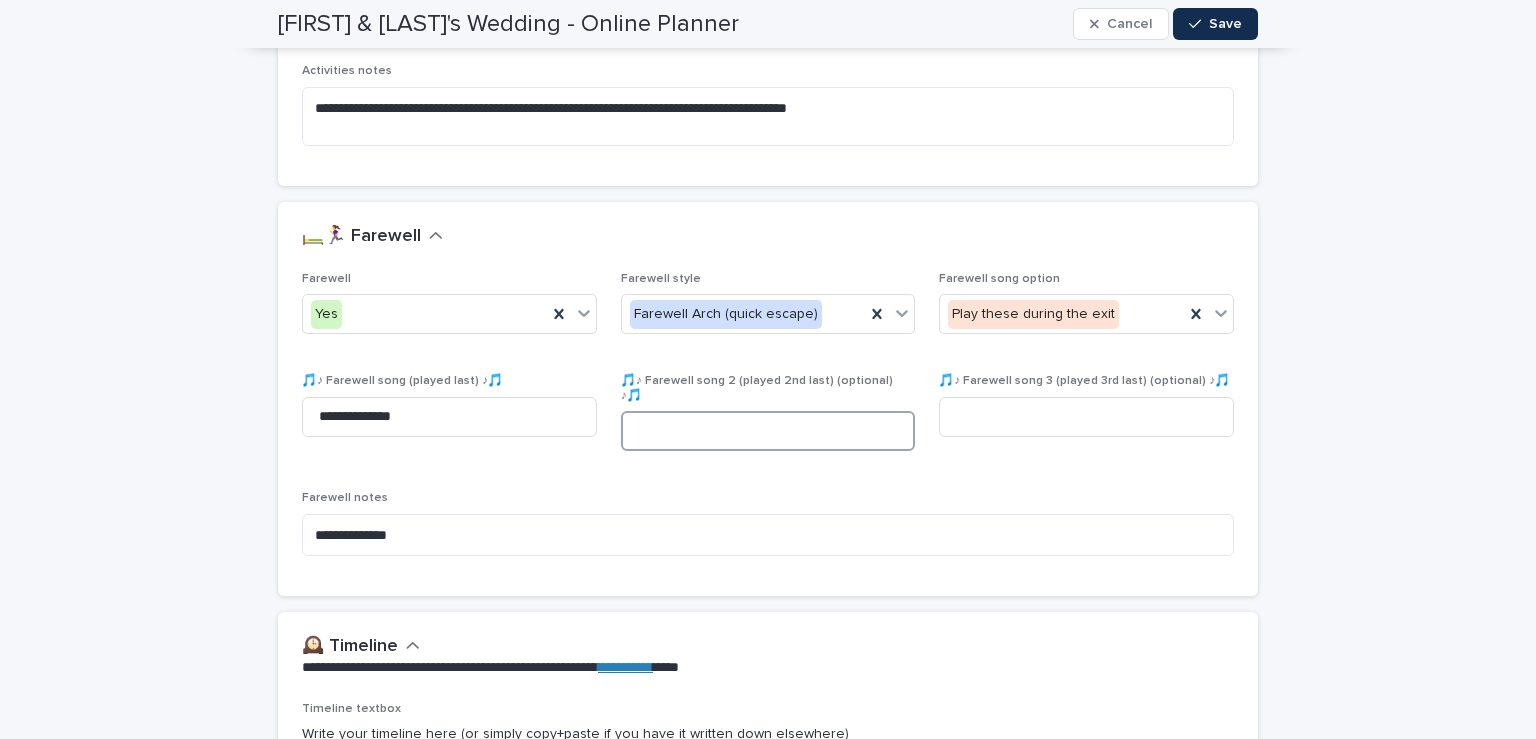 click at bounding box center (768, 431) 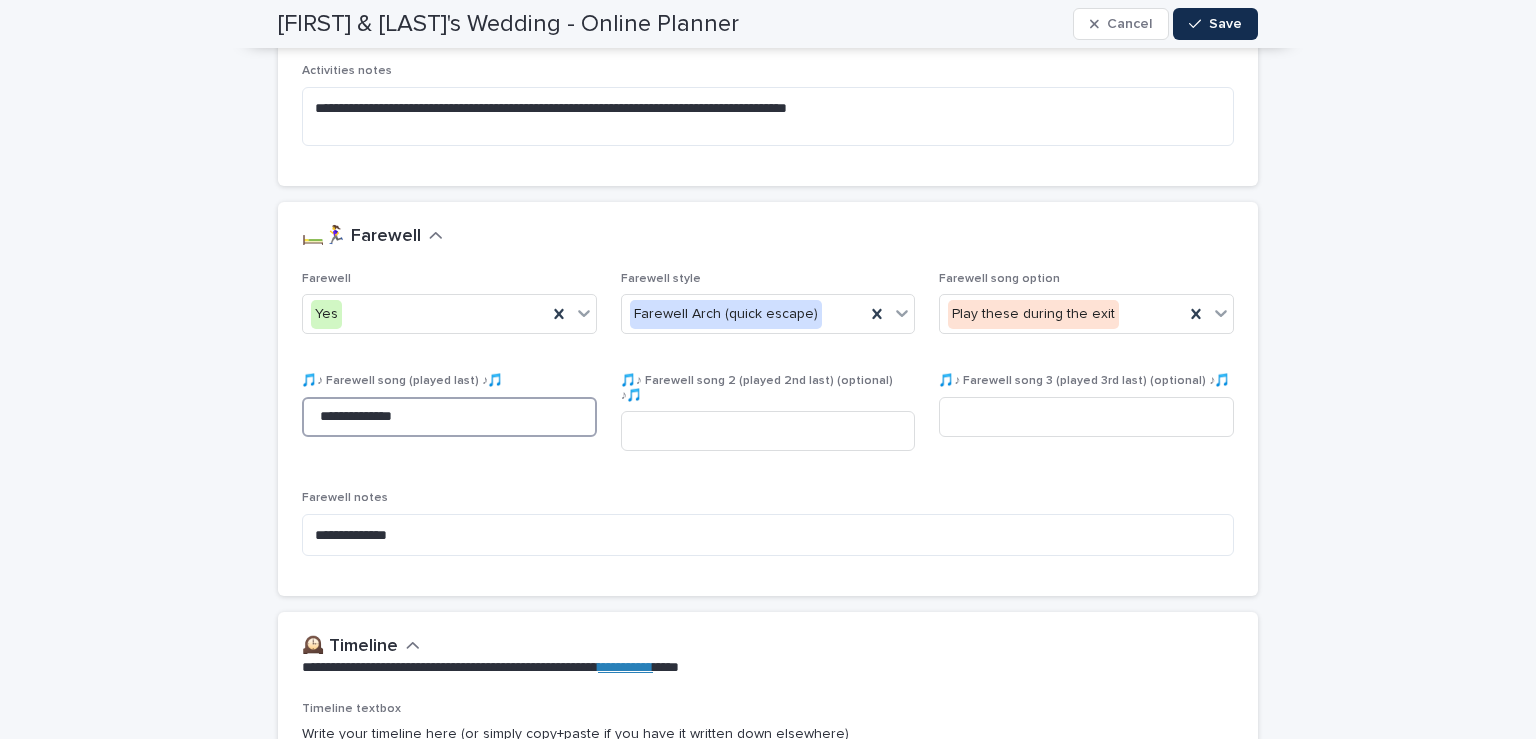 click on "**********" at bounding box center (449, 417) 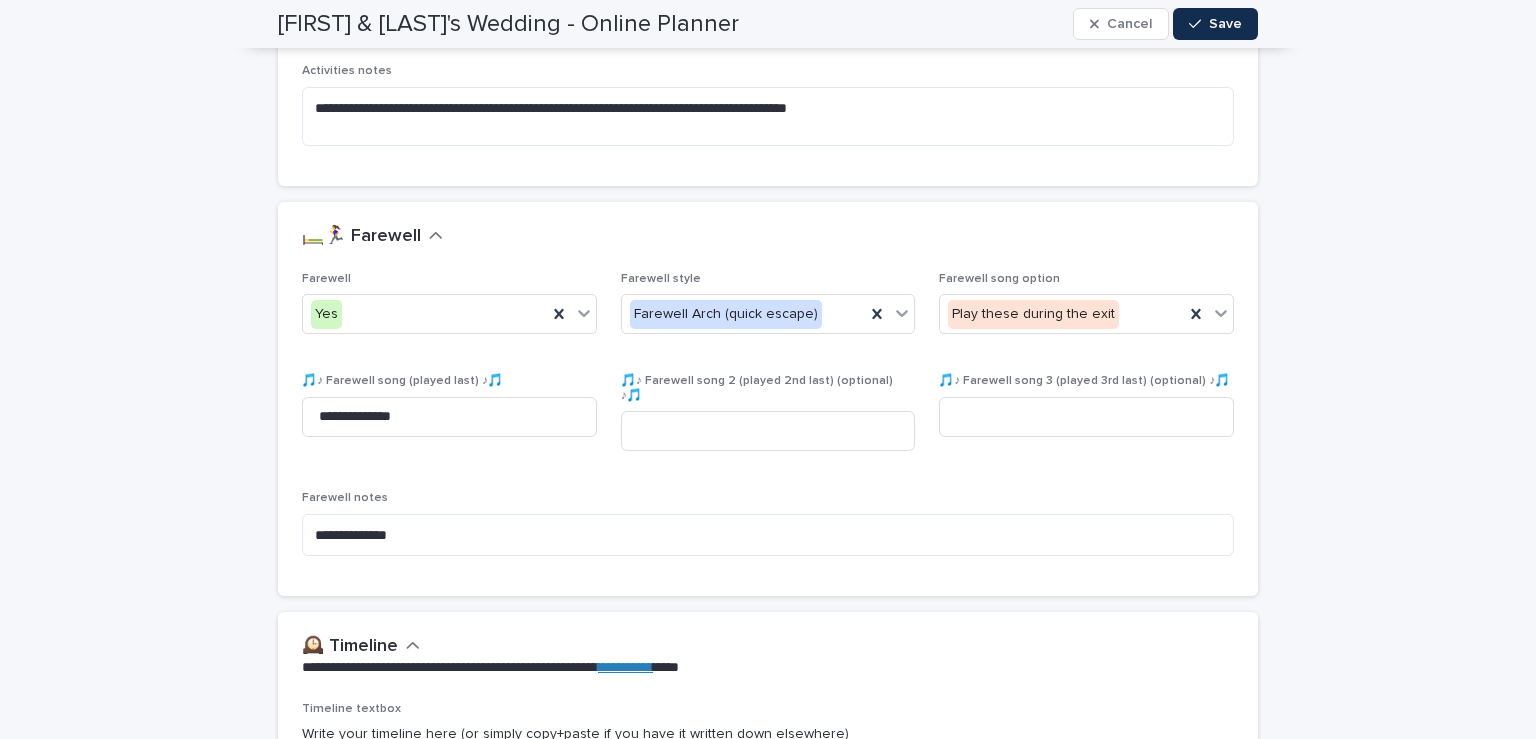 click on "**********" at bounding box center [768, -442] 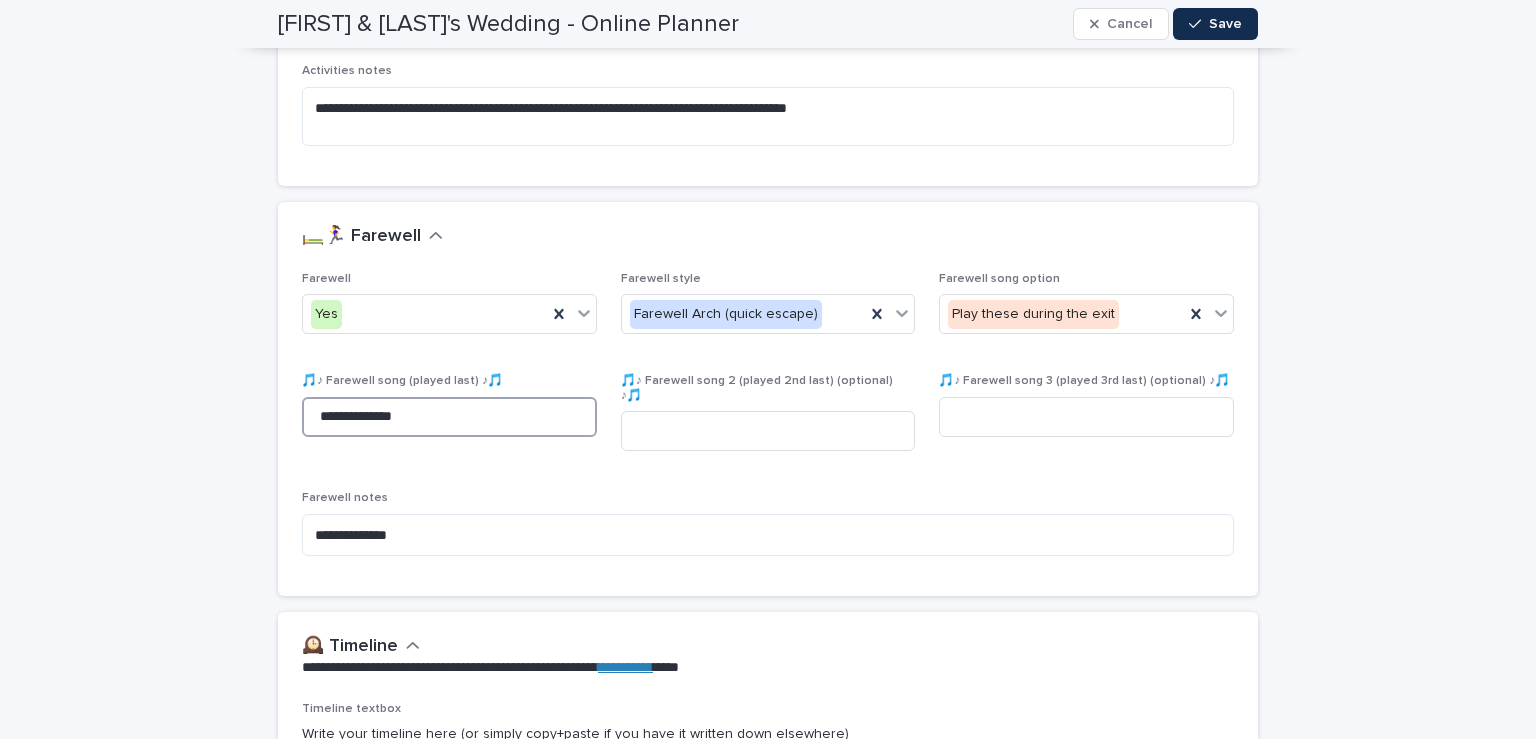 click on "**********" at bounding box center (449, 417) 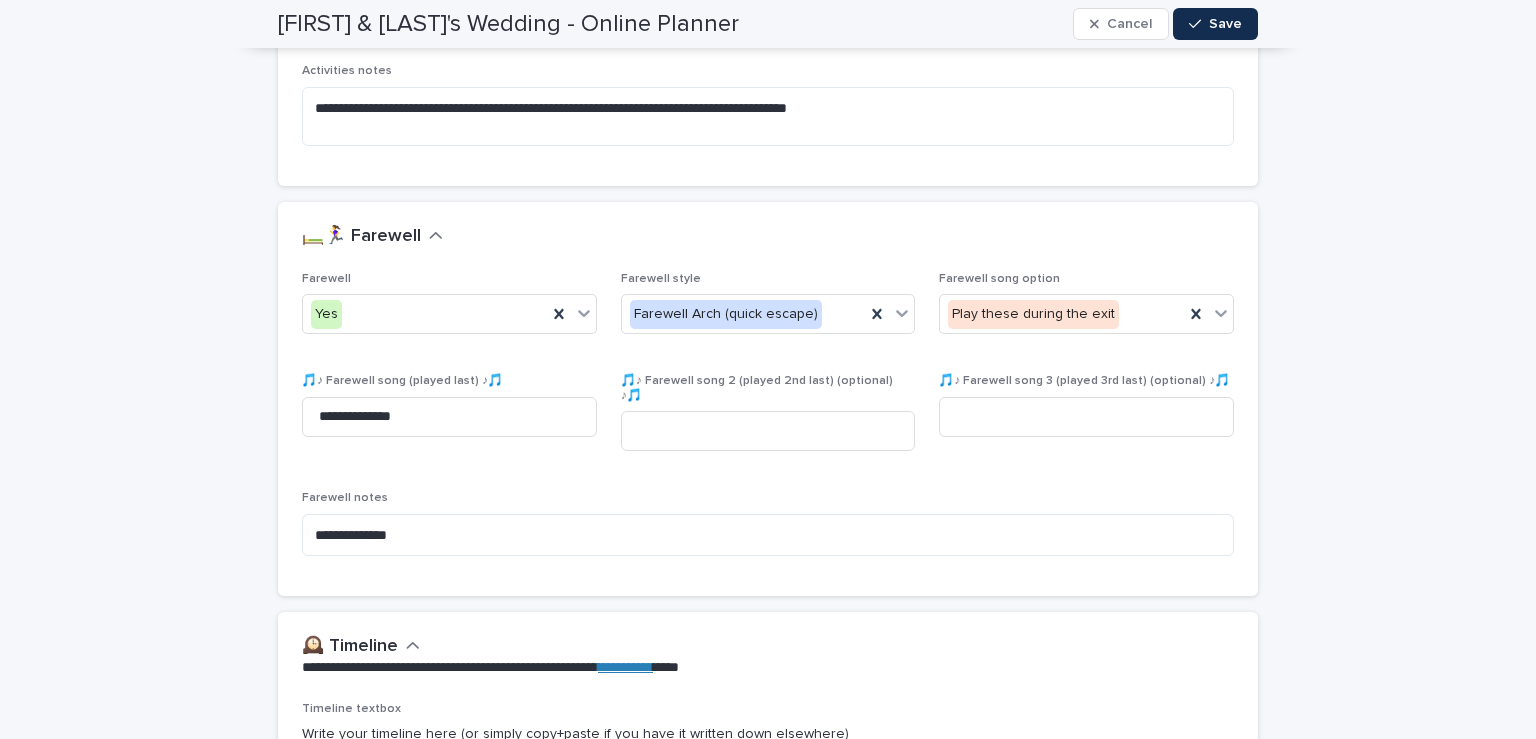 click on "**********" at bounding box center (768, -442) 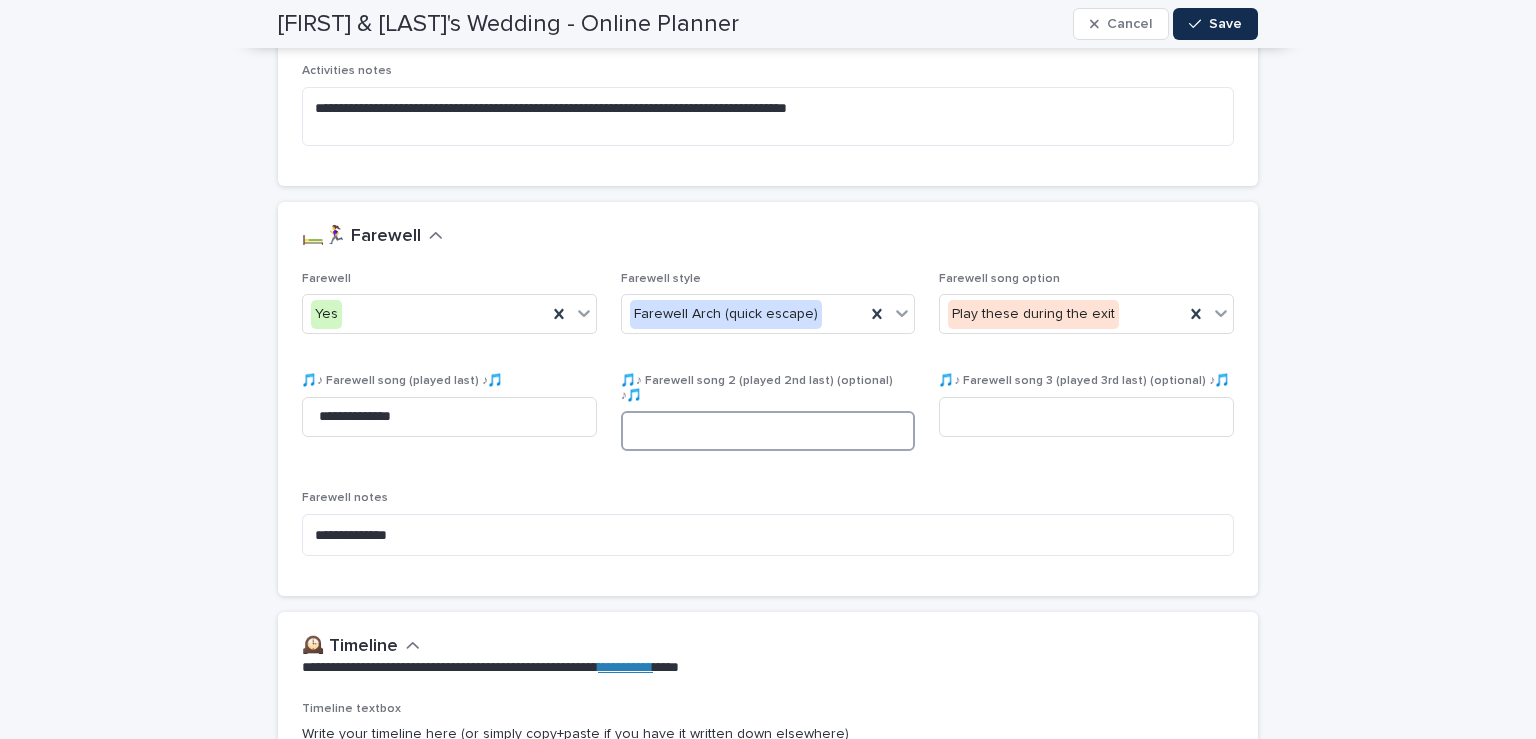 click at bounding box center [768, 431] 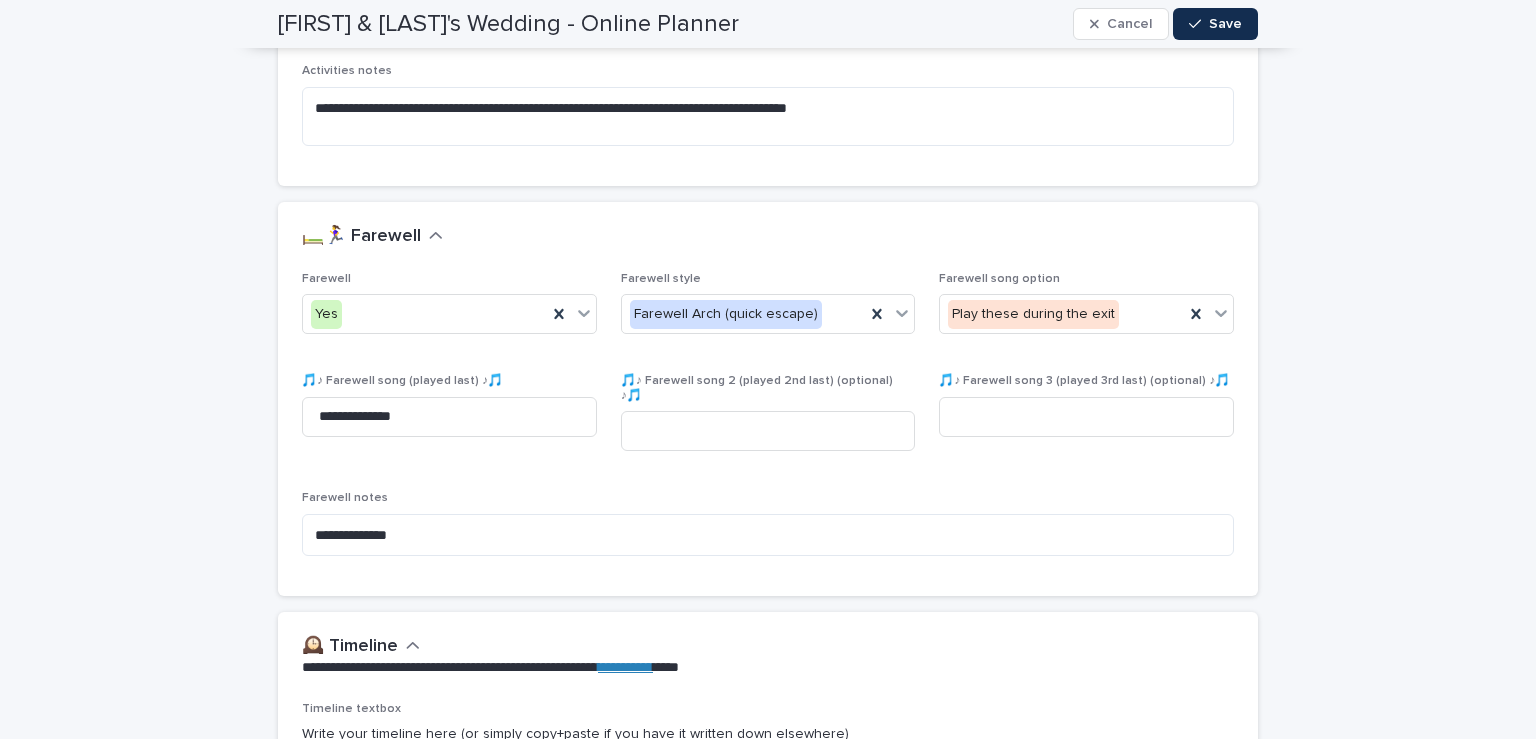 click on "**********" at bounding box center [768, -442] 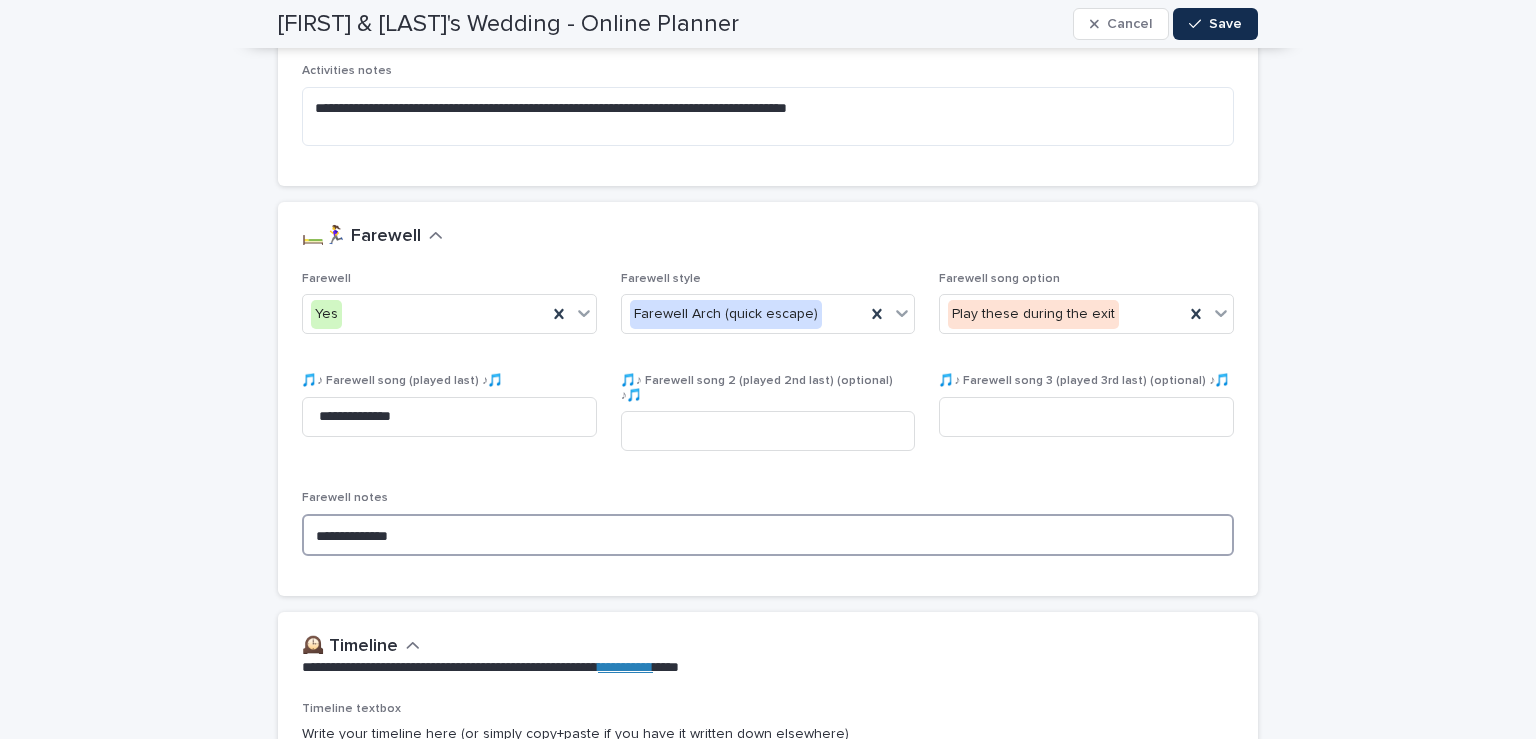 click on "**********" at bounding box center [768, 535] 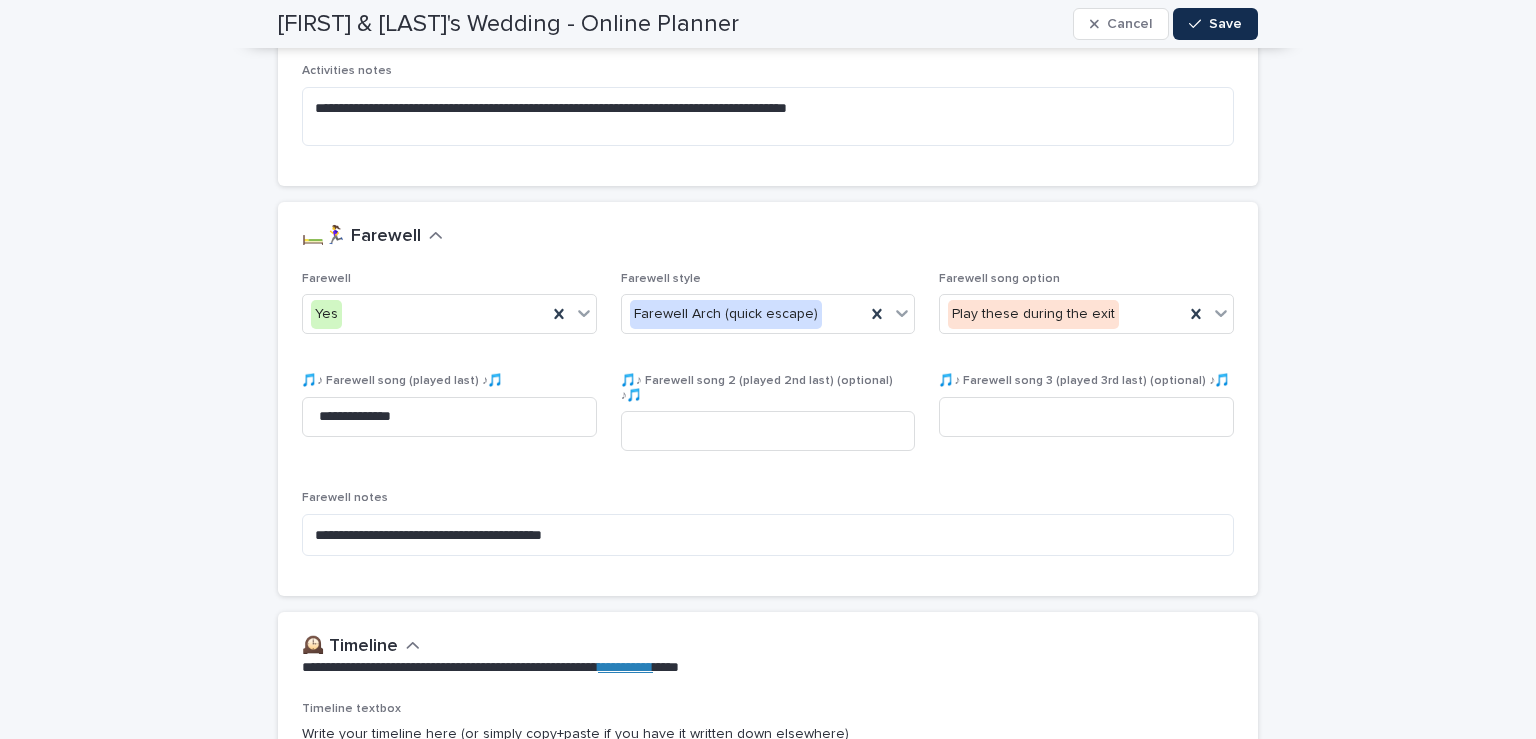 click on "**********" at bounding box center (768, -442) 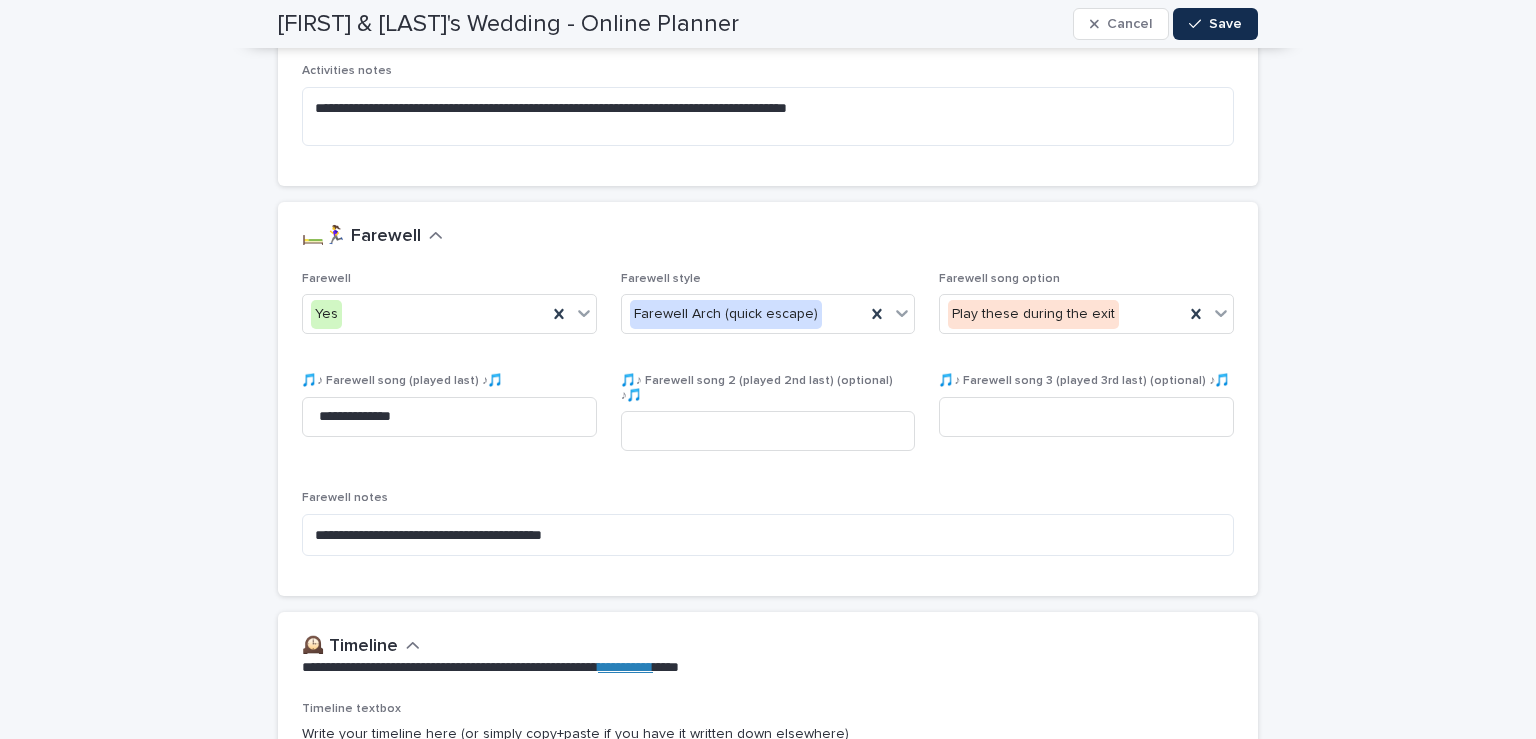 click on "**********" at bounding box center (768, -442) 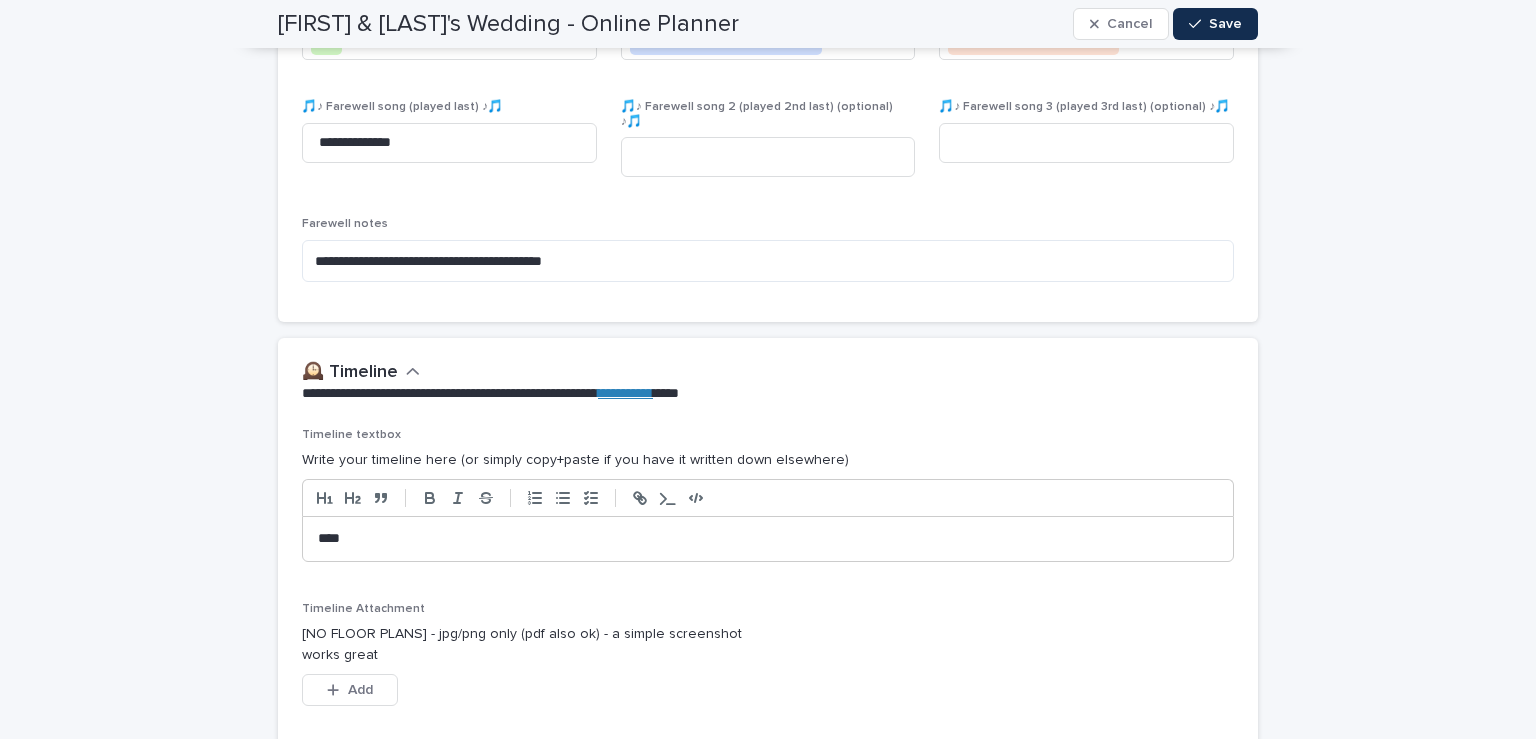 scroll, scrollTop: 4376, scrollLeft: 0, axis: vertical 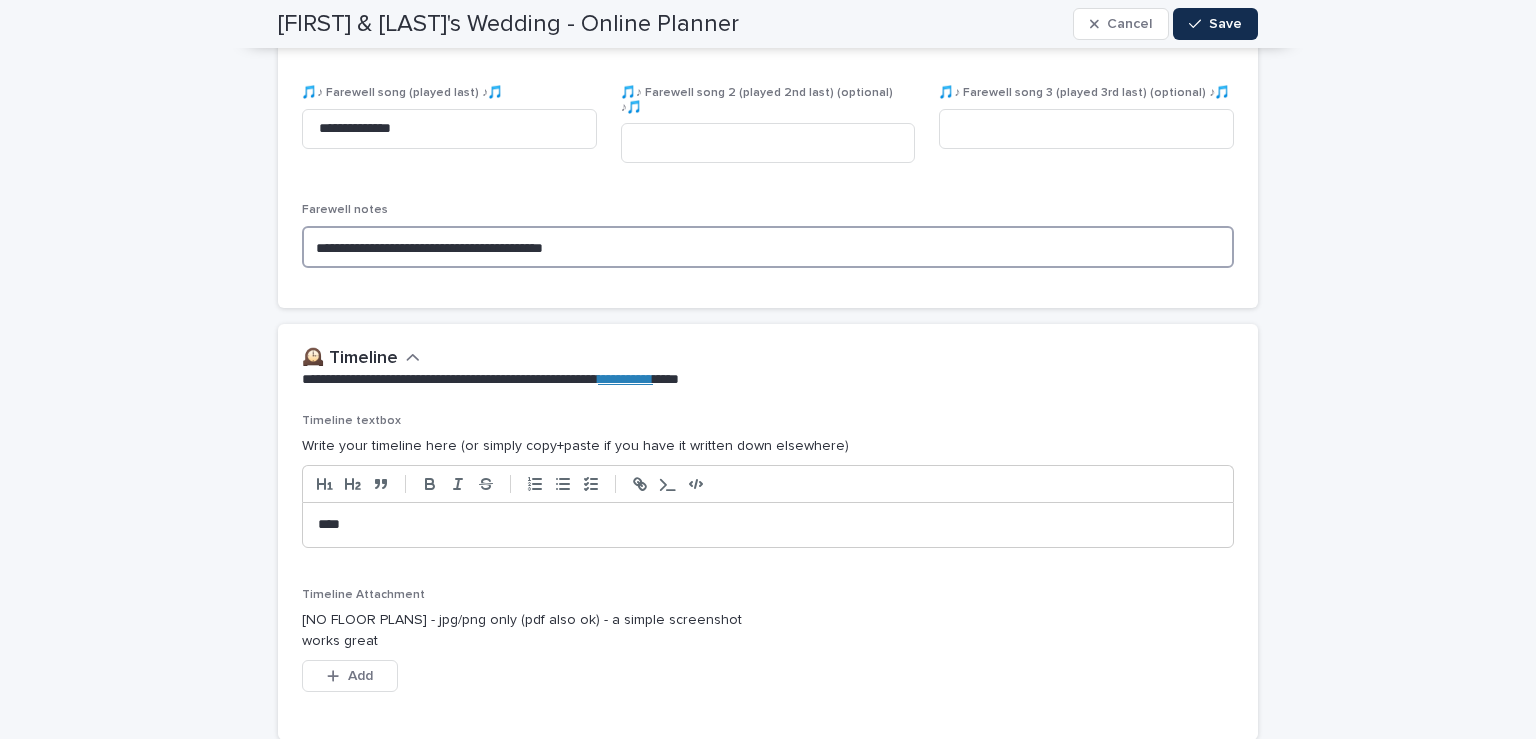 drag, startPoint x: 482, startPoint y: 235, endPoint x: 458, endPoint y: 235, distance: 24 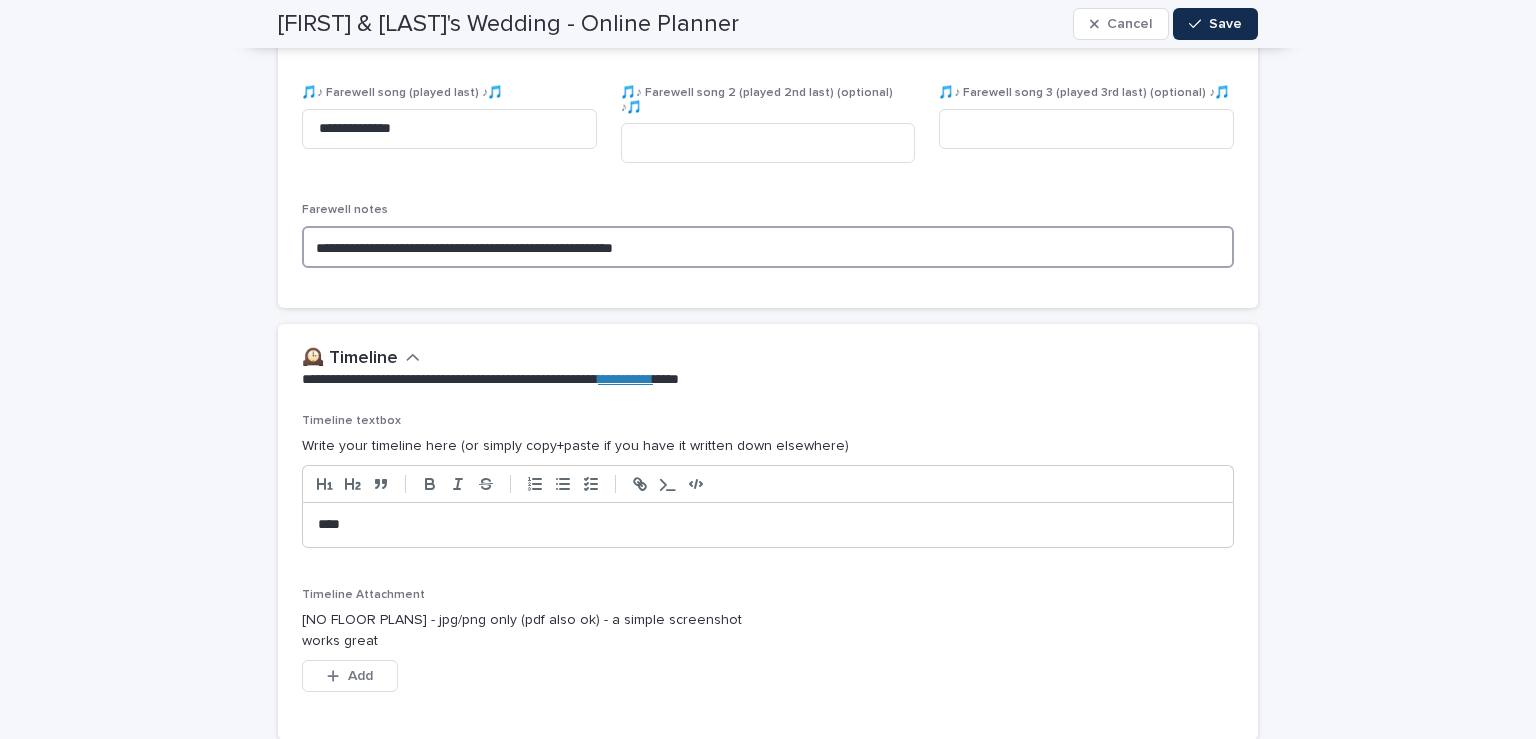 type on "**********" 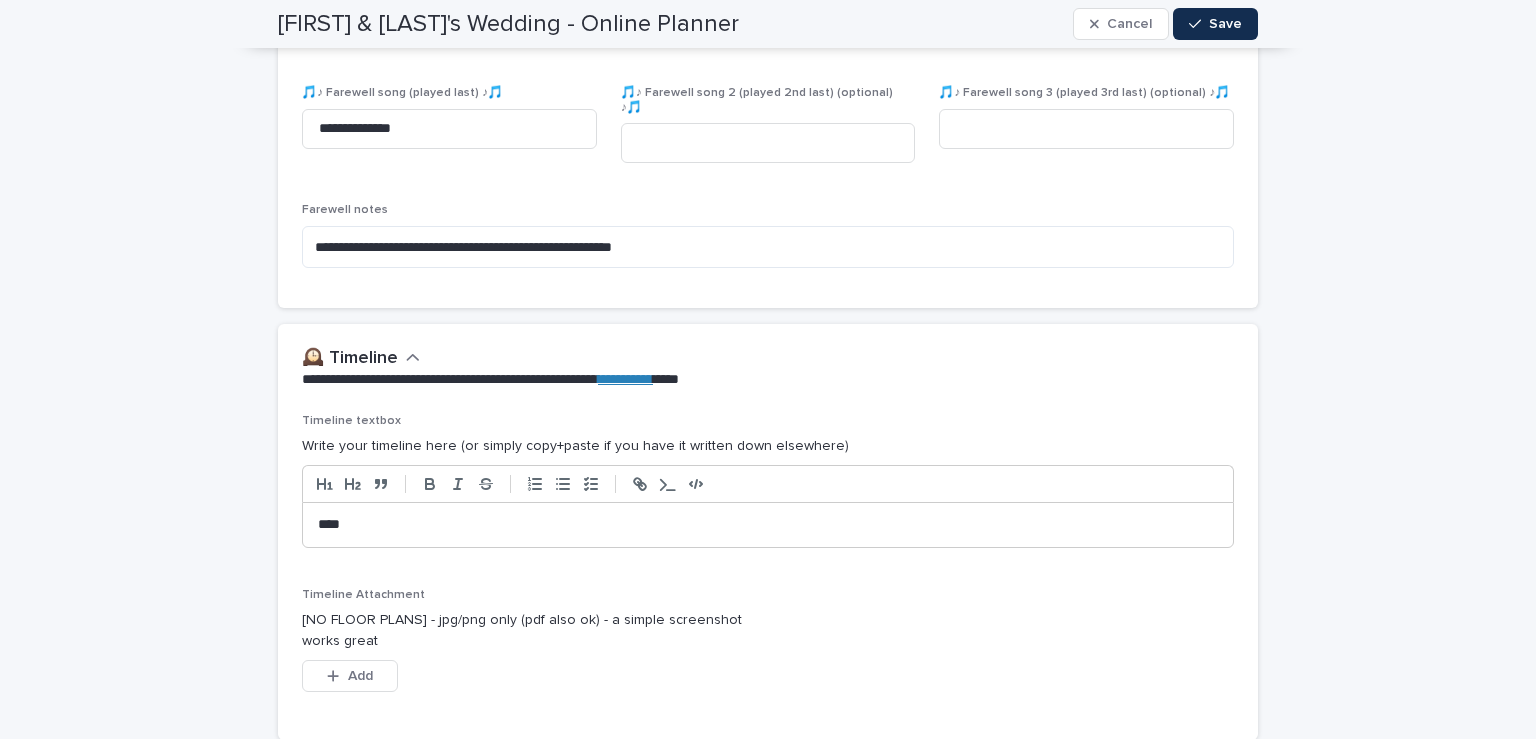click on "**********" at bounding box center [768, -730] 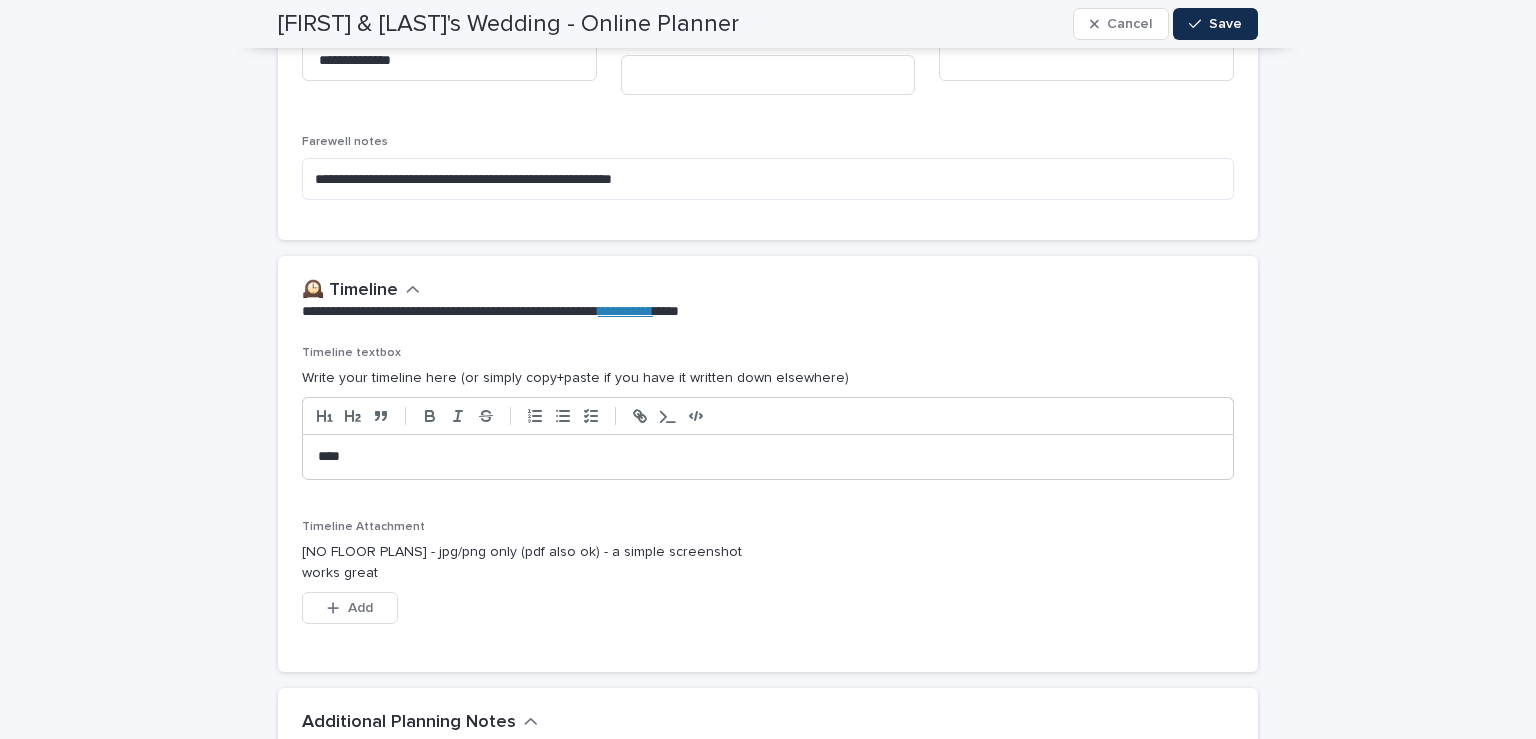 scroll, scrollTop: 4448, scrollLeft: 0, axis: vertical 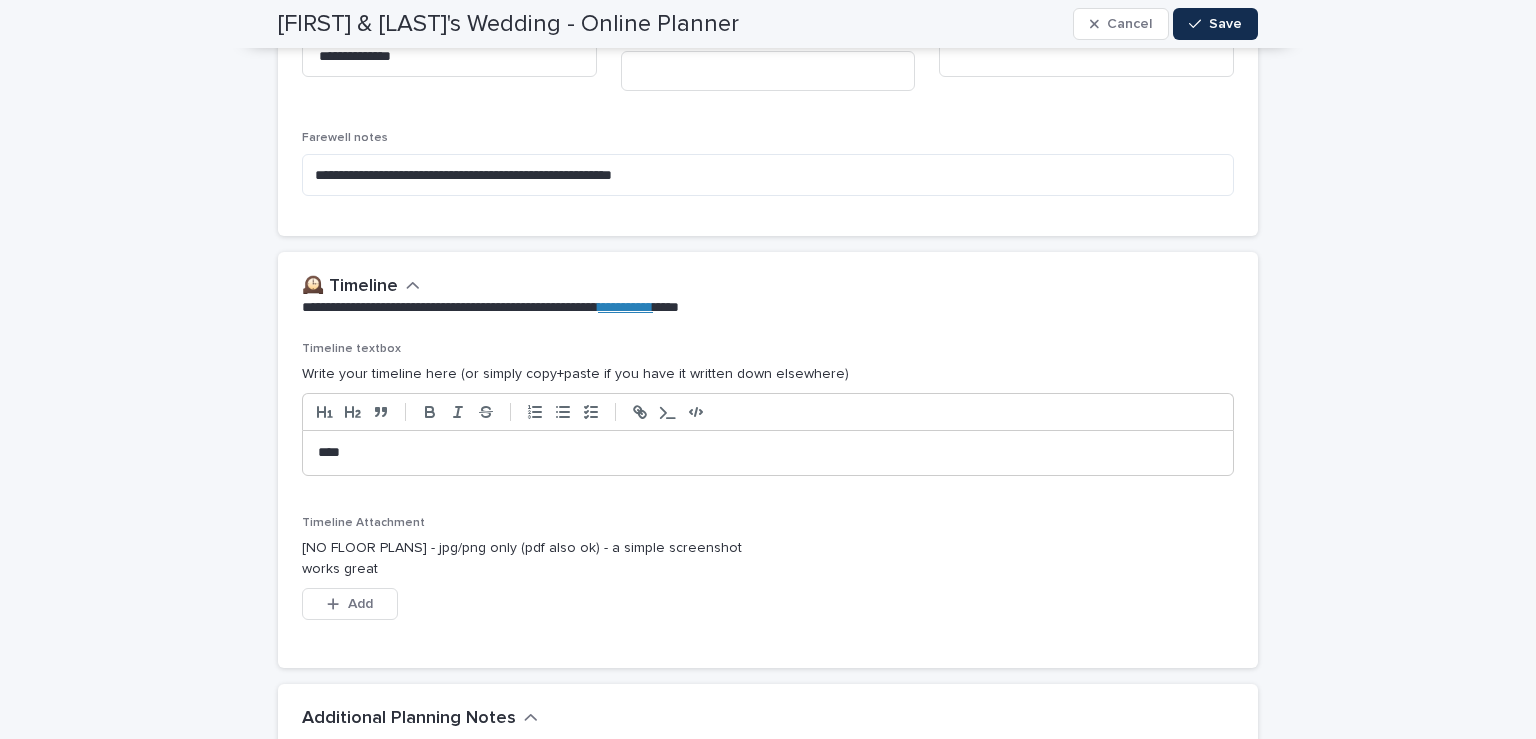click on "**********" at bounding box center (768, -802) 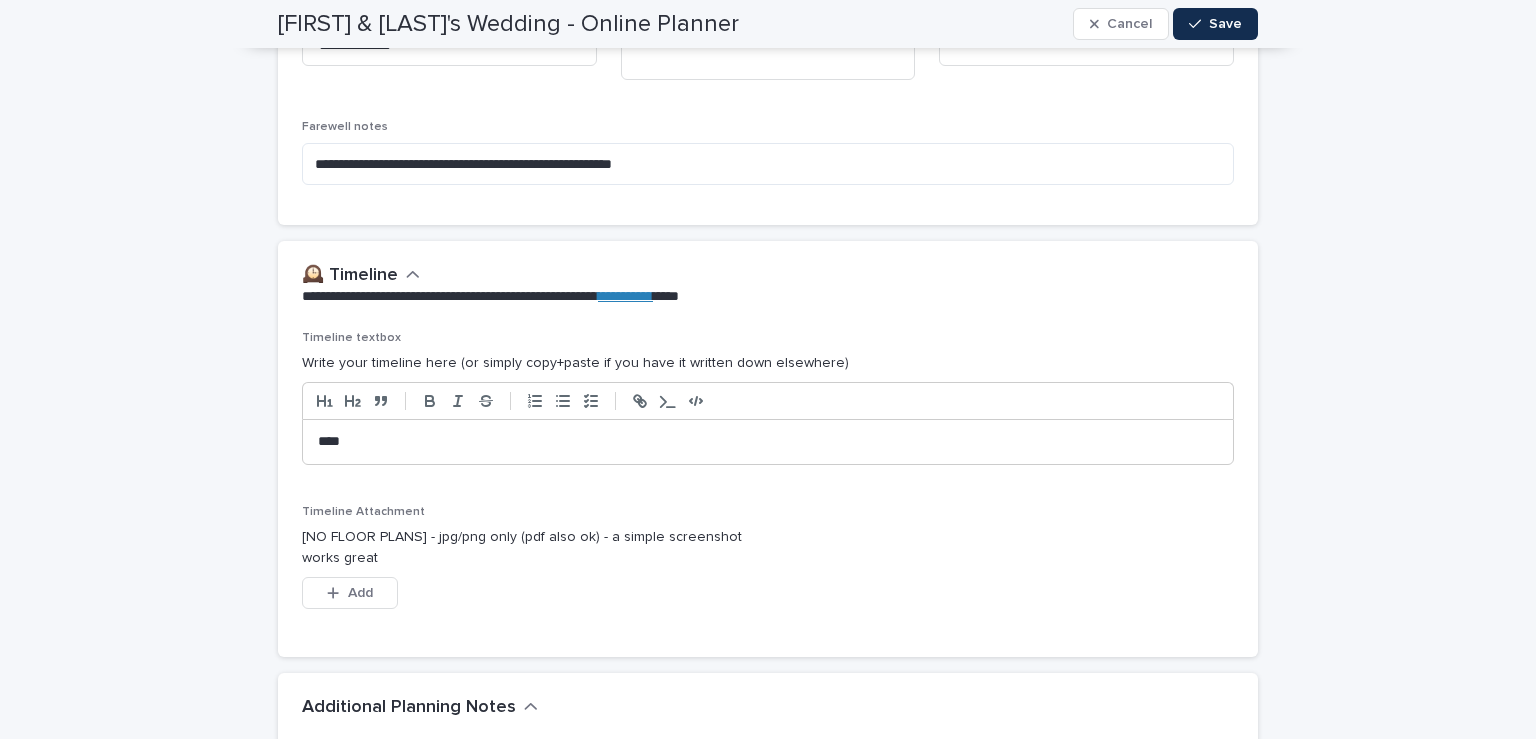 scroll, scrollTop: 4462, scrollLeft: 0, axis: vertical 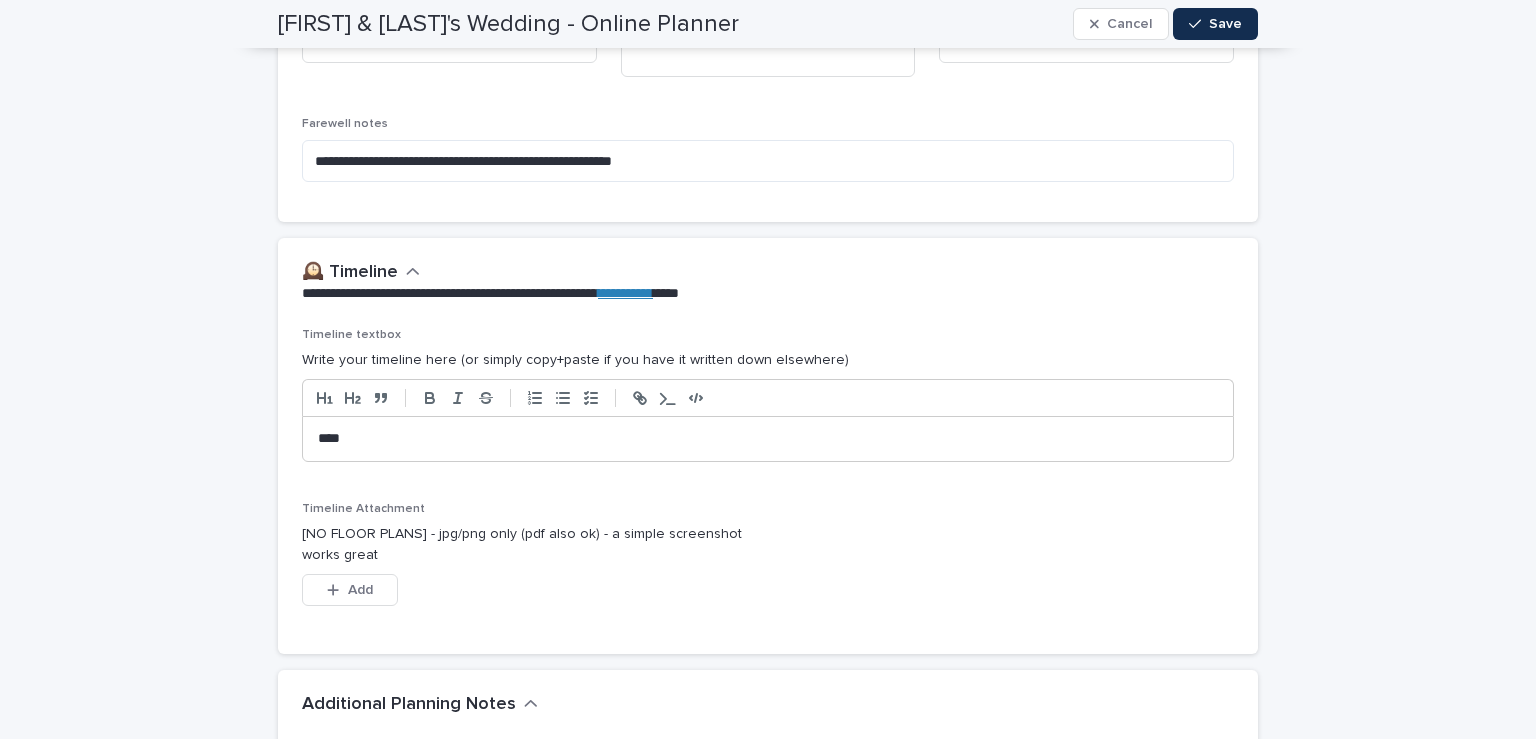 click on "**********" at bounding box center (768, -816) 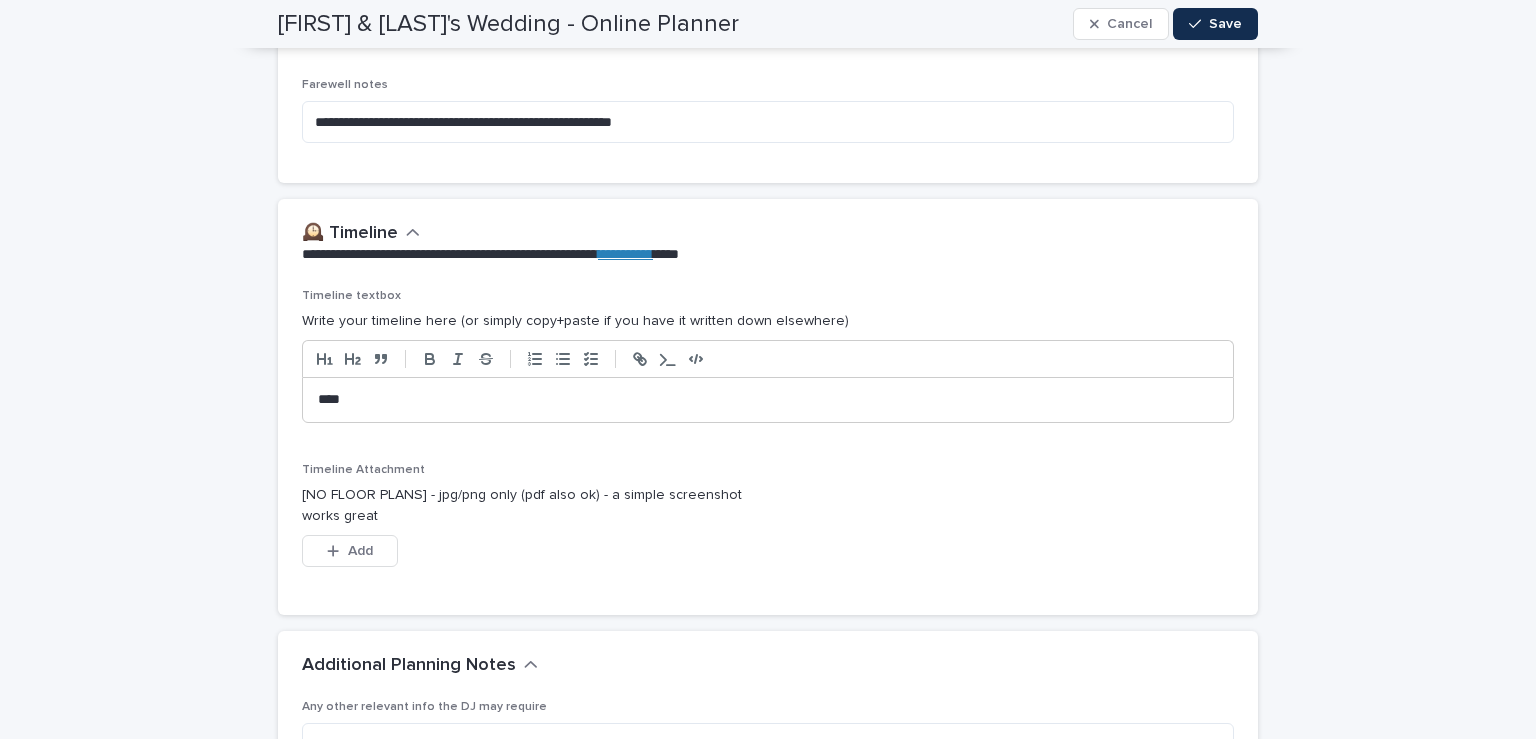 scroll, scrollTop: 4505, scrollLeft: 0, axis: vertical 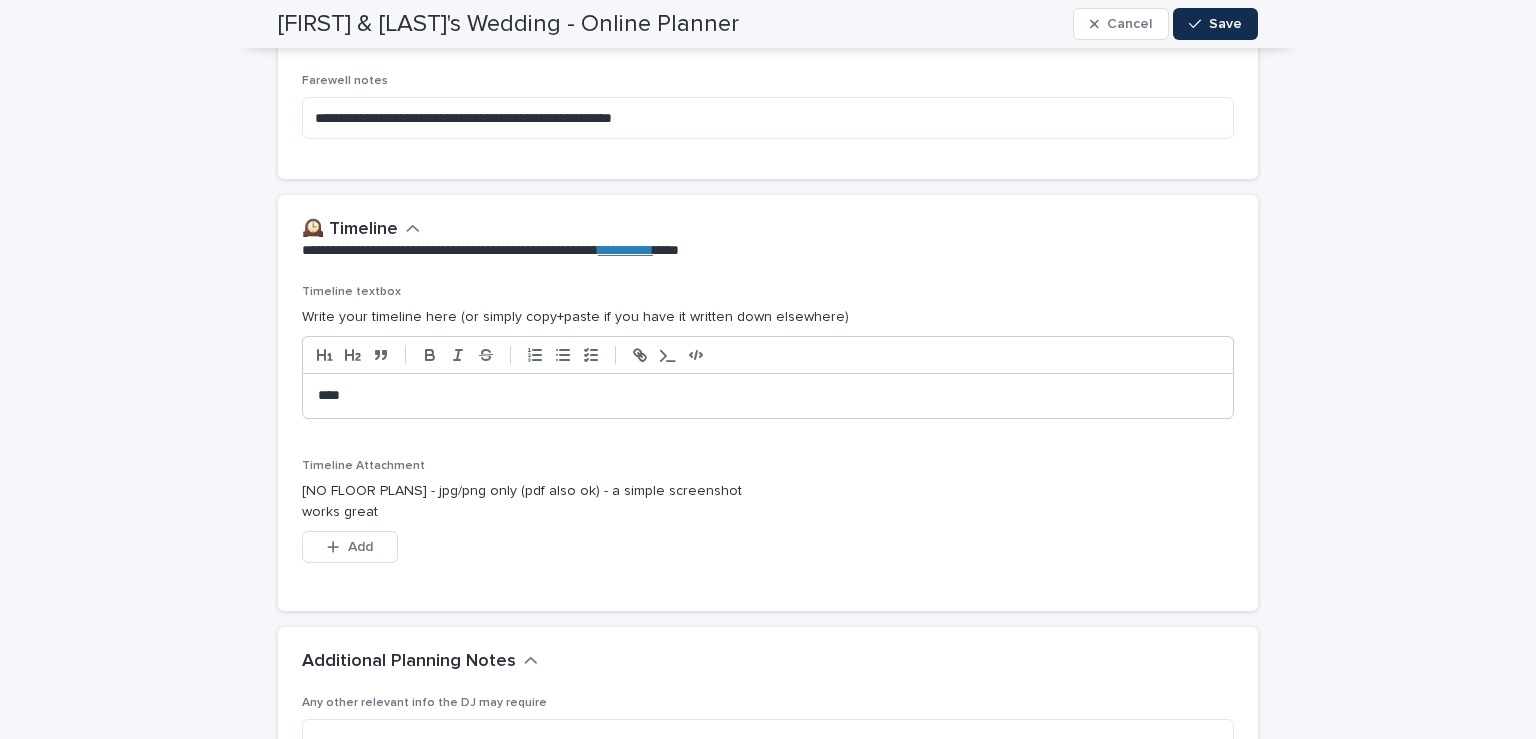 click on "****" at bounding box center (768, 396) 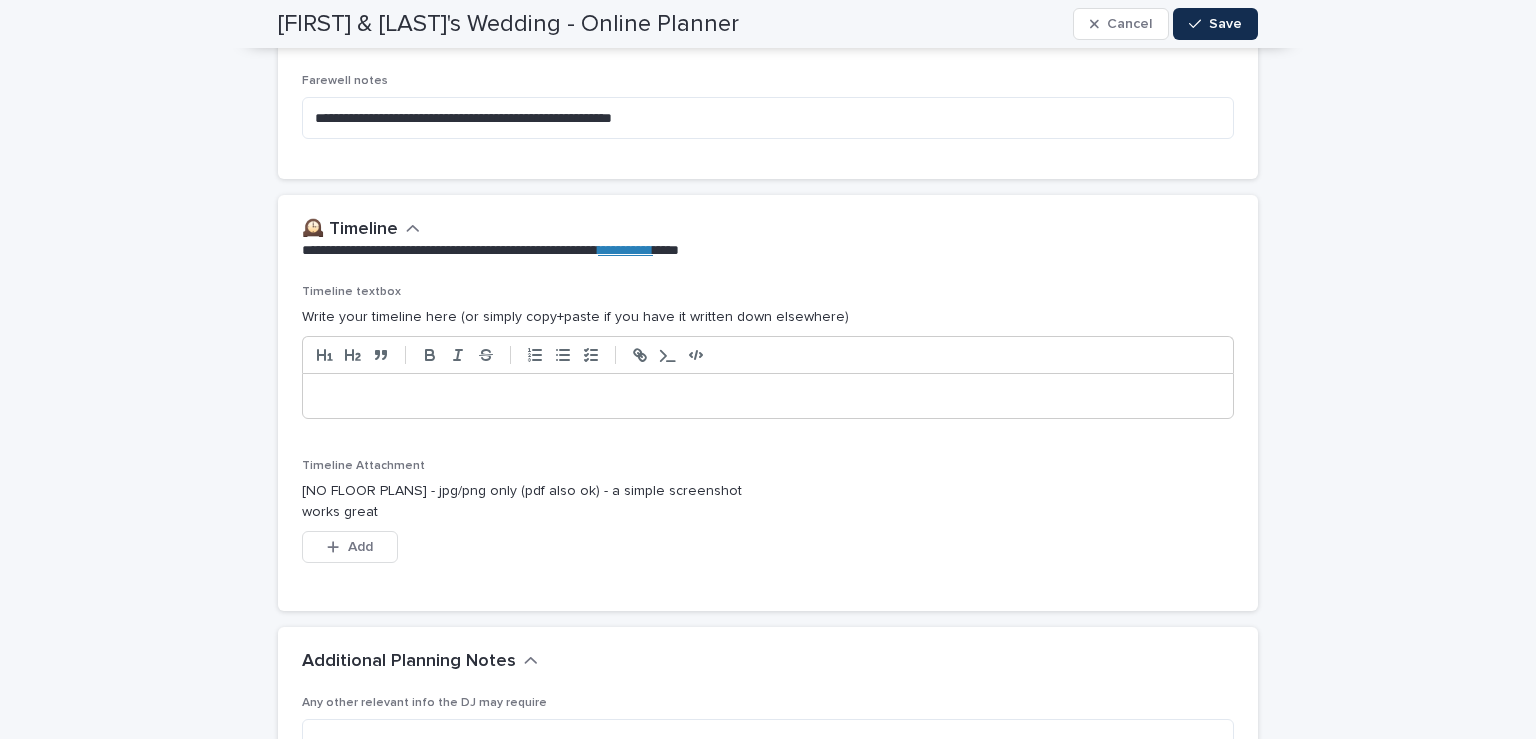 scroll, scrollTop: 0, scrollLeft: 0, axis: both 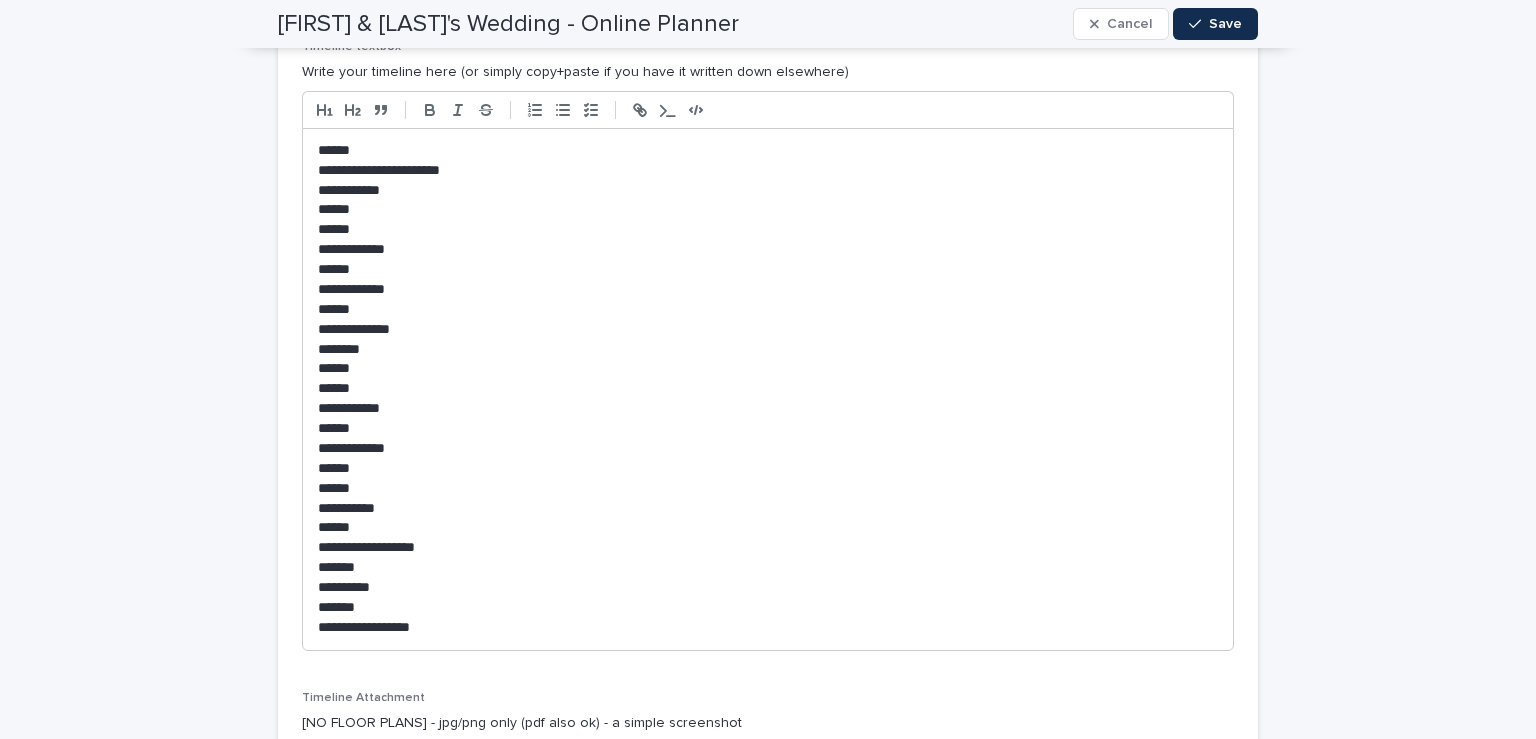click on "**********" at bounding box center (768, -865) 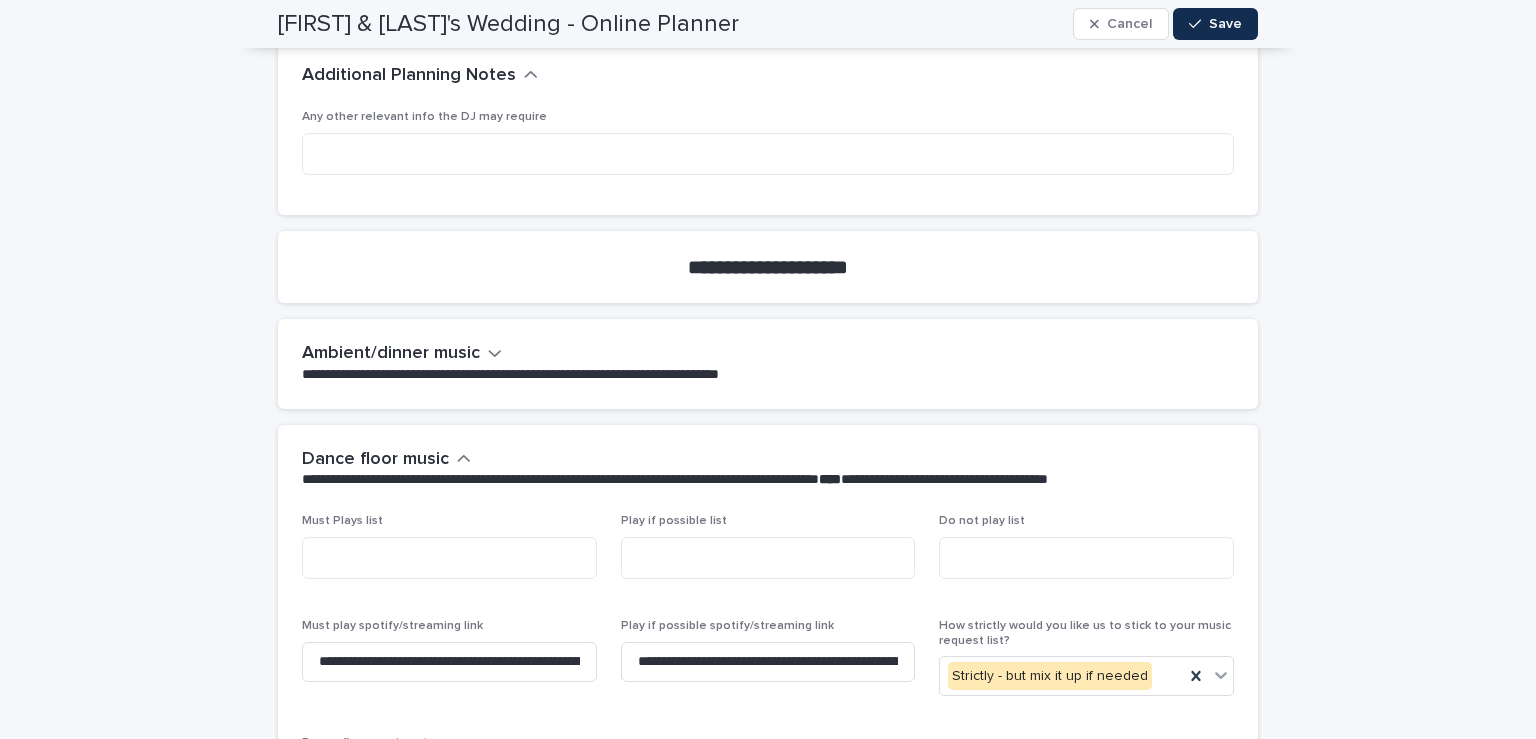 scroll, scrollTop: 5571, scrollLeft: 0, axis: vertical 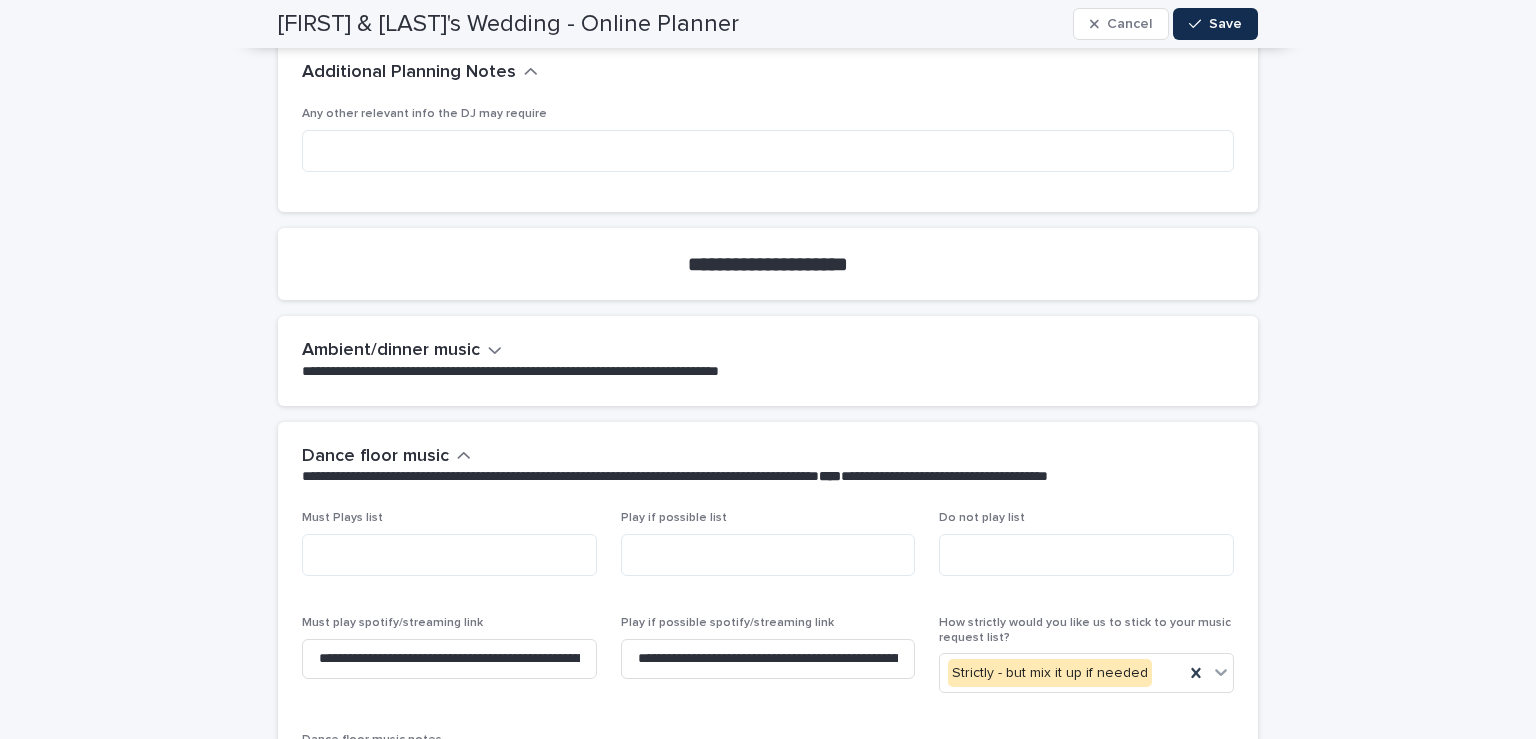 click 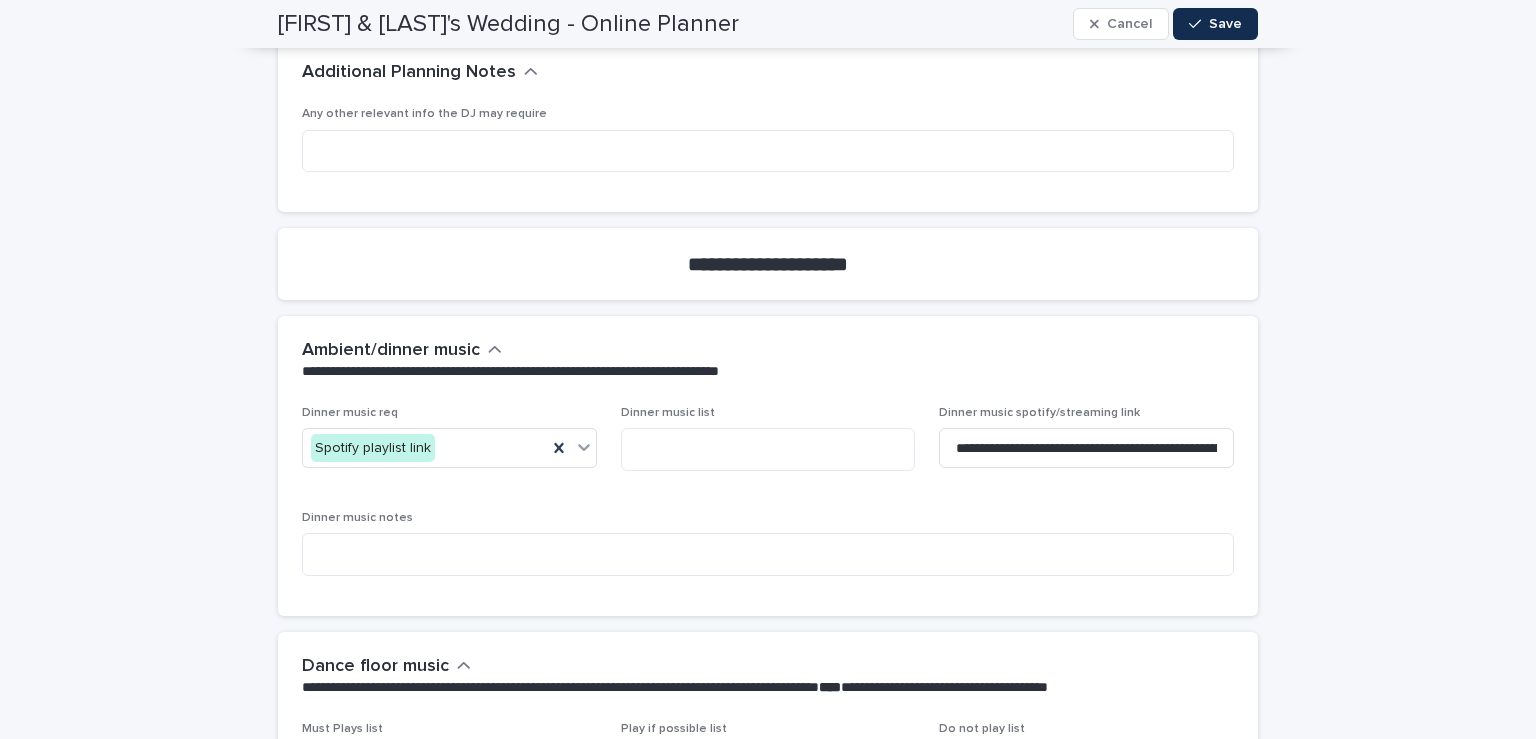click on "**********" at bounding box center (768, -1581) 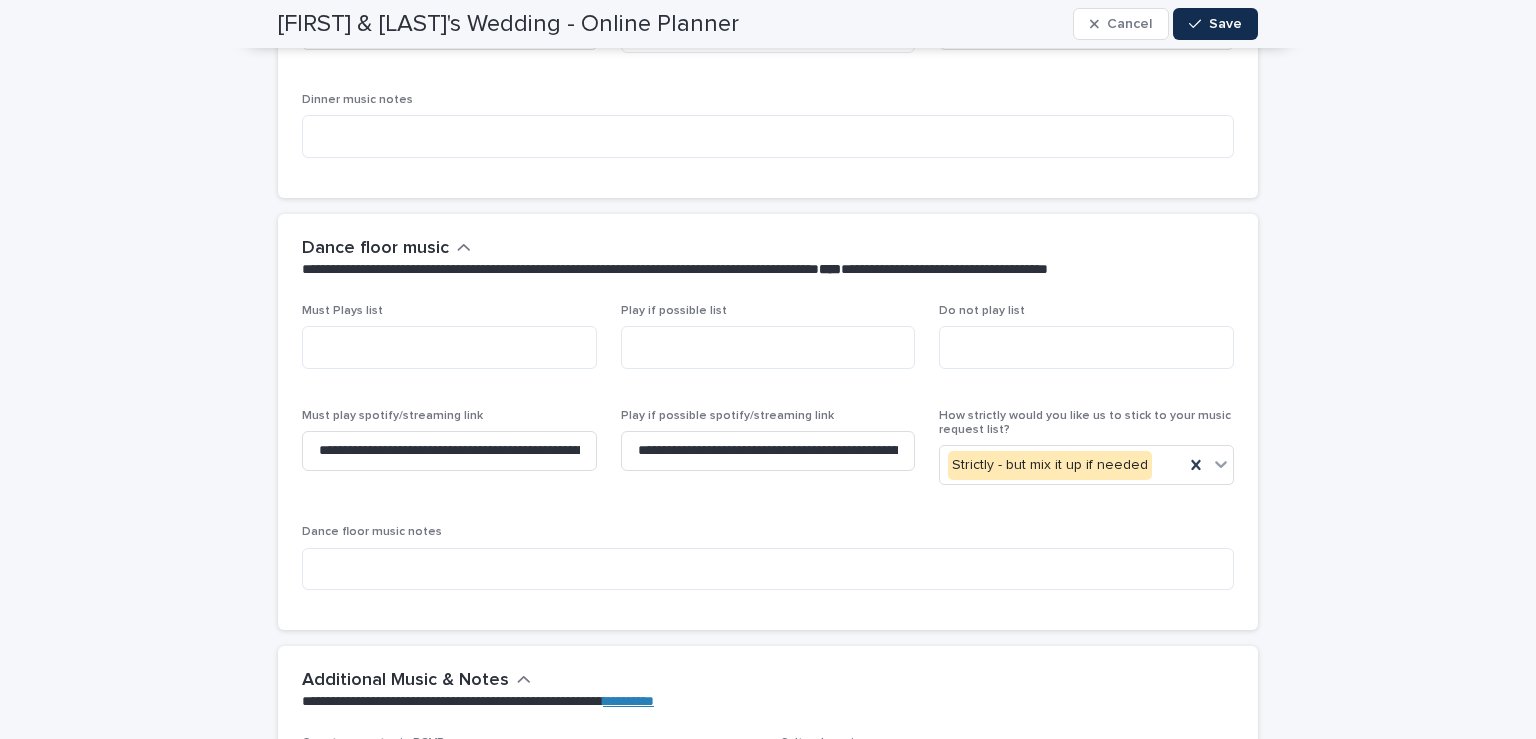 scroll, scrollTop: 6003, scrollLeft: 0, axis: vertical 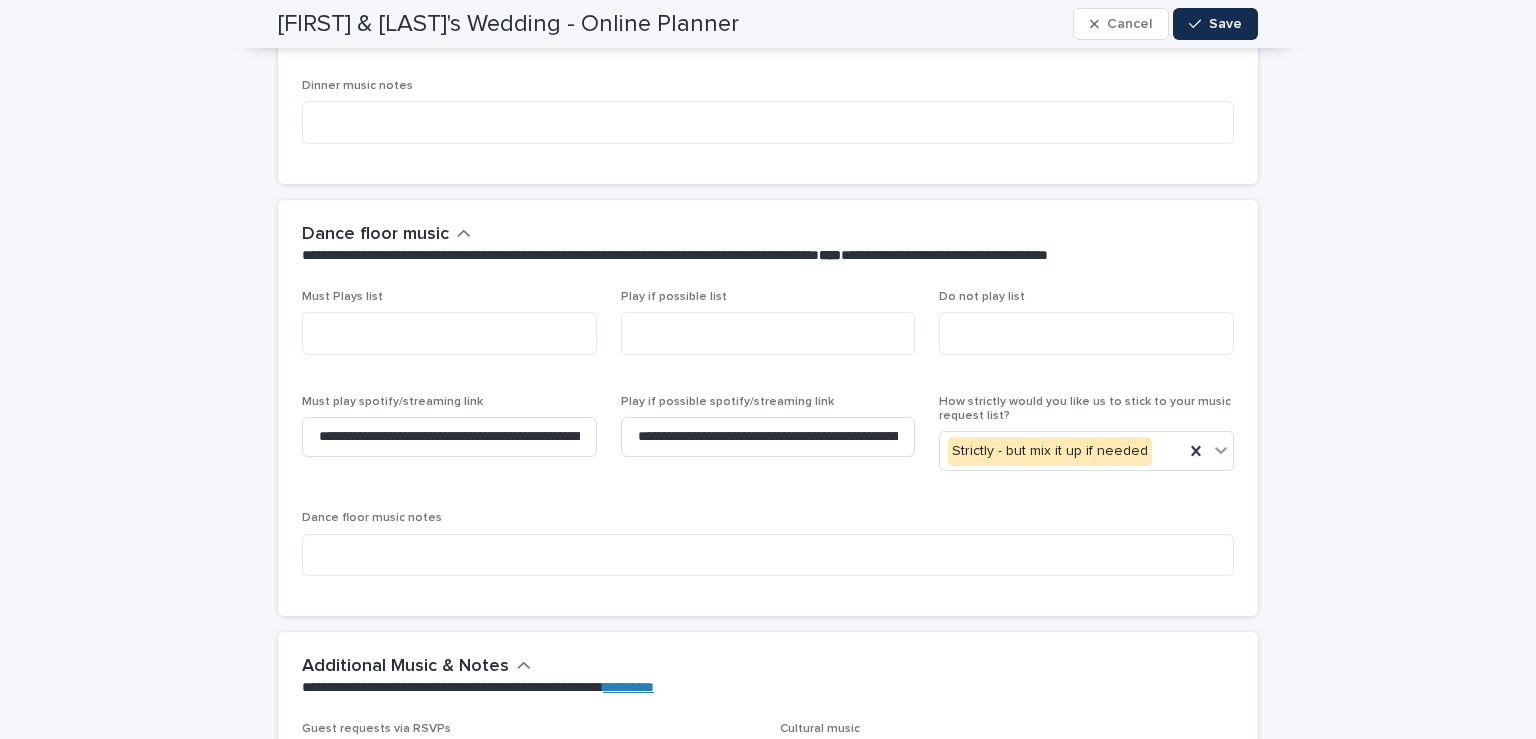 click on "**********" at bounding box center (768, -2013) 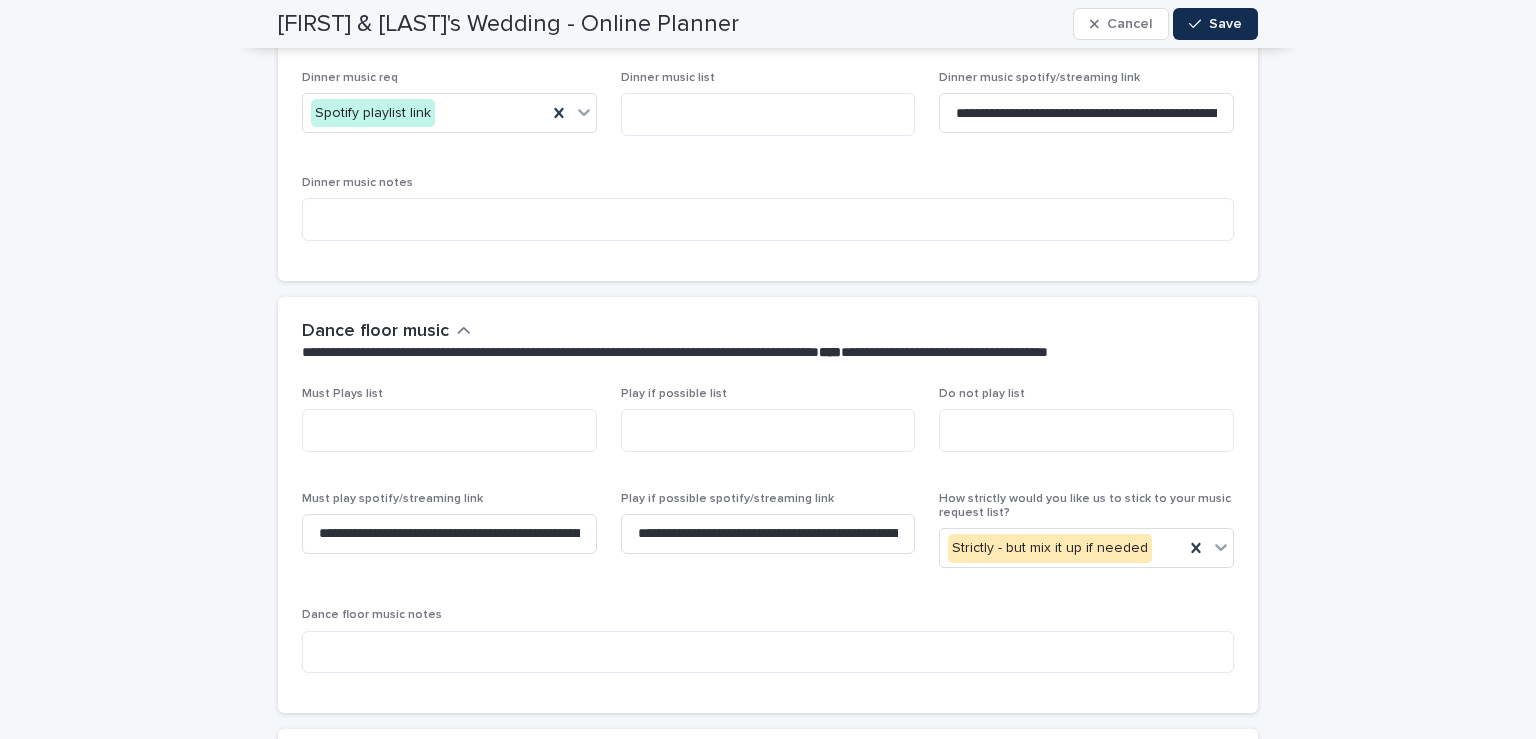 scroll, scrollTop: 5904, scrollLeft: 0, axis: vertical 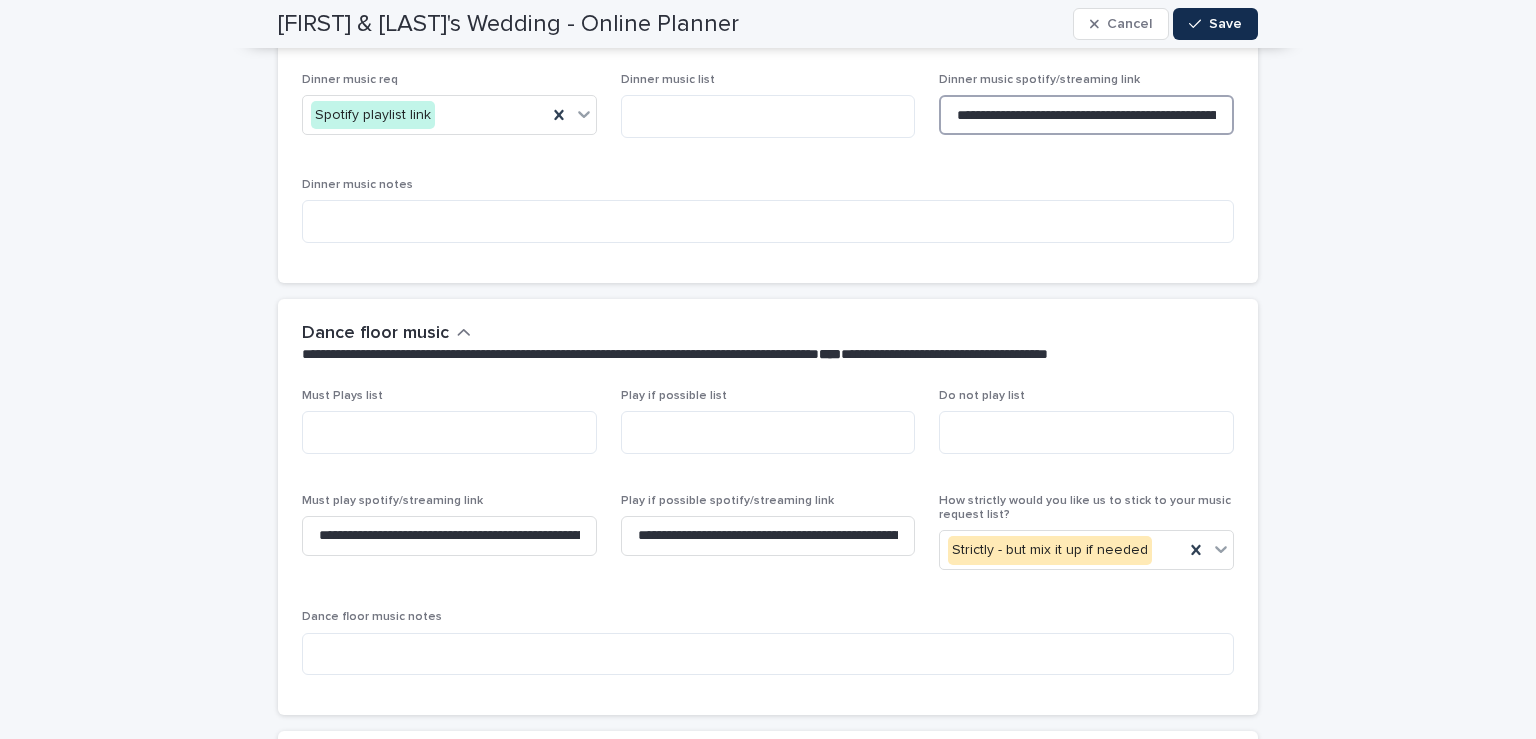 click on "**********" at bounding box center [1086, 115] 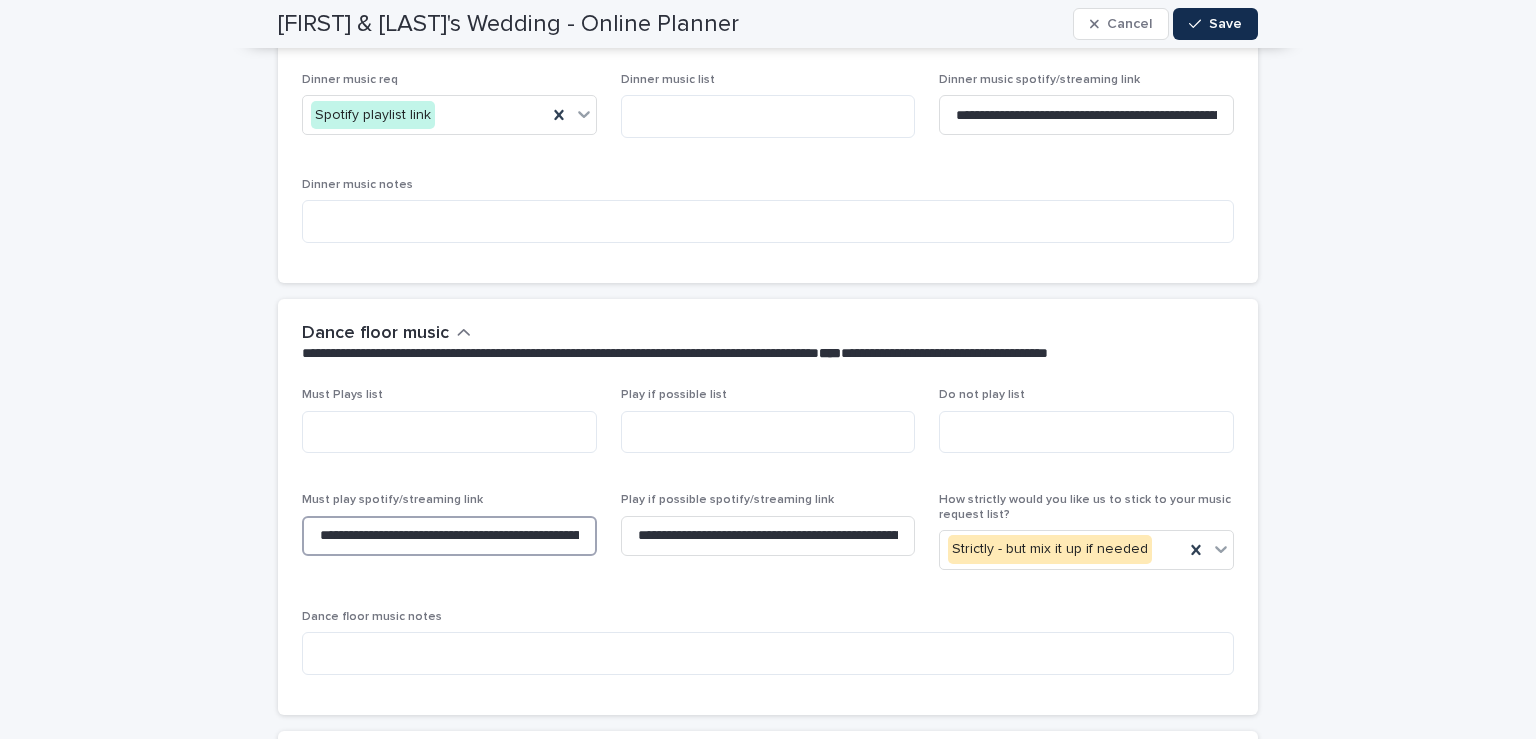 click on "**********" at bounding box center [449, 536] 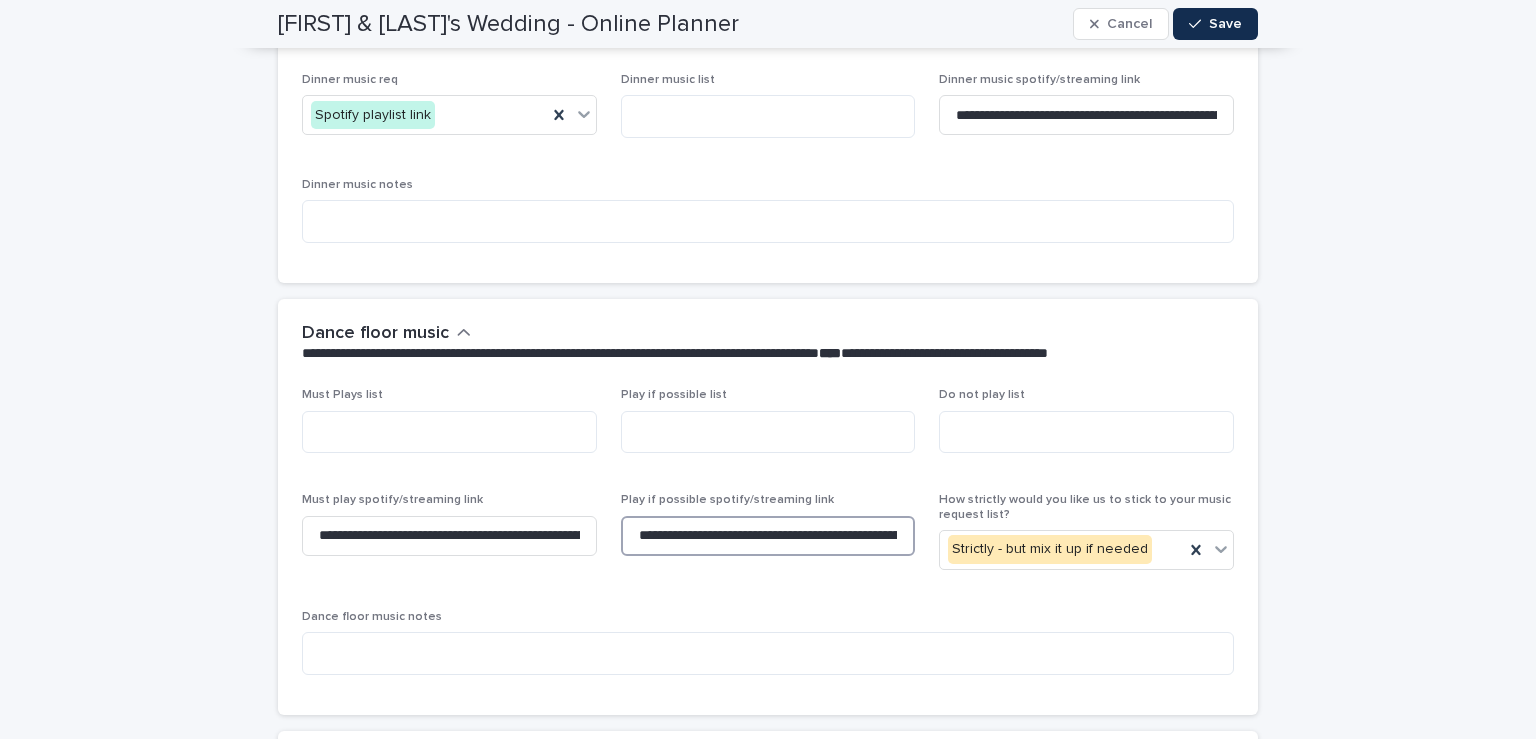 click on "**********" at bounding box center [768, 536] 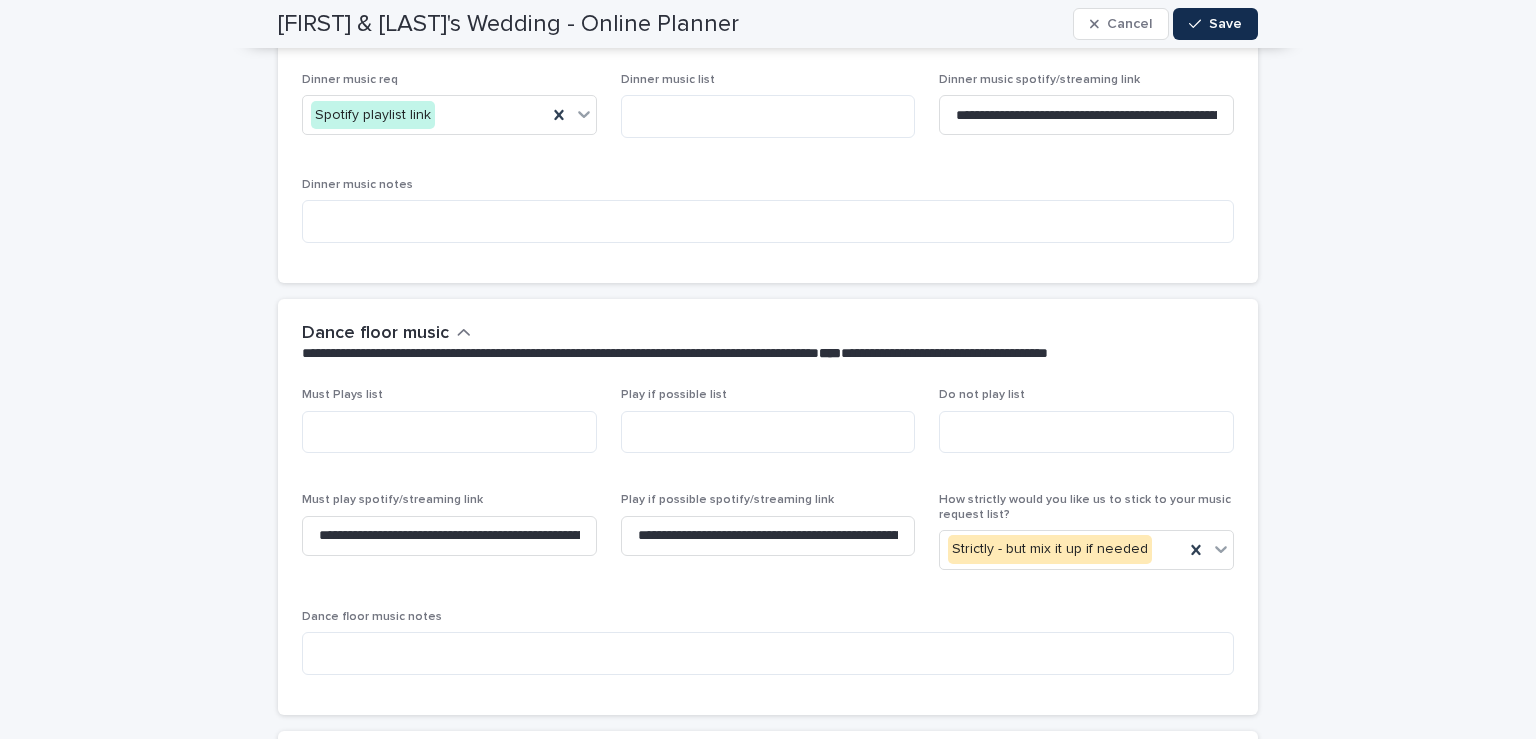 click on "**********" at bounding box center (768, -1914) 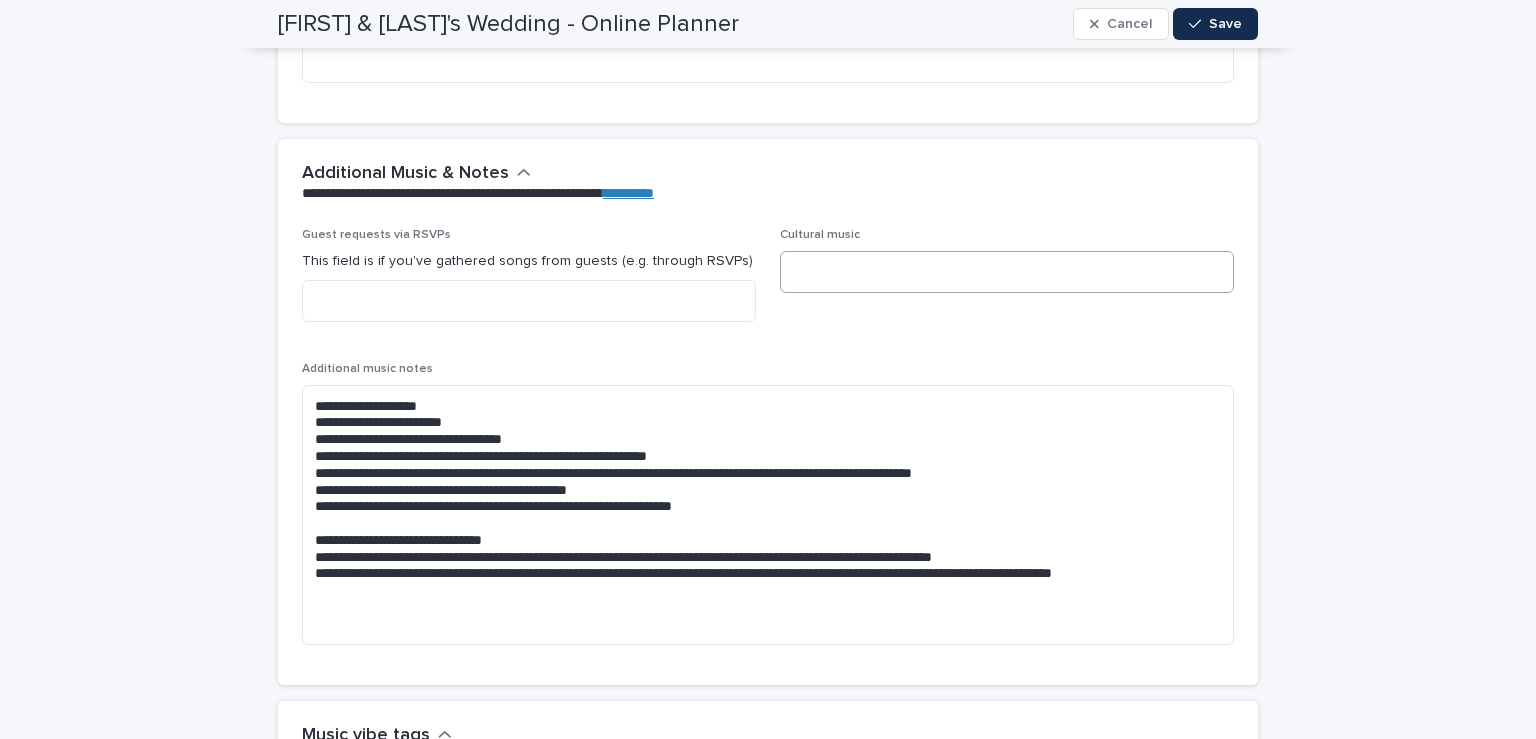 scroll, scrollTop: 6525, scrollLeft: 0, axis: vertical 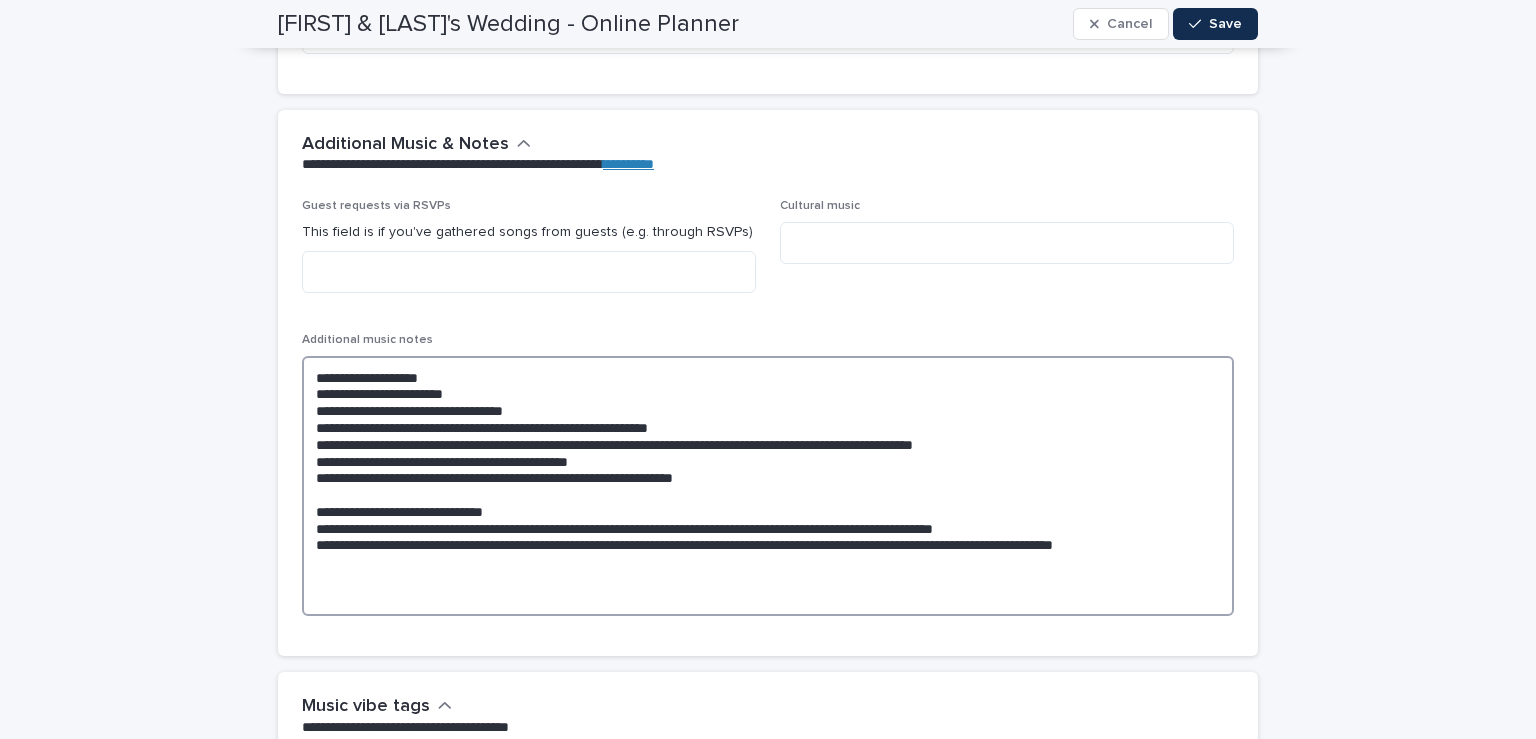 click on "**********" at bounding box center (768, 486) 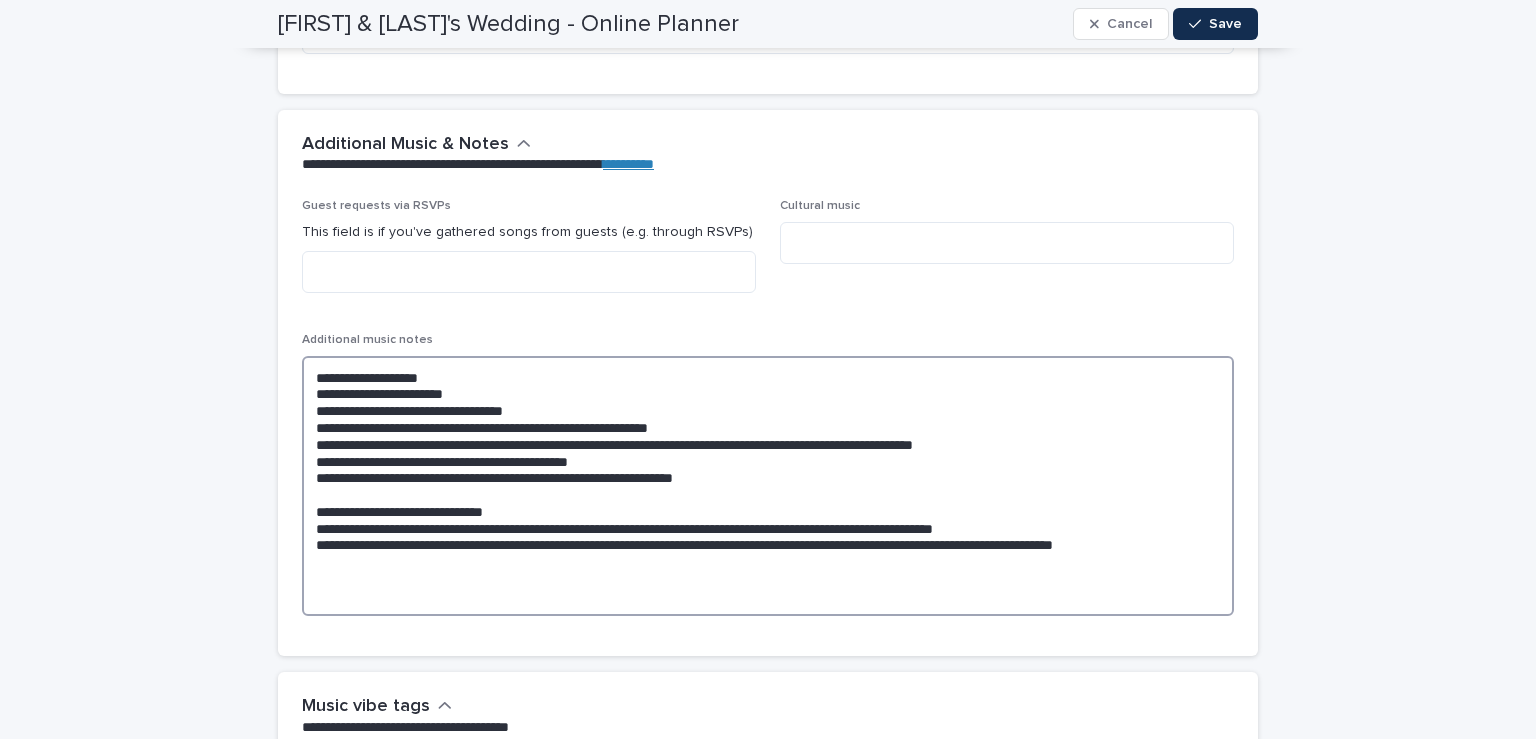 click on "**********" at bounding box center [768, 486] 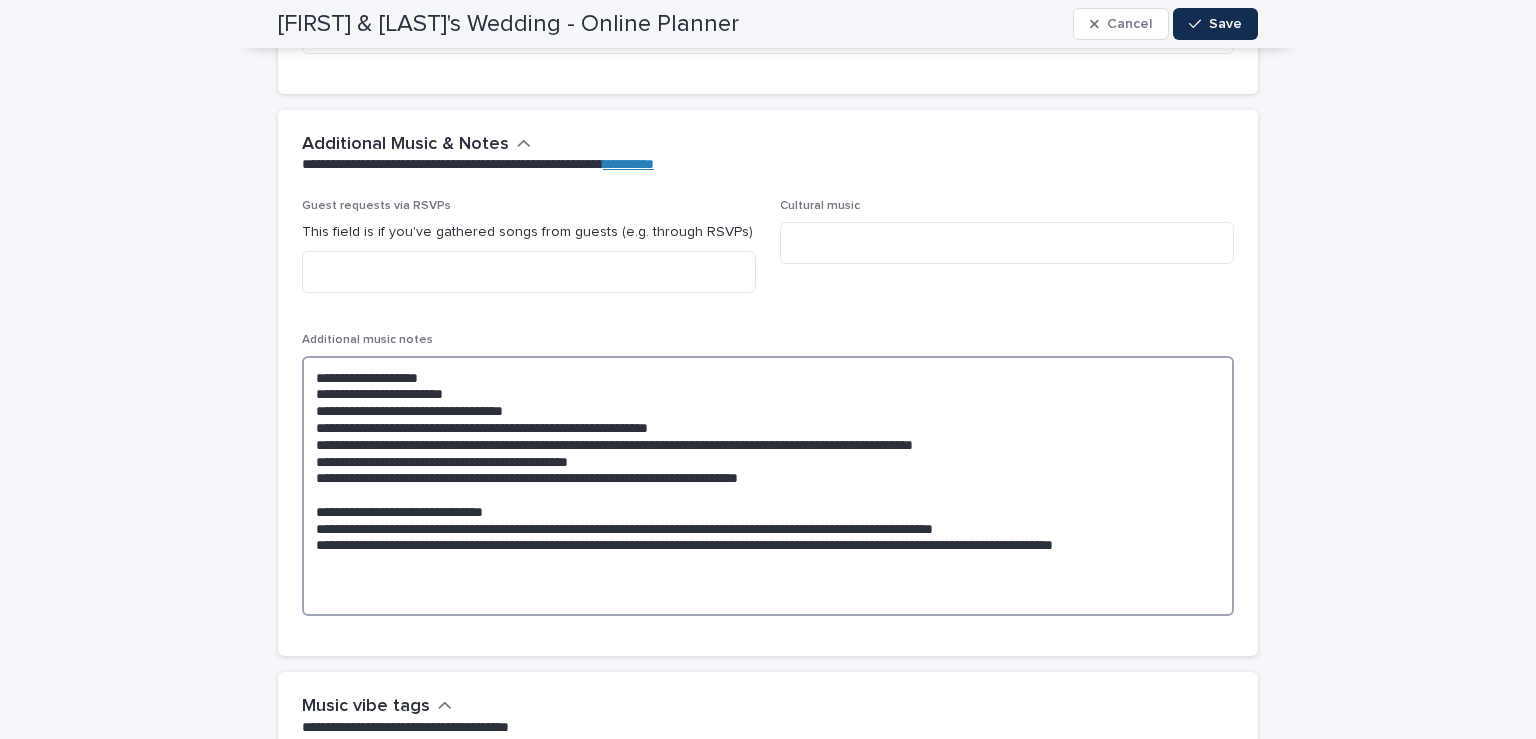 click on "**********" at bounding box center (768, 486) 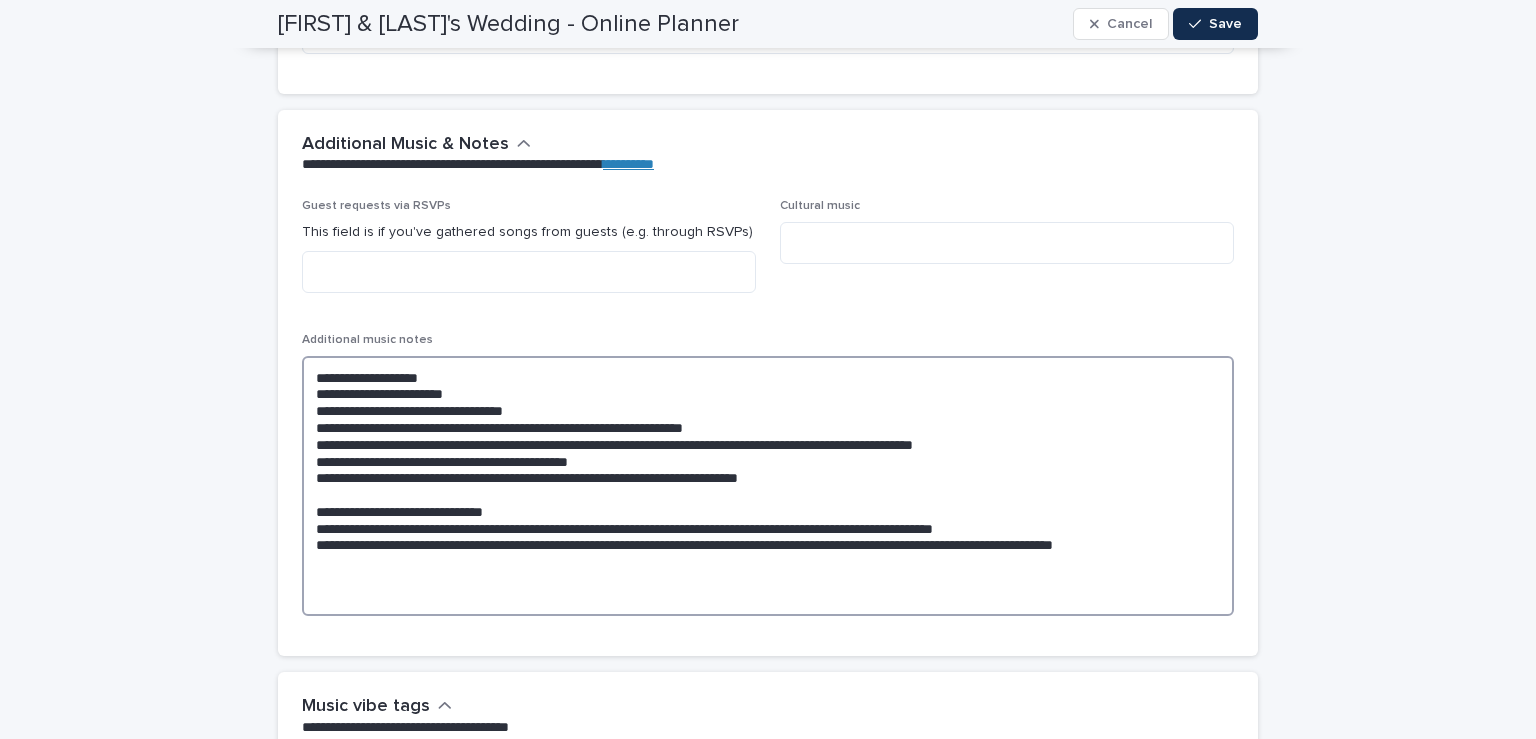 click on "**********" at bounding box center [768, 486] 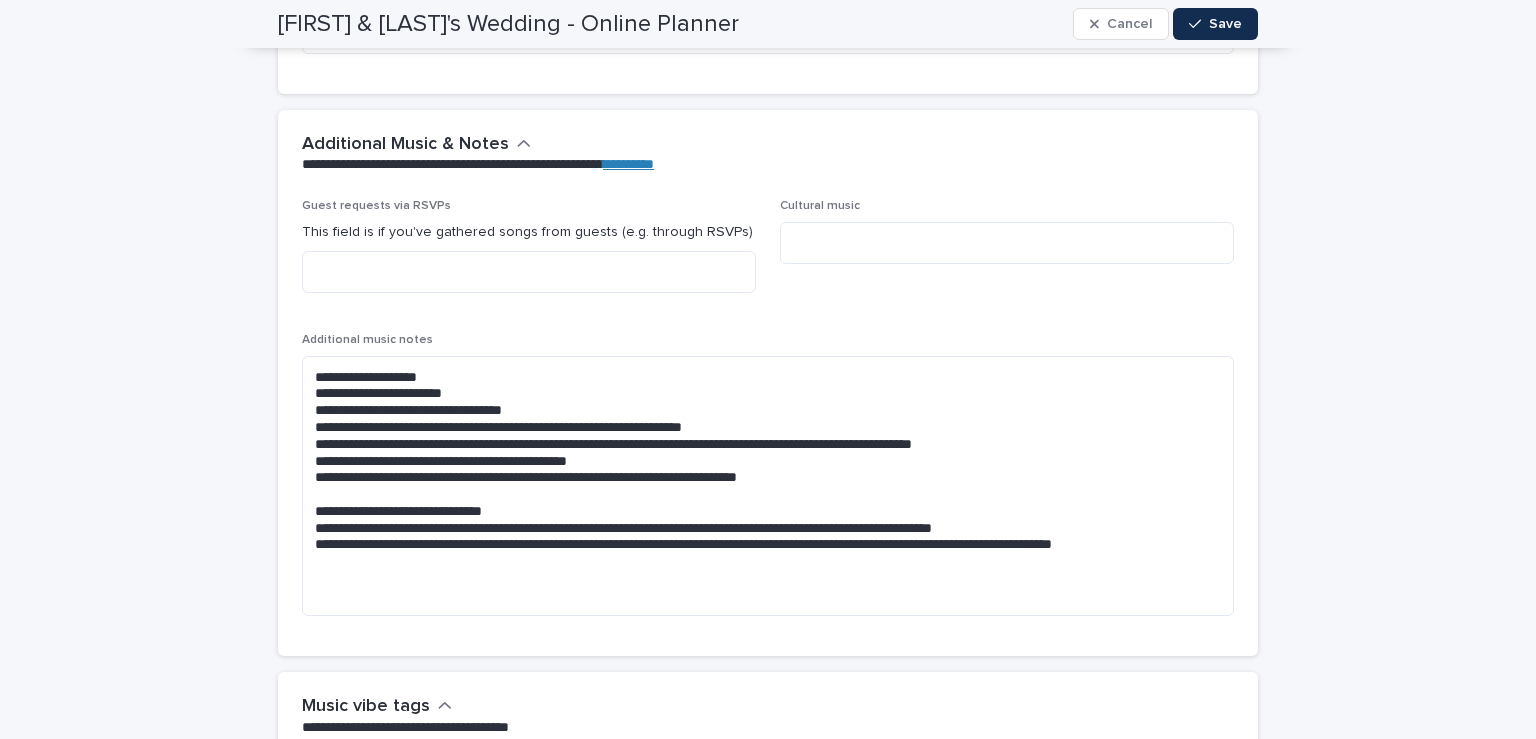 click on "**********" at bounding box center [768, -2535] 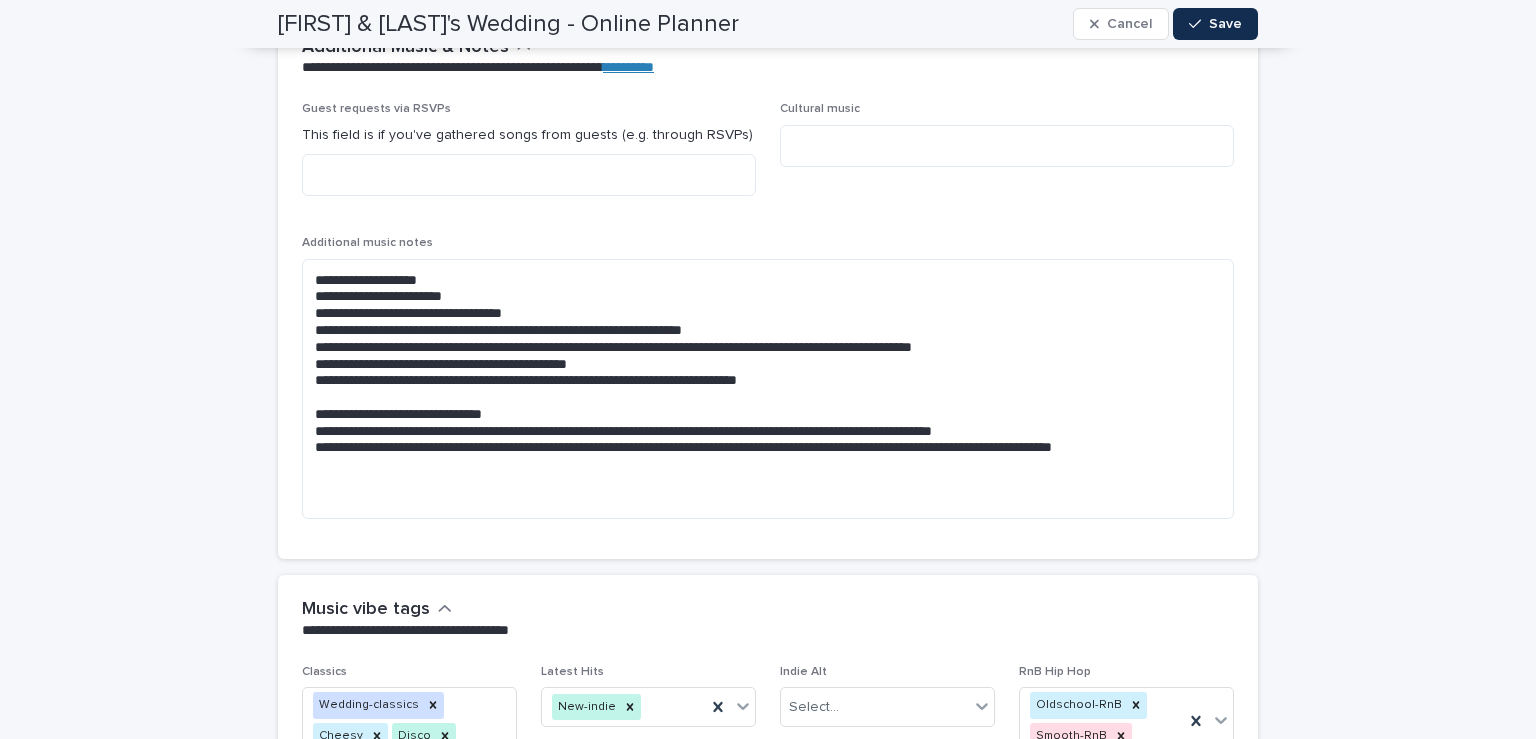 scroll, scrollTop: 6626, scrollLeft: 0, axis: vertical 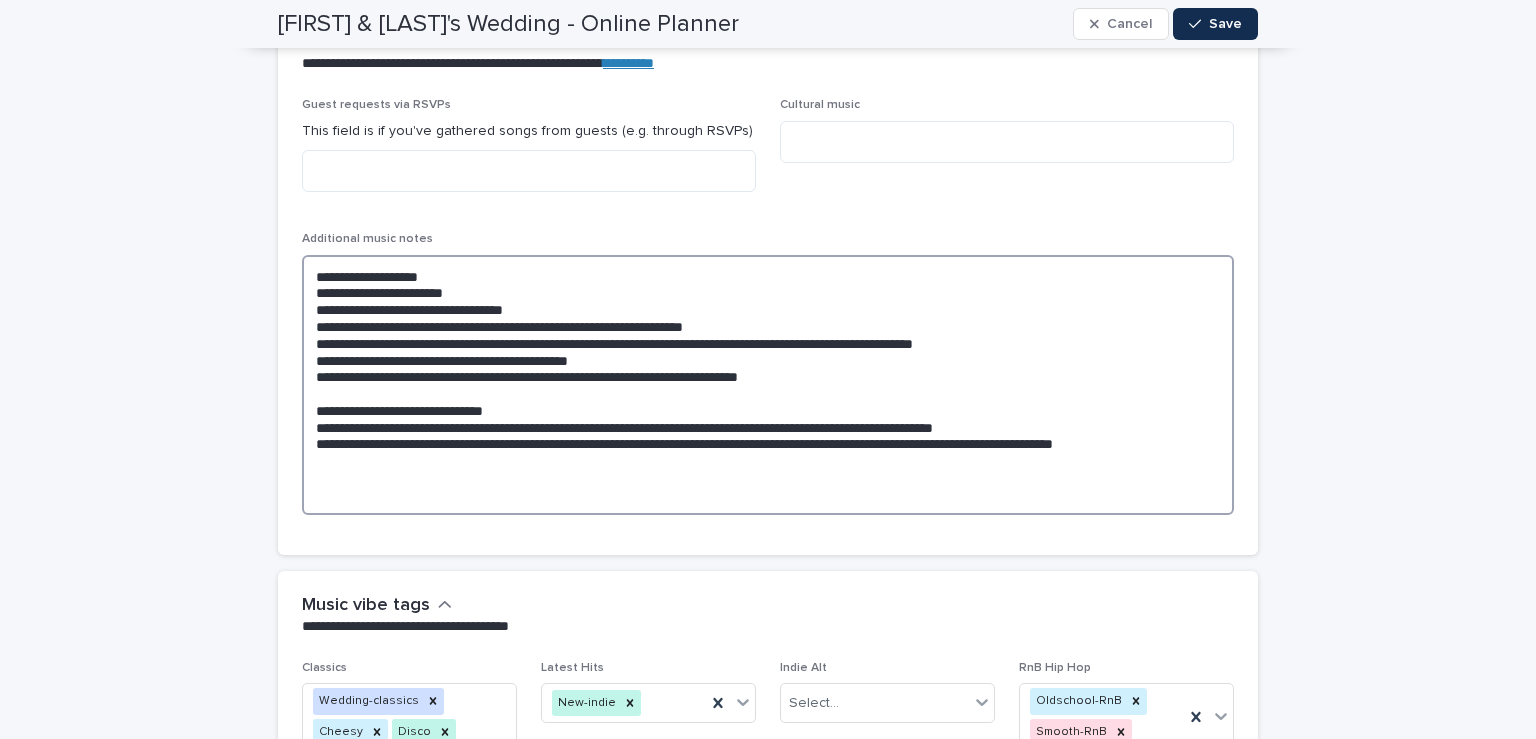 drag, startPoint x: 886, startPoint y: 409, endPoint x: 855, endPoint y: 410, distance: 31.016125 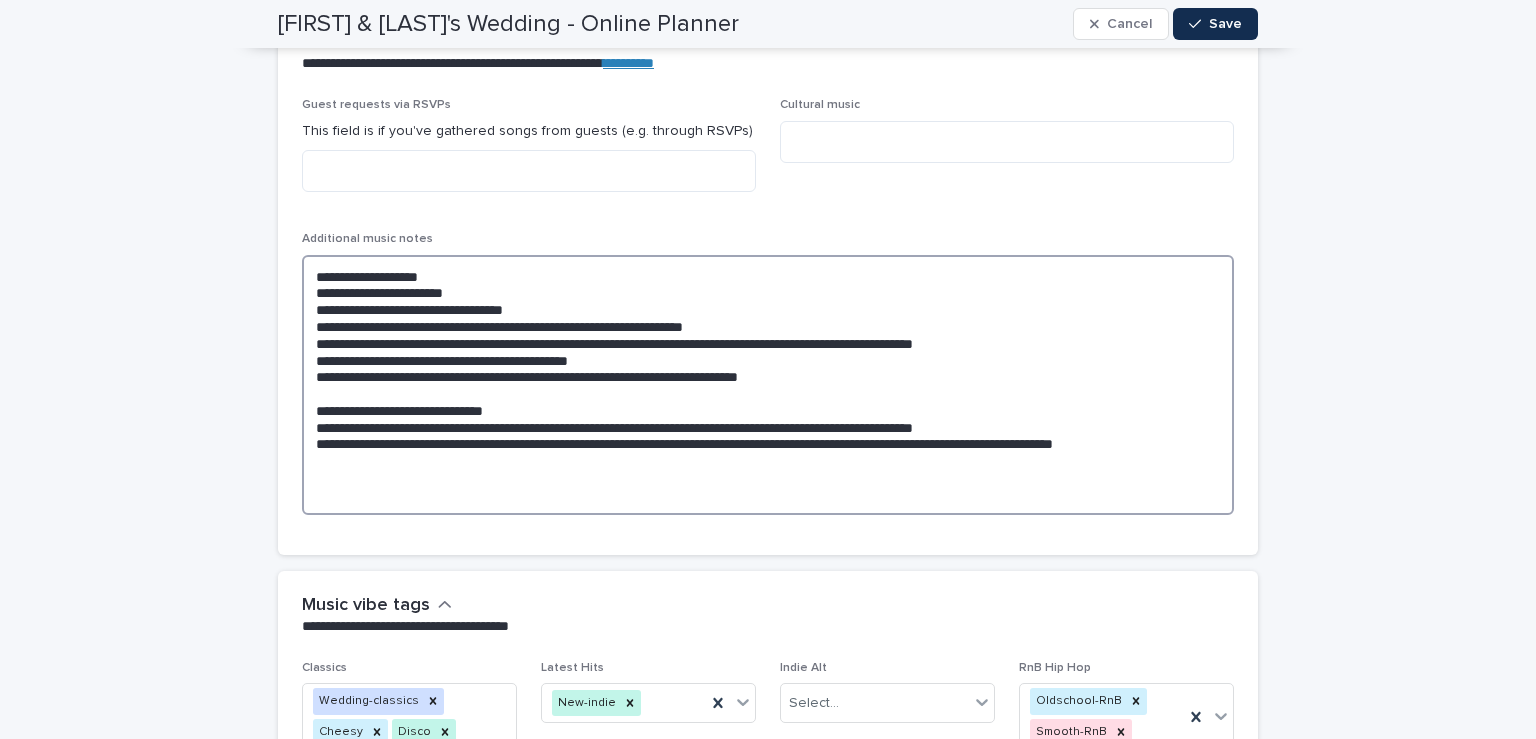 drag, startPoint x: 1050, startPoint y: 403, endPoint x: 854, endPoint y: 412, distance: 196.20653 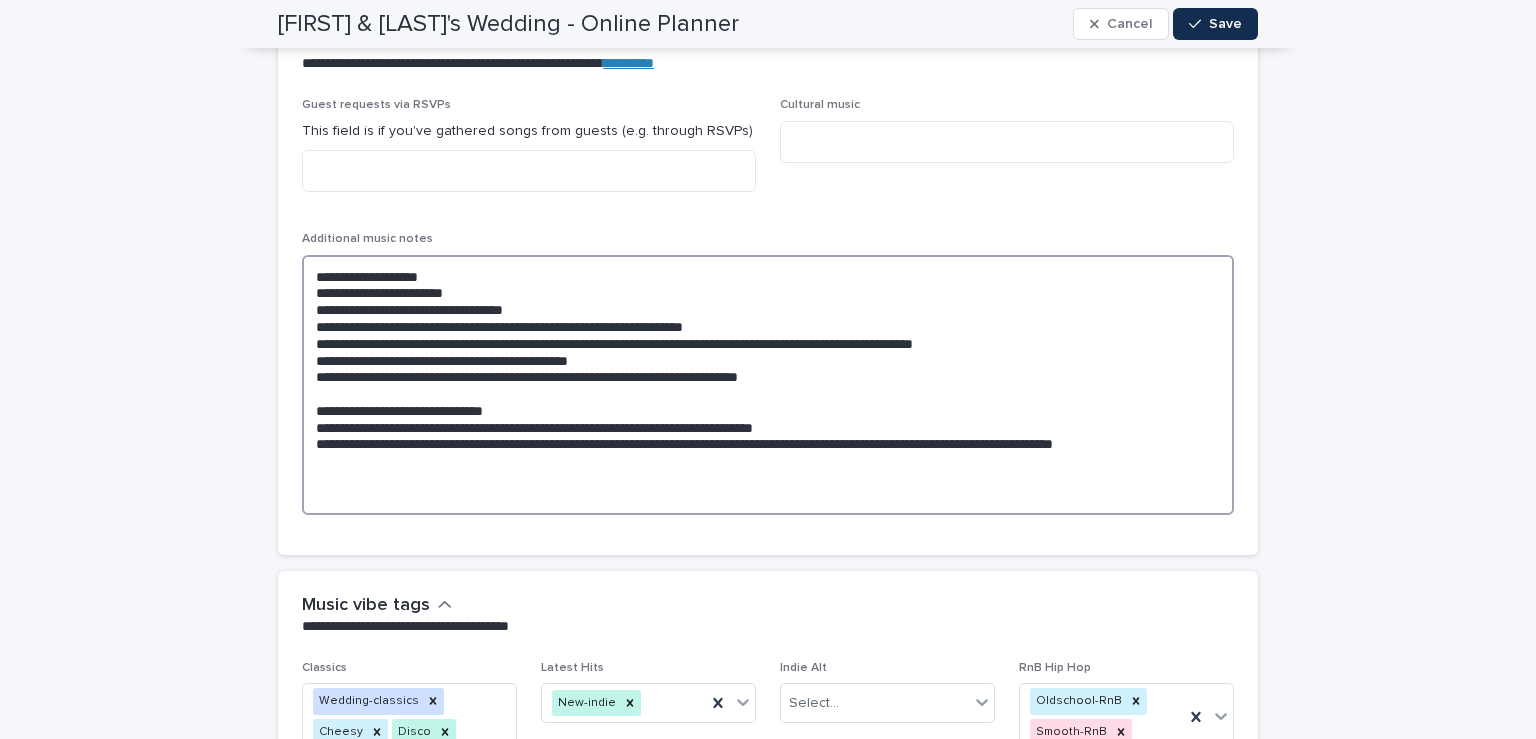 click on "**********" at bounding box center [768, 385] 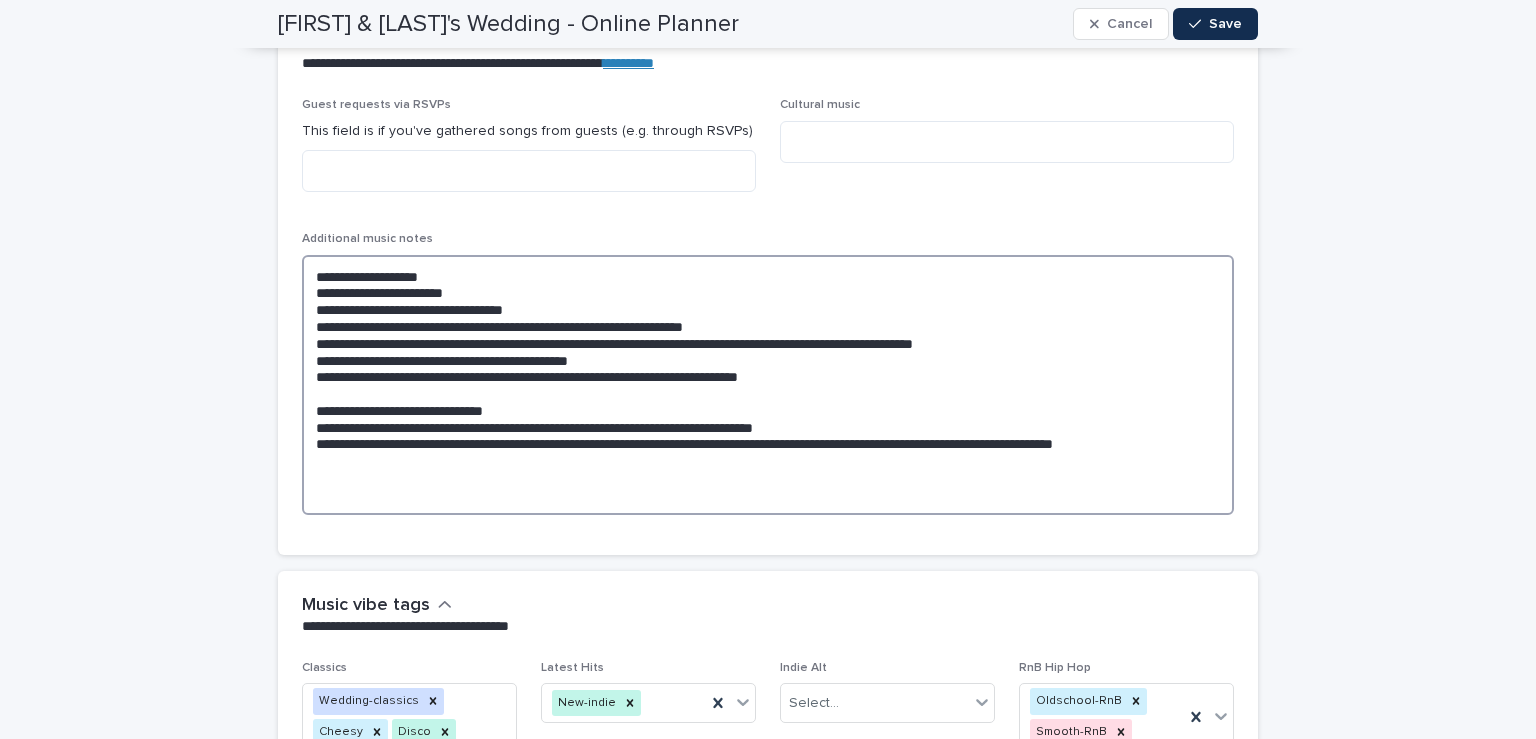 click on "**********" at bounding box center [768, 385] 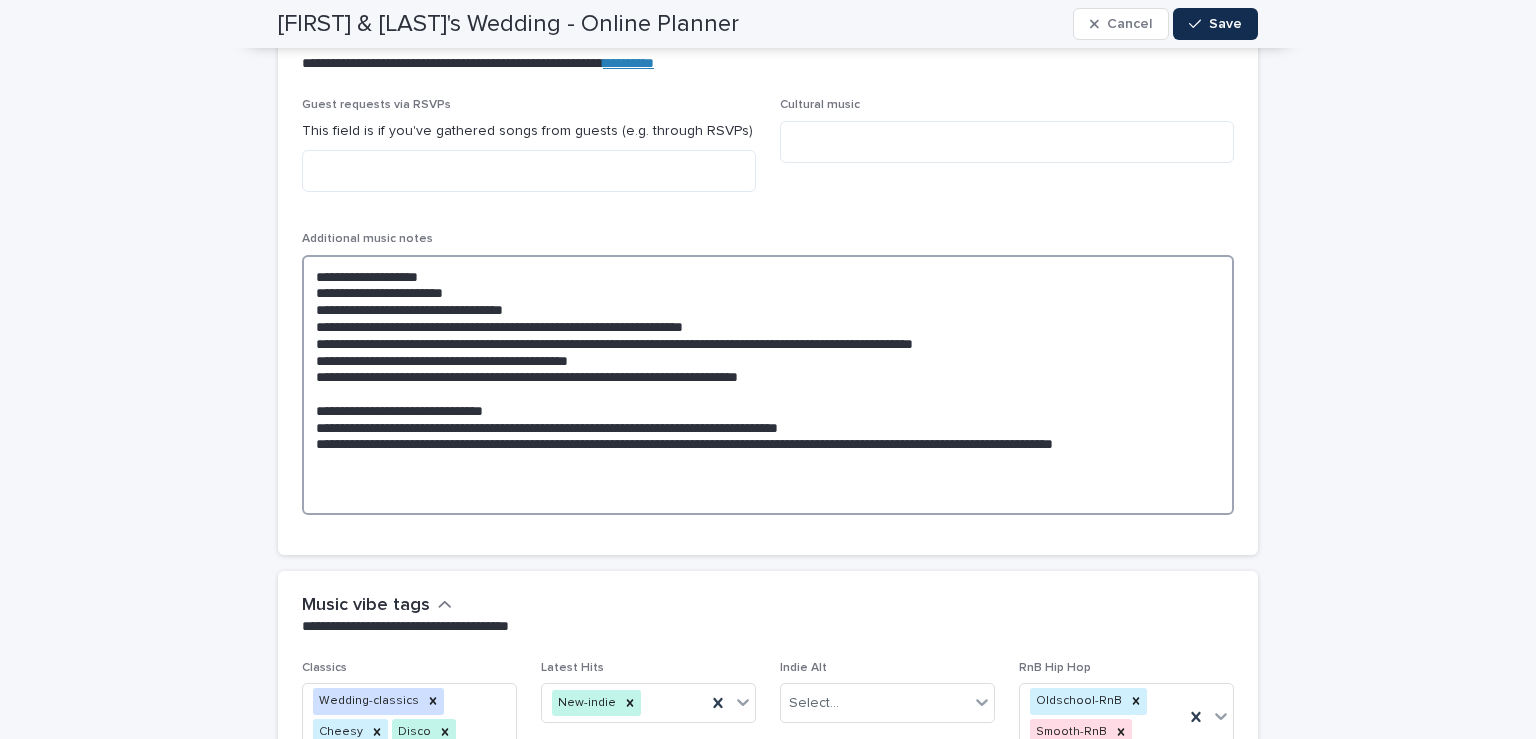click on "**********" at bounding box center (768, 385) 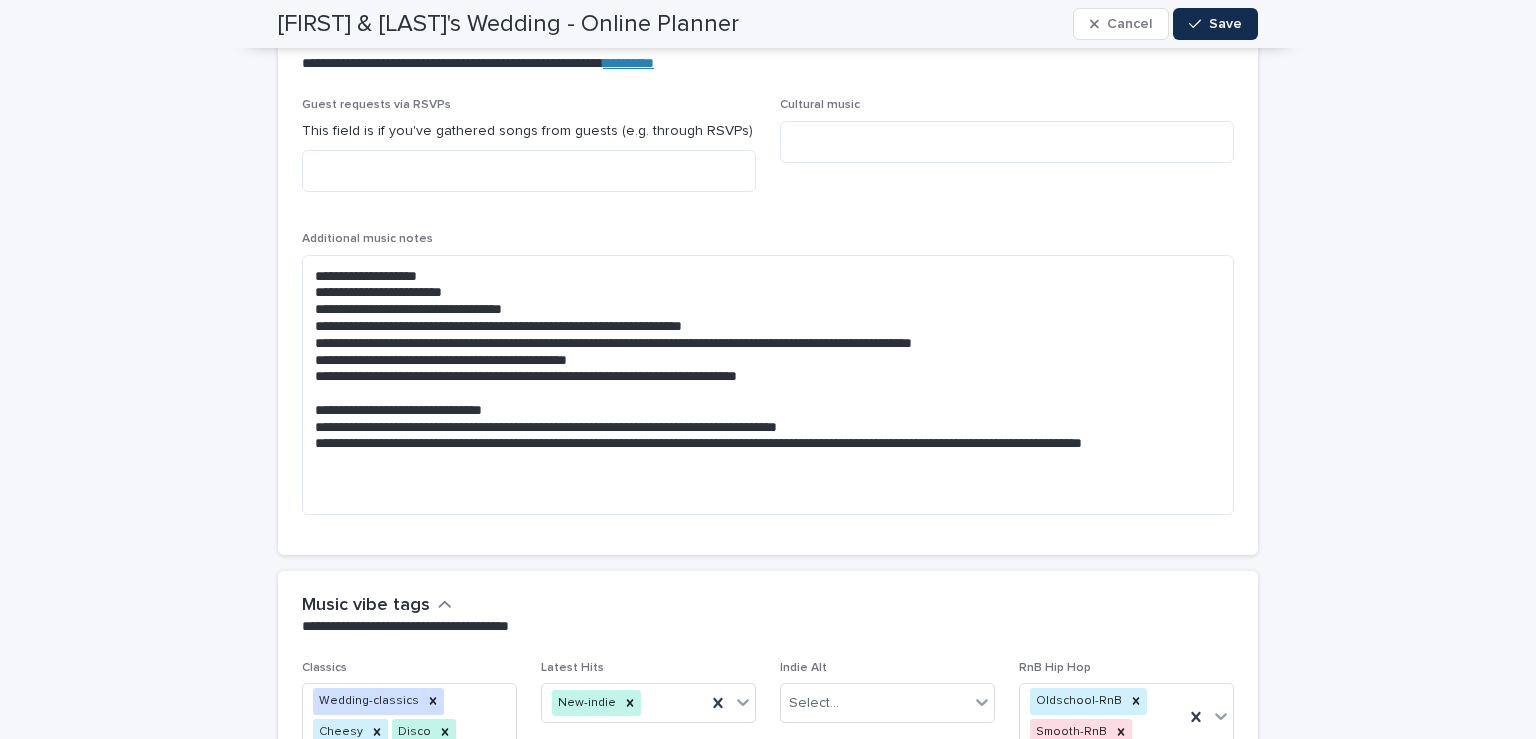 click on "**********" at bounding box center (768, -2636) 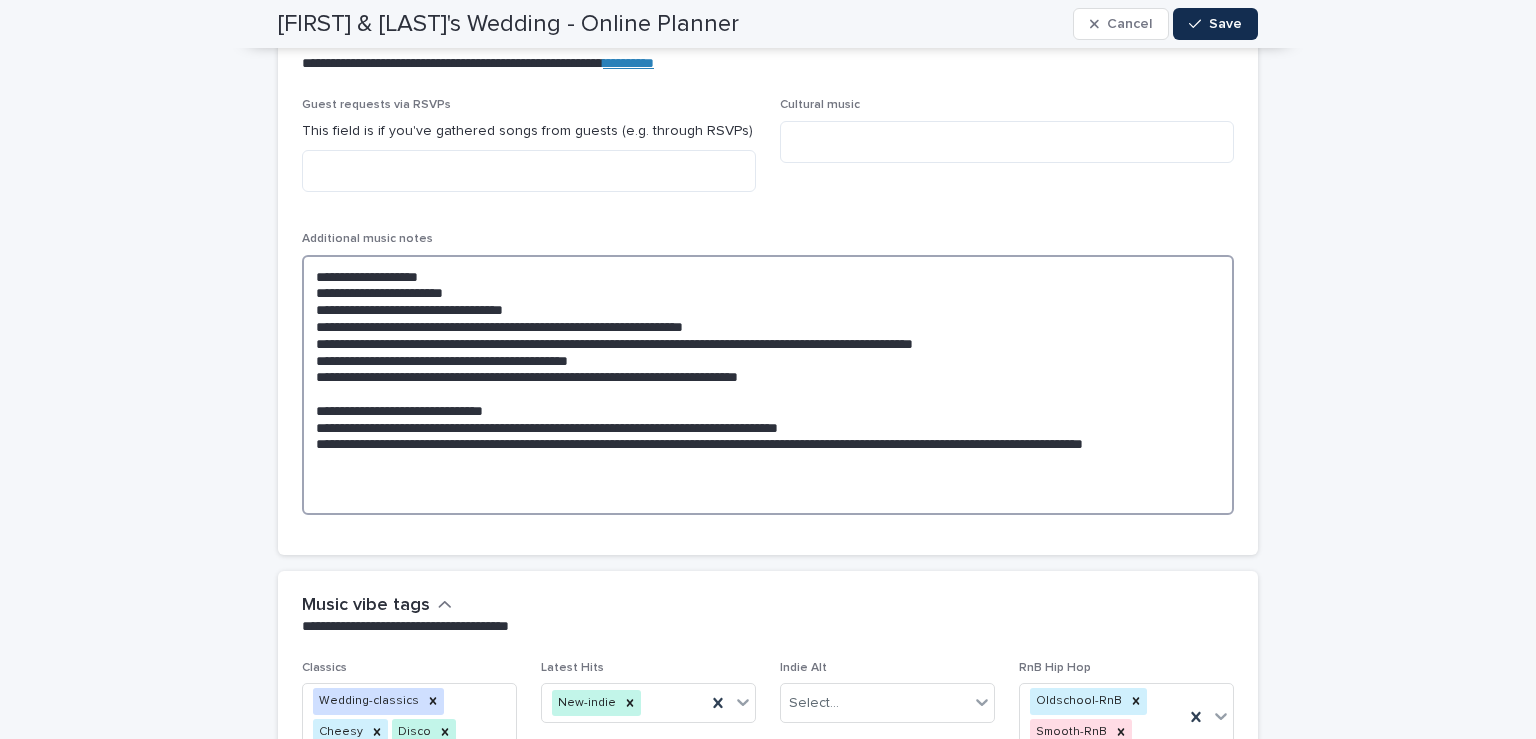 click on "**********" at bounding box center [768, 385] 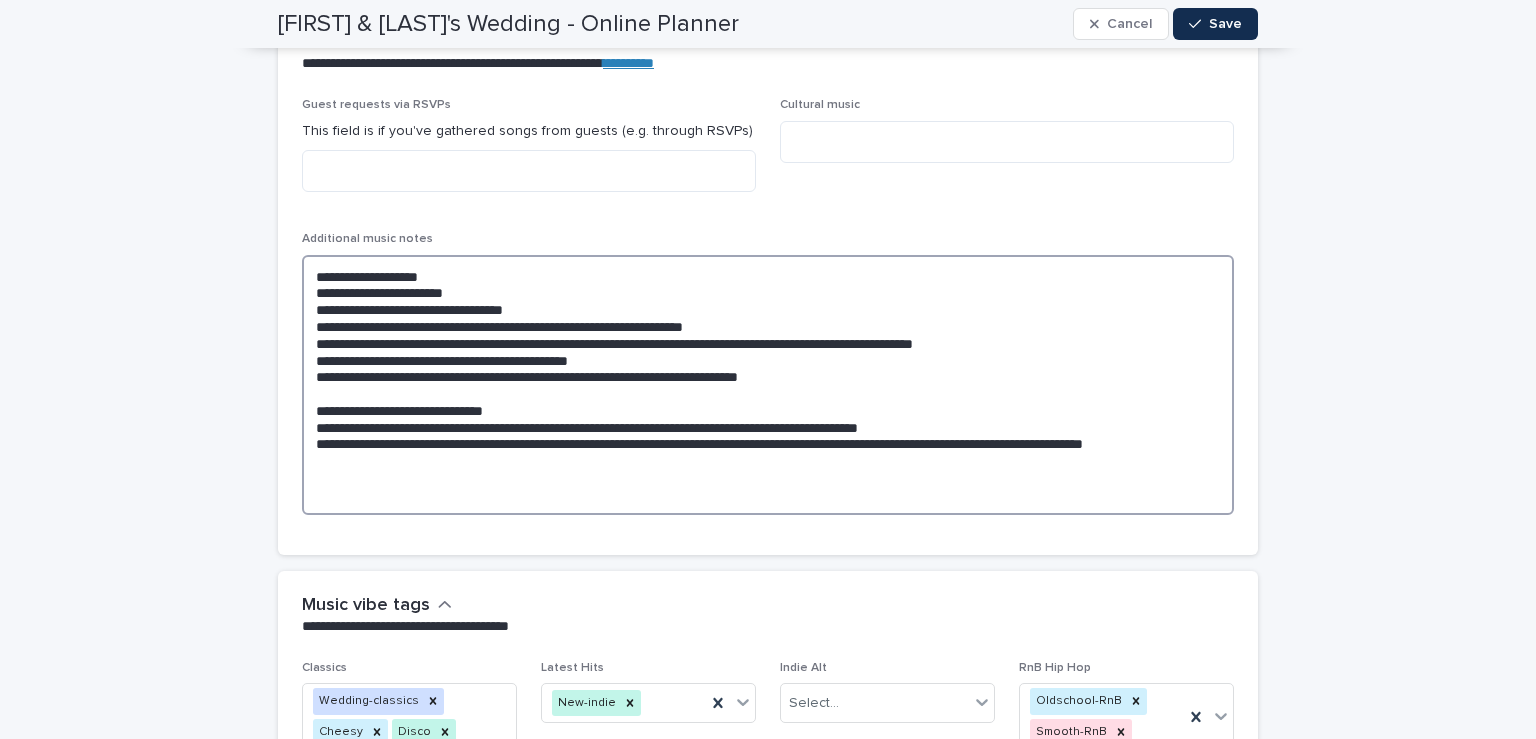 click on "**********" at bounding box center [768, 385] 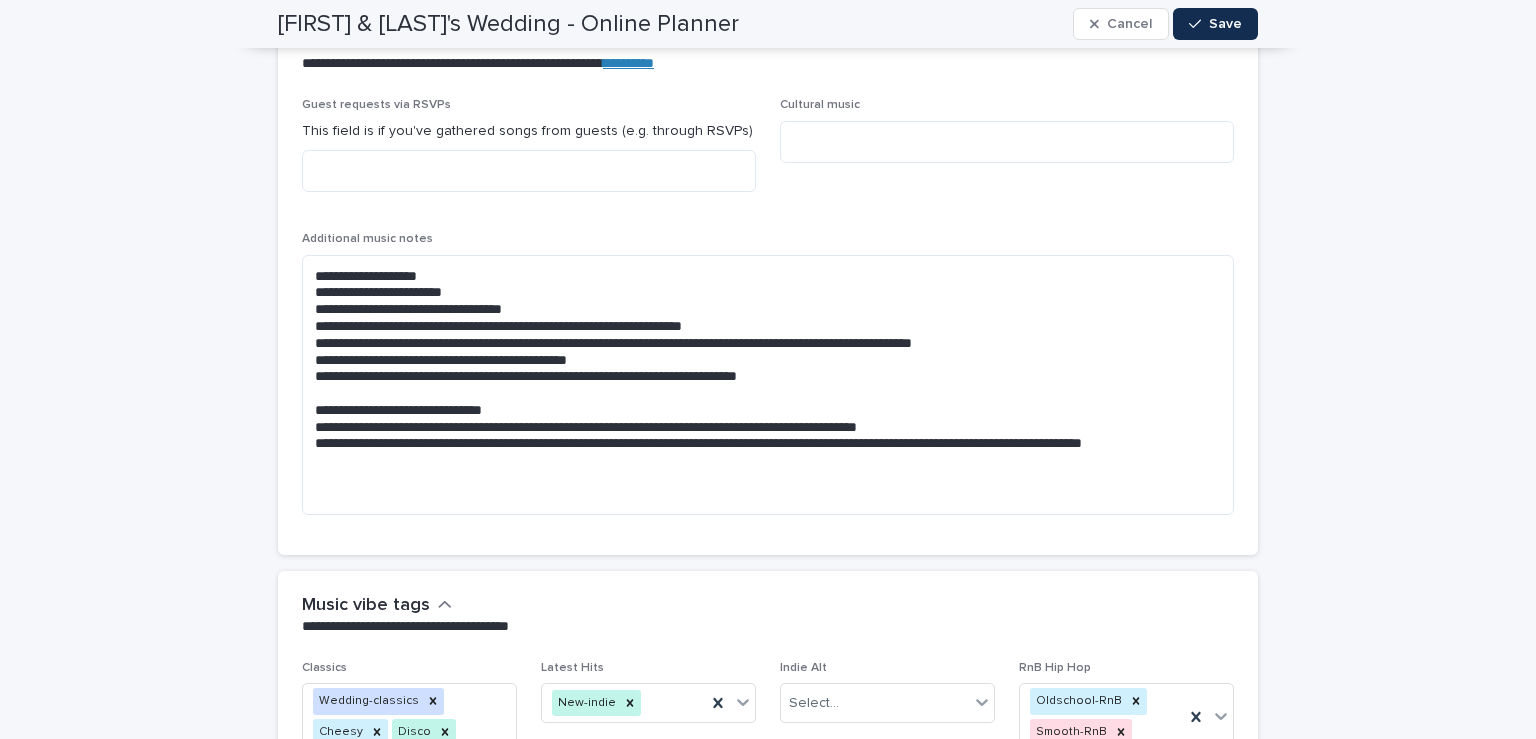 click on "**********" at bounding box center (768, -2636) 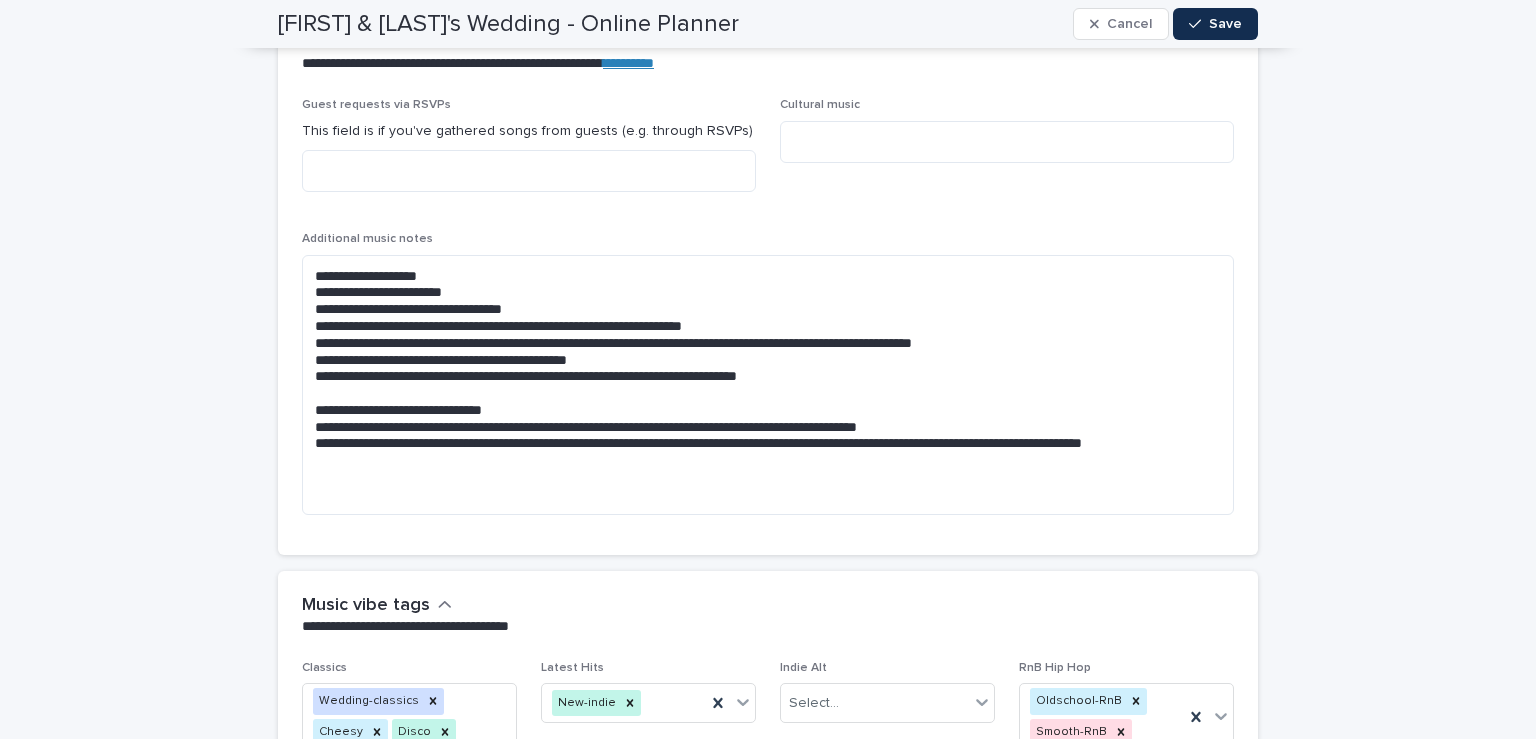 scroll, scrollTop: 6641, scrollLeft: 0, axis: vertical 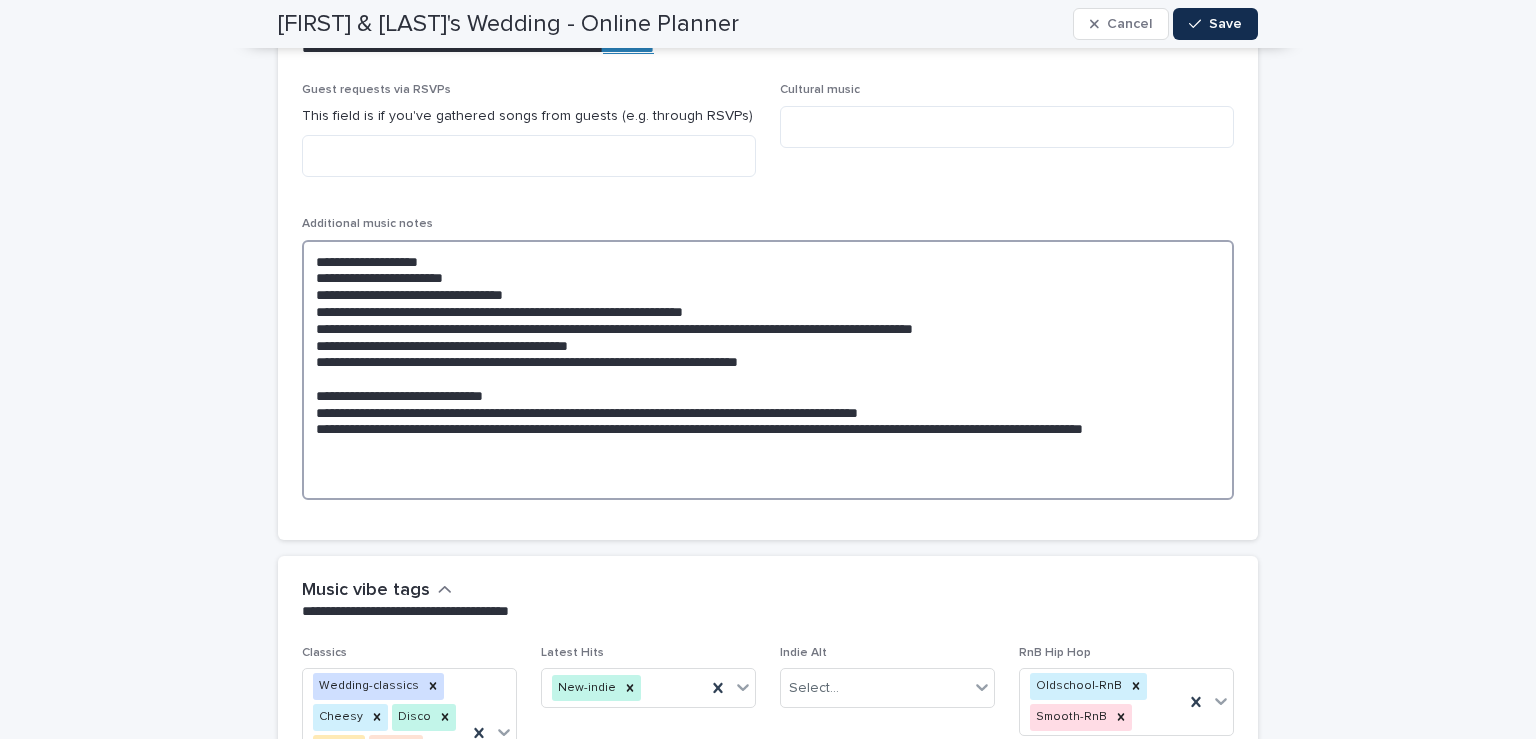 click on "**********" at bounding box center (768, 370) 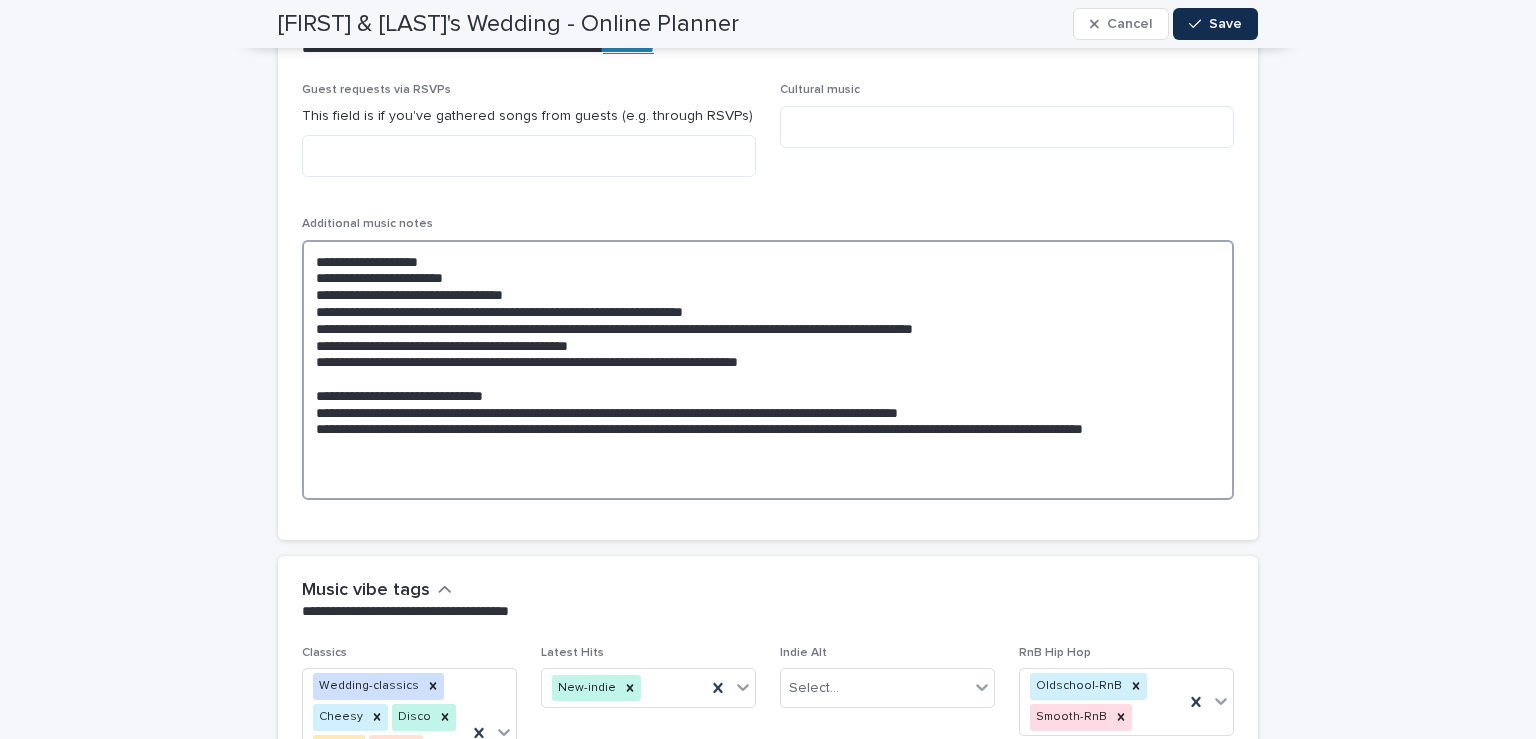 type on "**********" 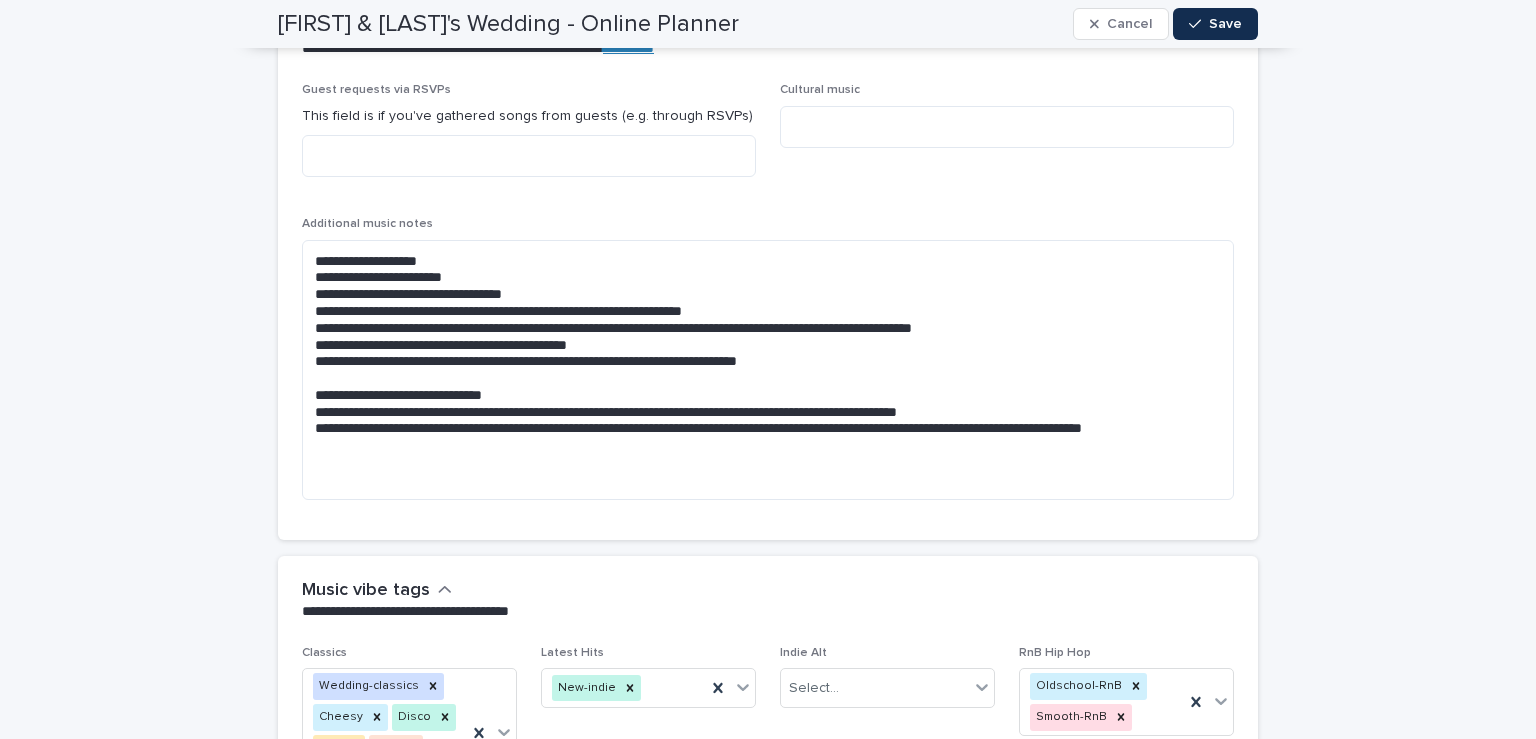 click on "**********" at bounding box center (768, -2651) 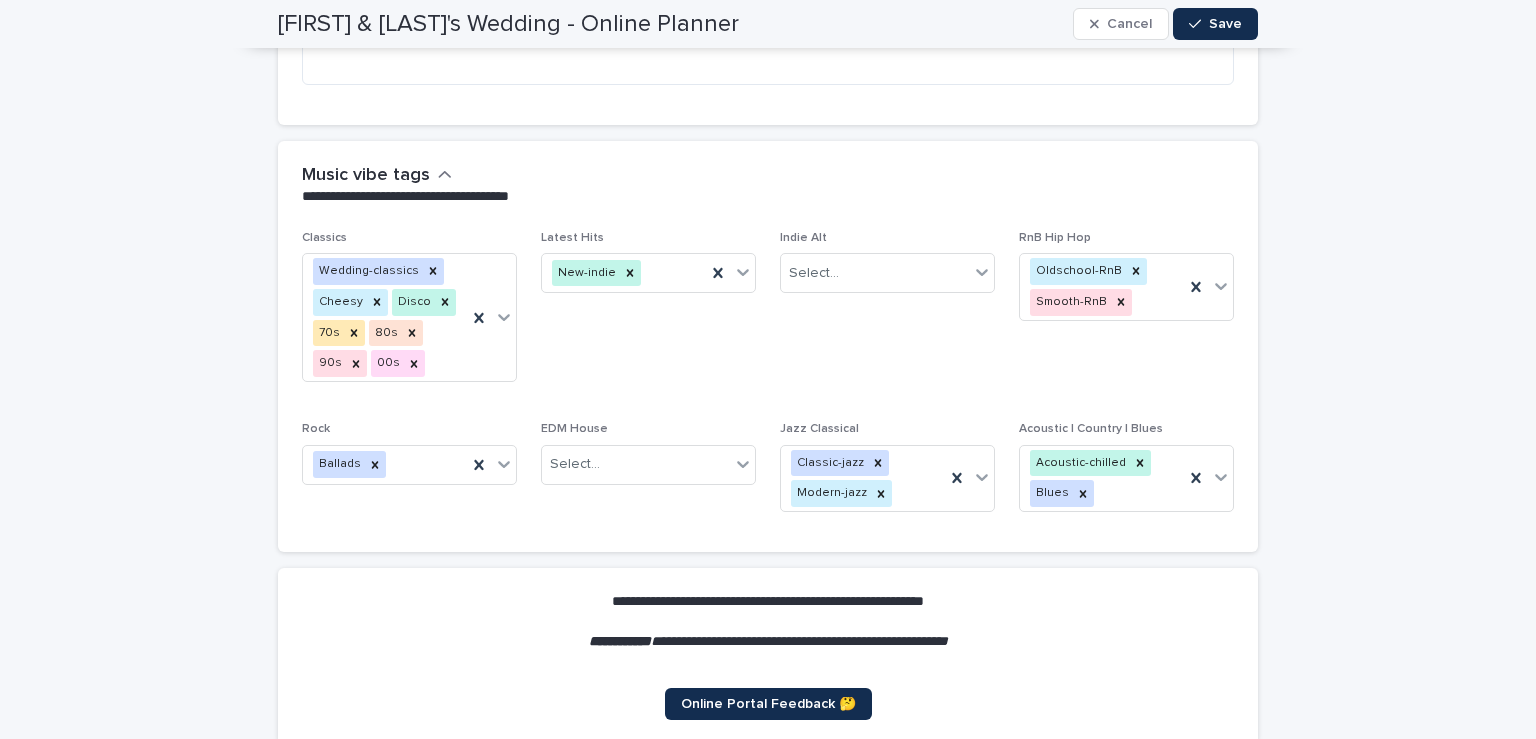 scroll, scrollTop: 7058, scrollLeft: 0, axis: vertical 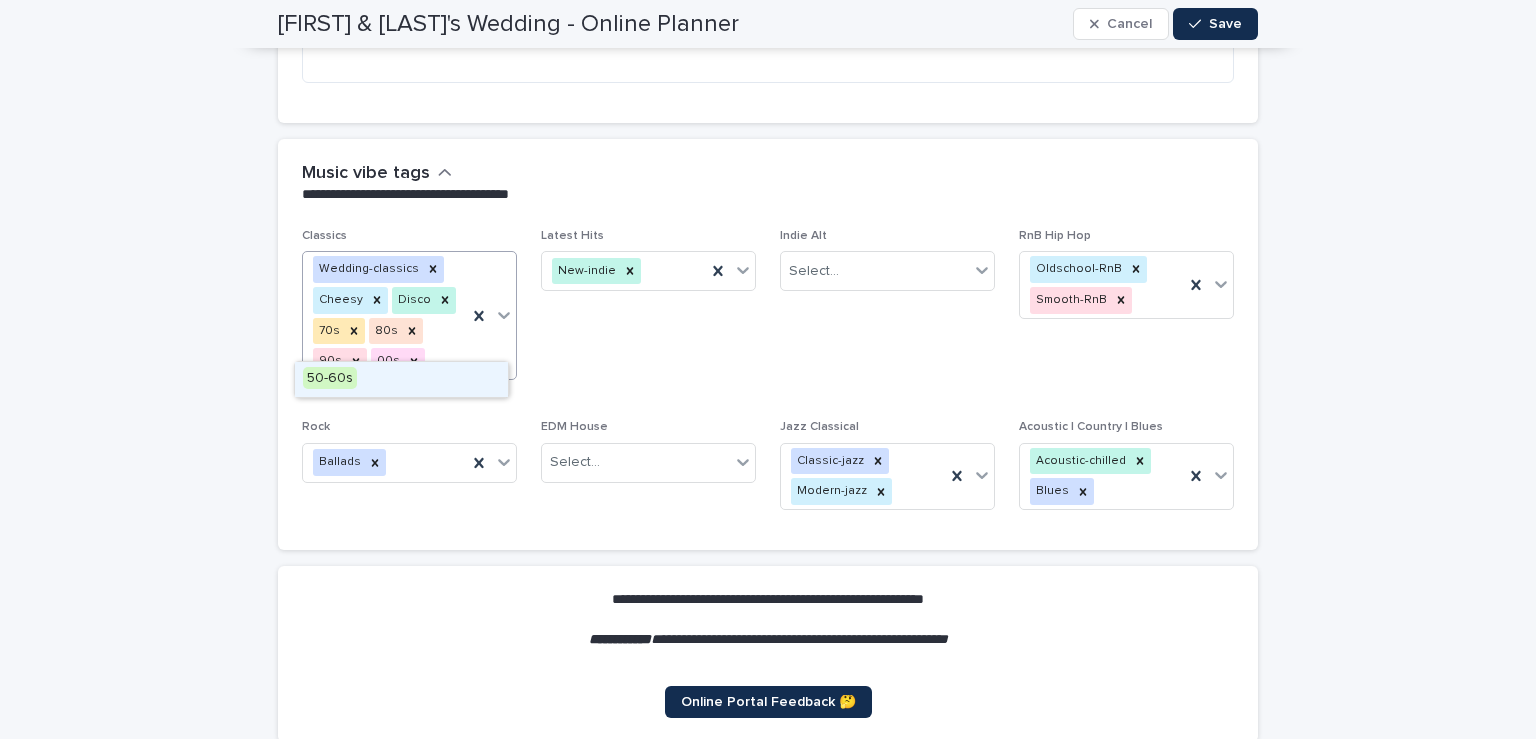 click at bounding box center (504, 315) 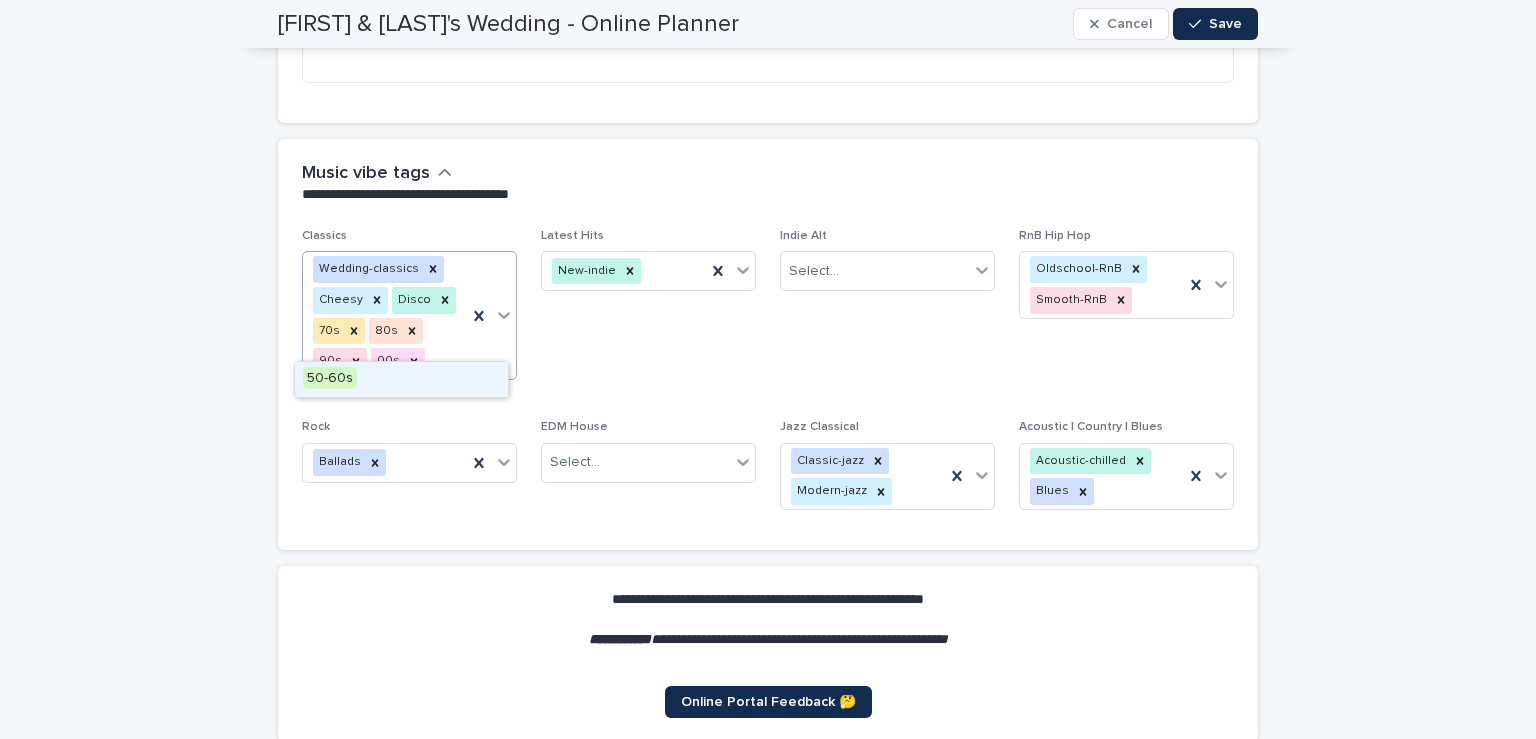 click on "50-60s" at bounding box center (401, 379) 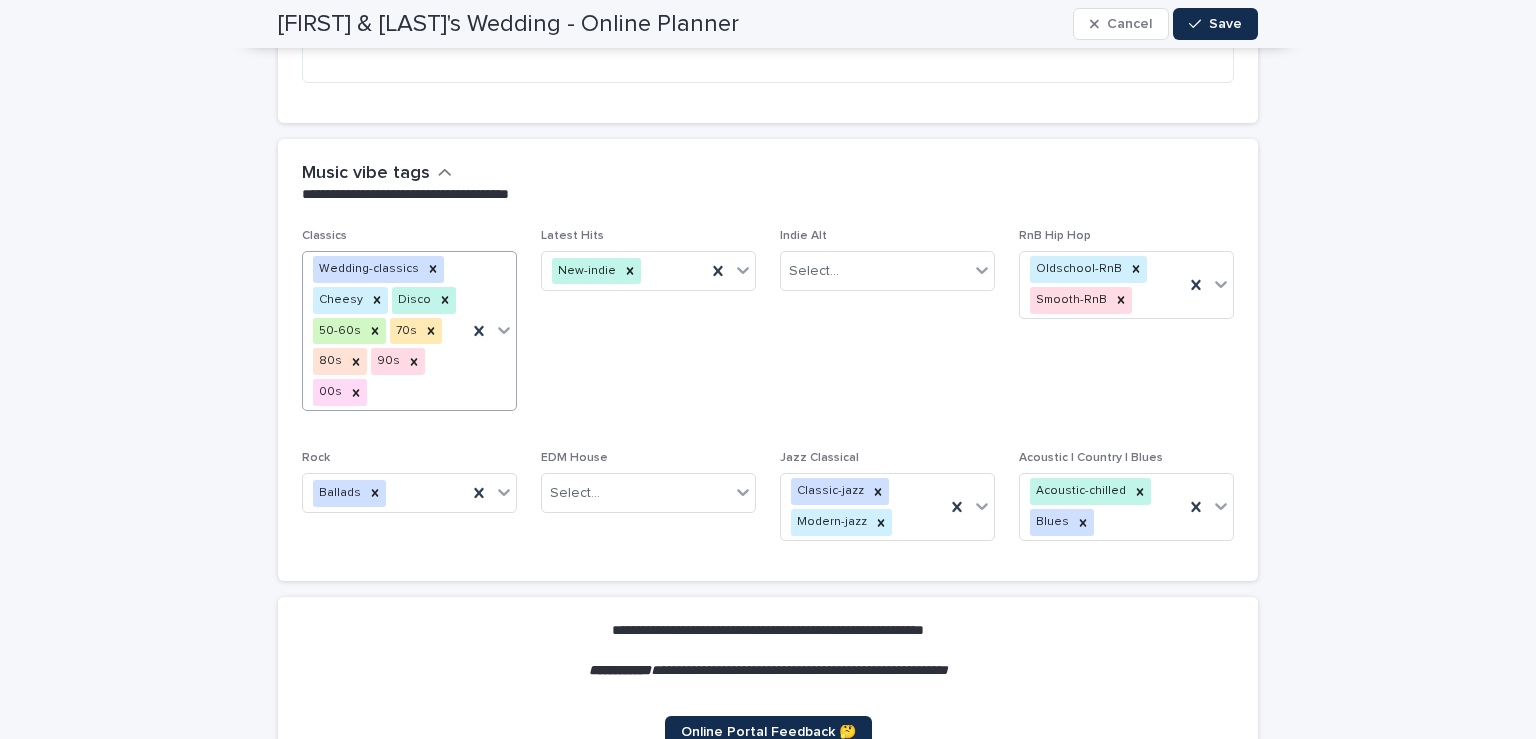 scroll, scrollTop: 7058, scrollLeft: 0, axis: vertical 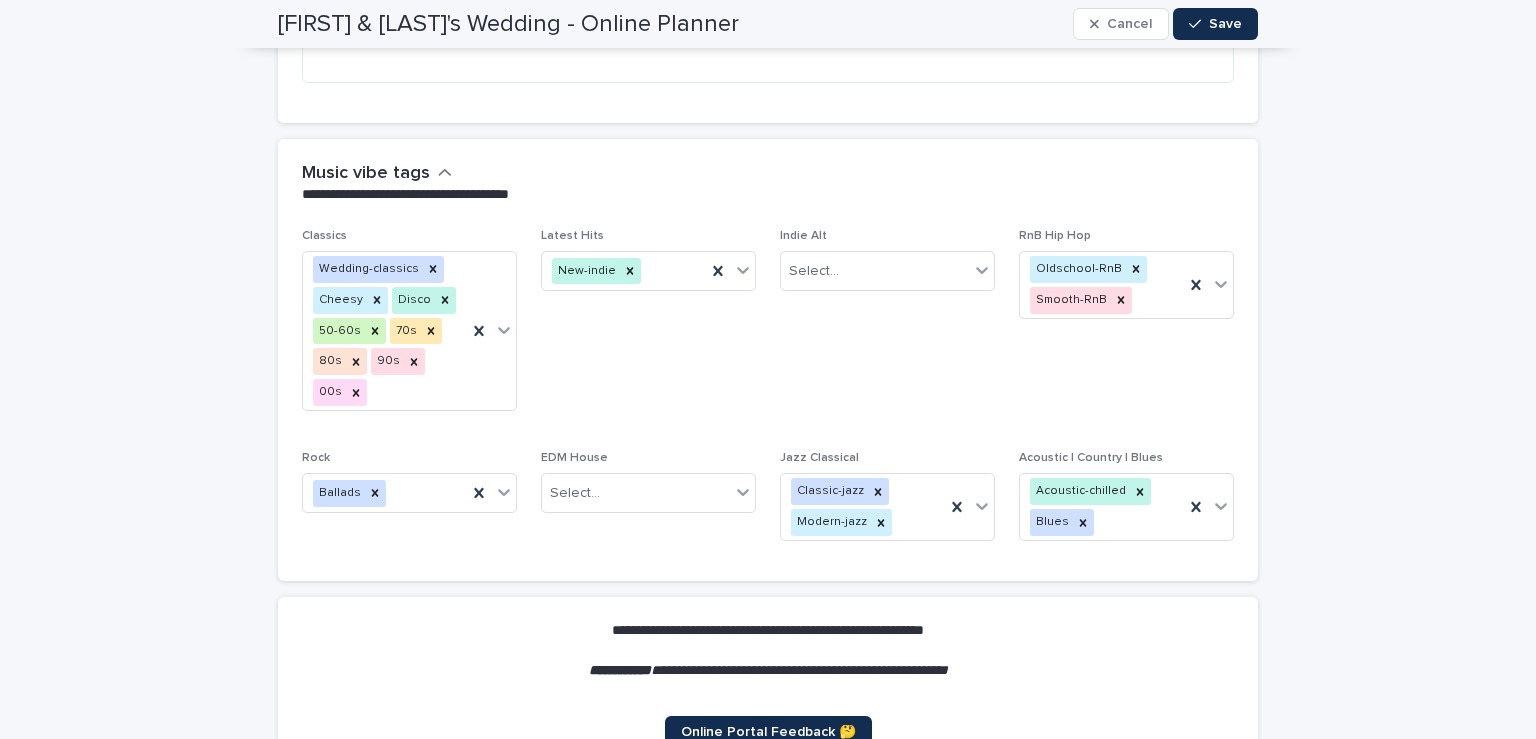 click on "Latest Hits New-indie" at bounding box center (648, 328) 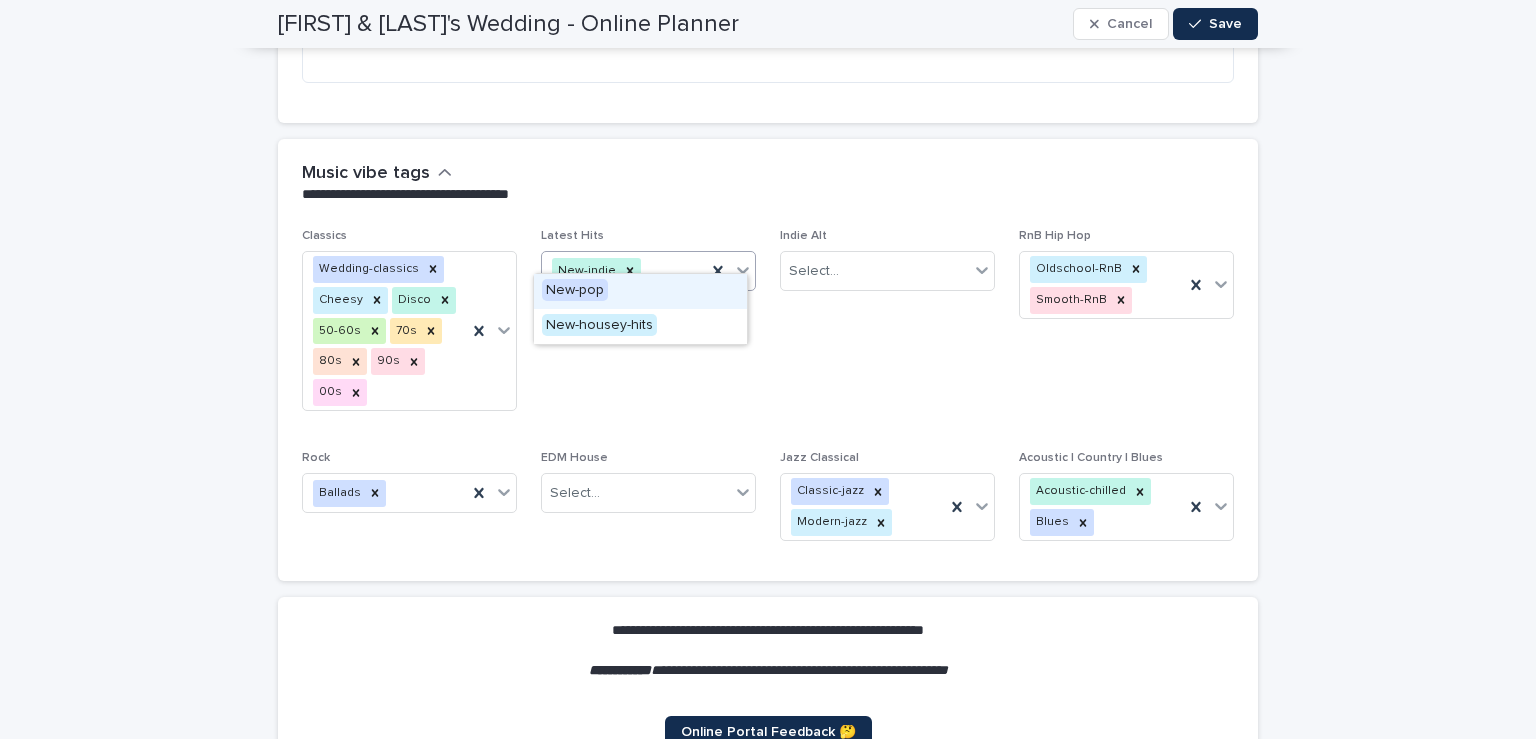 click 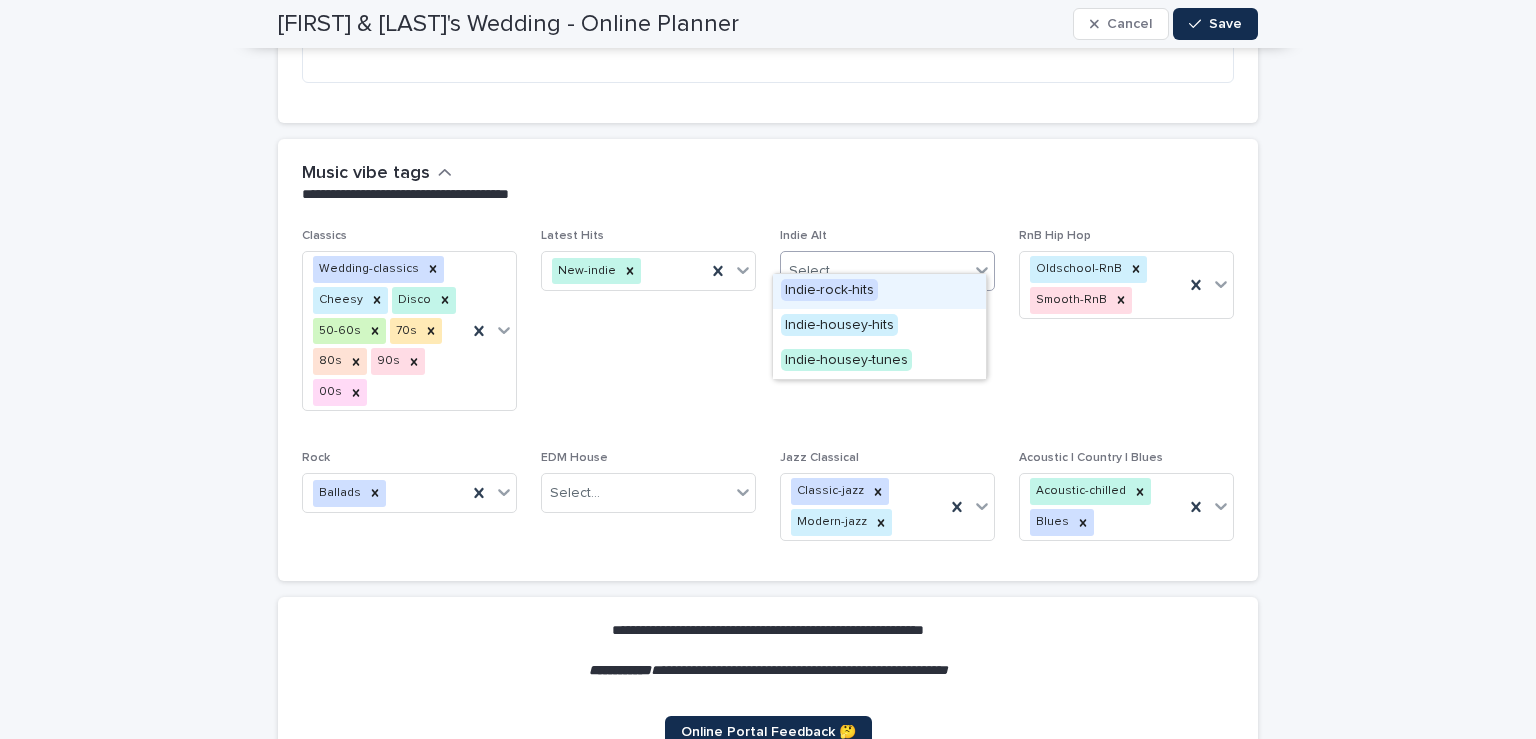click at bounding box center [982, 270] 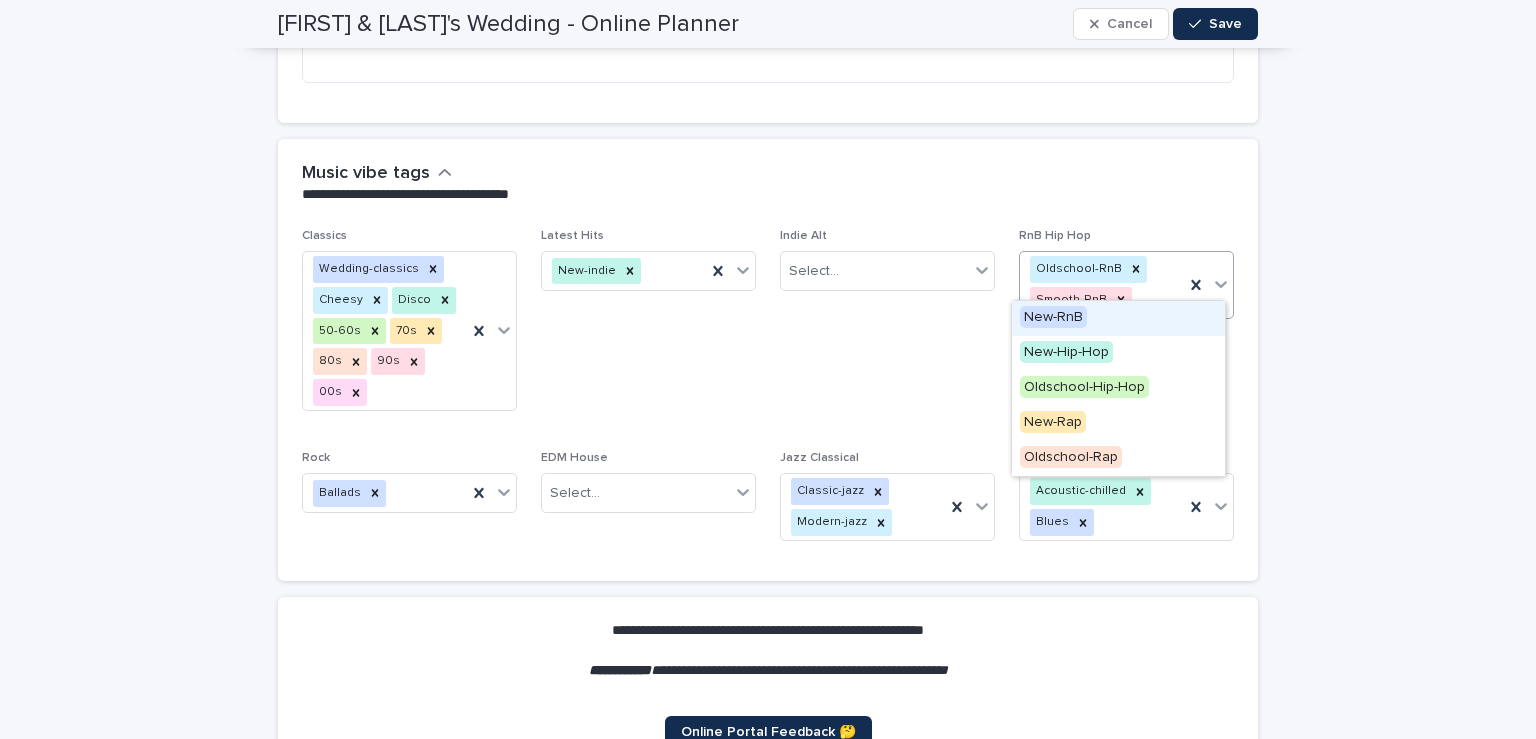 click 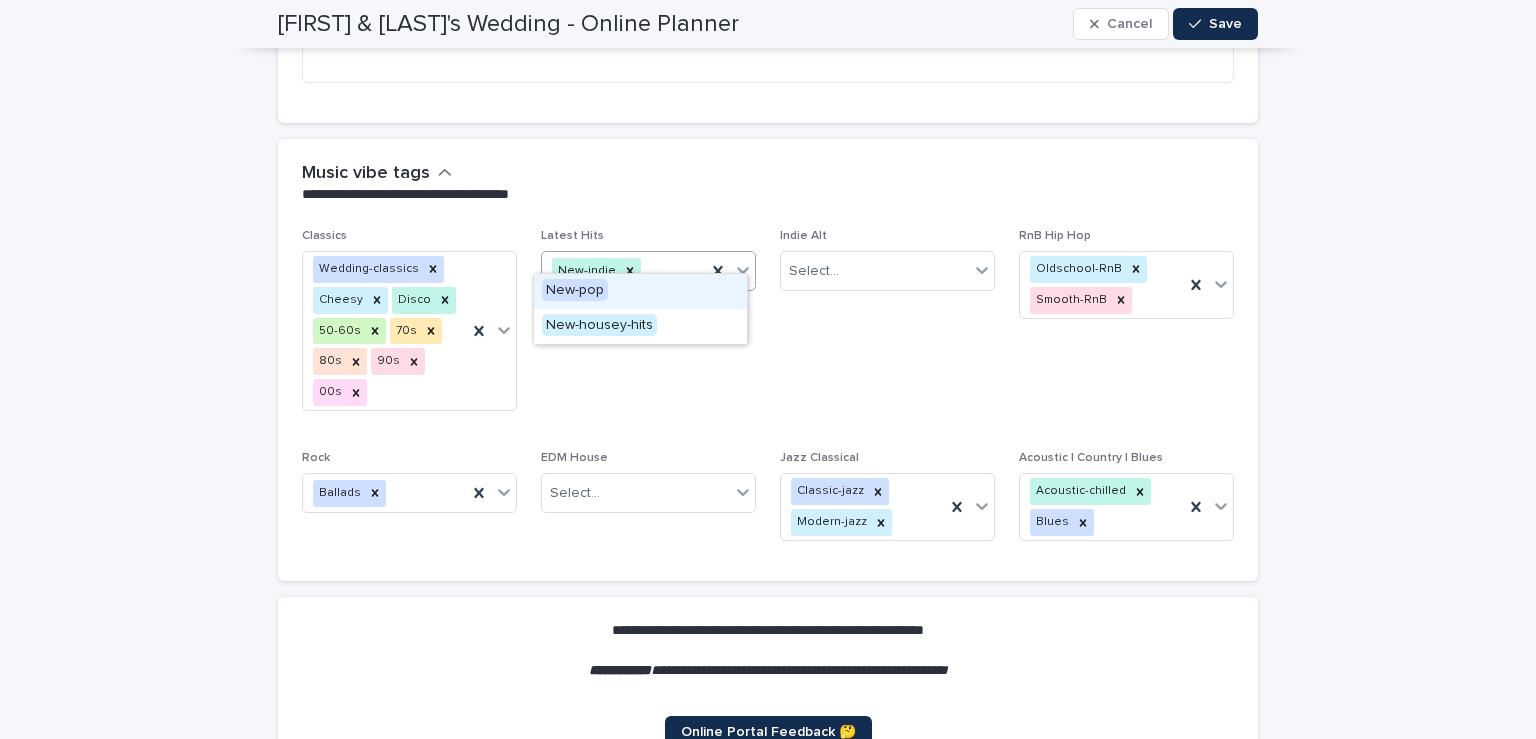 click 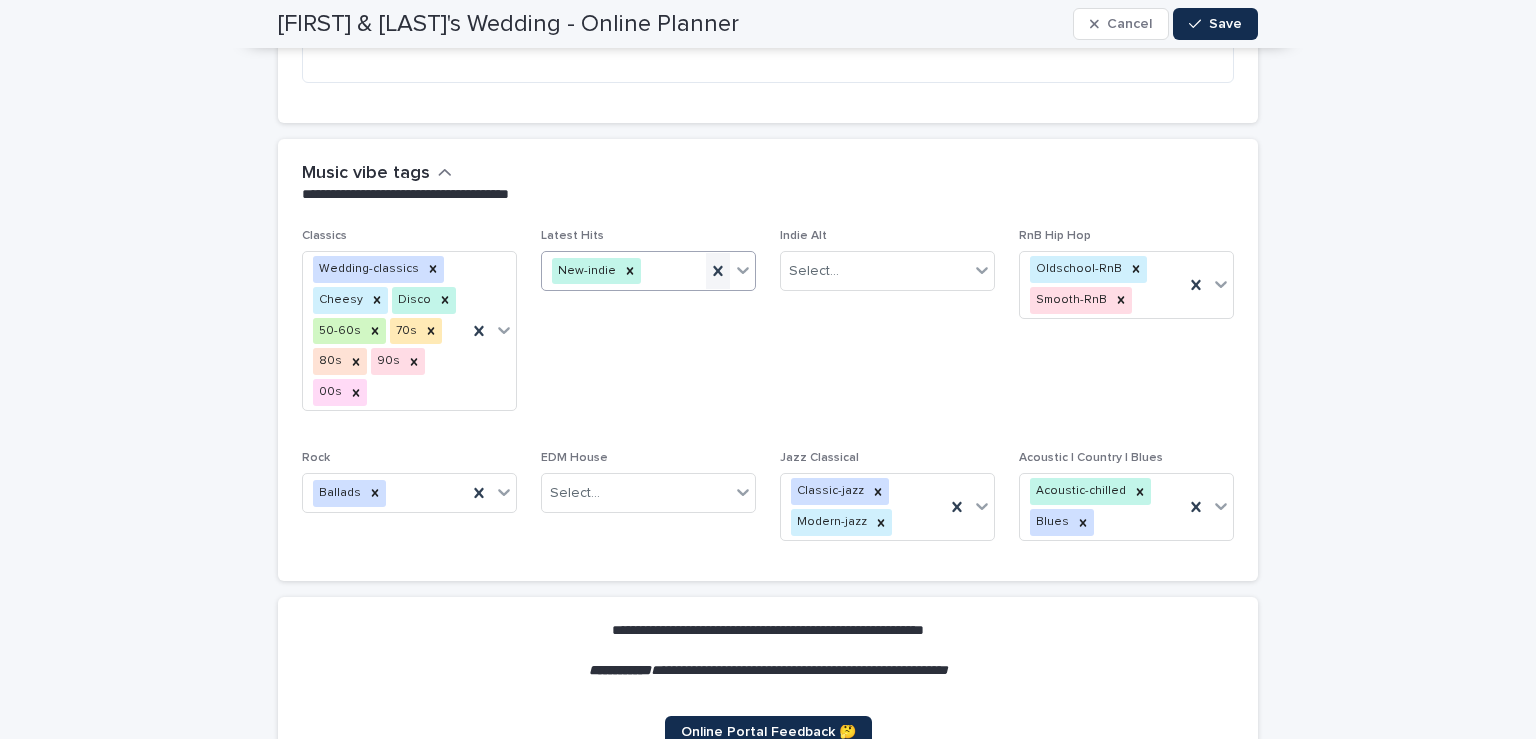 click 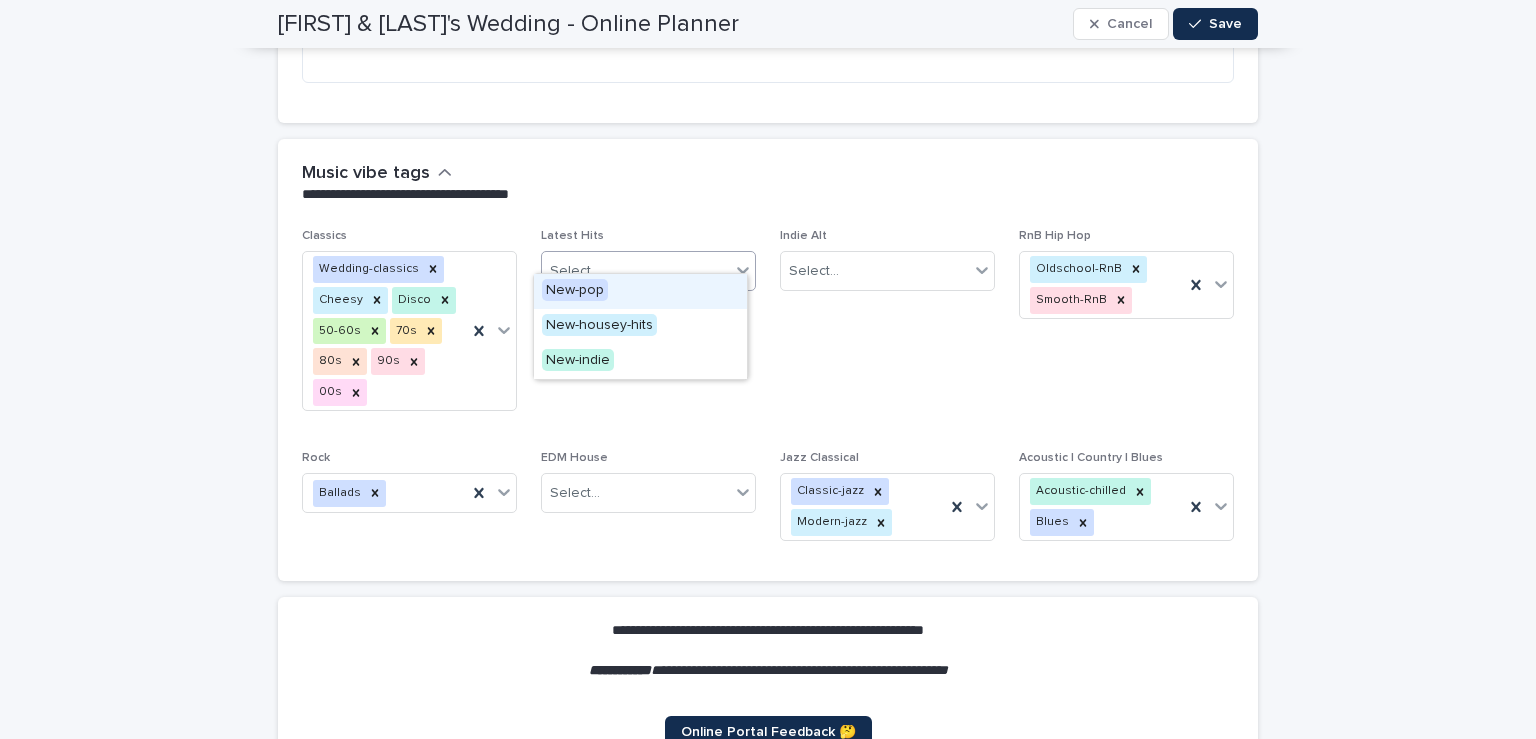 scroll, scrollTop: 7058, scrollLeft: 0, axis: vertical 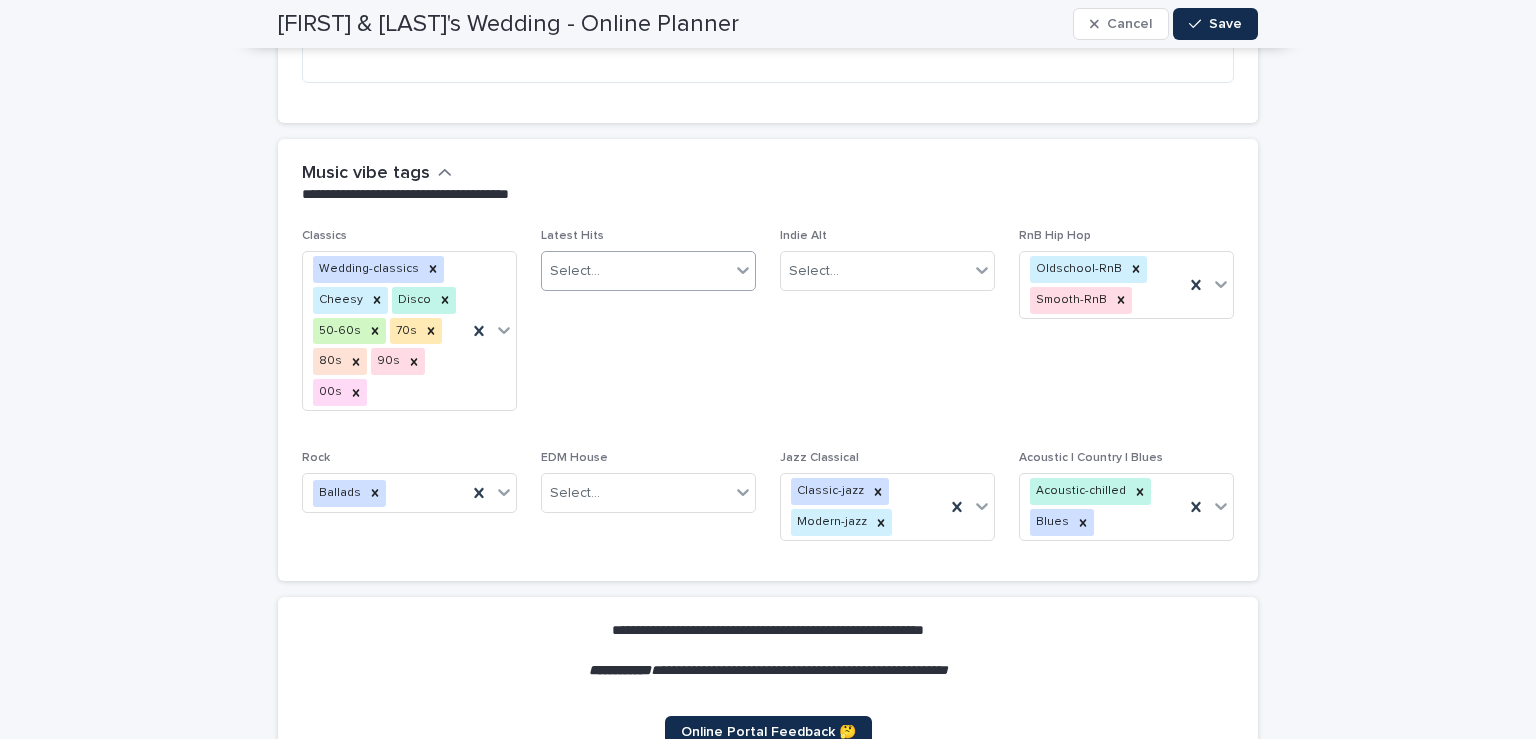 click on "**********" at bounding box center [768, 183] 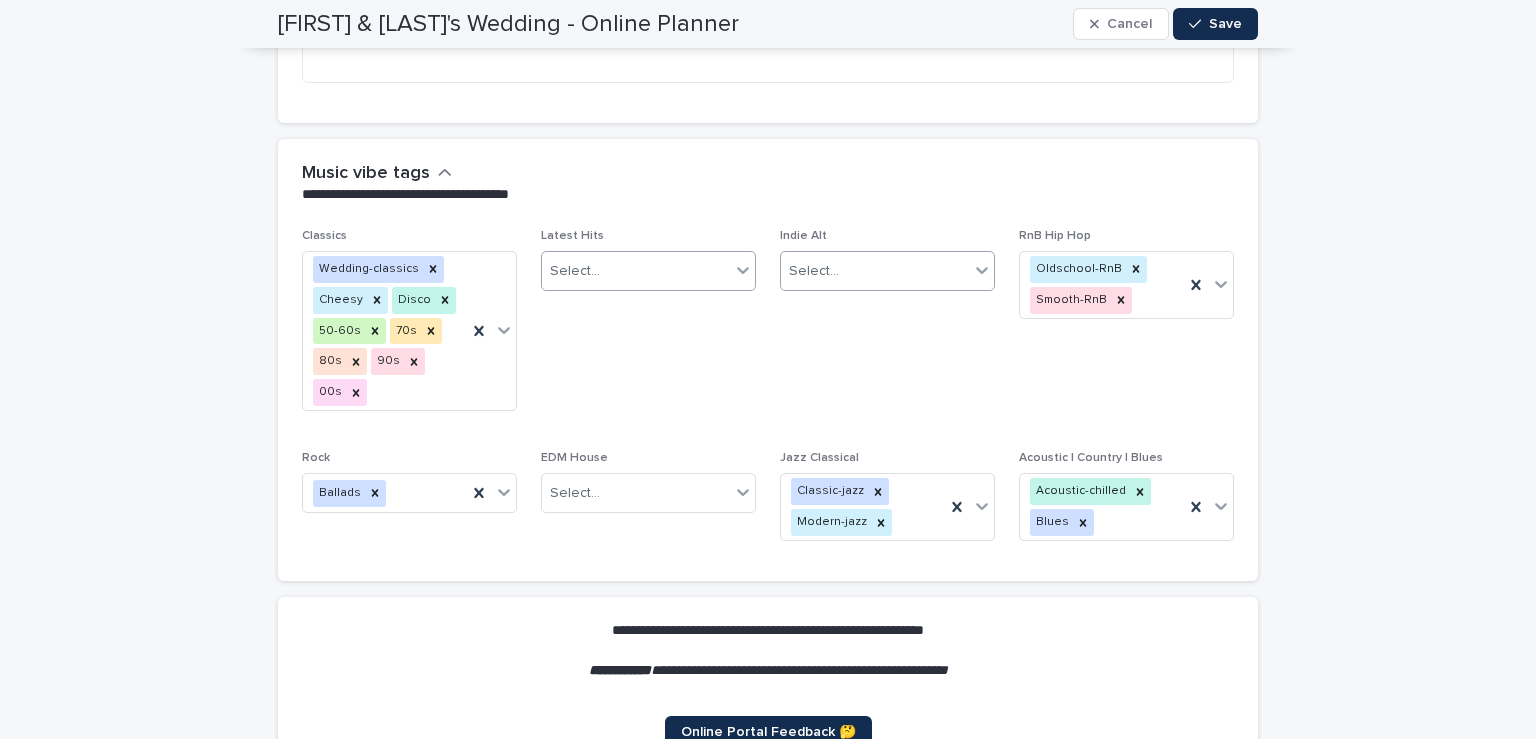 click 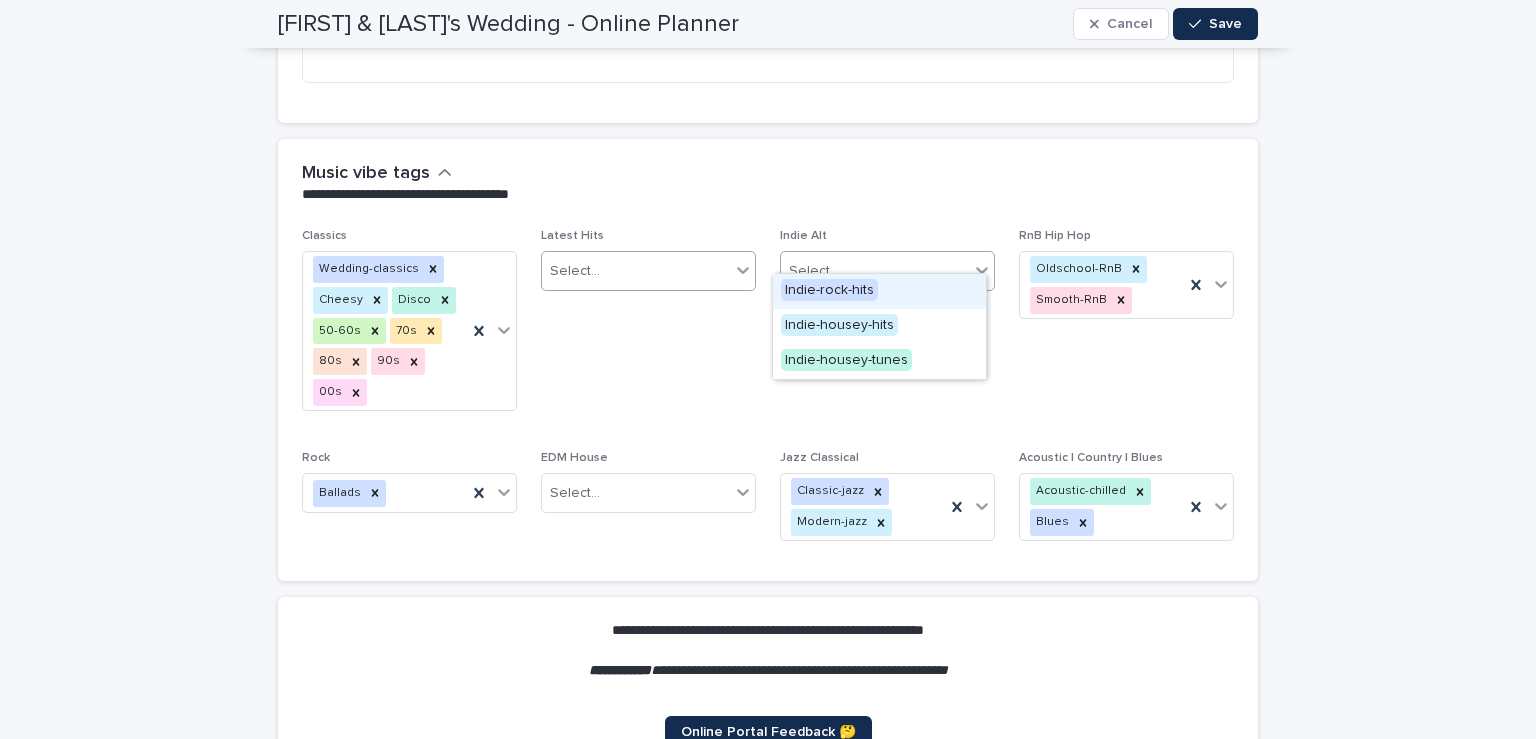click on "**********" at bounding box center [768, 183] 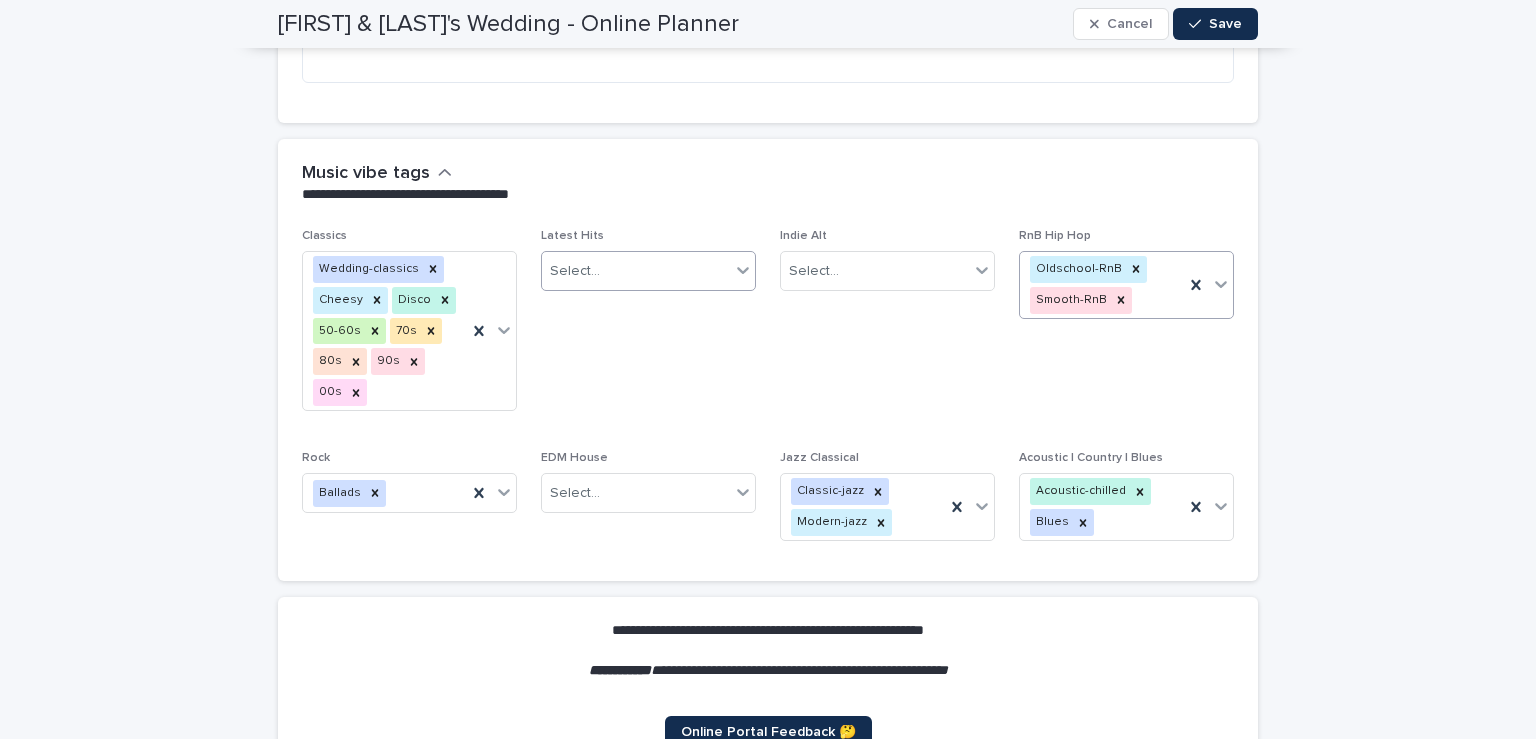 click 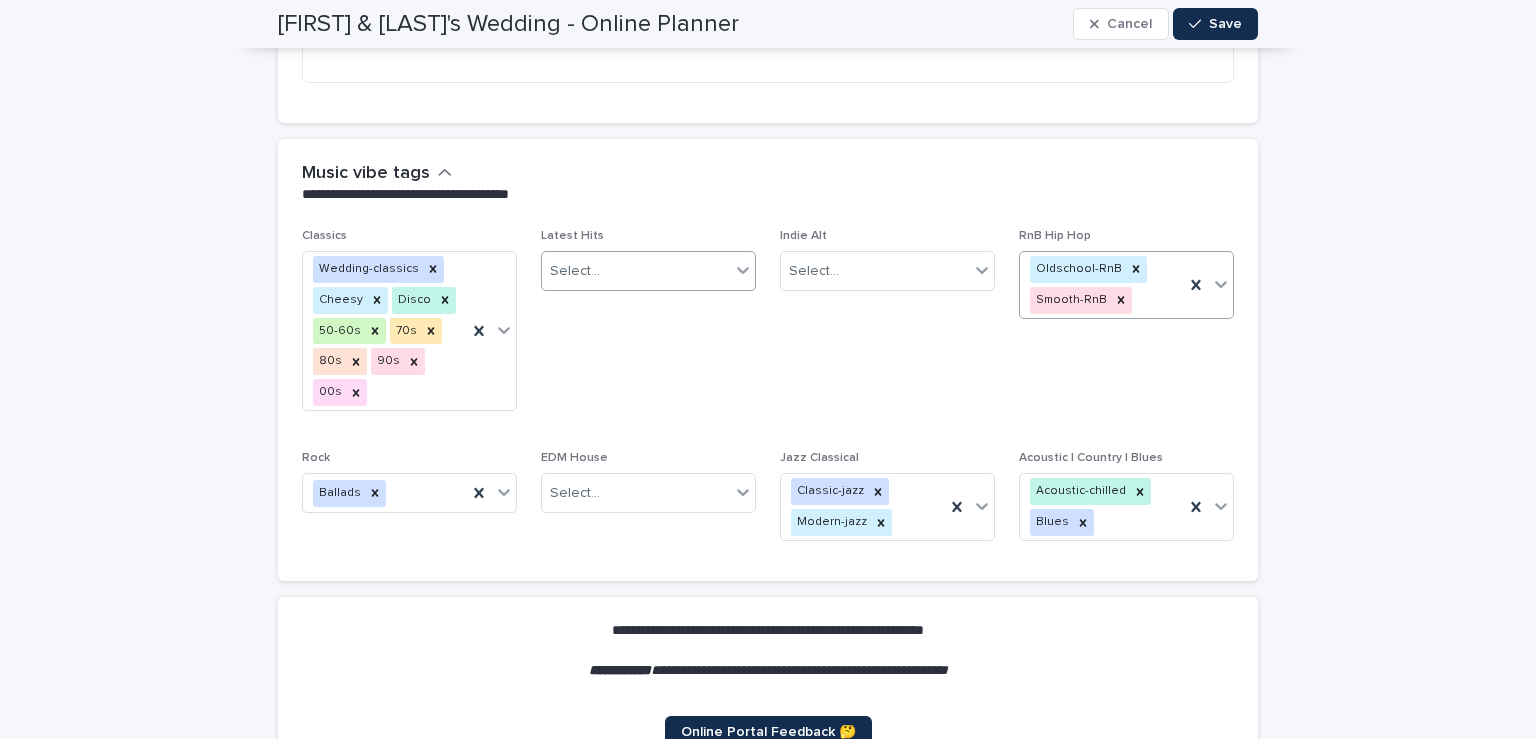 click 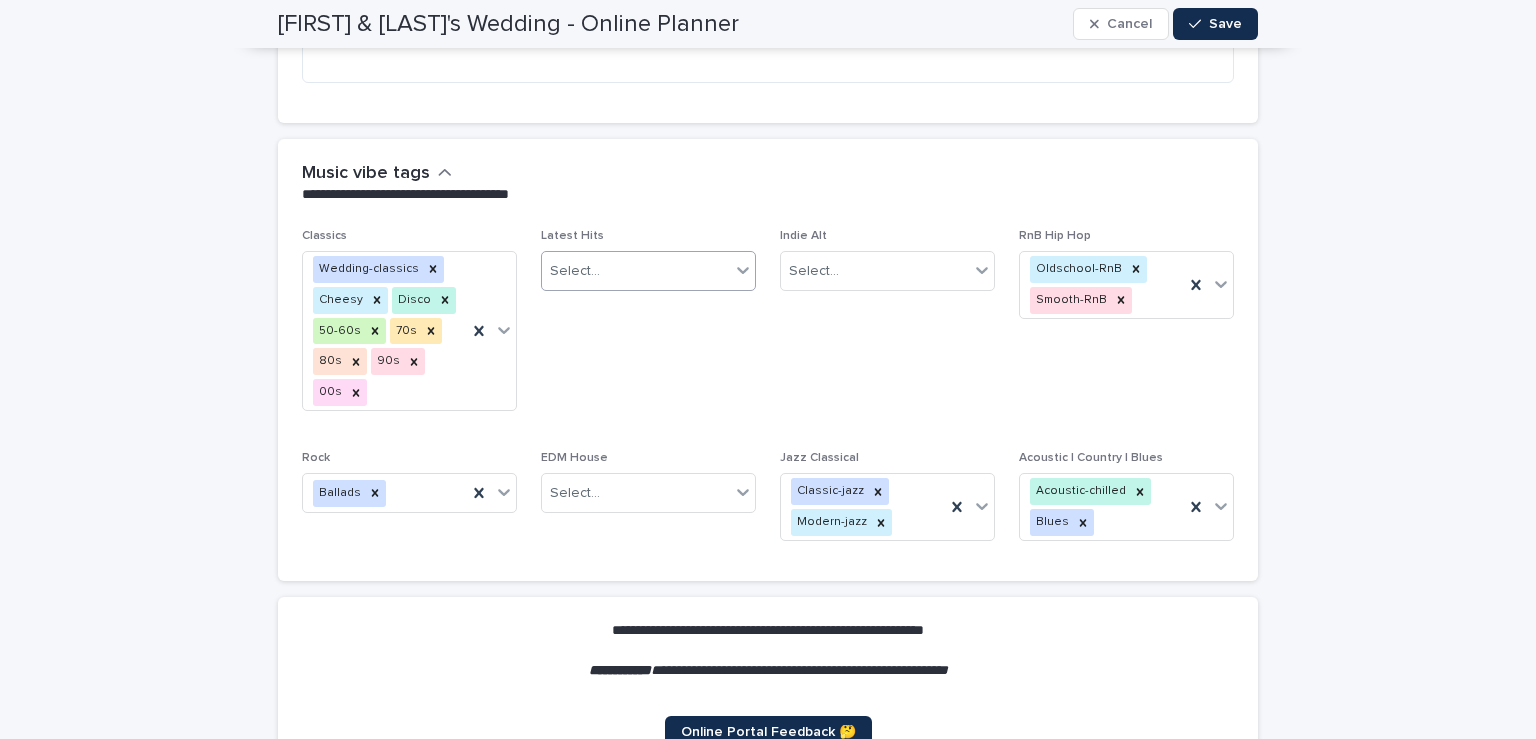 drag, startPoint x: 1267, startPoint y: 253, endPoint x: 626, endPoint y: 452, distance: 671.17957 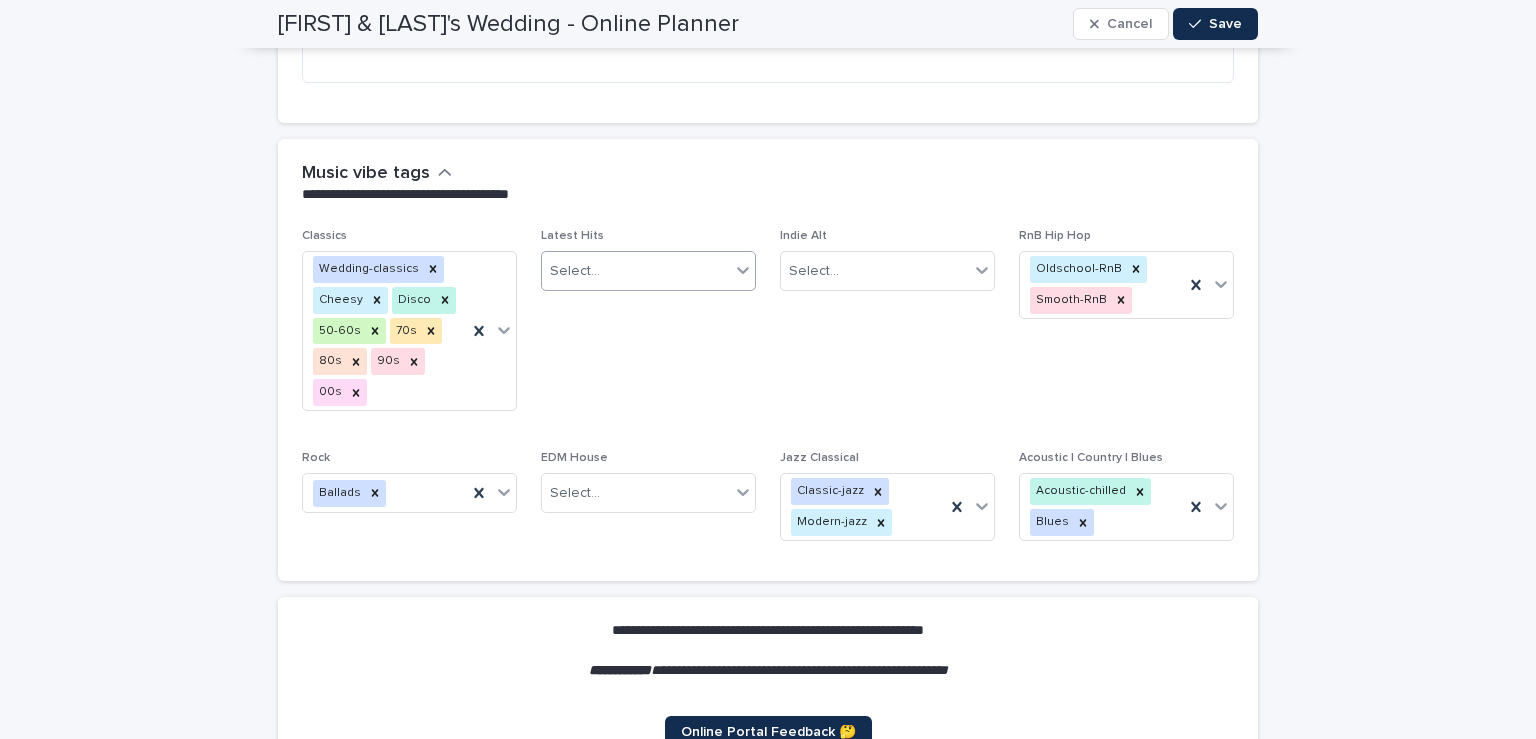 click on "**********" at bounding box center (768, -3053) 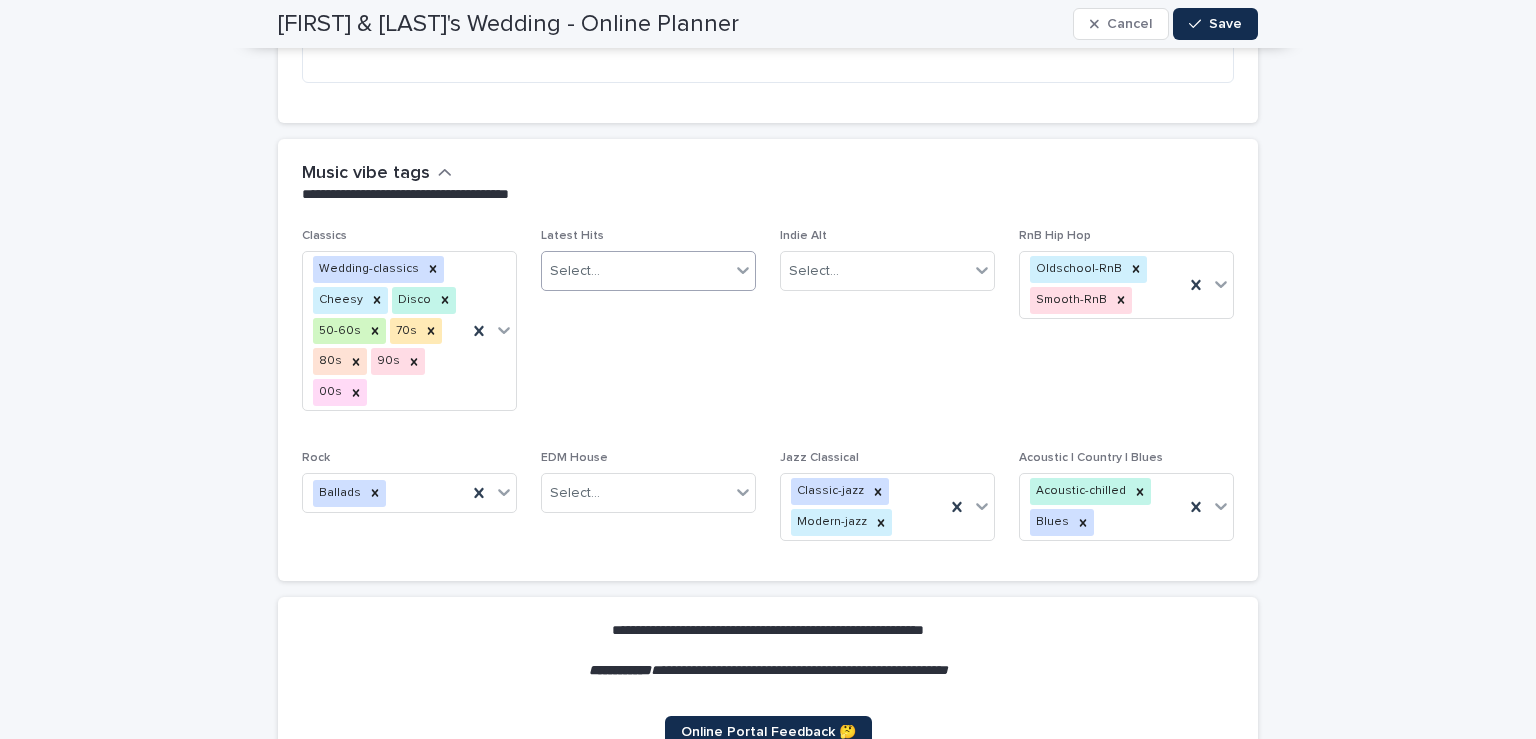 click on "Classics Wedding-classics Cheesy Disco 50-60s 70s 80s 90s 00s Latest Hits Select... Indie Alt Select... RnB Hip Hop Oldschool-RnB Smooth-RnB Rock Ballads EDM House Select... Jazz Classical Classic-jazz Modern-jazz Acoustic | Country | Blues Acoustic-chilled Blues" at bounding box center [768, 393] 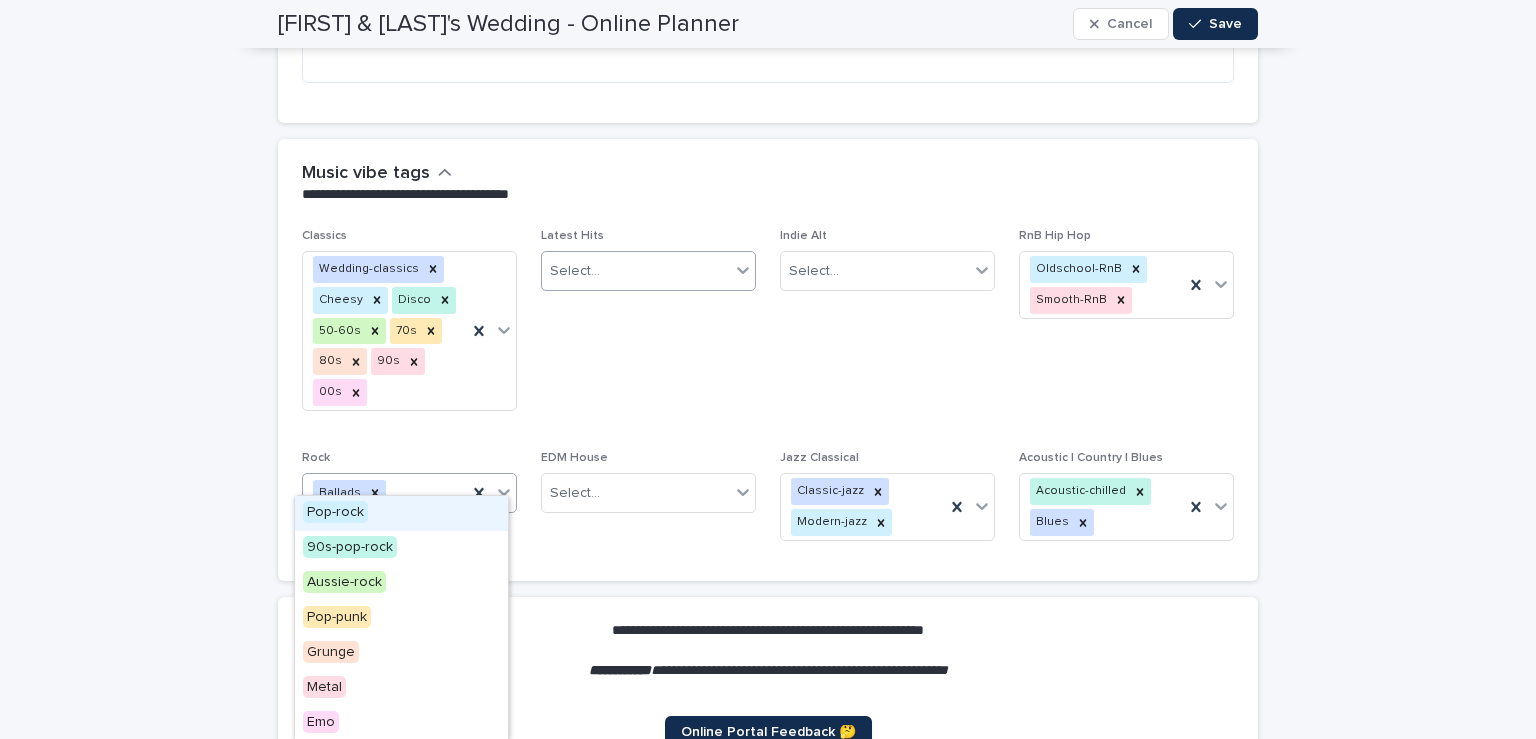 click 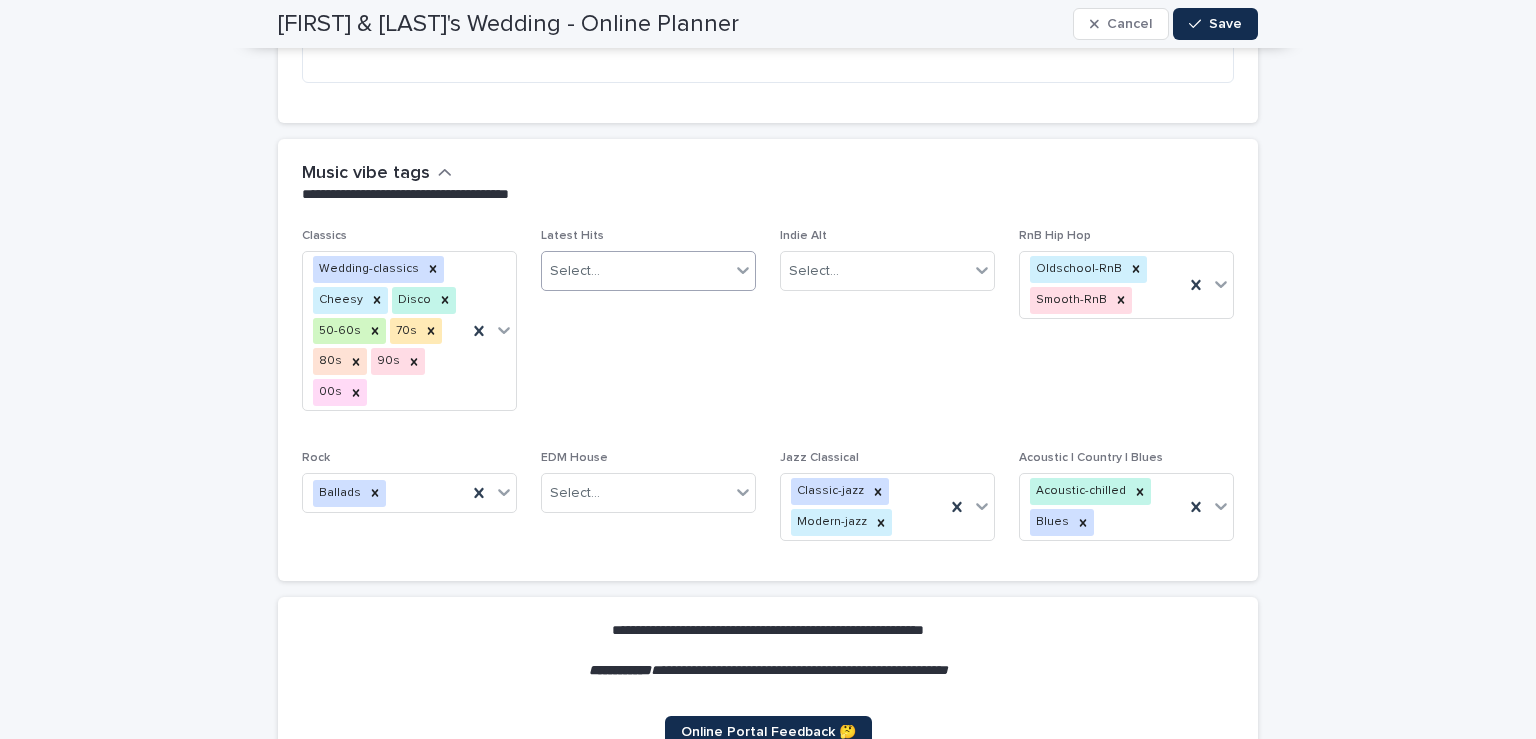 click on "**********" at bounding box center [768, 685] 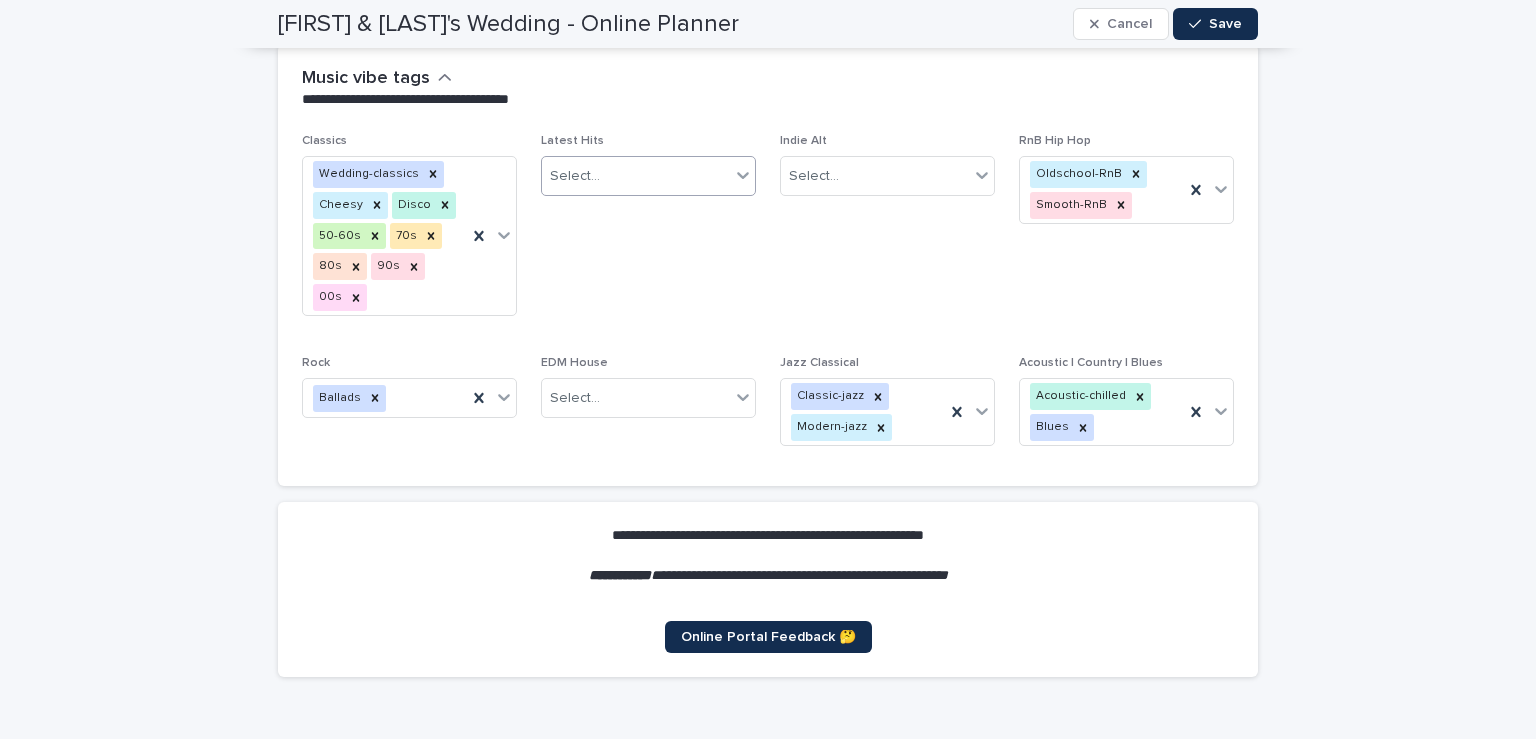 scroll, scrollTop: 7172, scrollLeft: 0, axis: vertical 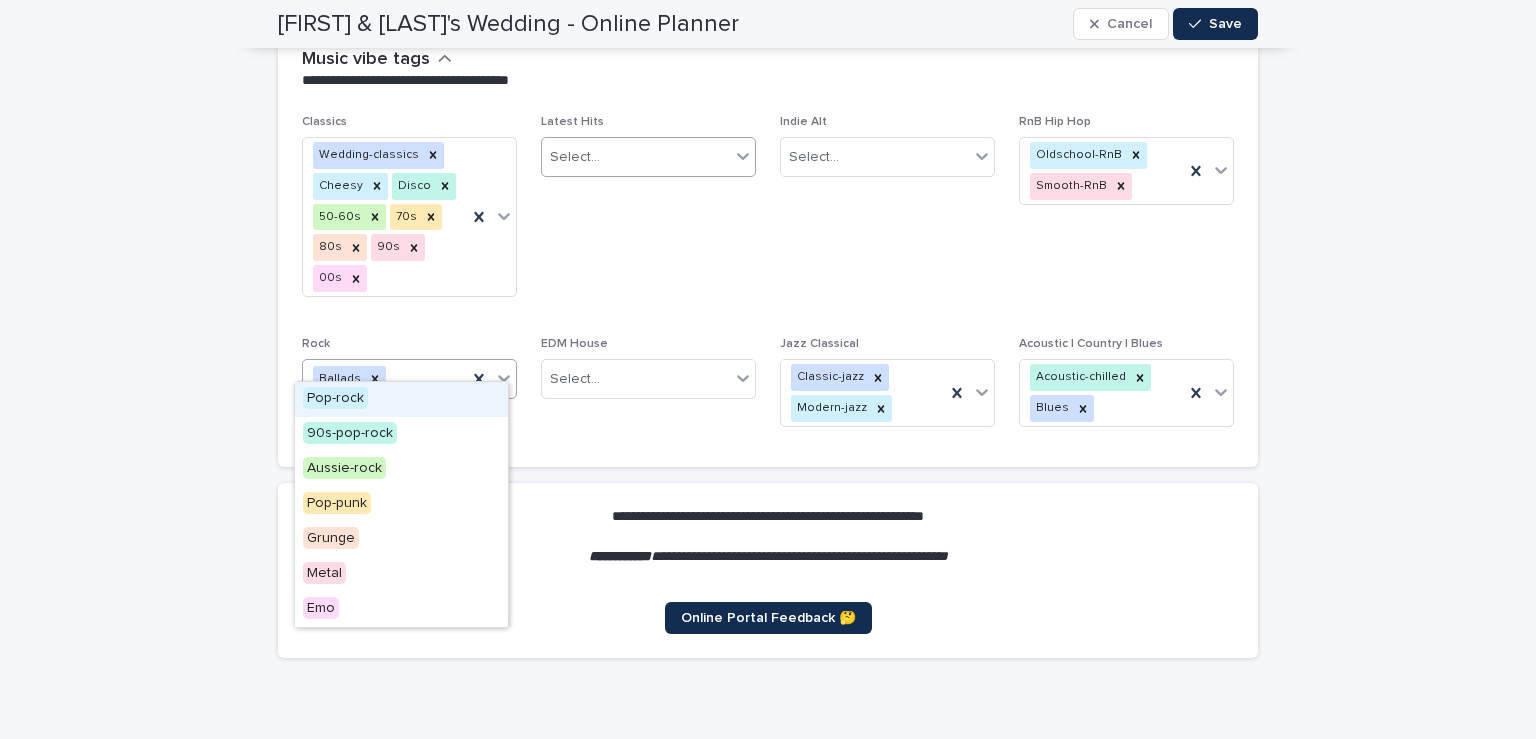 click at bounding box center (504, 378) 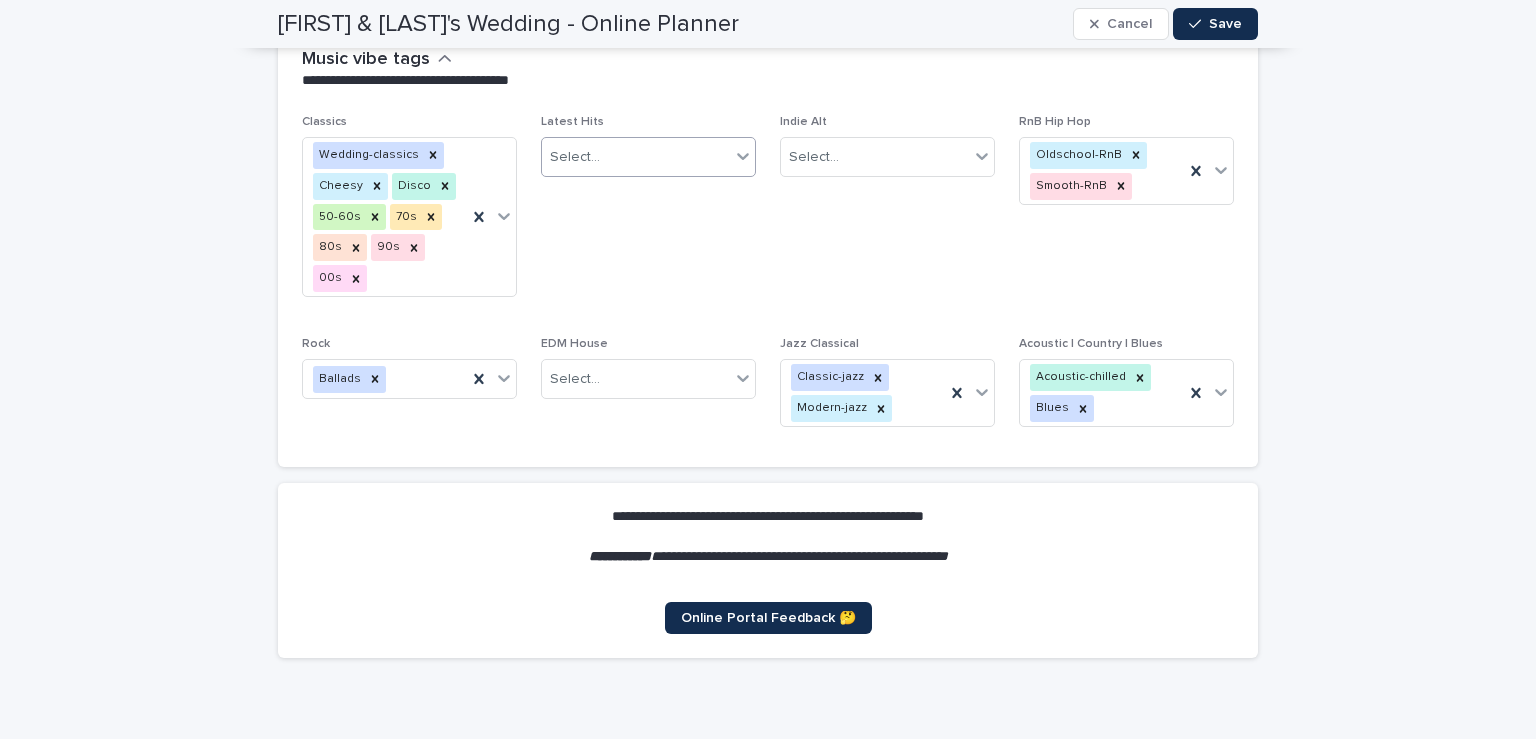 click on "EDM House Select..." at bounding box center (648, 376) 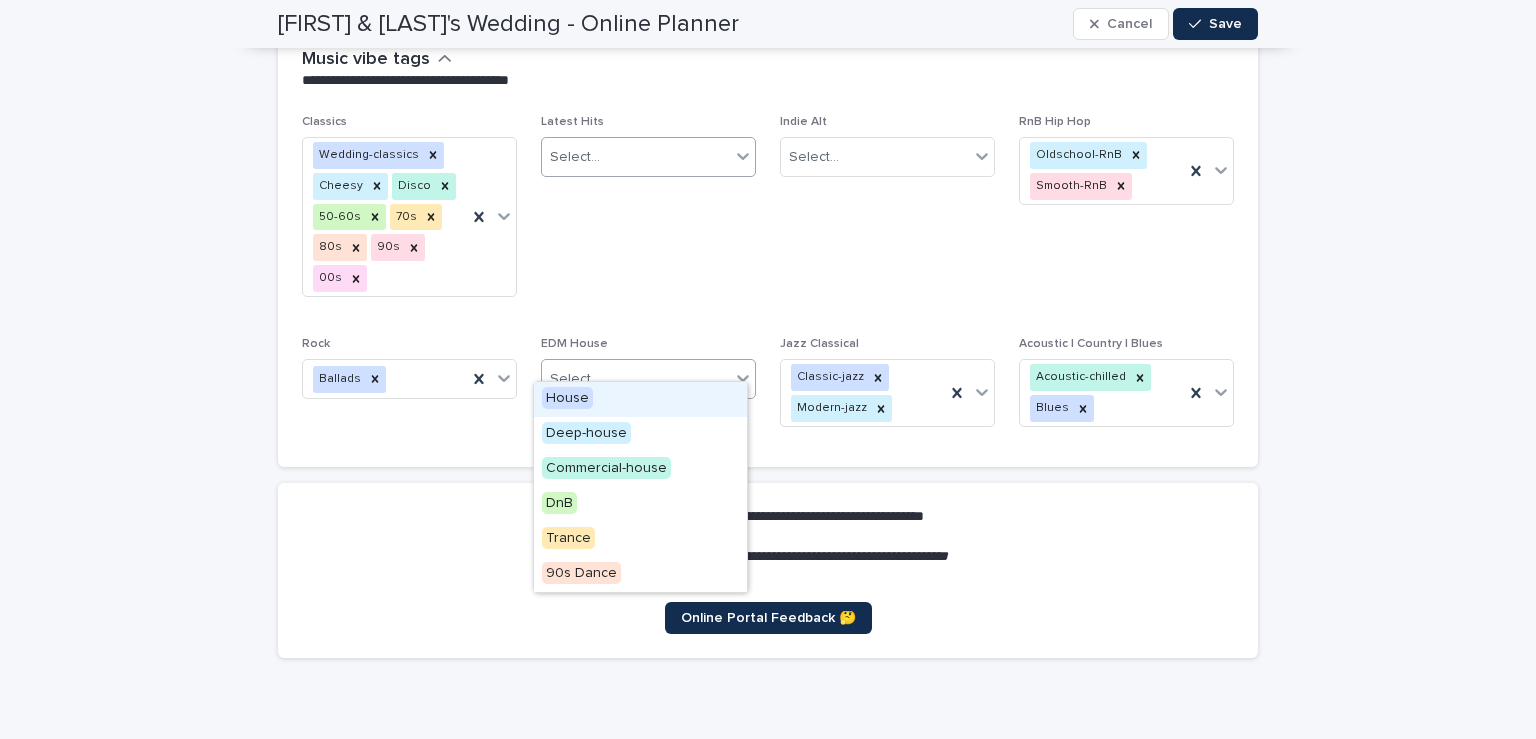 click 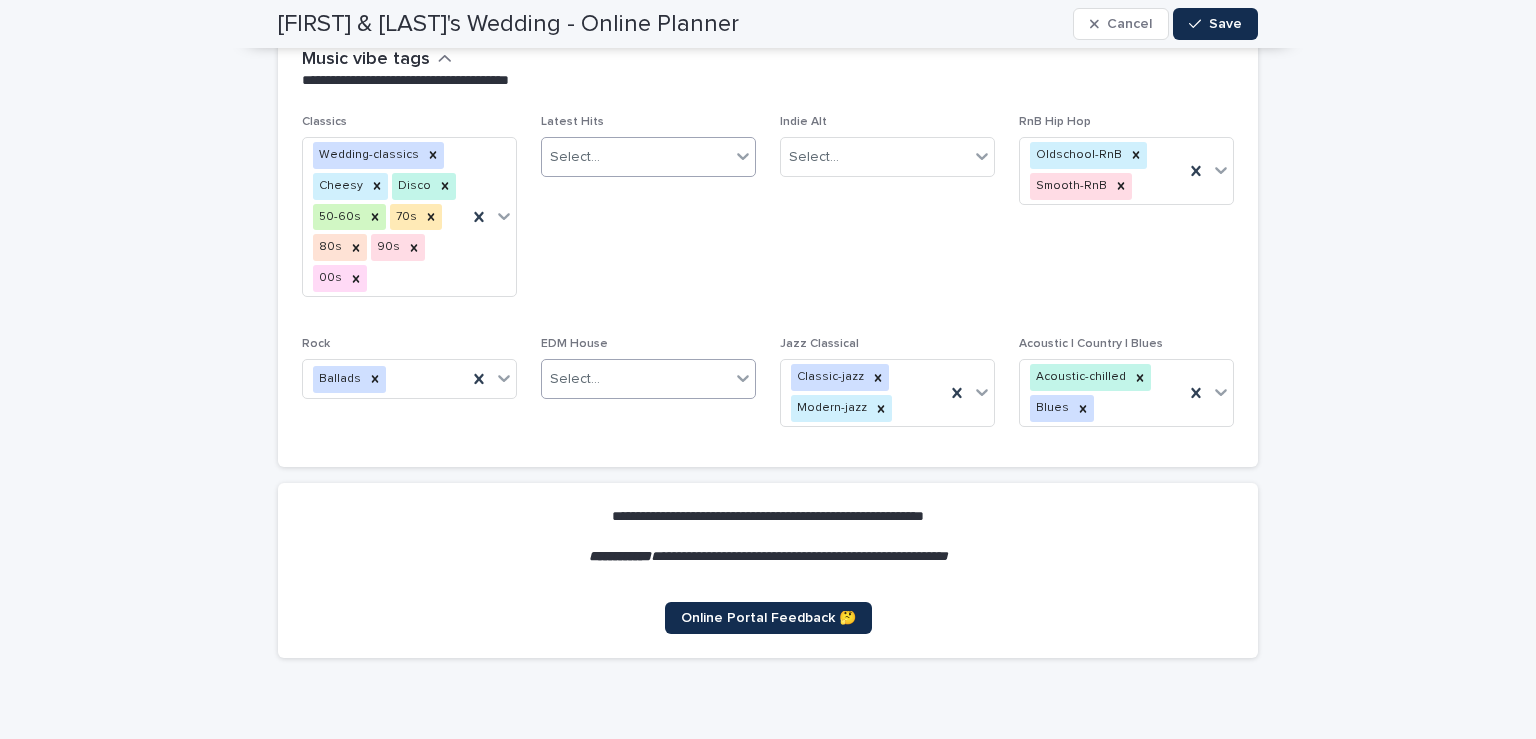 click 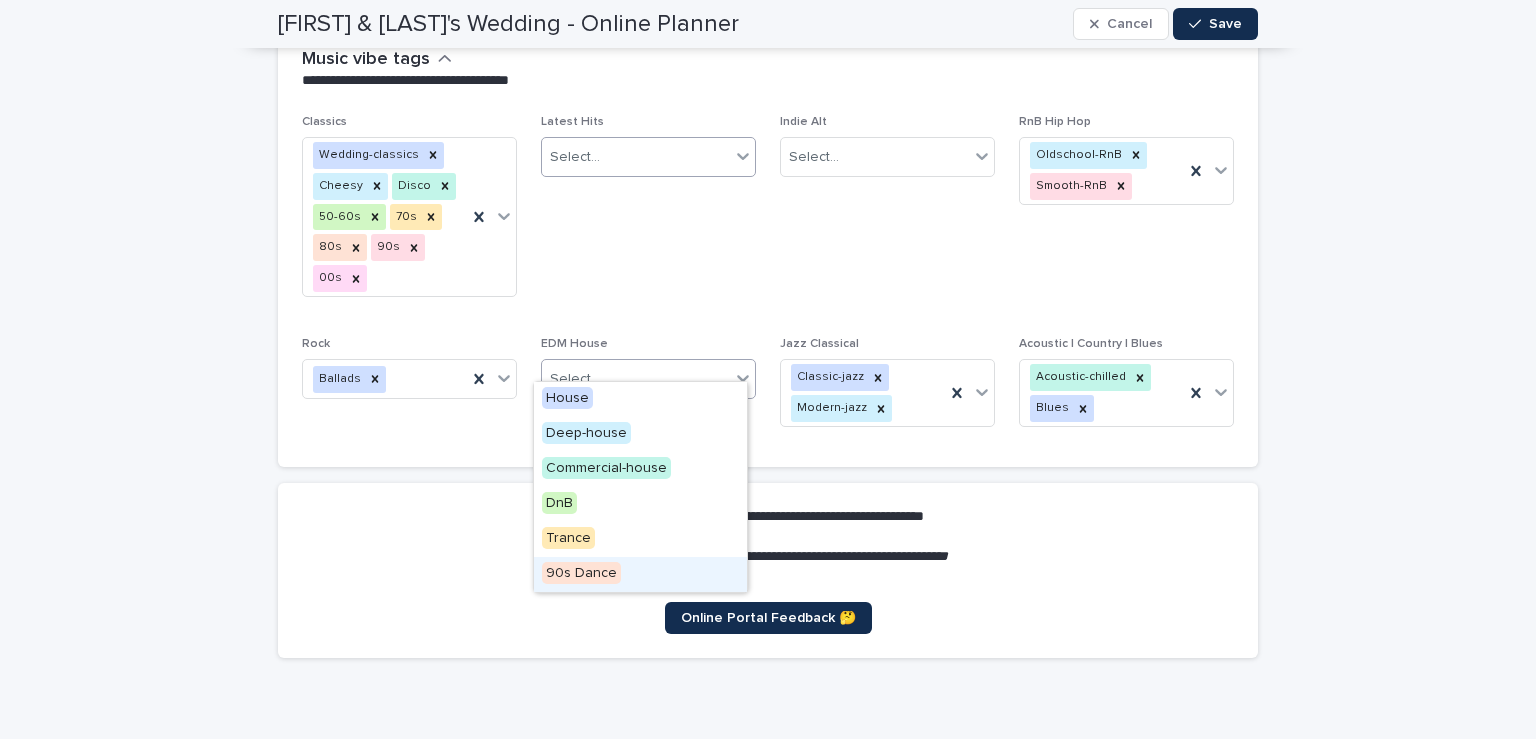 click on "90s Dance" at bounding box center (640, 574) 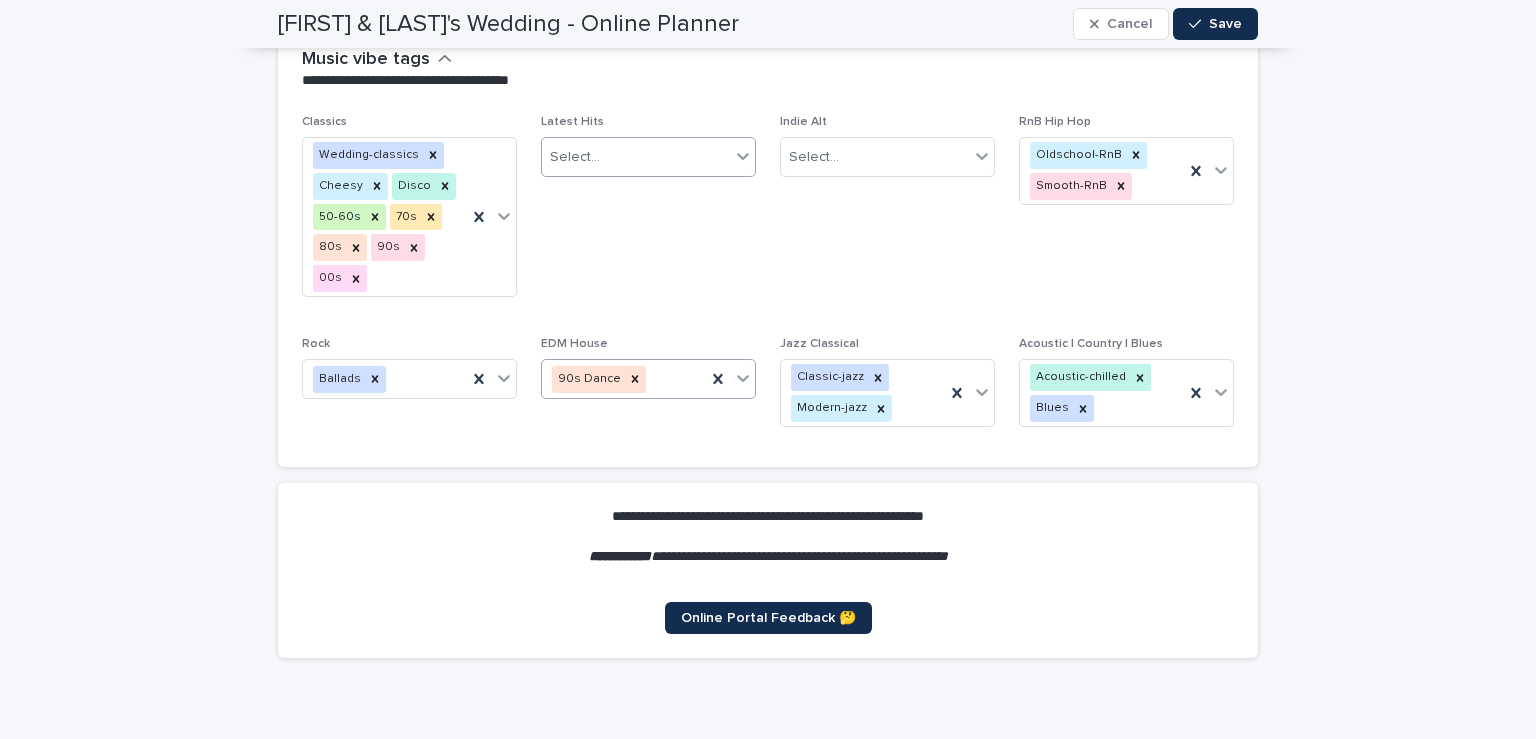 scroll, scrollTop: 7172, scrollLeft: 0, axis: vertical 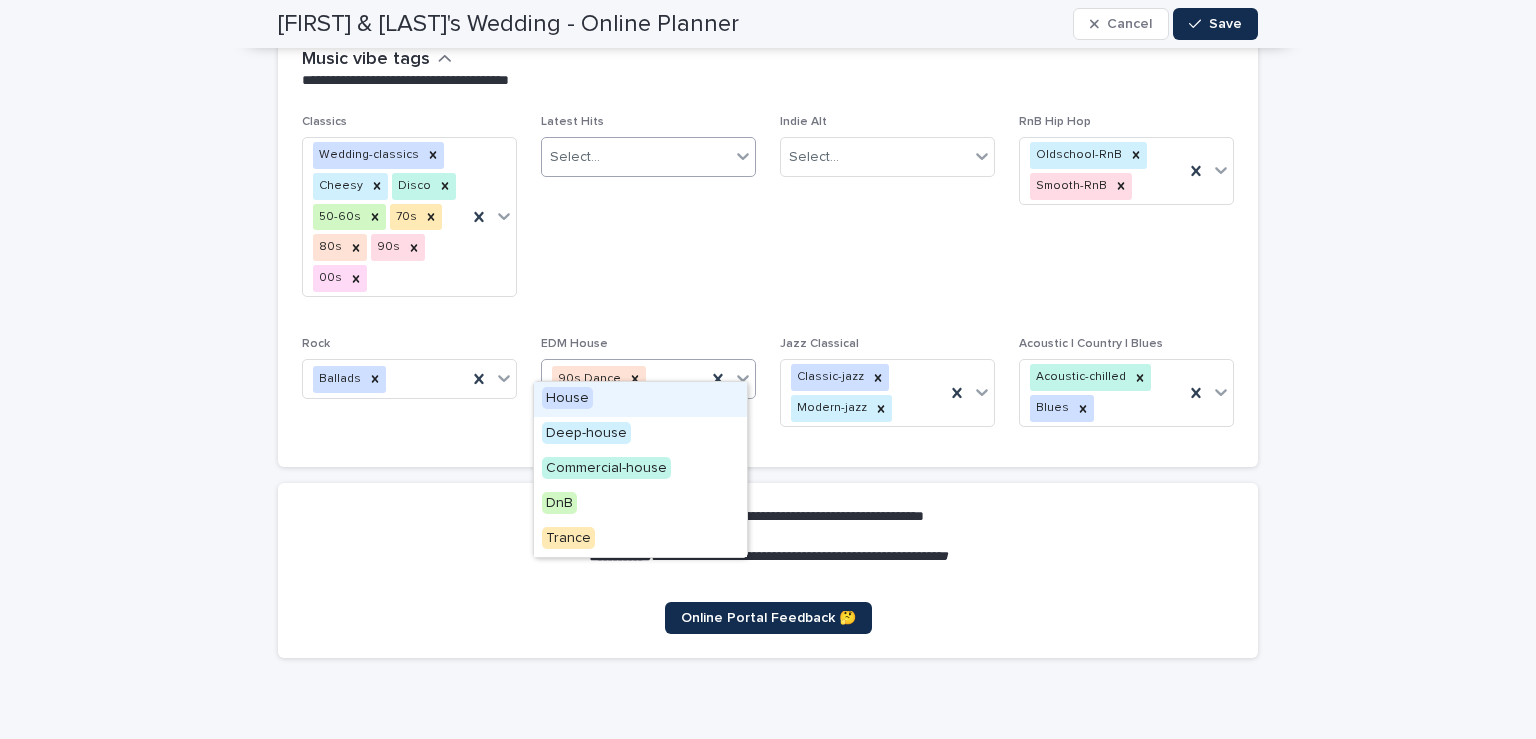 click on "Indie Alt Select..." at bounding box center [887, 214] 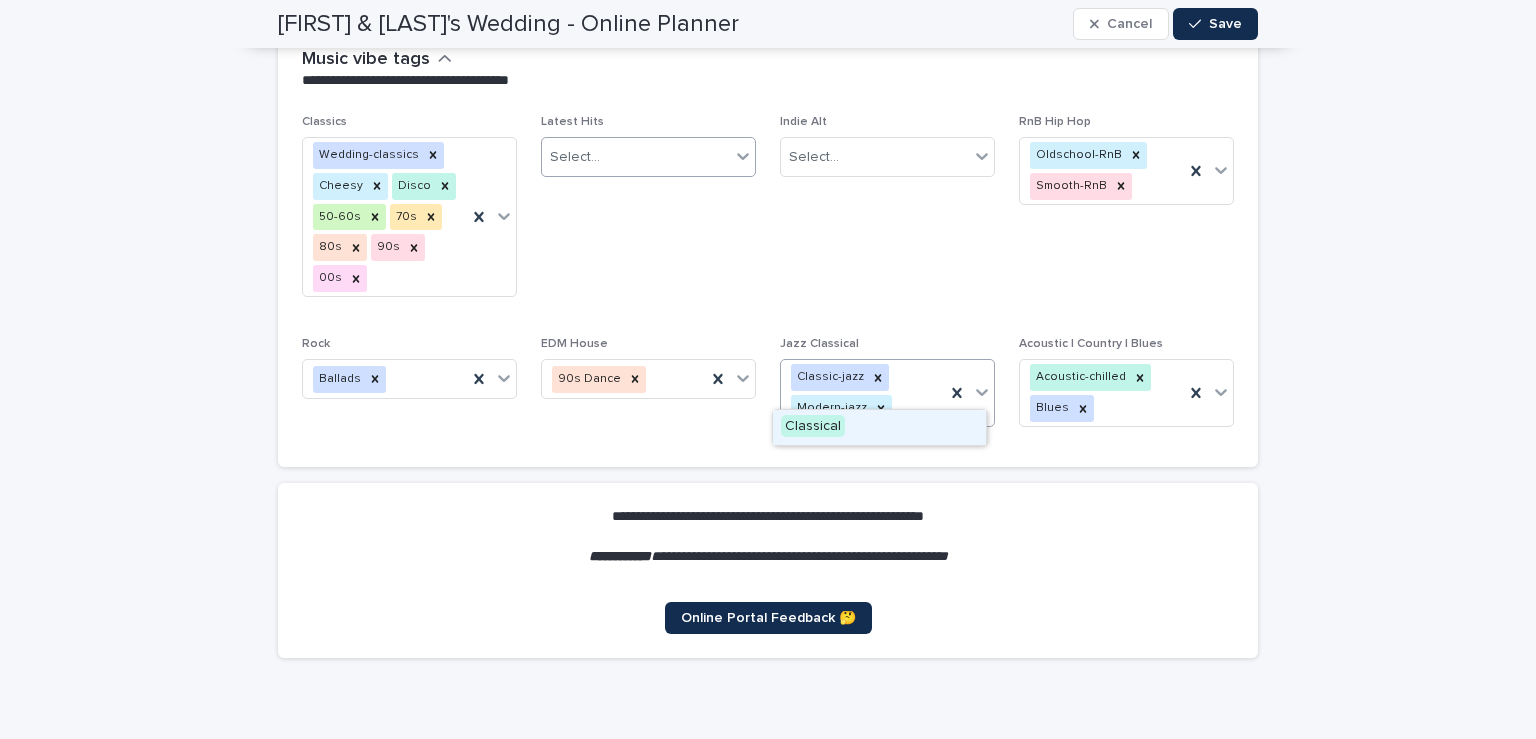 click 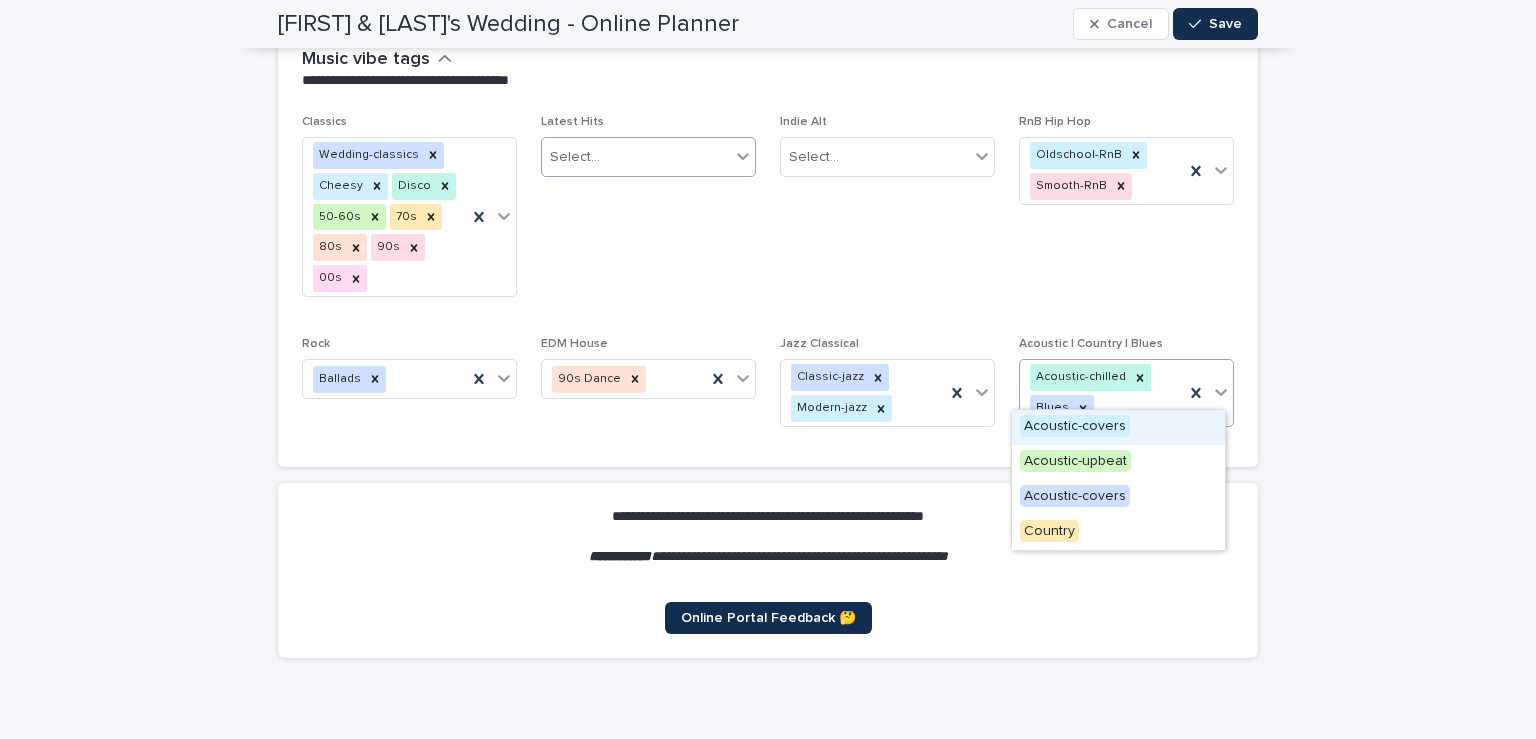 click 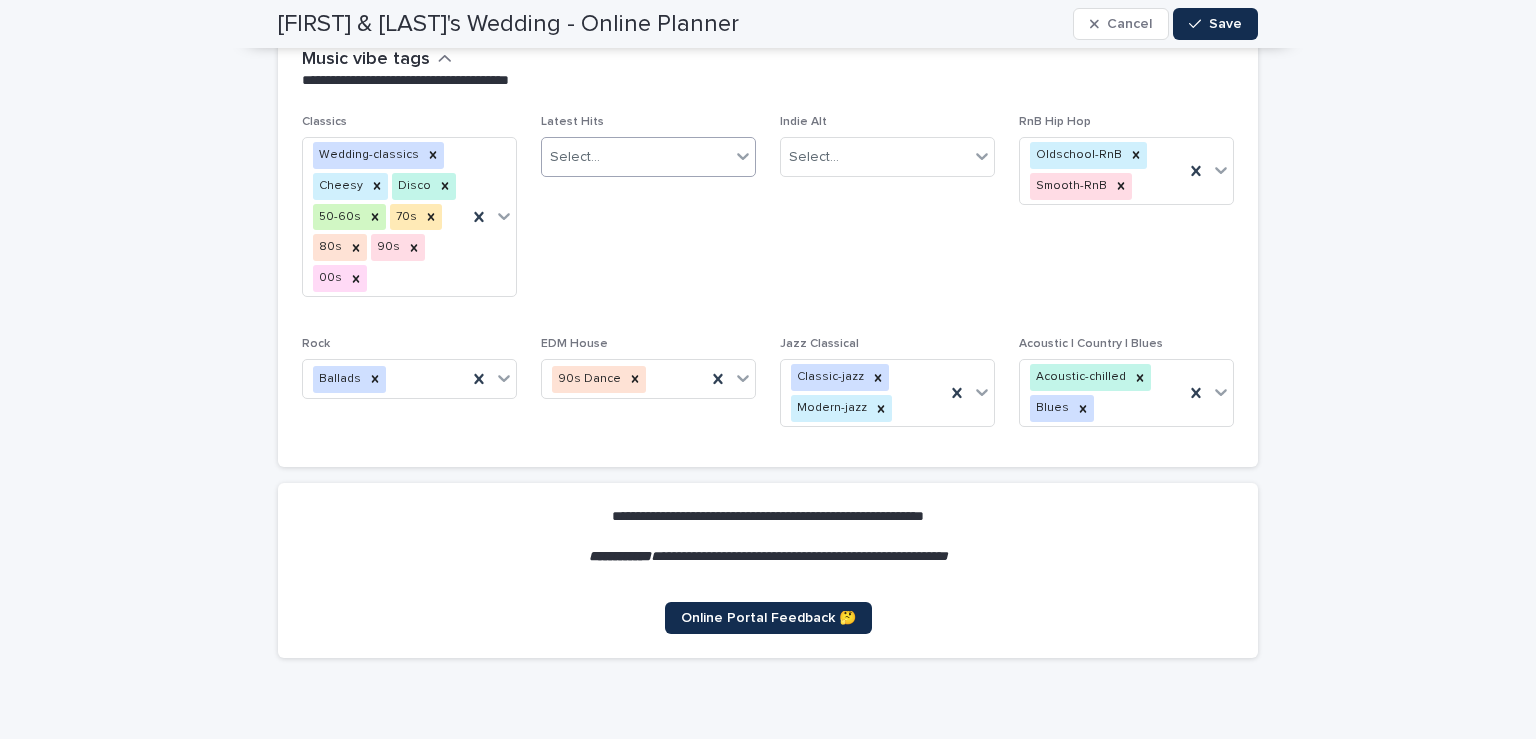 click on "**********" at bounding box center (799, 556) 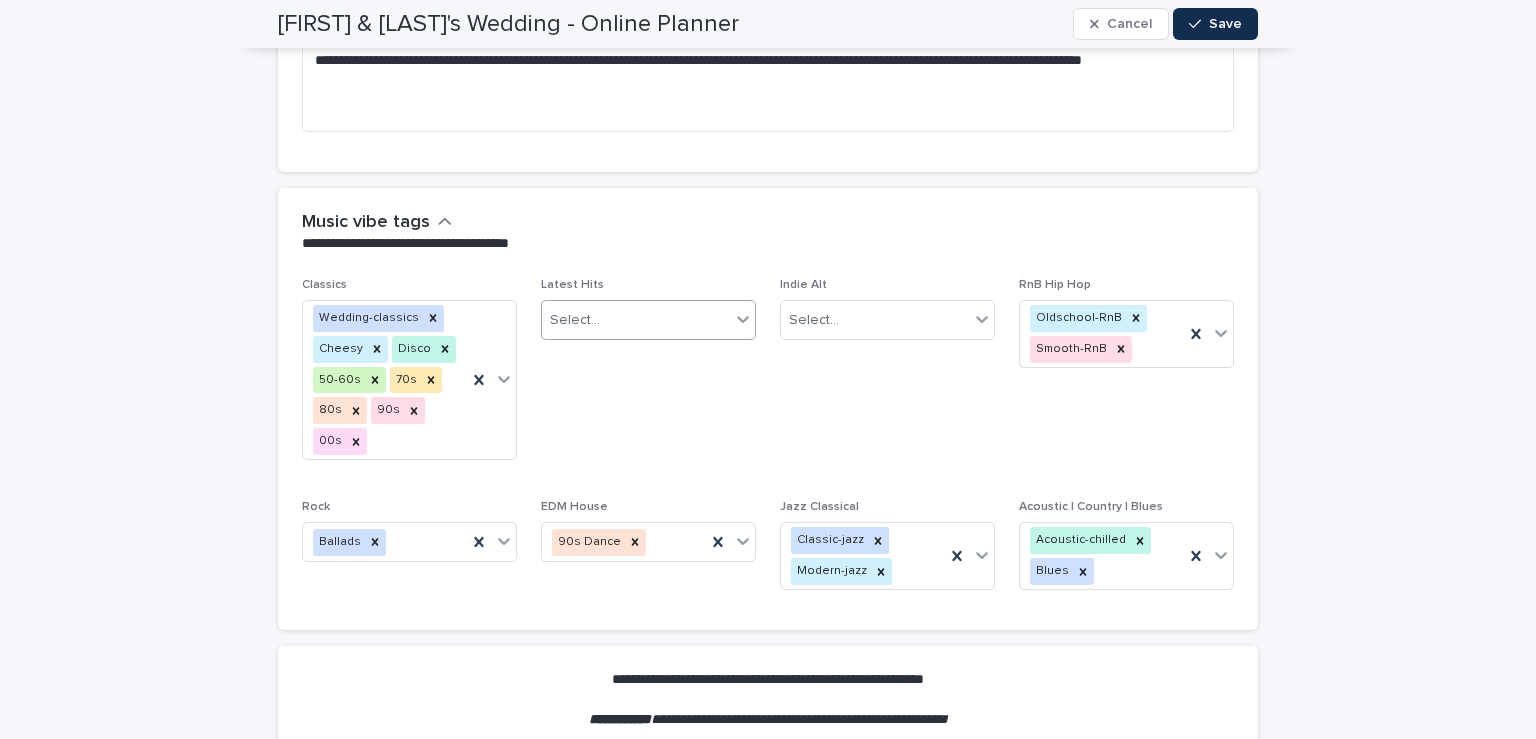 scroll, scrollTop: 7245, scrollLeft: 0, axis: vertical 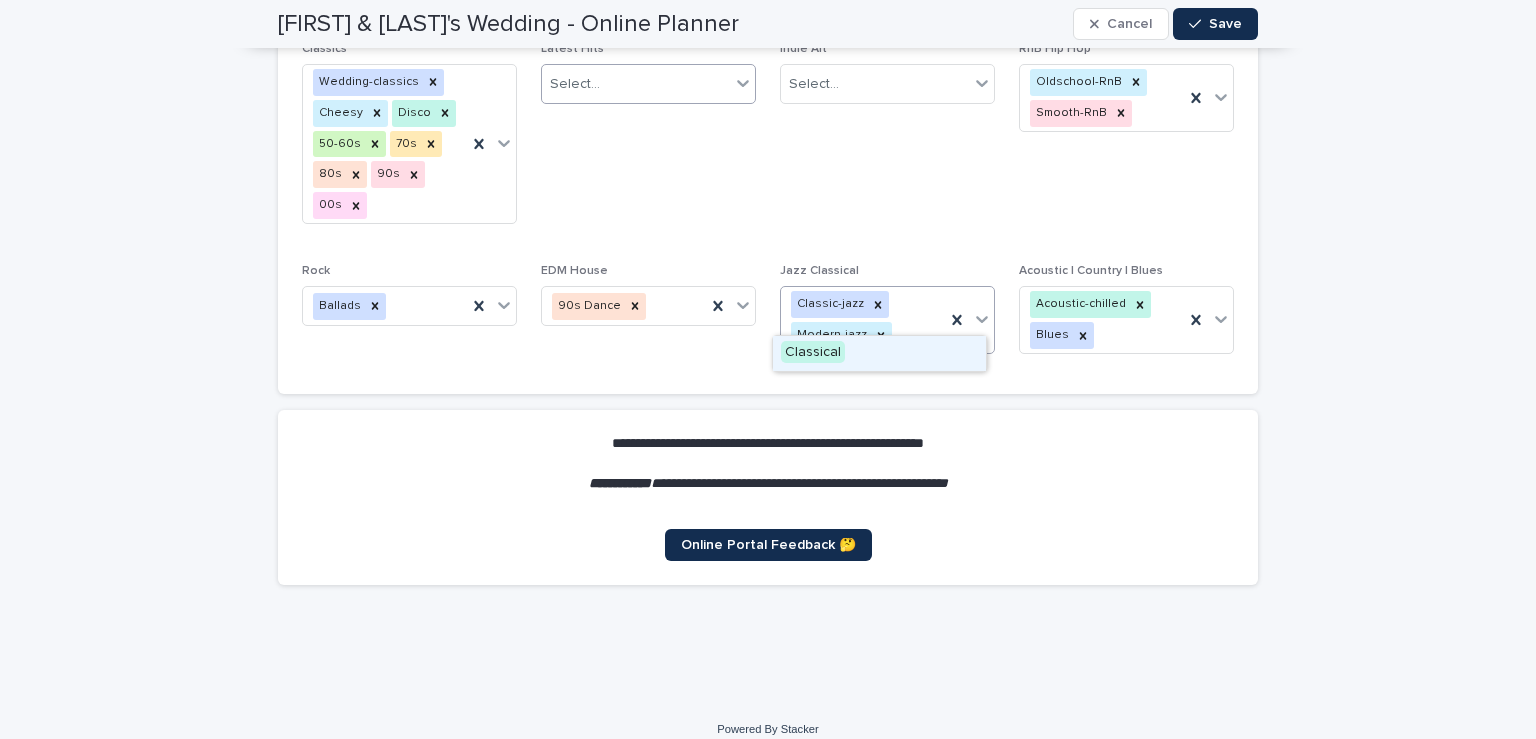 click at bounding box center (969, 320) 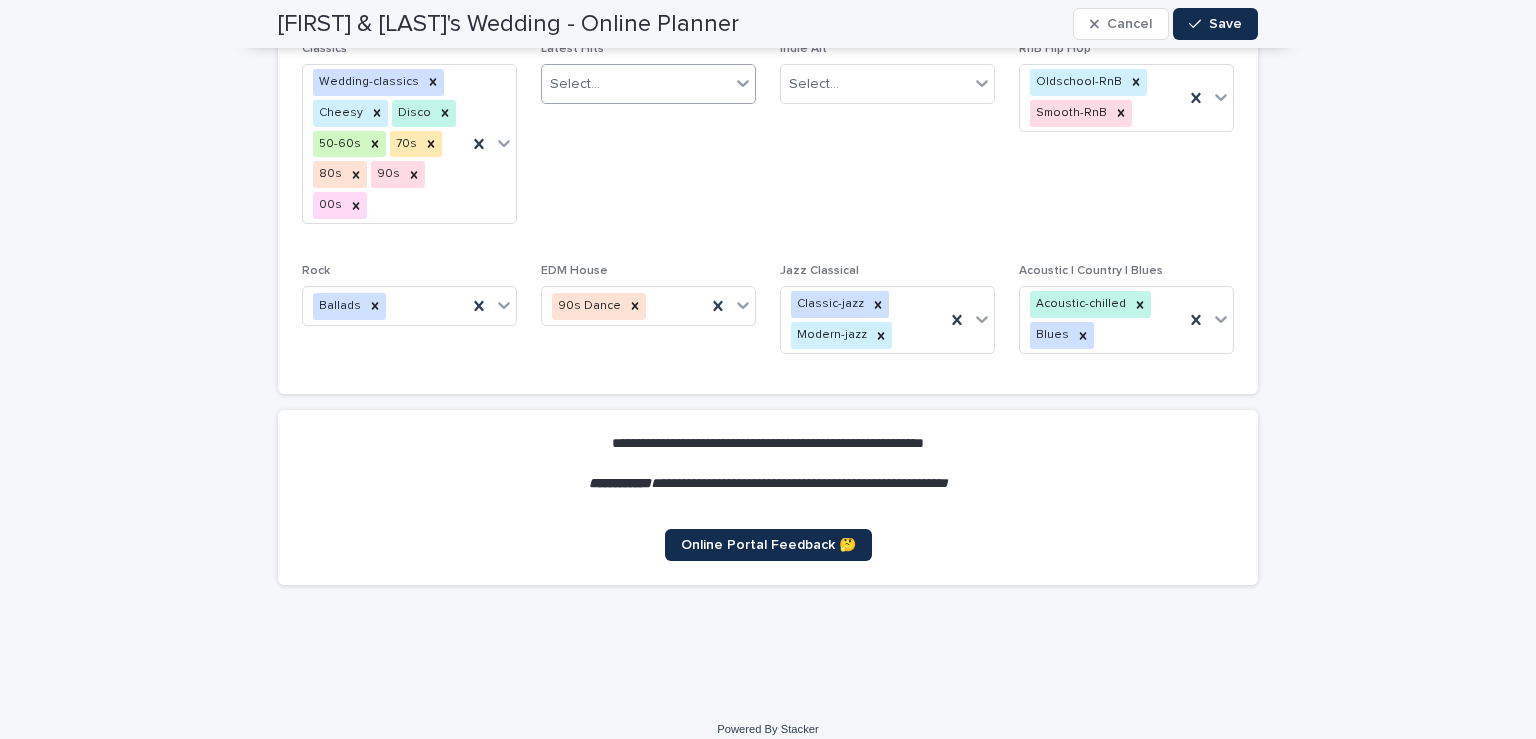 click on "**********" at bounding box center (768, -3240) 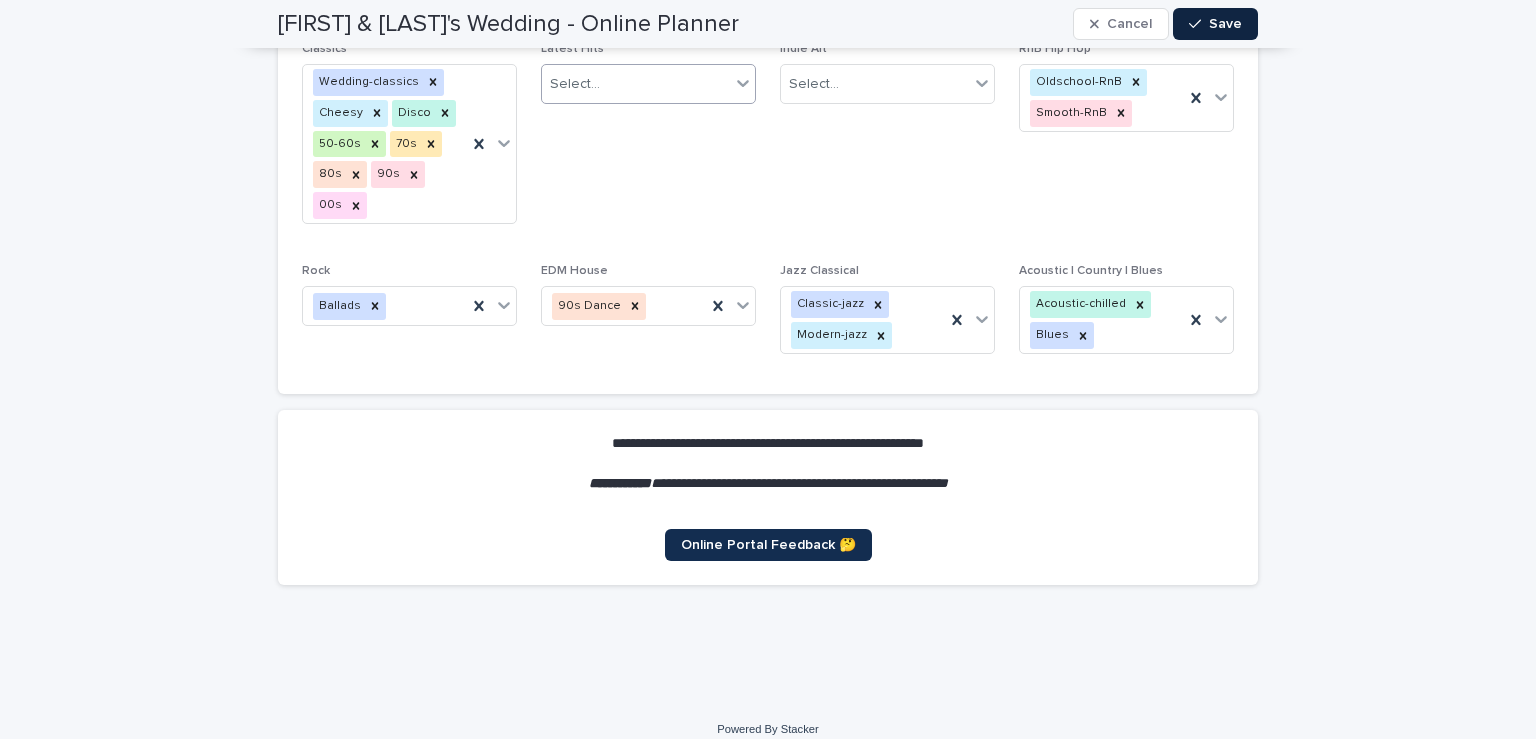 click on "Save" at bounding box center (1215, 24) 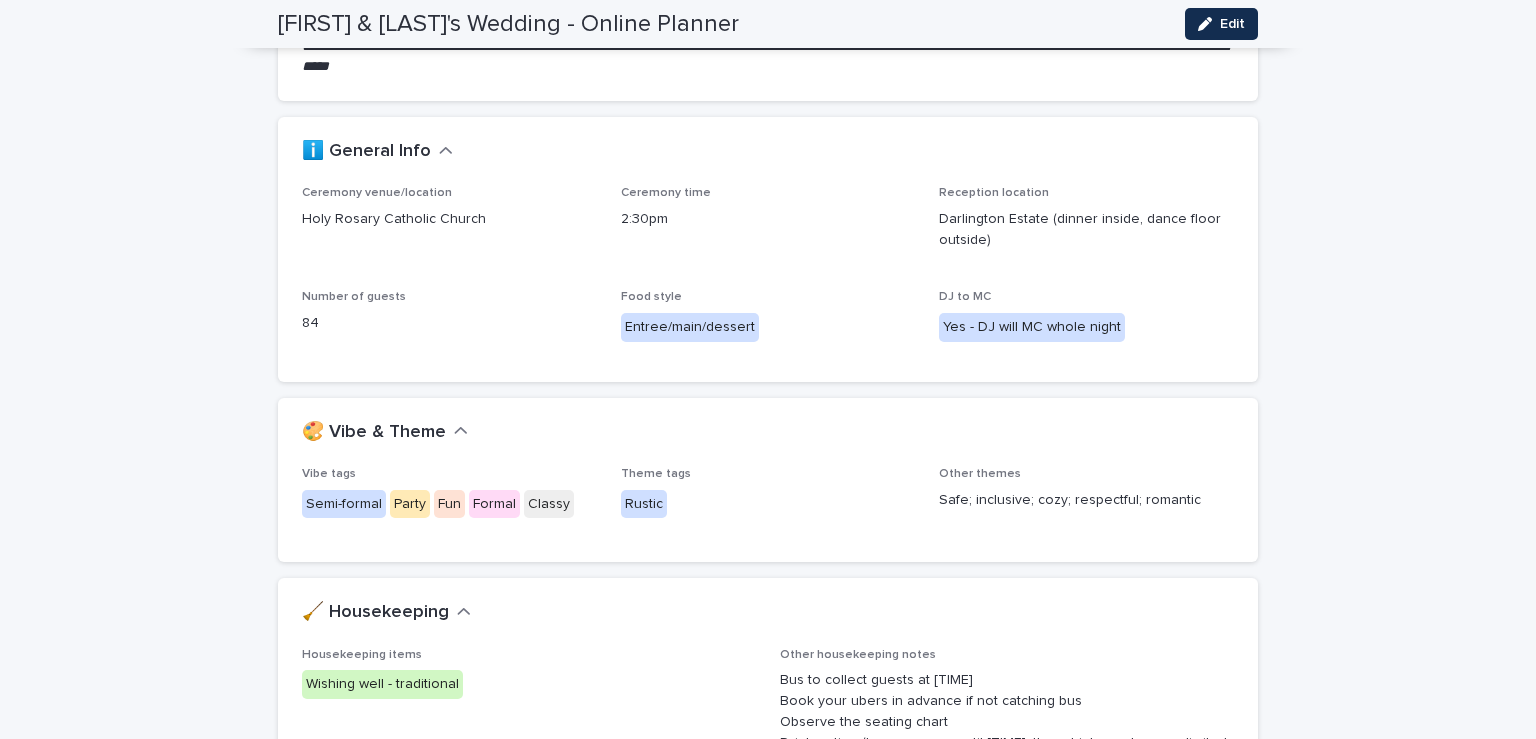 scroll, scrollTop: 0, scrollLeft: 0, axis: both 